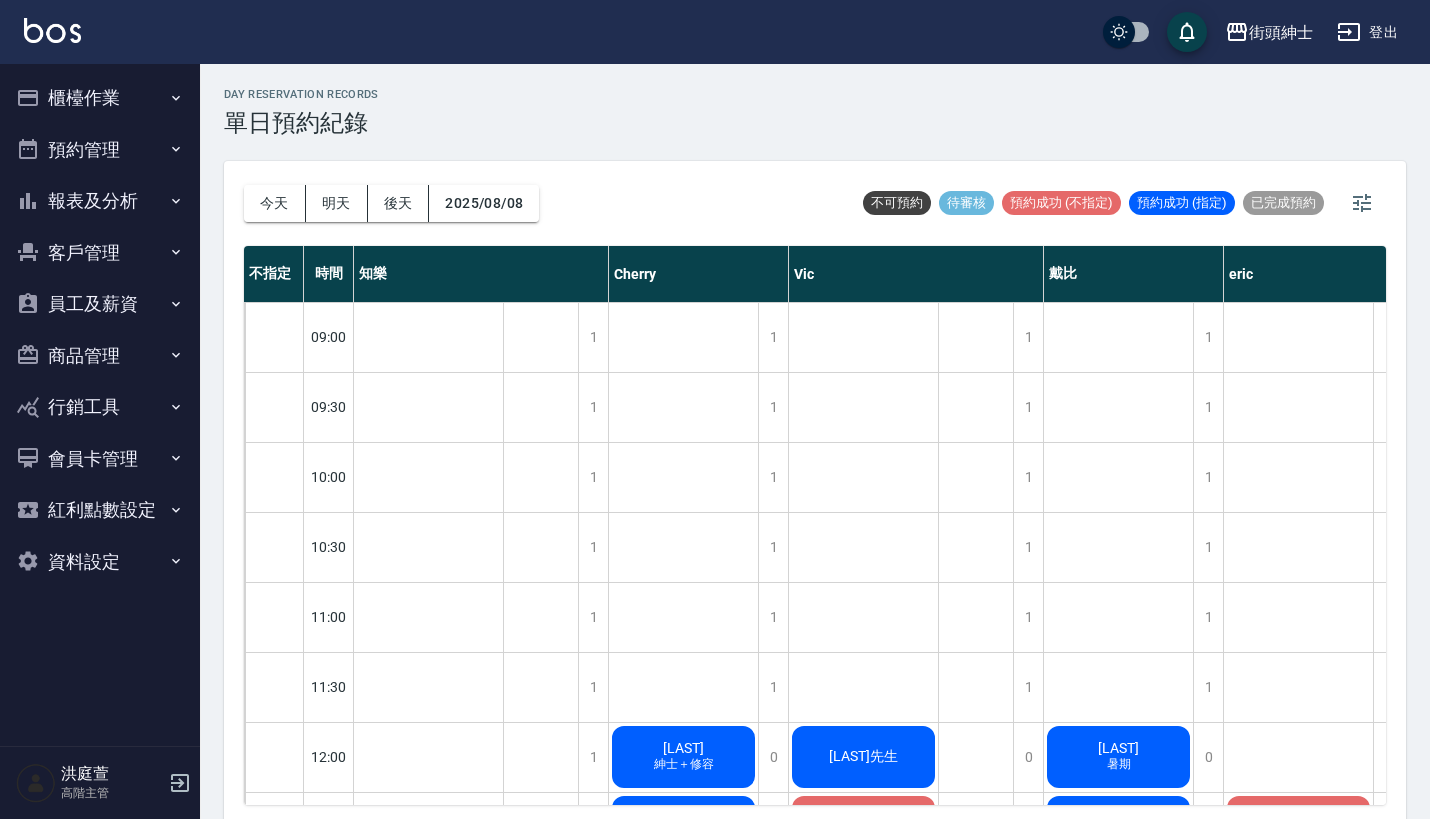 scroll, scrollTop: 0, scrollLeft: 0, axis: both 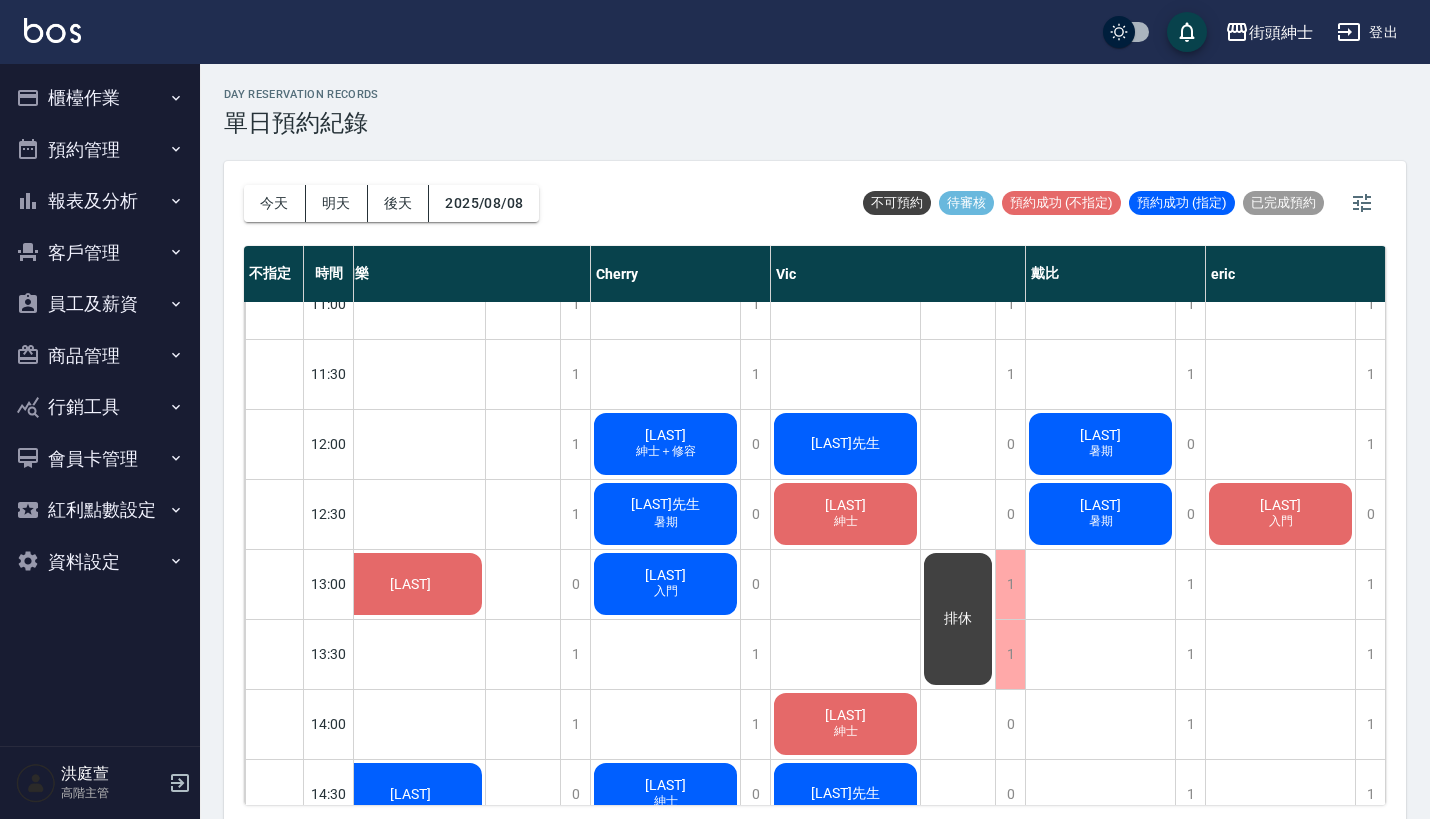 click on "暑期" at bounding box center [411, 592] 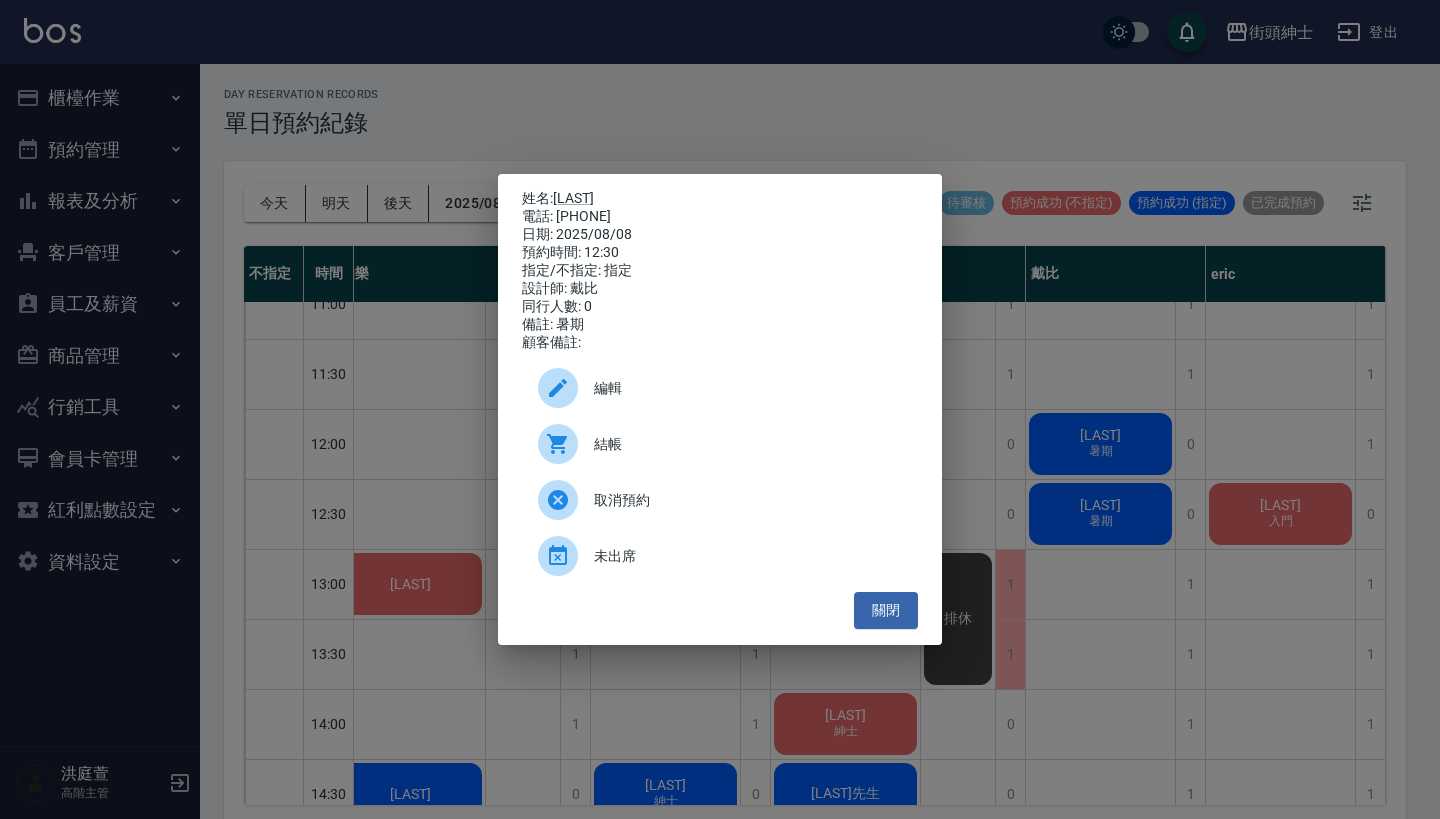 click on "結帳" at bounding box center (748, 444) 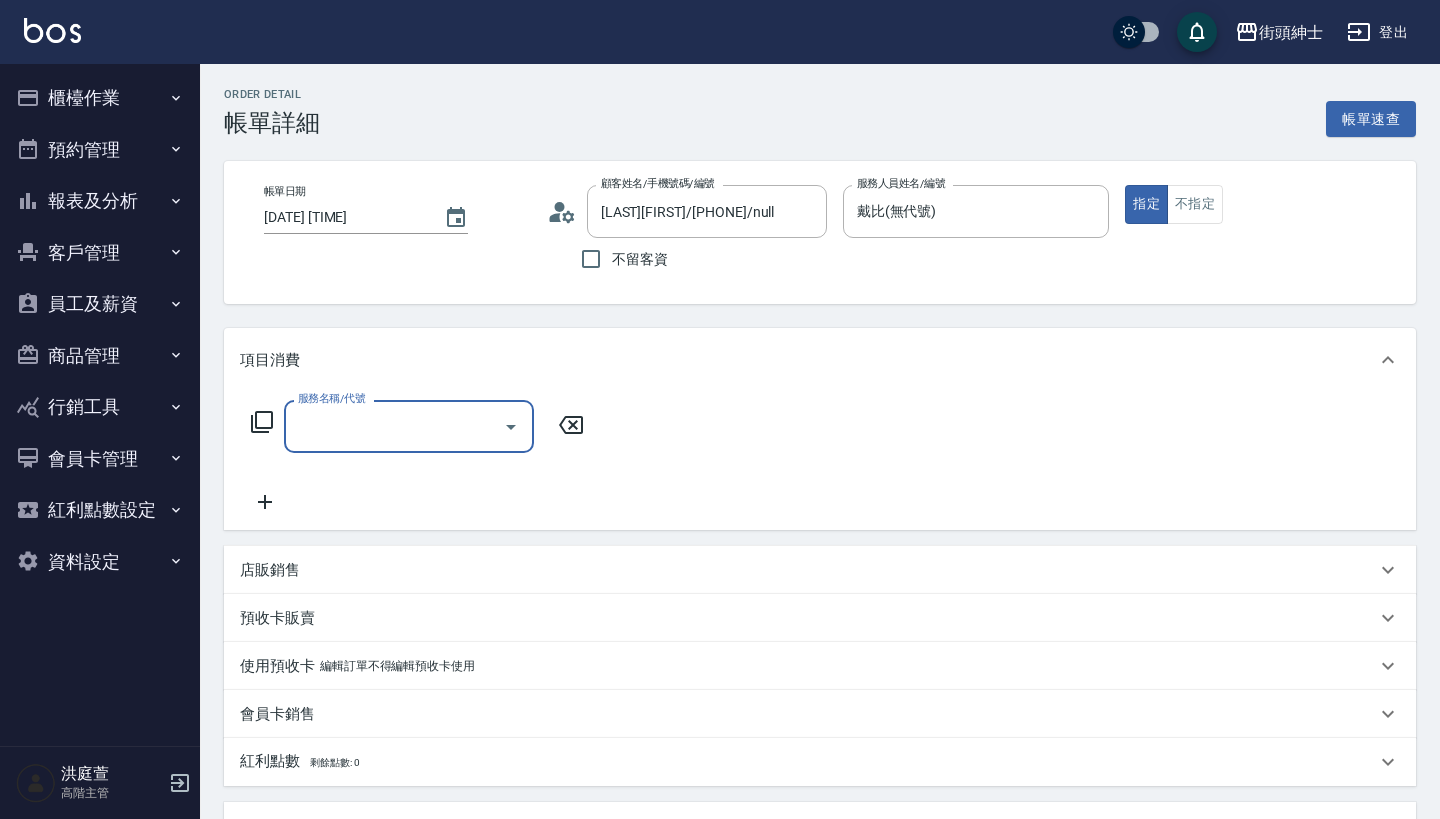 scroll, scrollTop: 0, scrollLeft: 0, axis: both 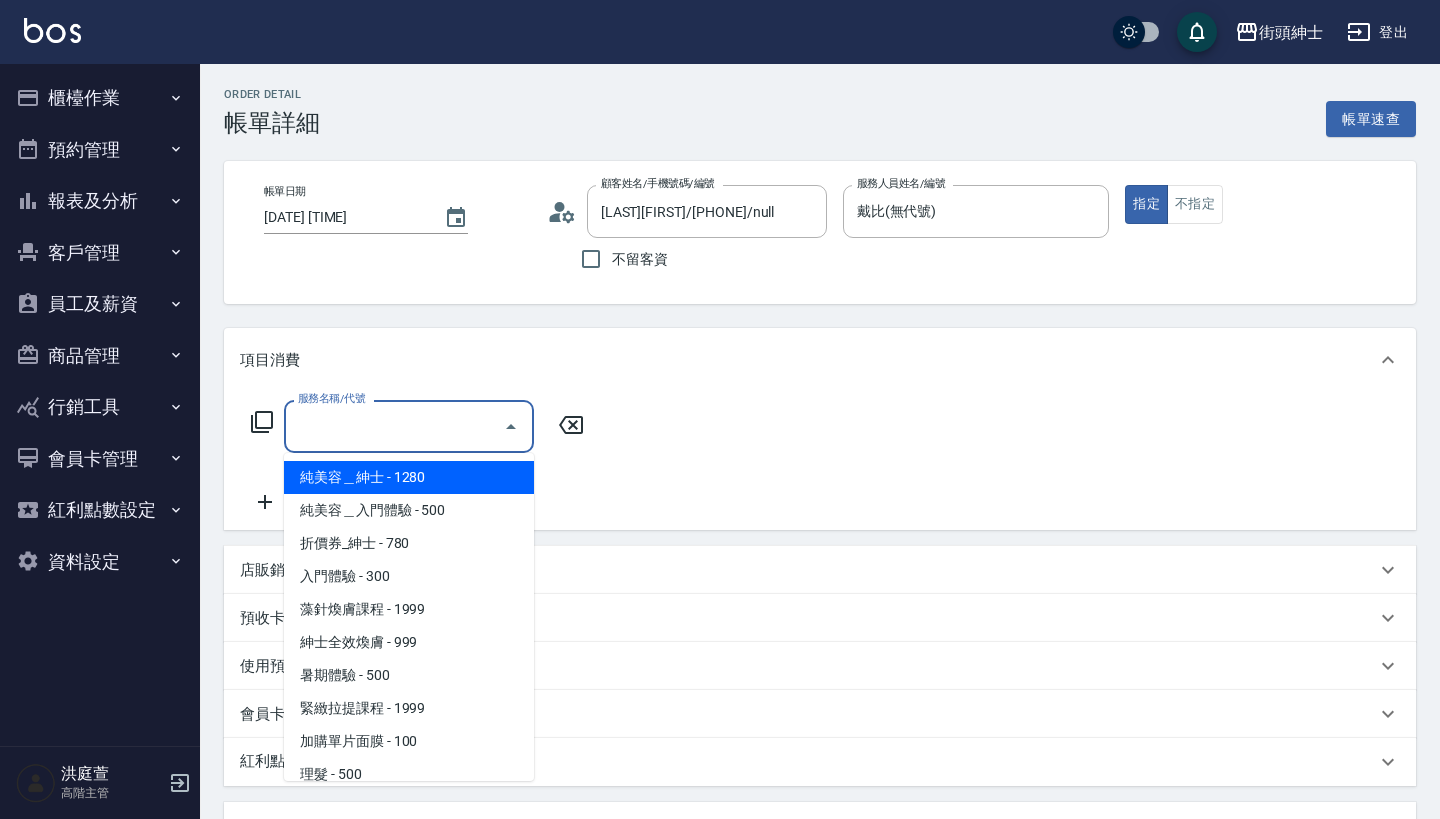 click on "純美容＿紳士 - 1280" at bounding box center (409, 477) 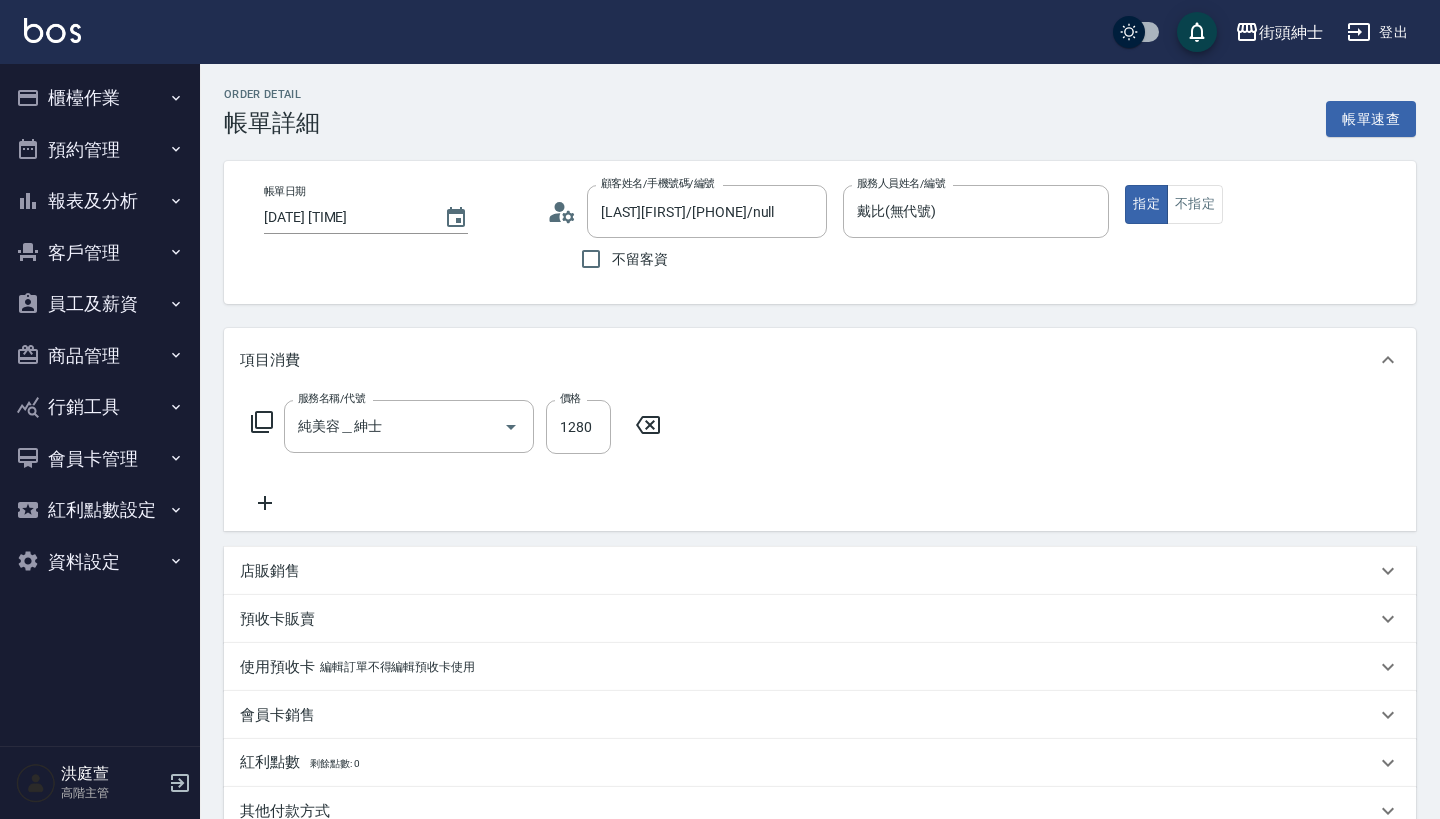 click 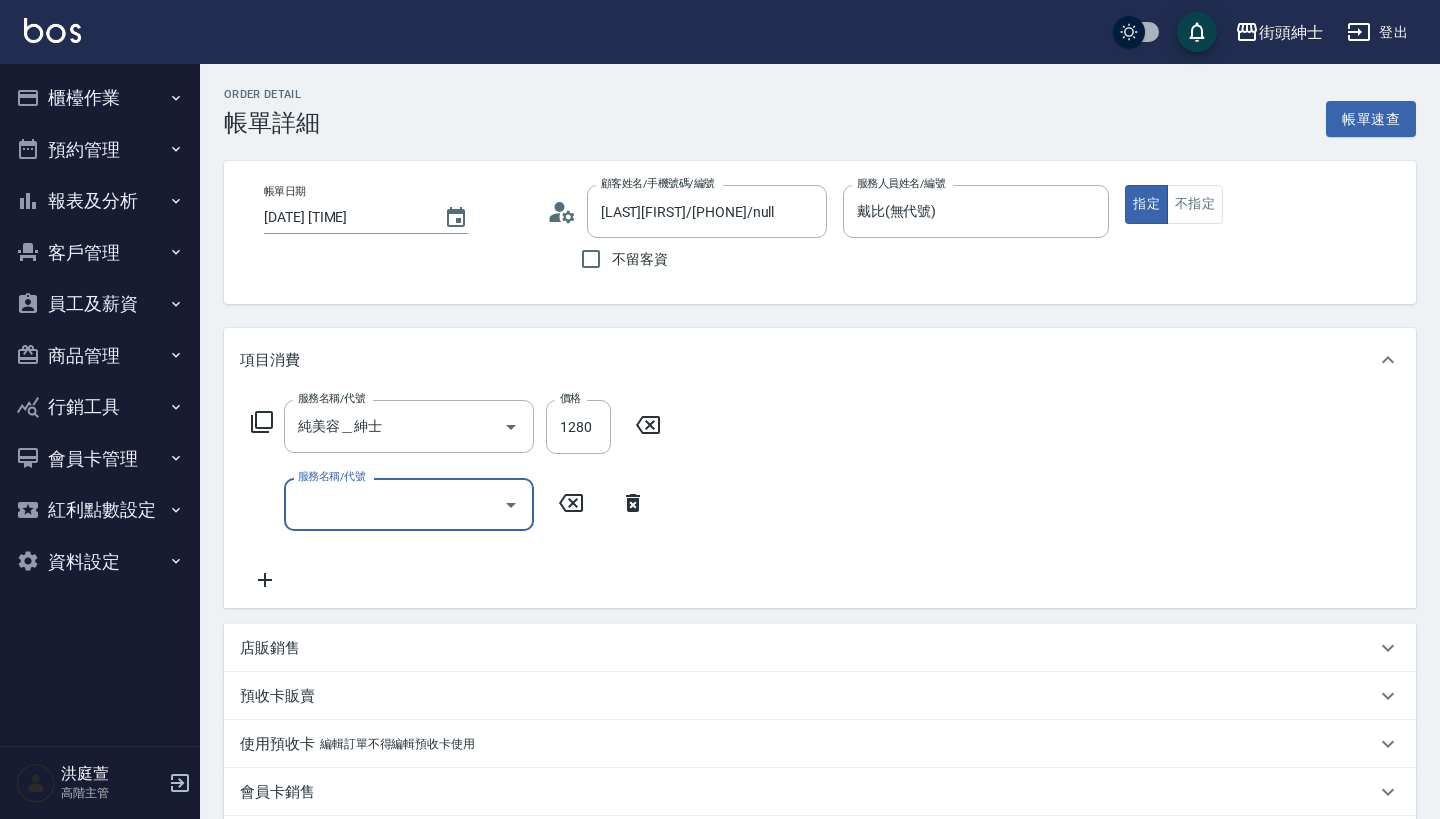click on "服務名稱/代號" at bounding box center [394, 504] 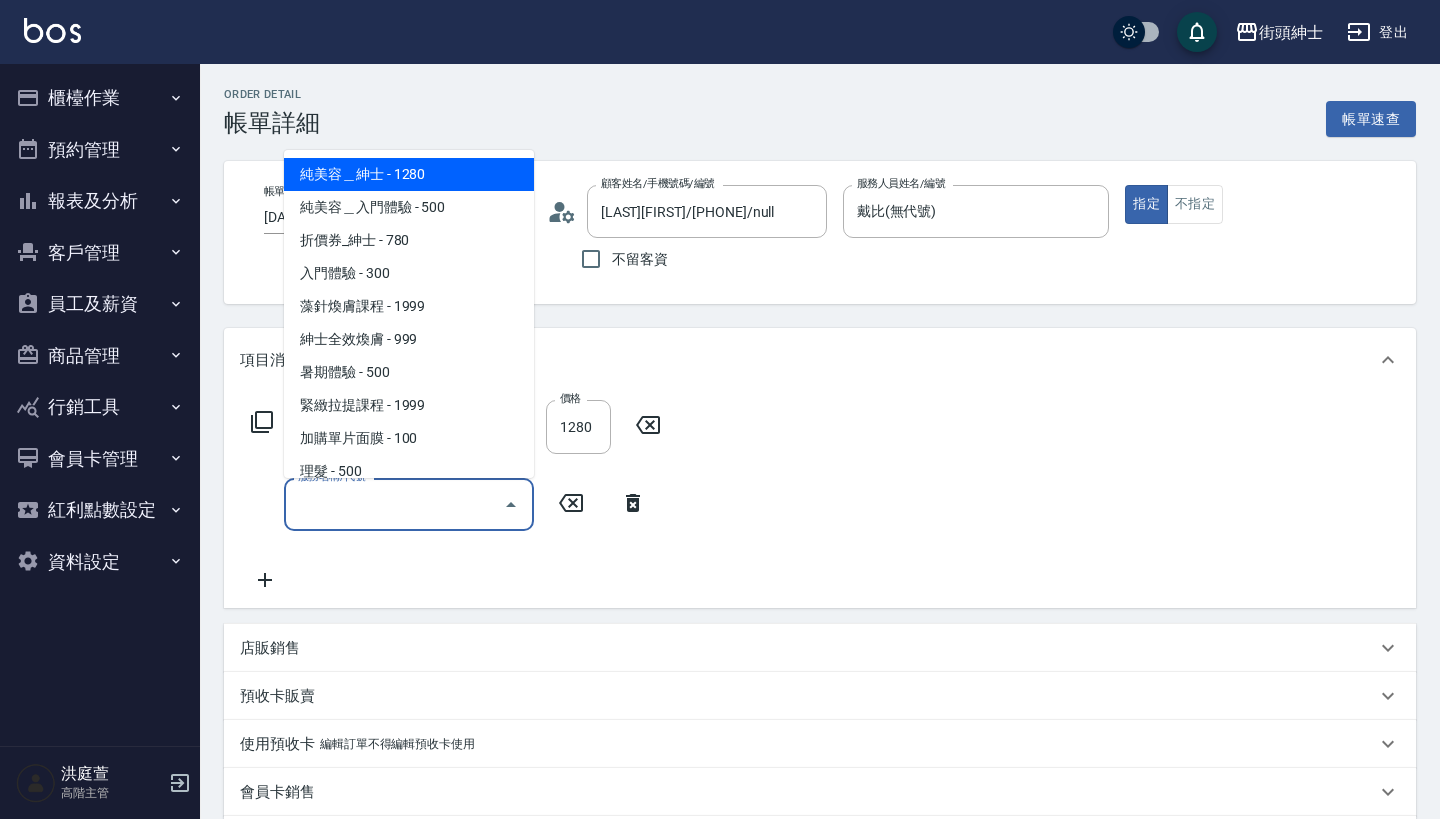 click on "服務名稱/代號 純美容＿紳士 服務名稱/代號 價格 1280 價格 服務名稱/代號 服務名稱/代號" at bounding box center [820, 500] 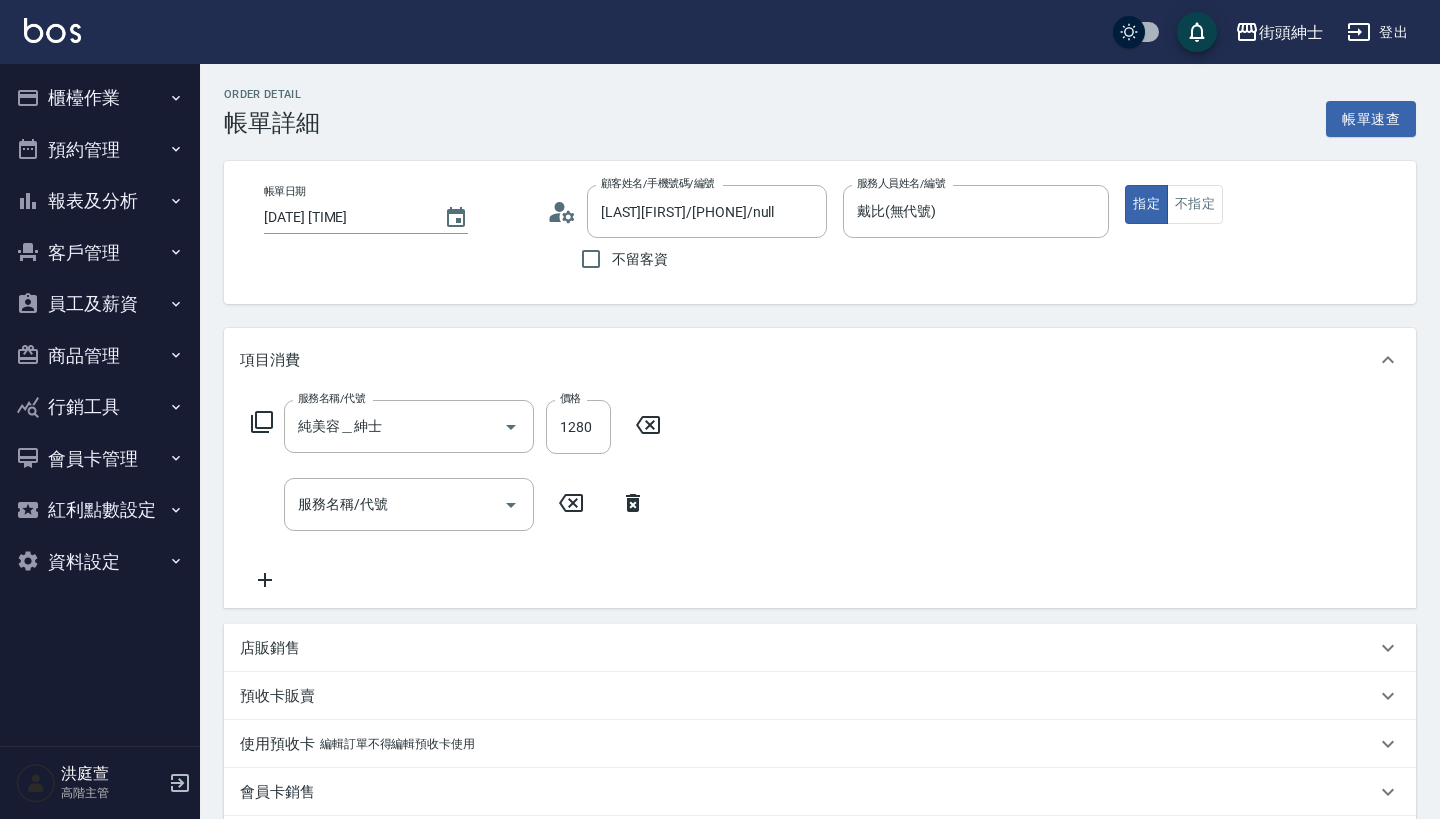 click 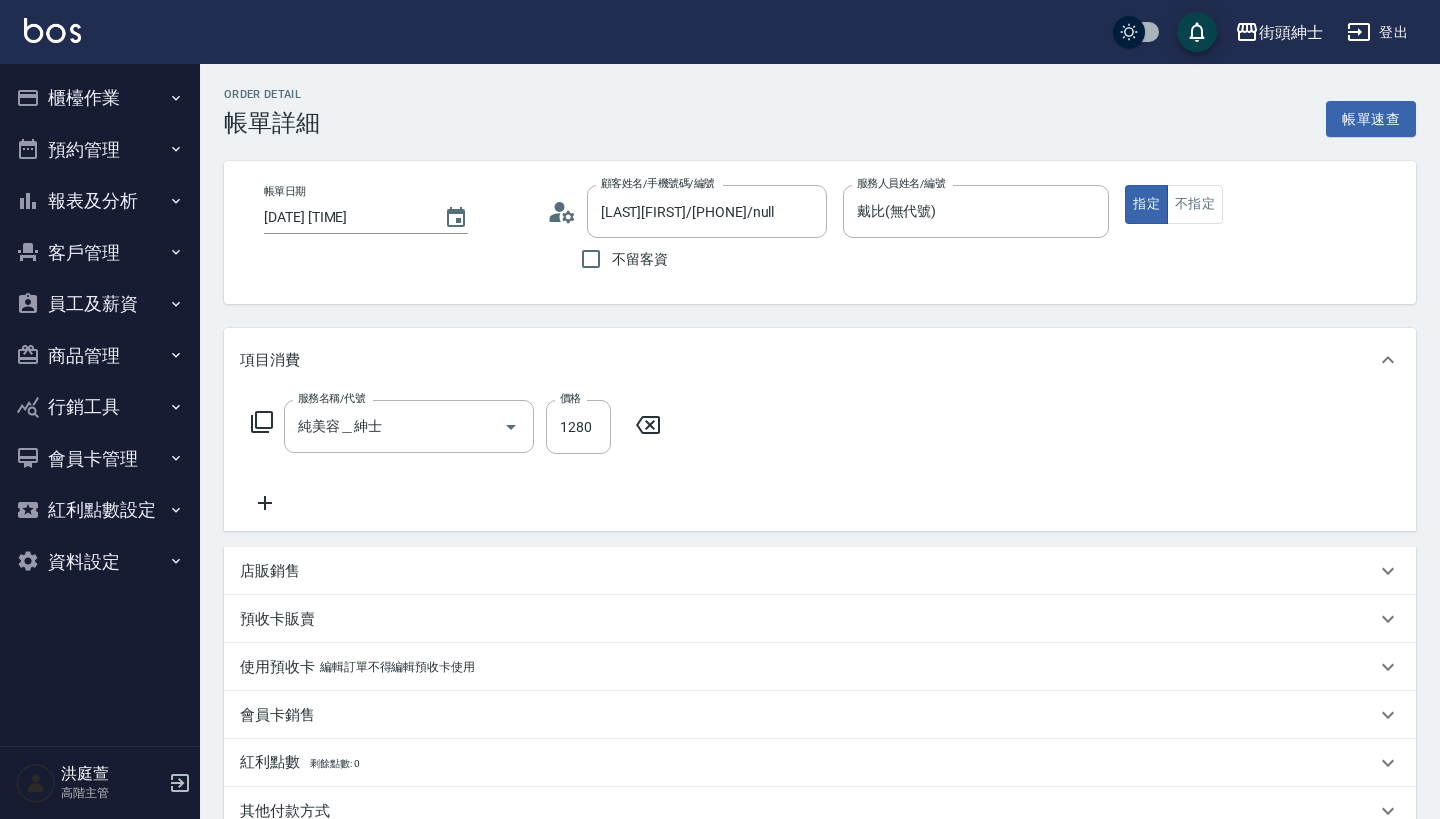 click on "店販銷售" at bounding box center [820, 571] 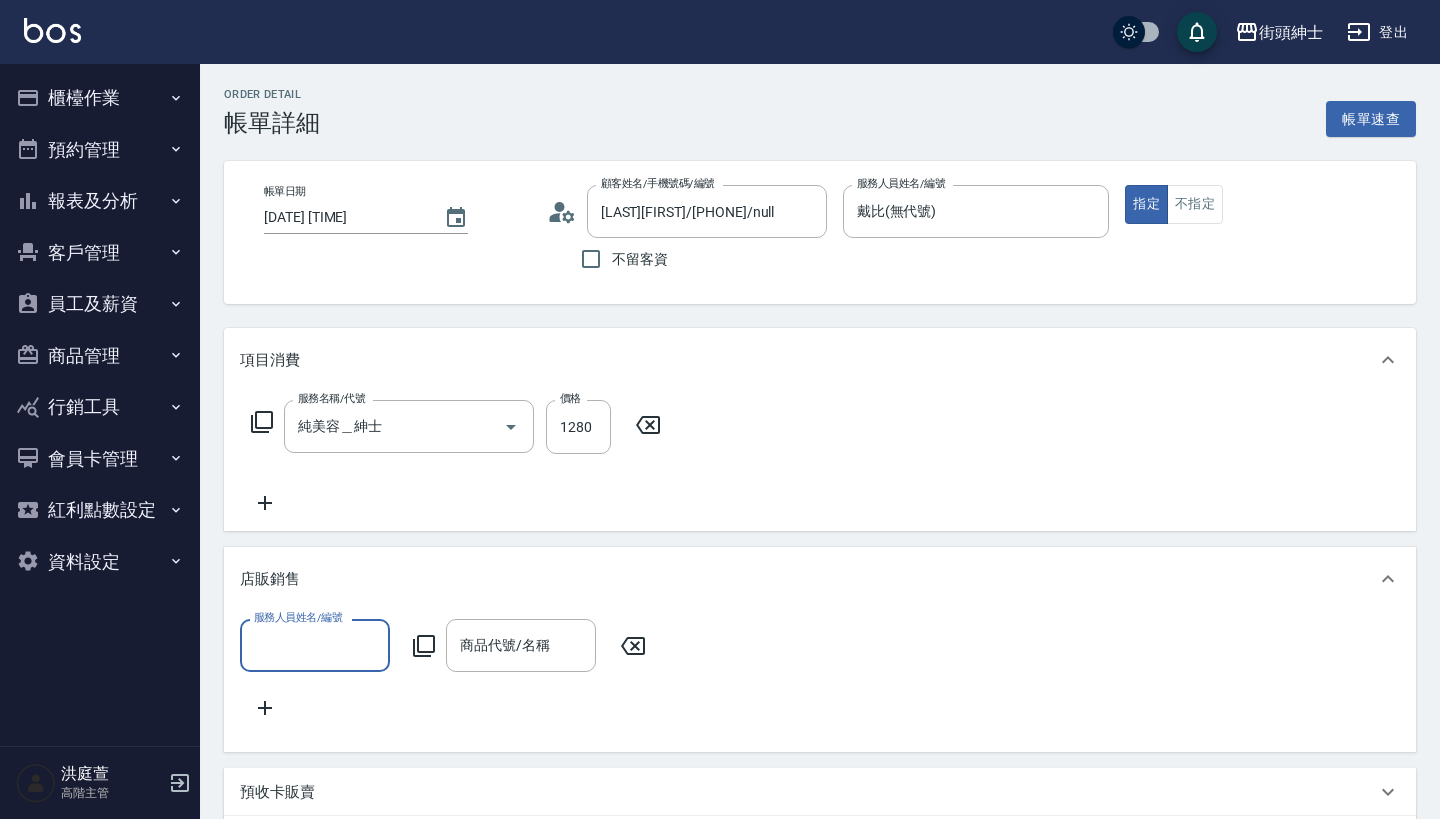 scroll, scrollTop: 0, scrollLeft: 0, axis: both 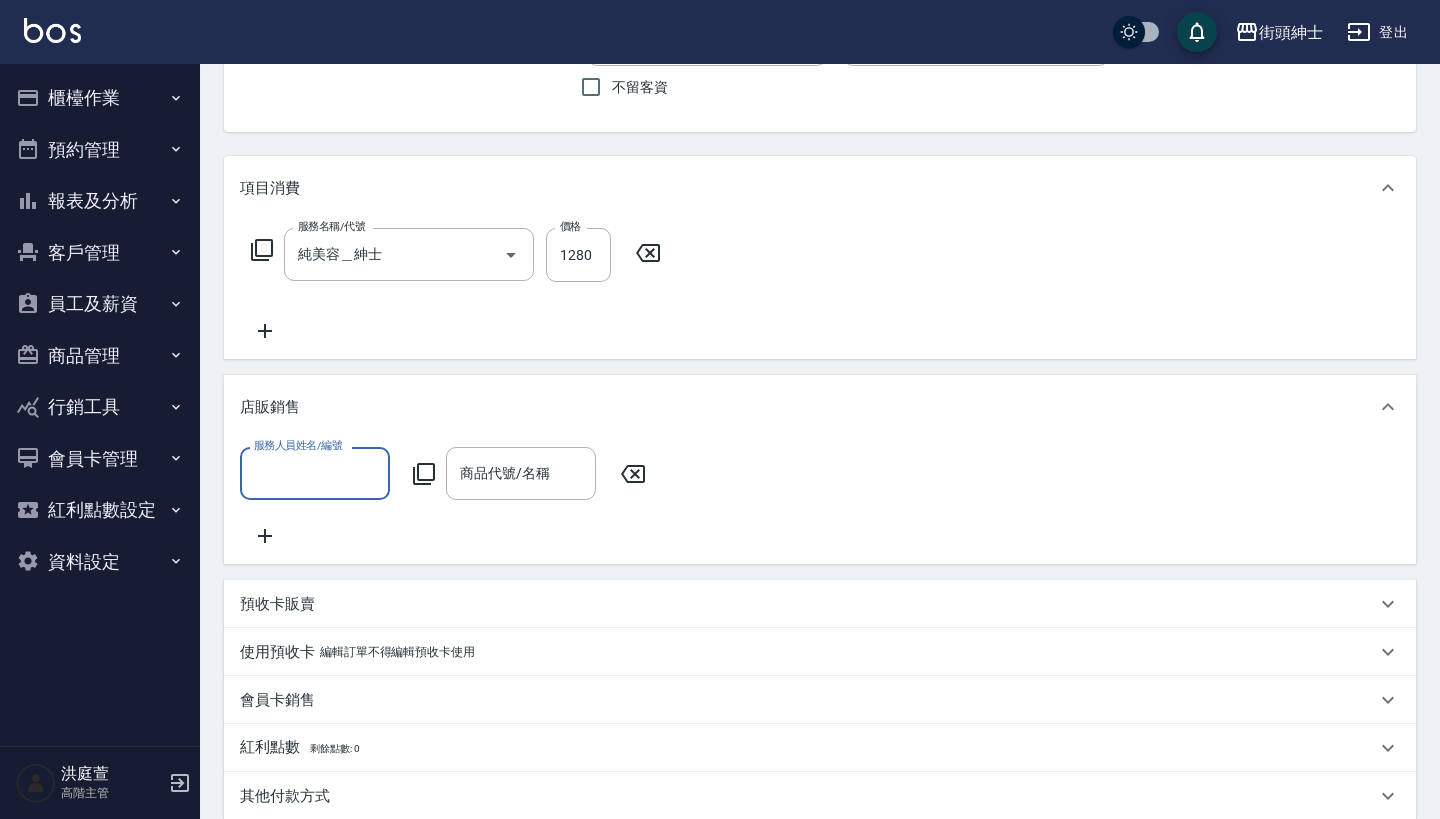 click on "服務人員姓名/編號" at bounding box center (315, 473) 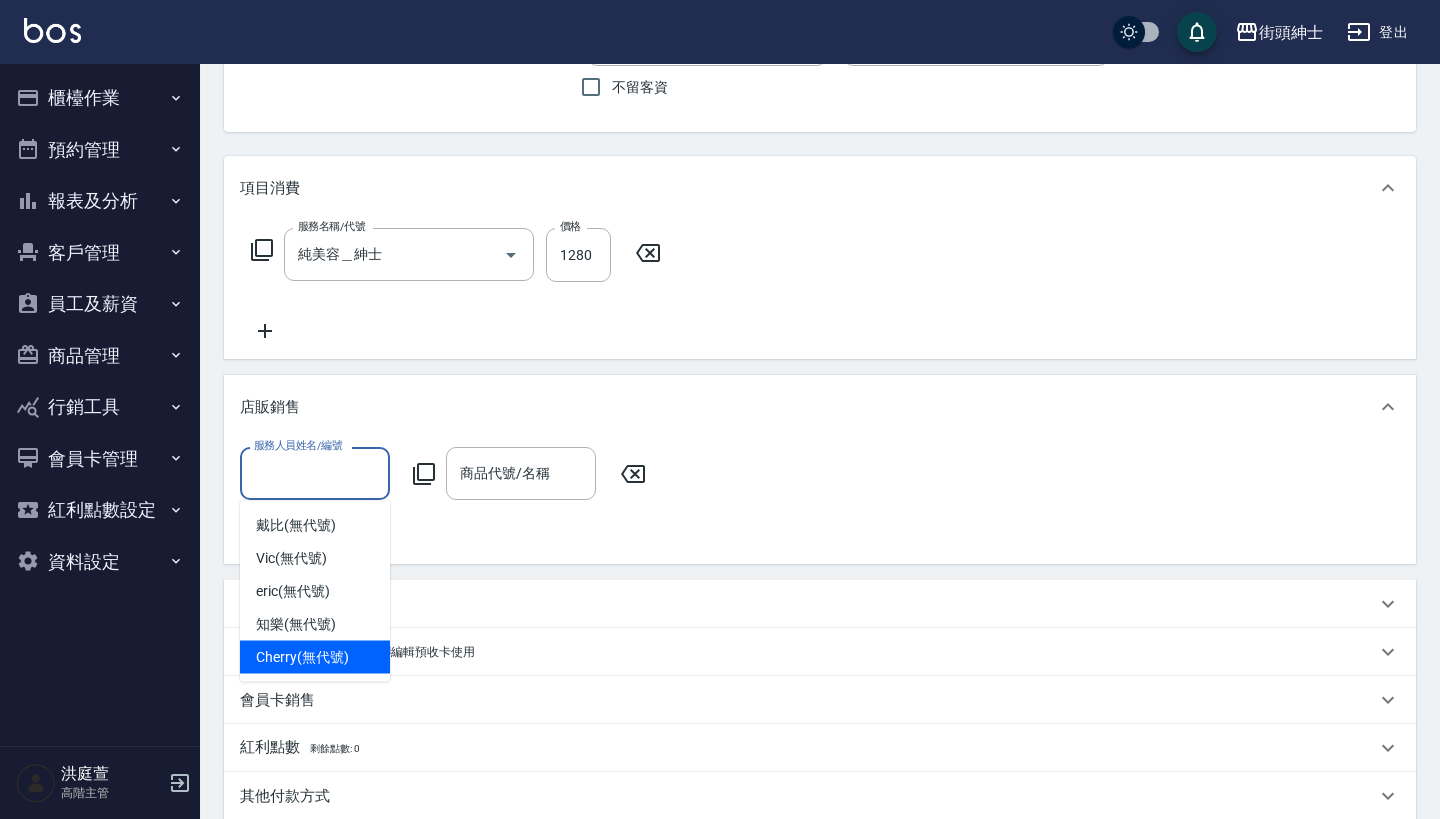 click on "[FIRST] (無代號)" at bounding box center (302, 657) 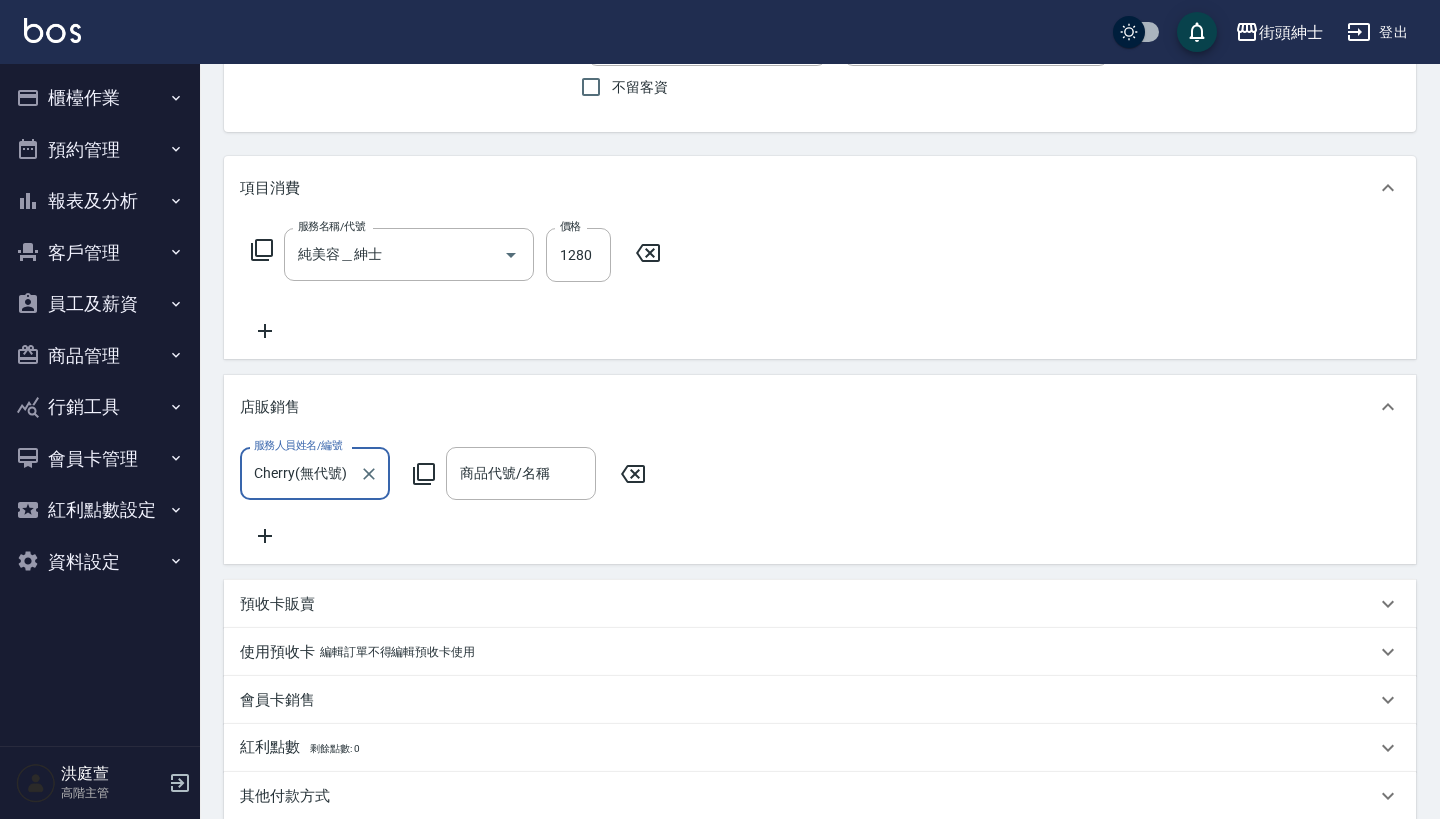 click on "商品代號/名稱" at bounding box center (521, 473) 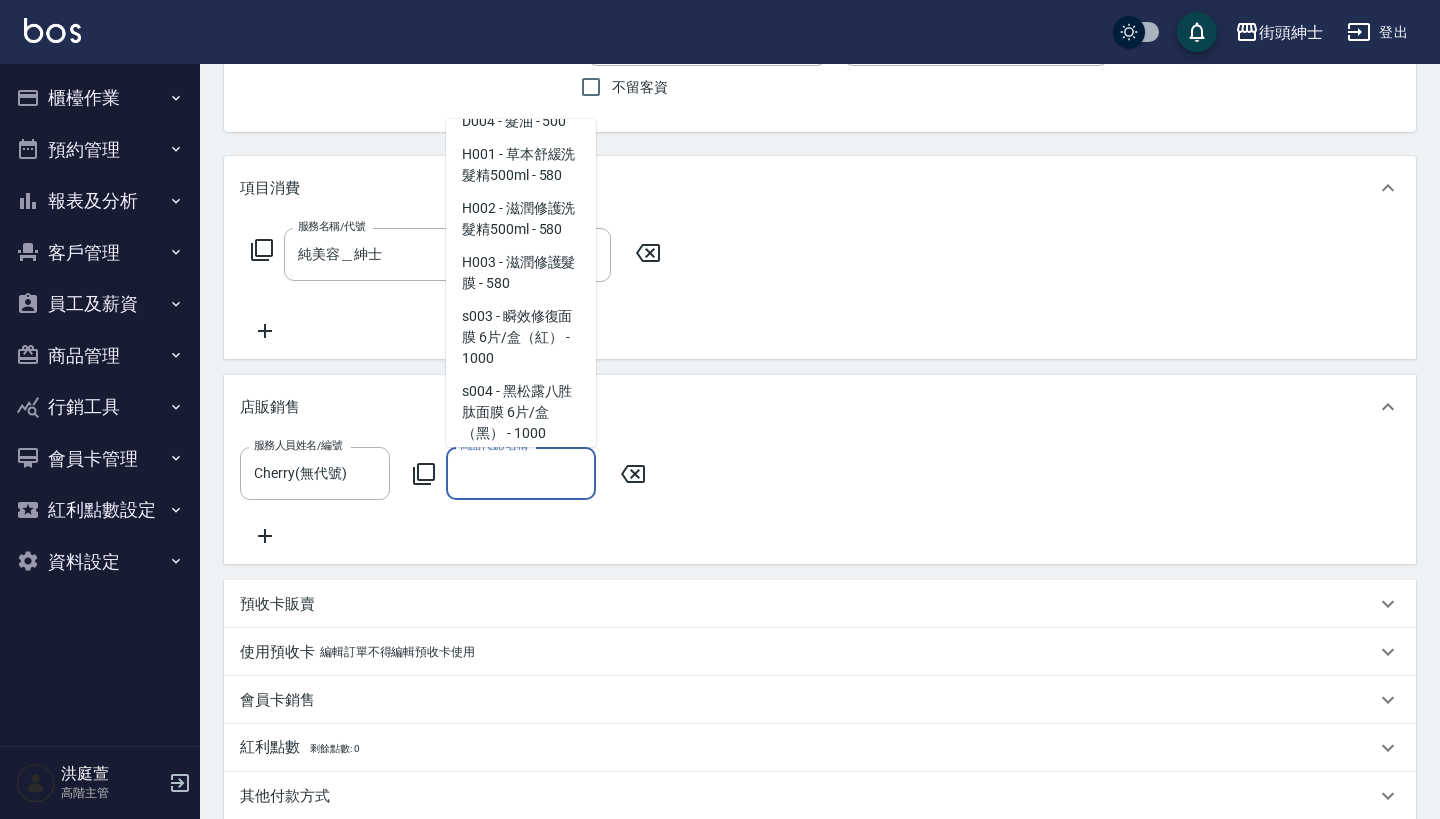 scroll, scrollTop: 0, scrollLeft: 0, axis: both 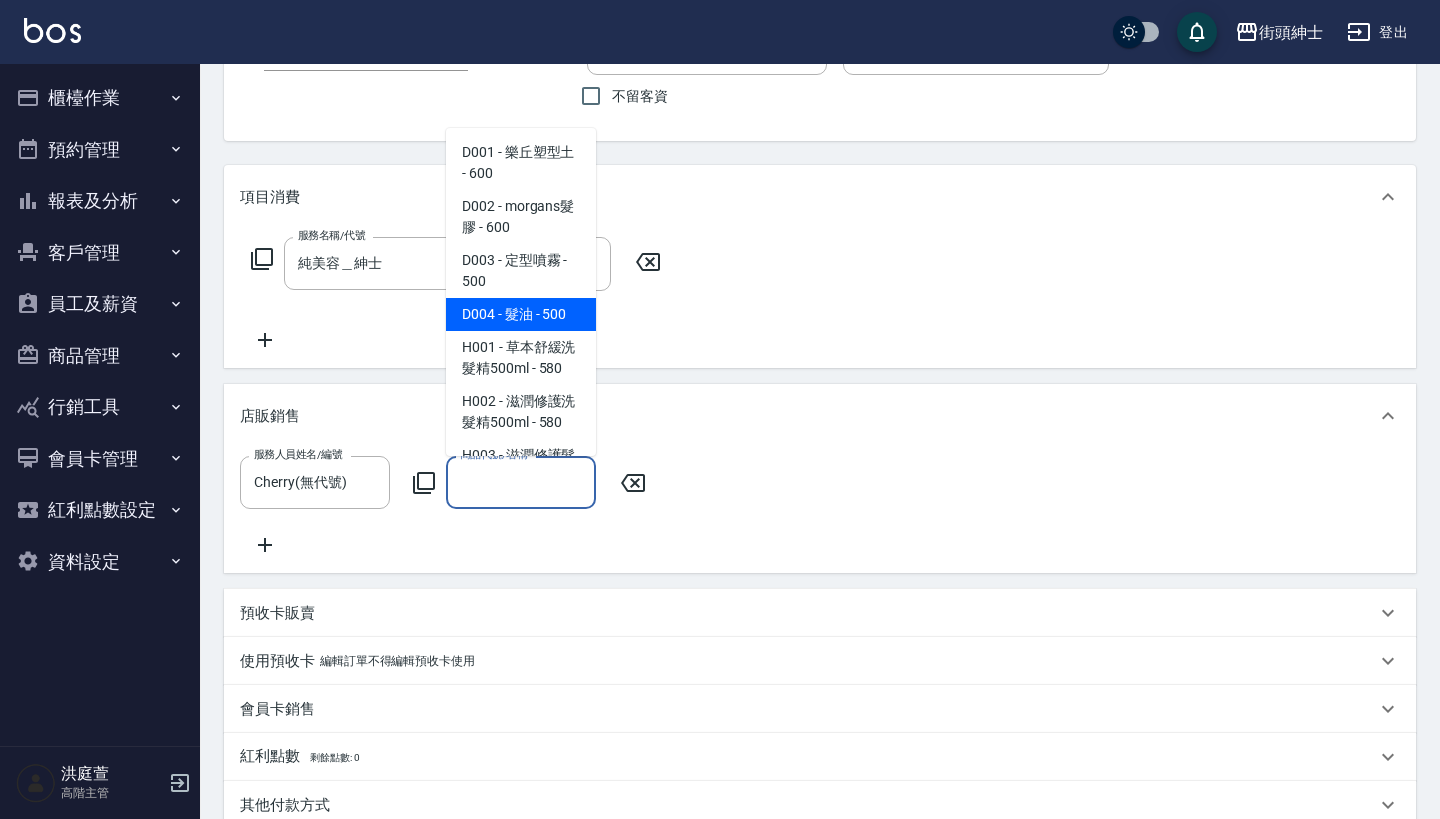 click on "服務人員姓名/編號 Cherry(無代號) 服務人員姓名/編號 商品代號/名稱 商品代號/名稱" at bounding box center [820, 506] 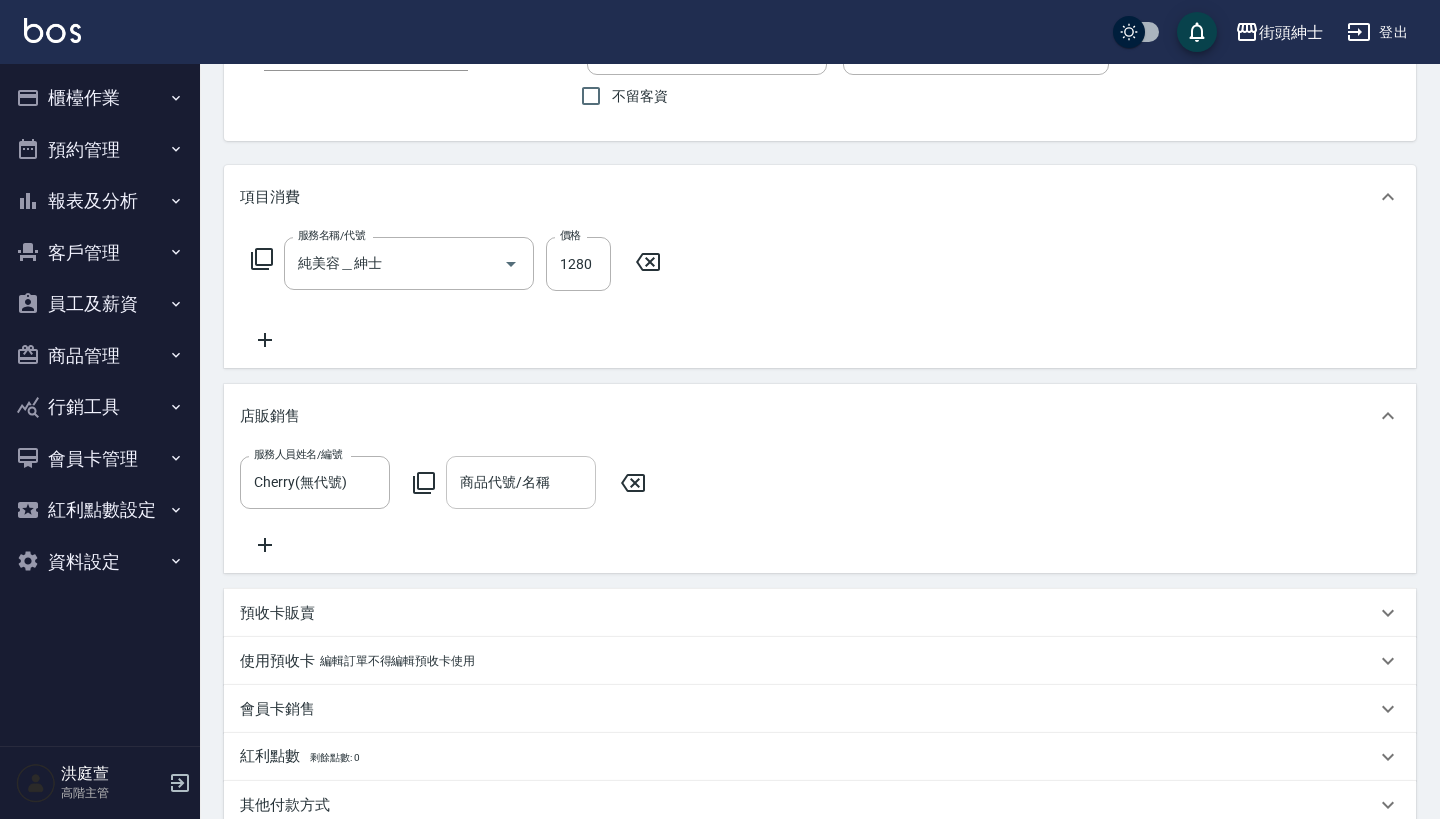 click on "商品代號/名稱 商品代號/名稱" at bounding box center (521, 482) 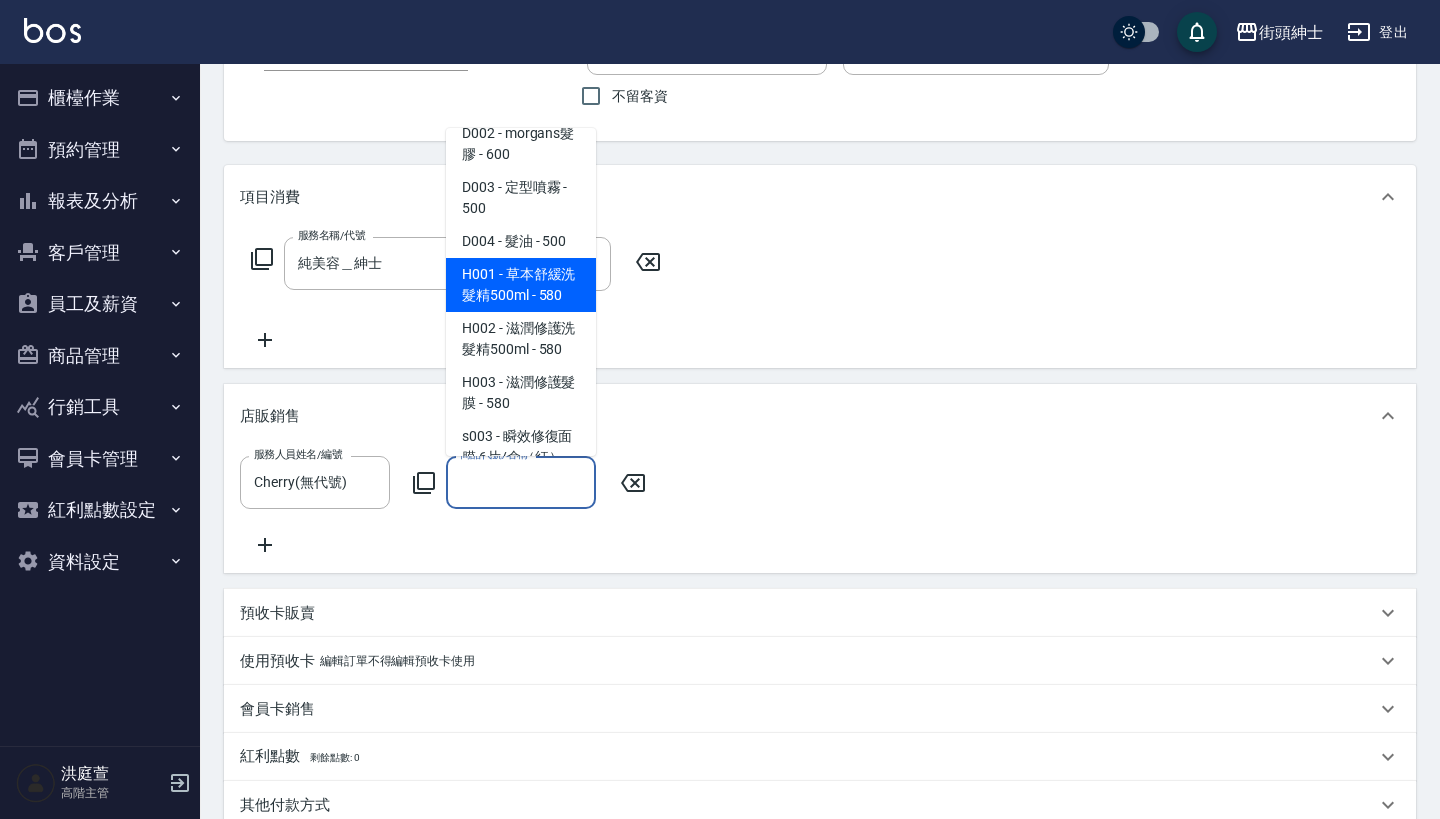 scroll, scrollTop: 0, scrollLeft: 0, axis: both 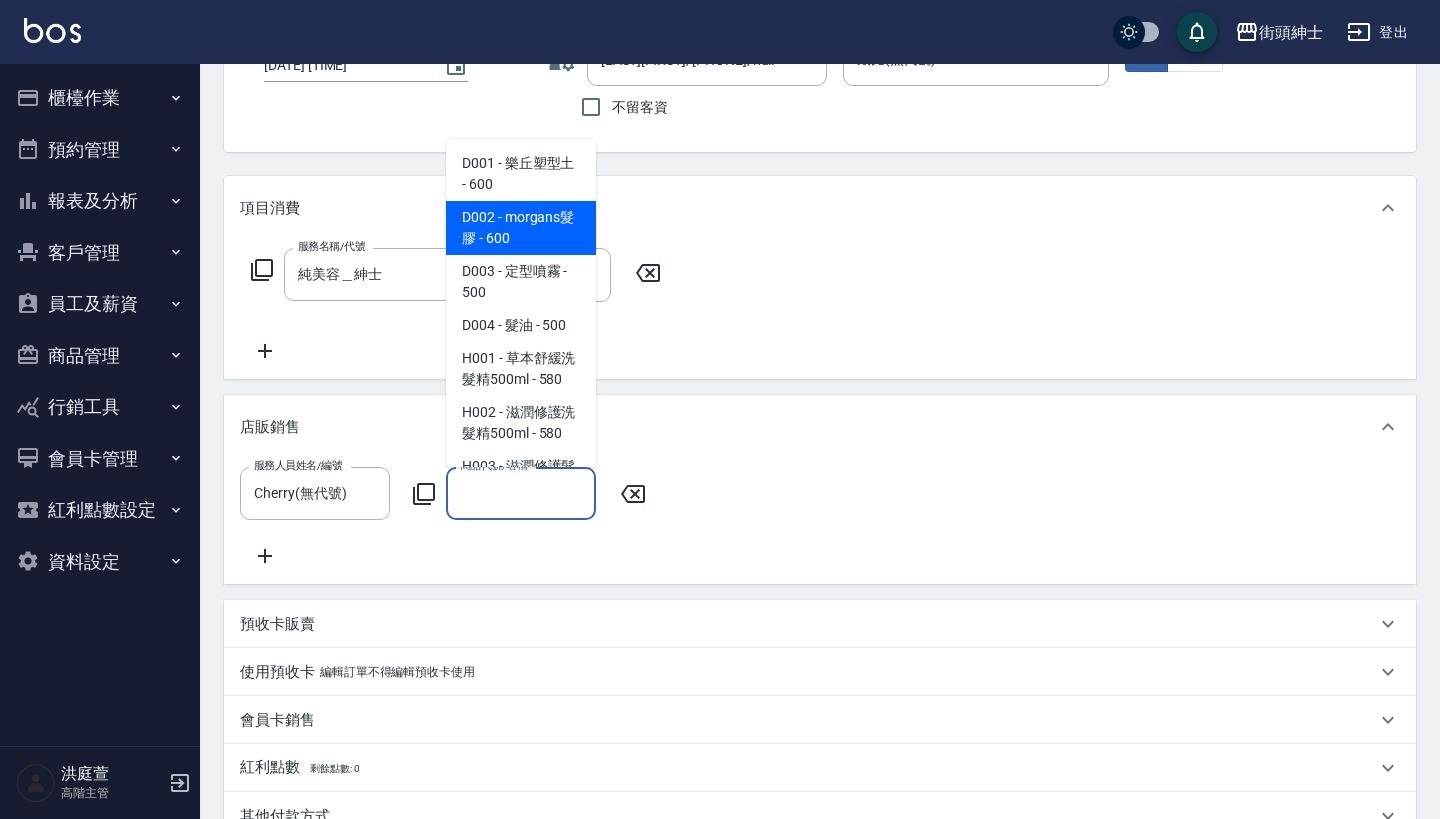 click on "店販銷售" at bounding box center (820, 427) 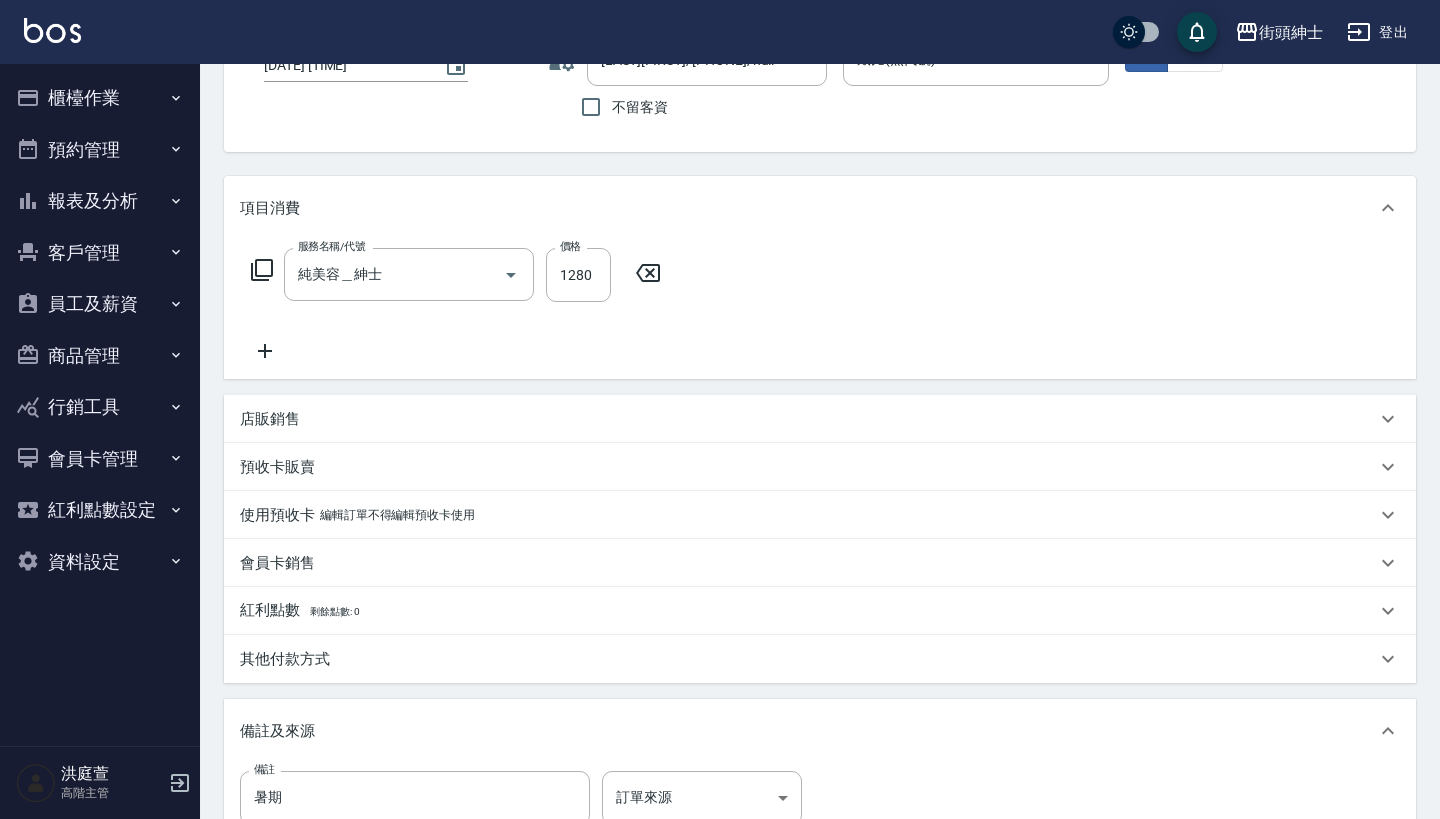 click on "店販銷售" at bounding box center (808, 419) 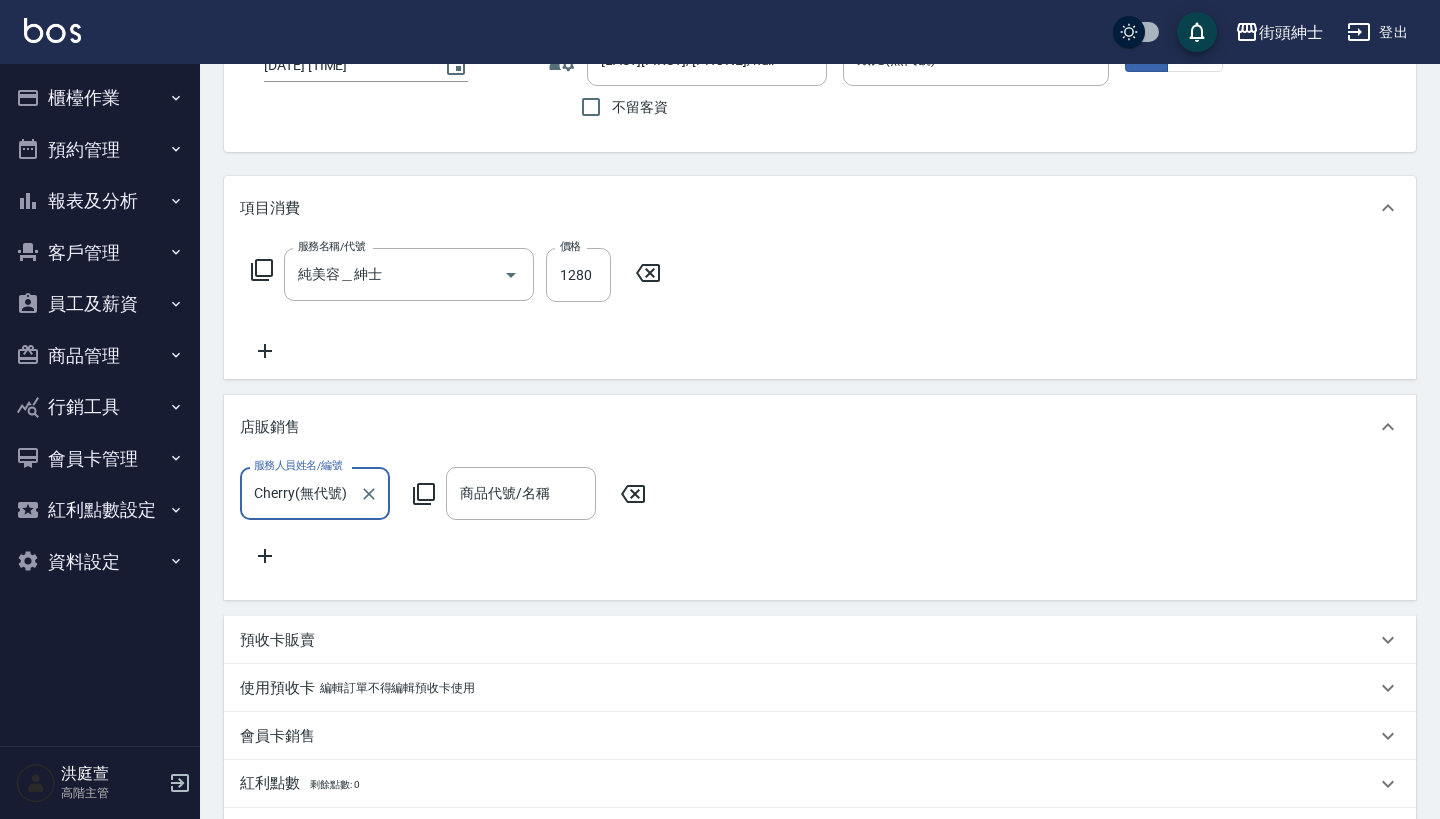 scroll, scrollTop: 0, scrollLeft: 0, axis: both 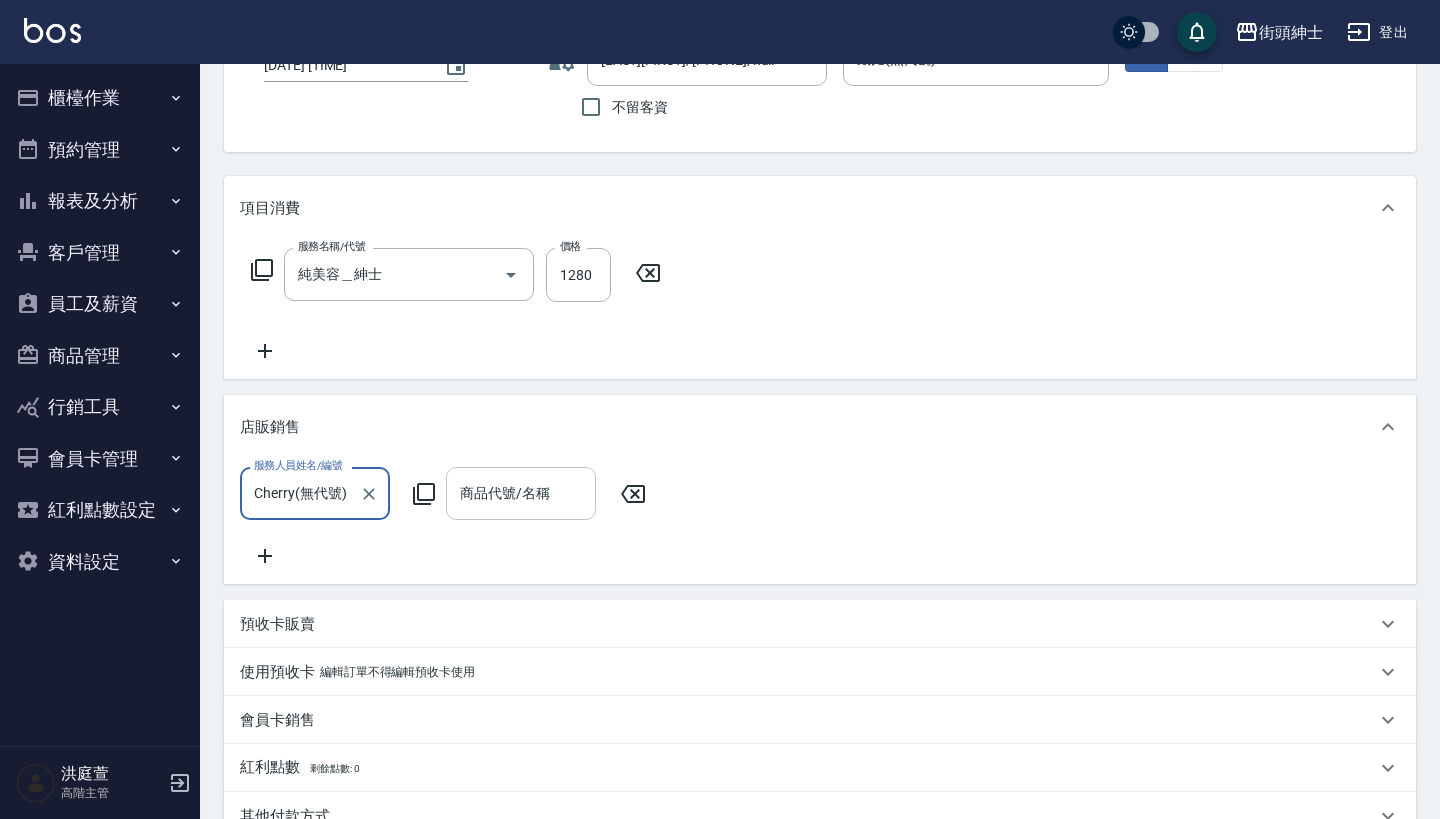 click on "商品代號/名稱" at bounding box center (521, 493) 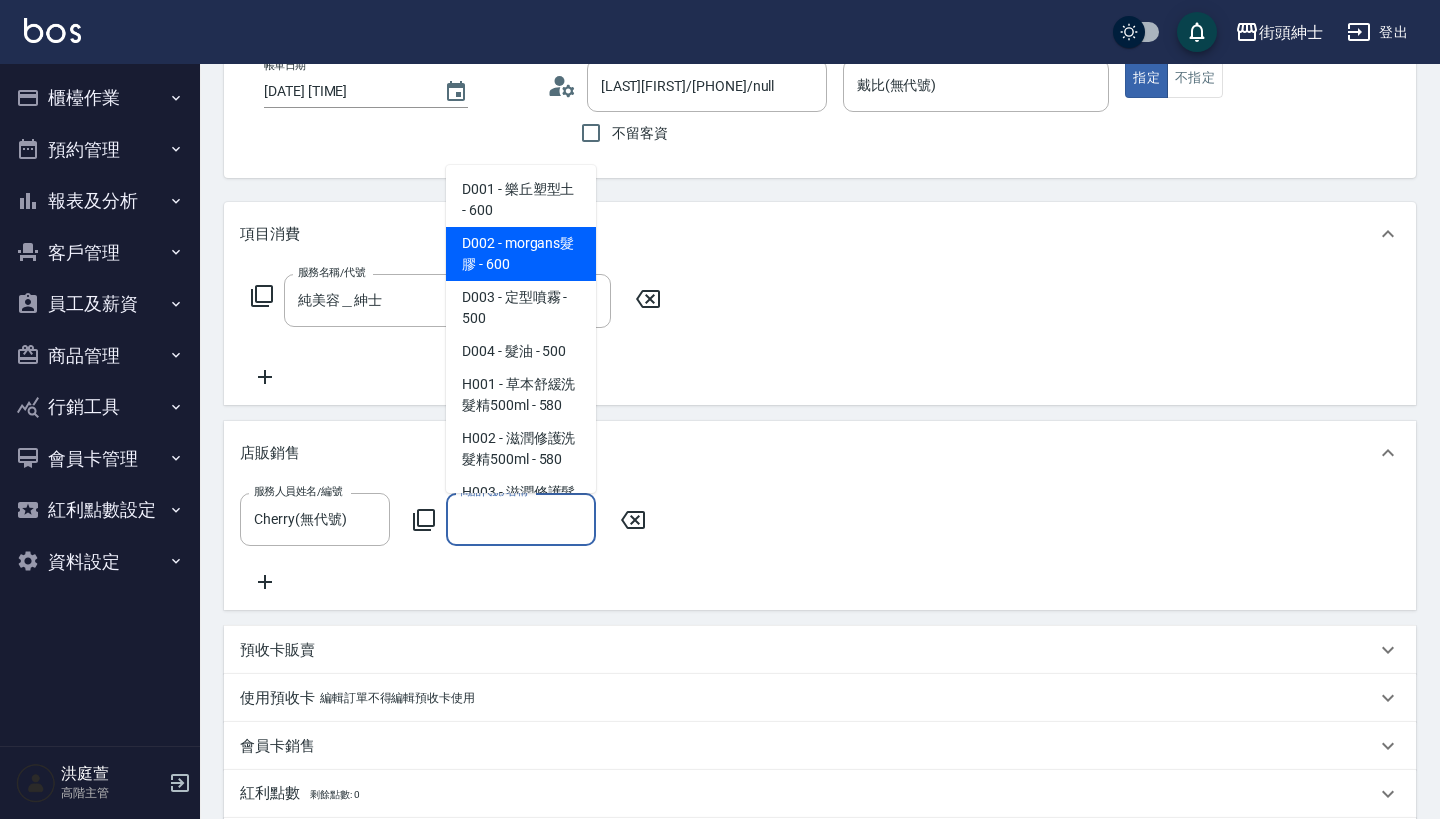 scroll, scrollTop: 126, scrollLeft: 0, axis: vertical 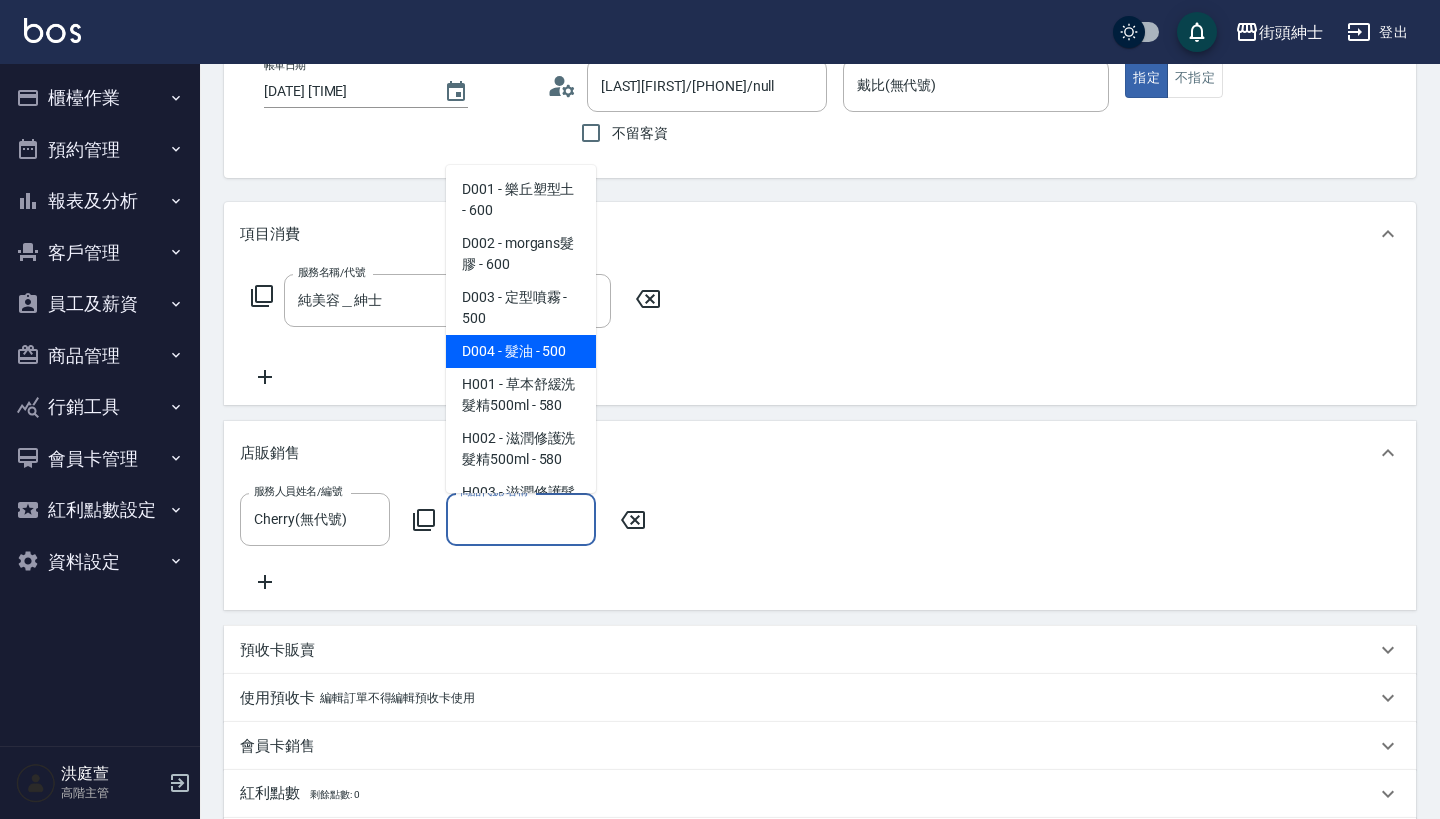 click on "店販銷售" at bounding box center (820, 453) 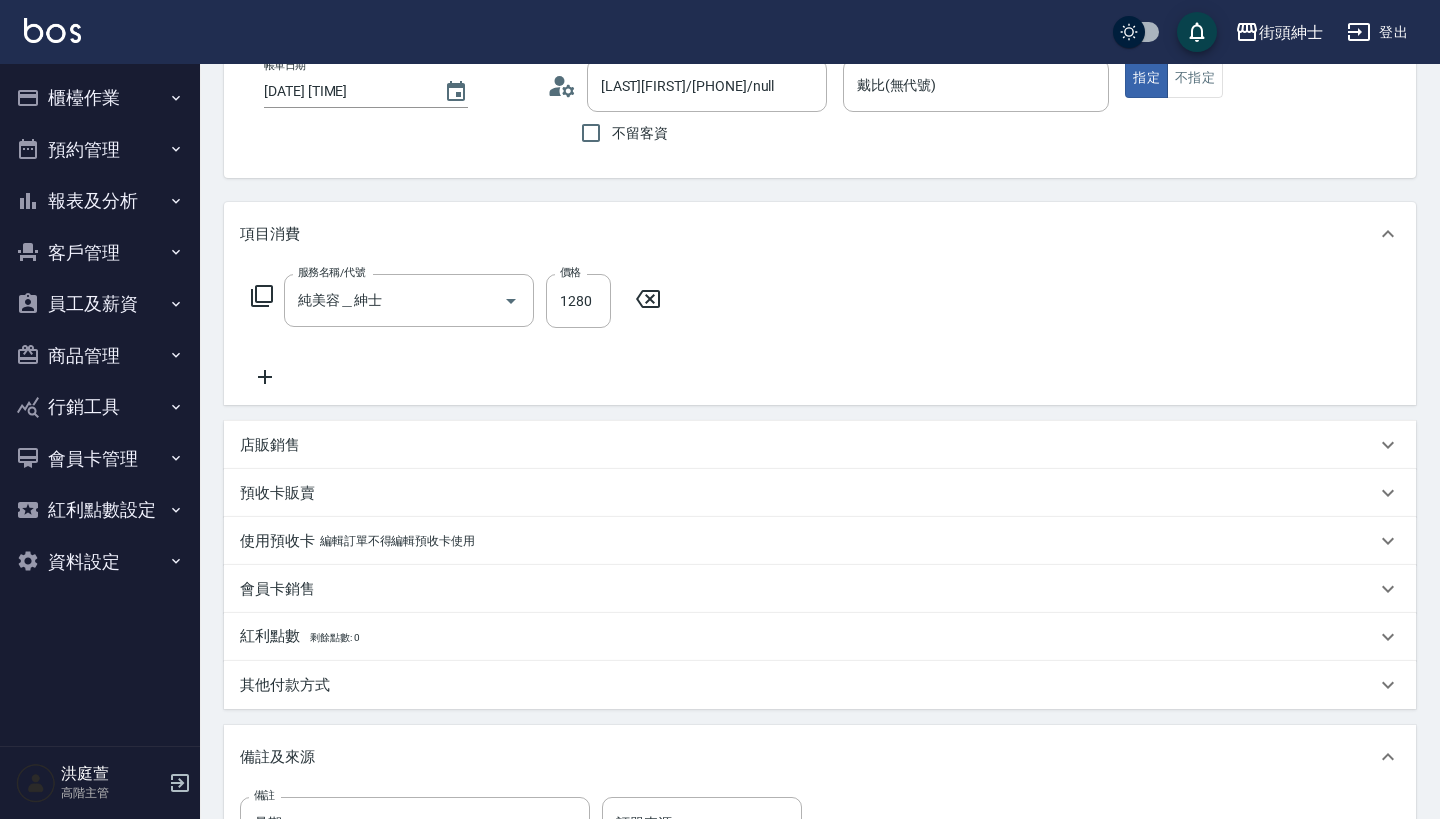 click on "店販銷售" at bounding box center [820, 445] 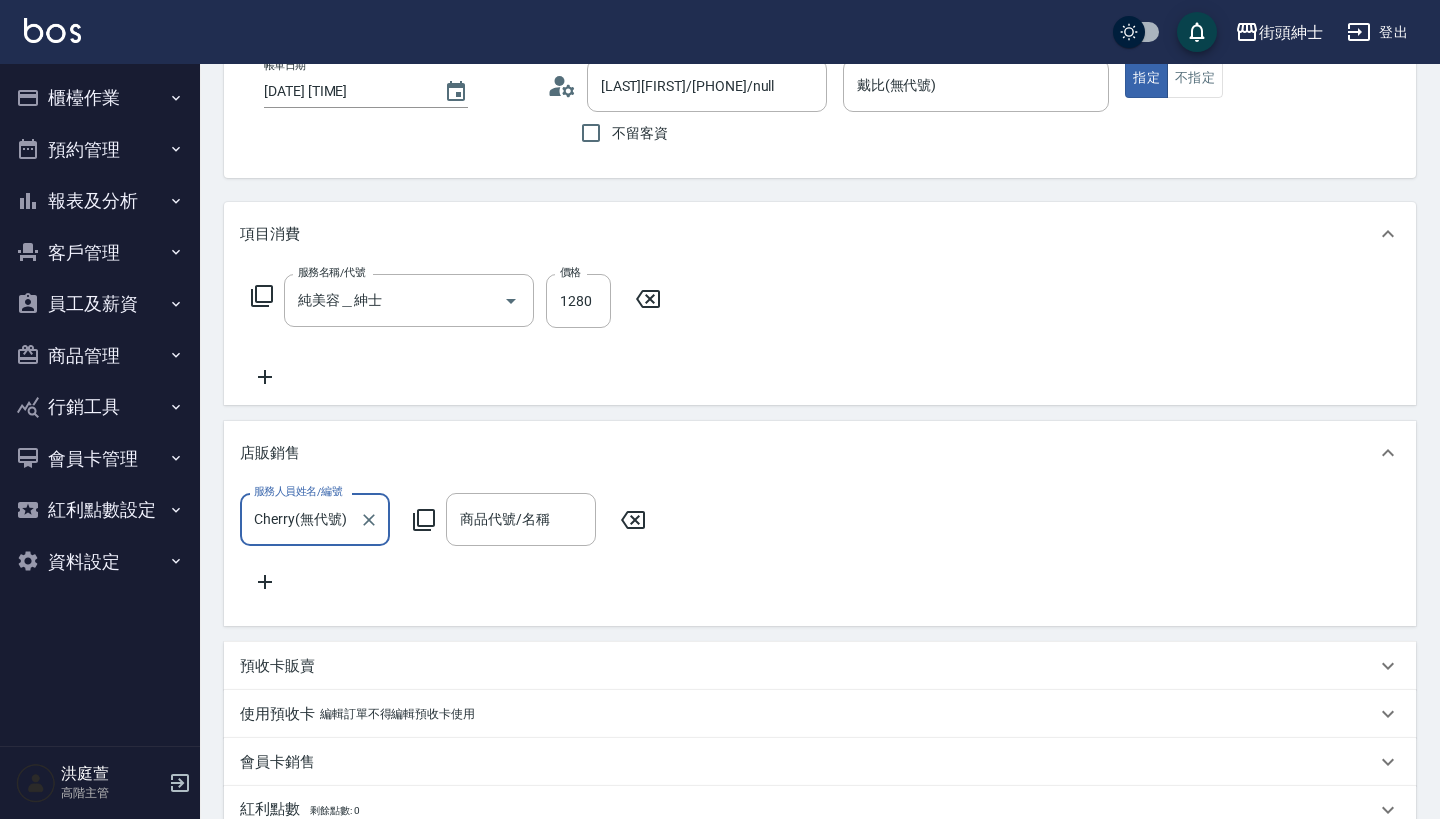 scroll, scrollTop: 0, scrollLeft: 0, axis: both 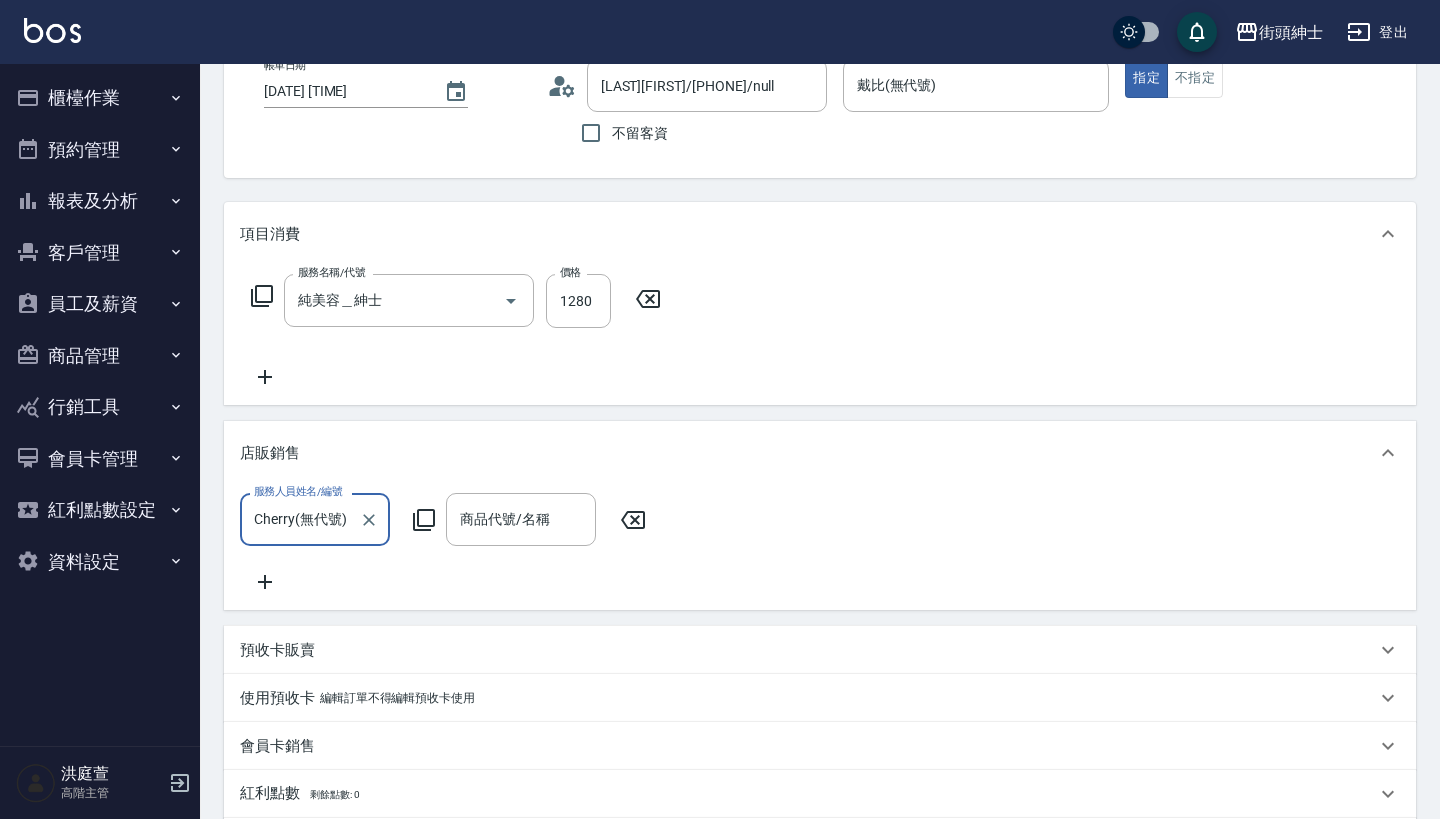 click on "服務人員姓名/編號" at bounding box center (298, 491) 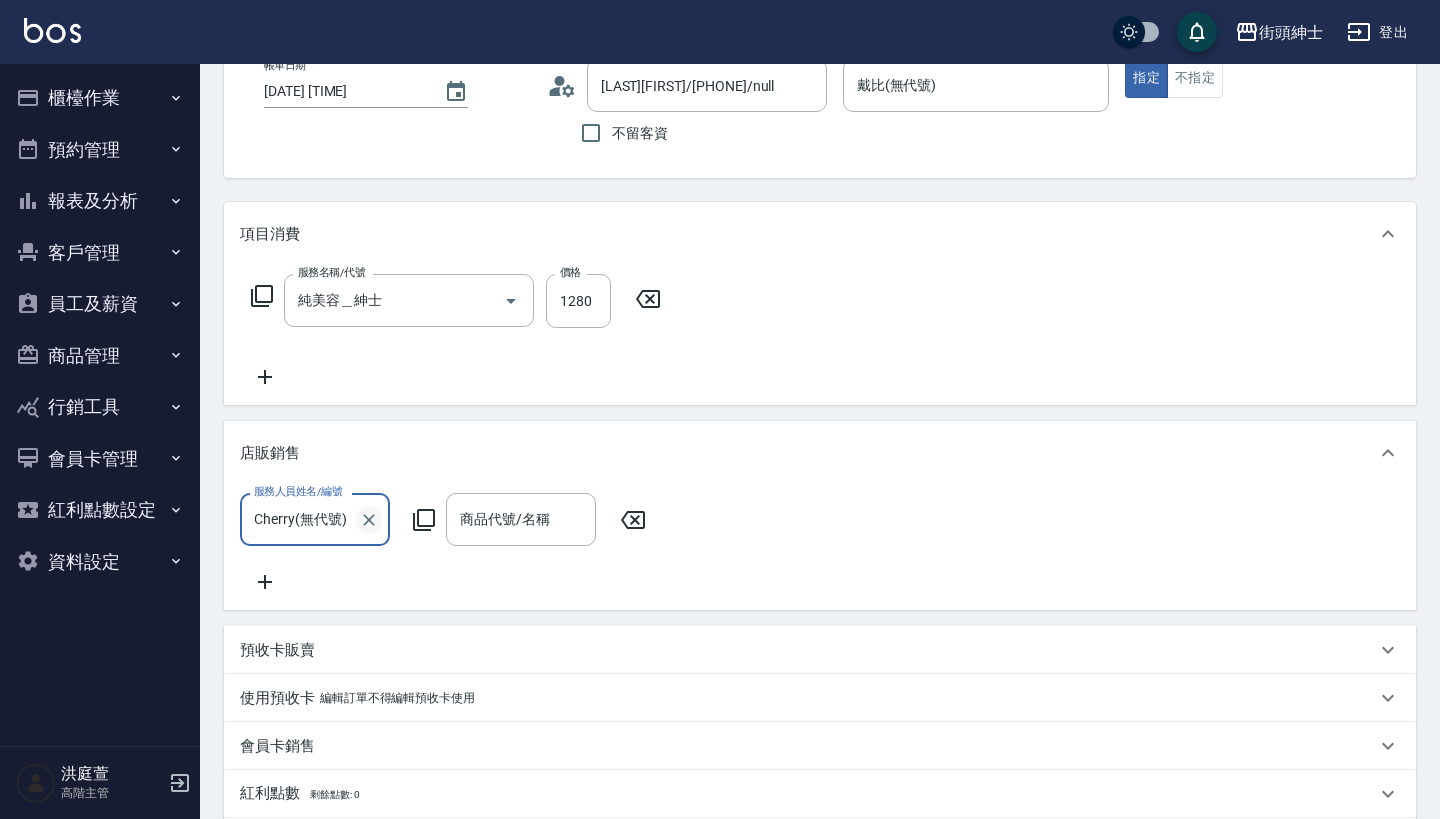 click 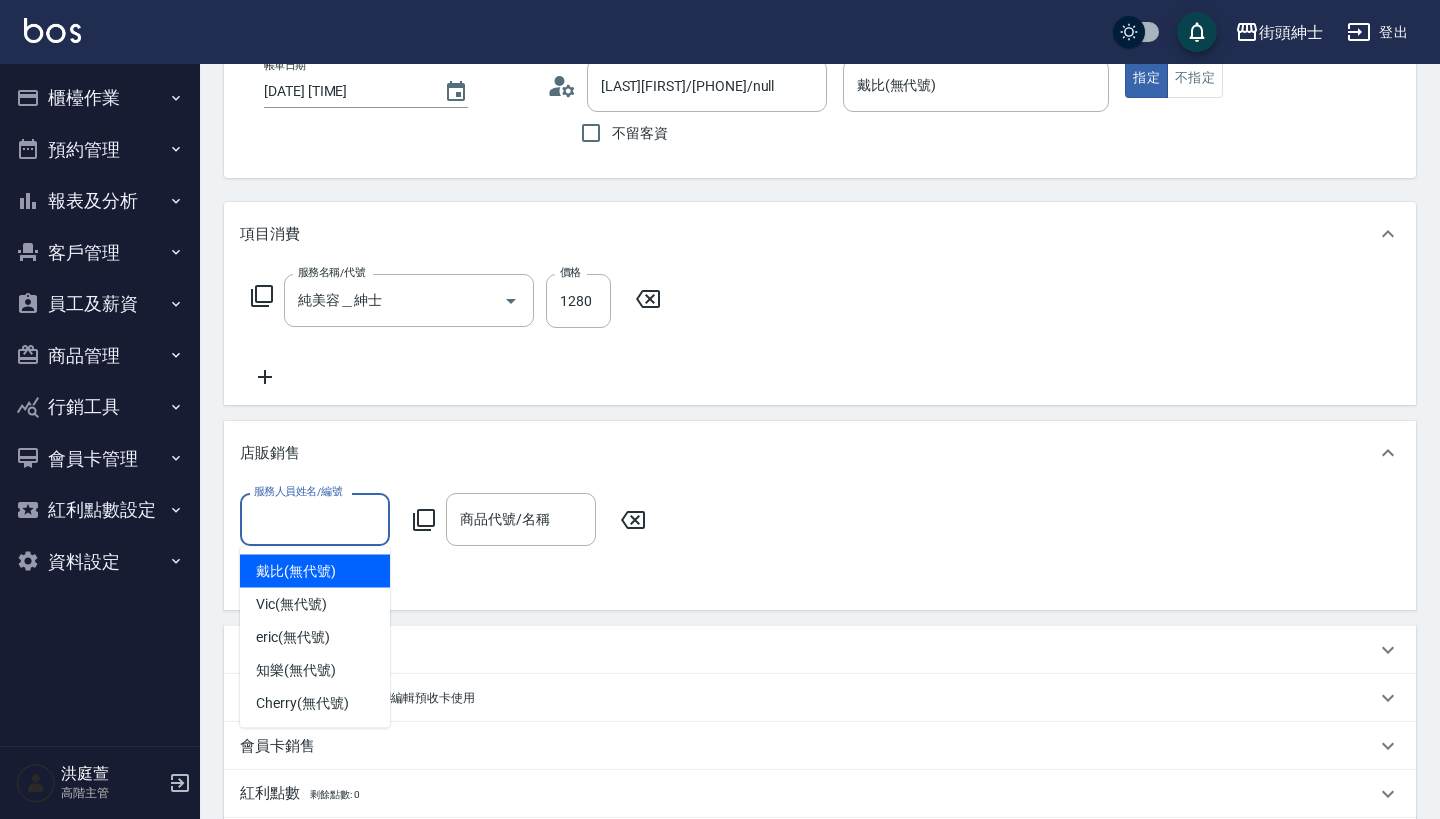 click on "服務人員姓名/編號" at bounding box center (315, 519) 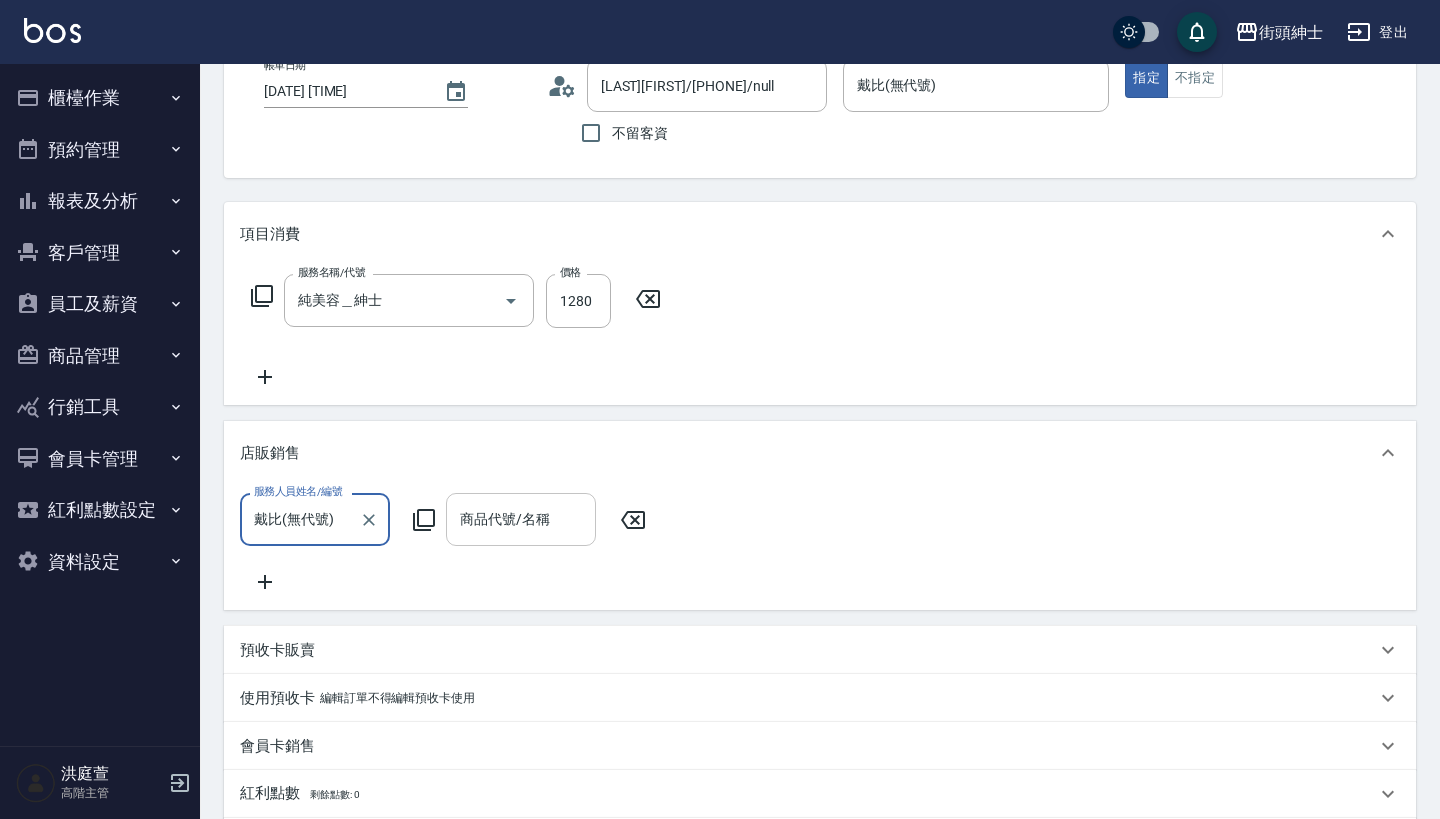 click on "商品代號/名稱" at bounding box center [521, 519] 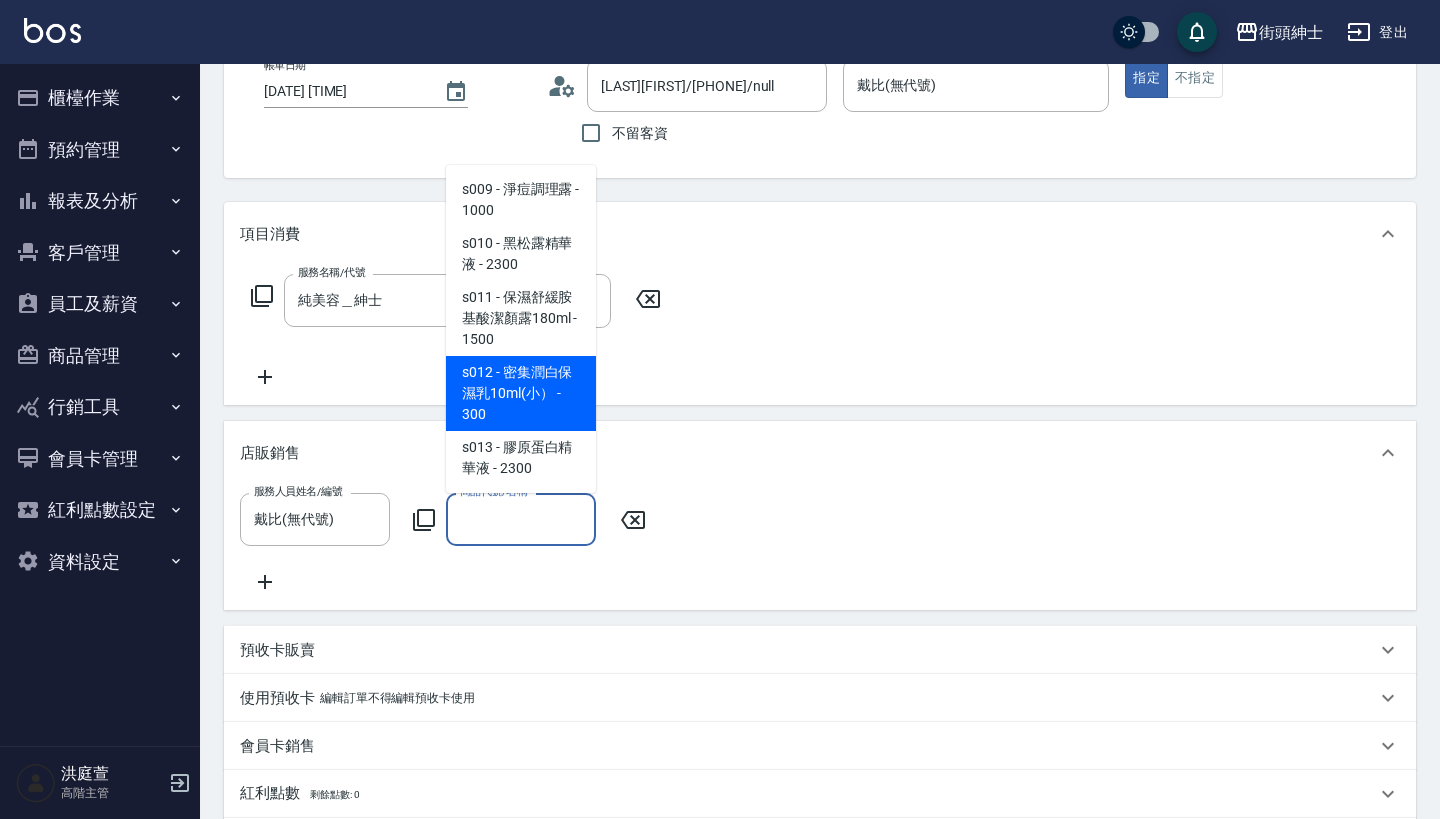 scroll 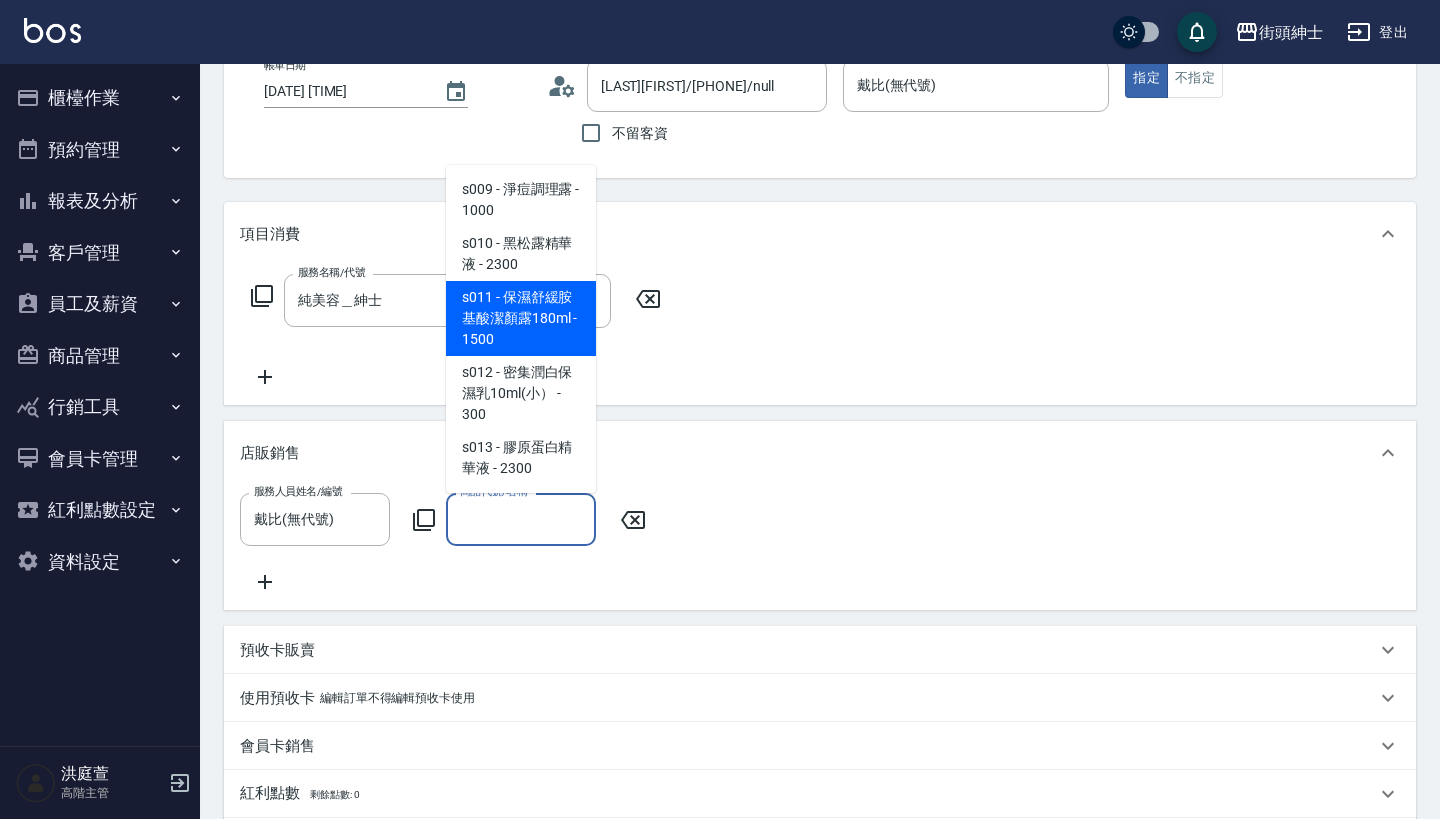 click on "s011 - 保濕舒緩胺基酸潔顏露180ml - 1500" at bounding box center [521, 318] 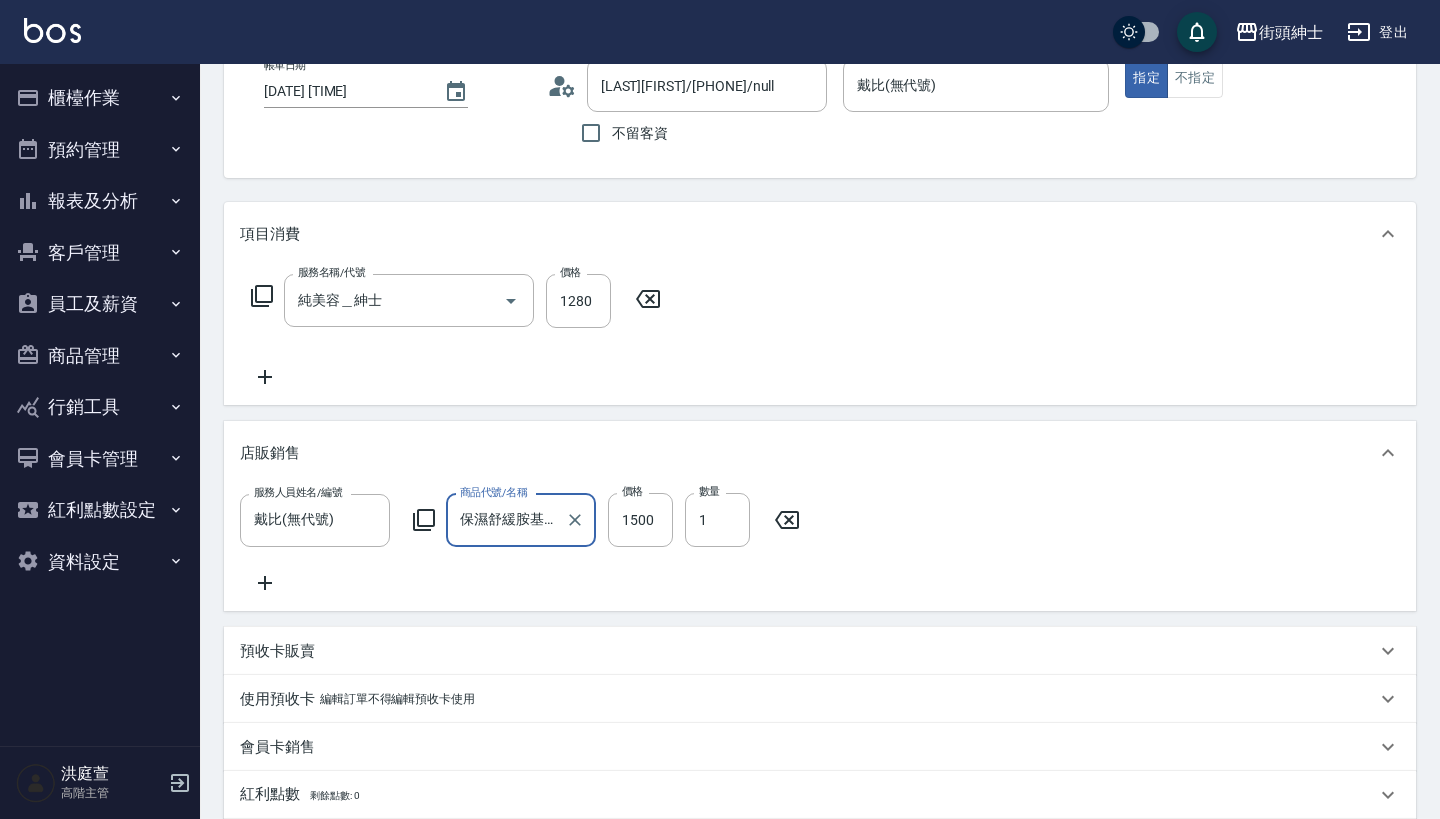 click 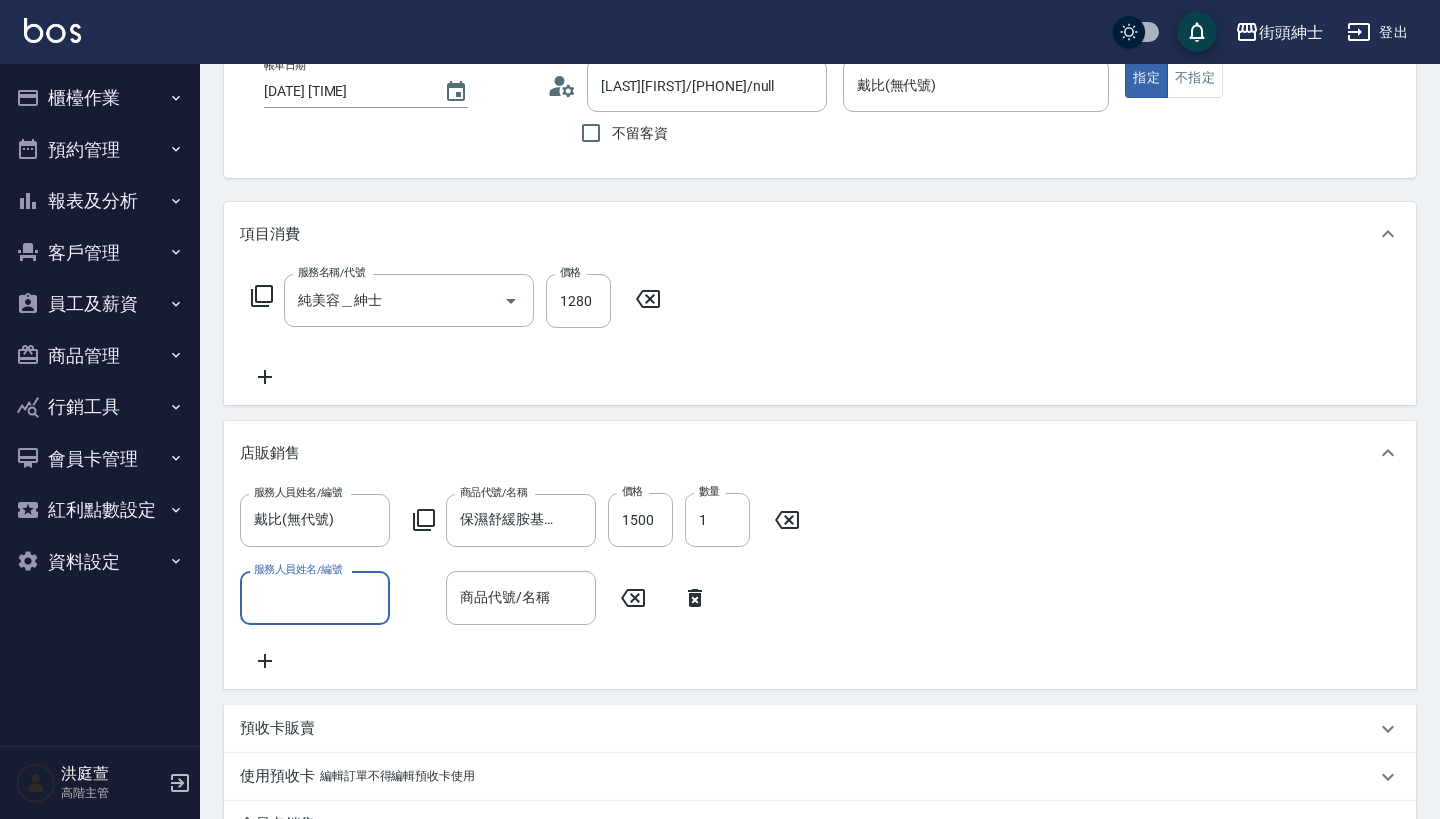 click on "服務人員姓名/編號" at bounding box center (315, 597) 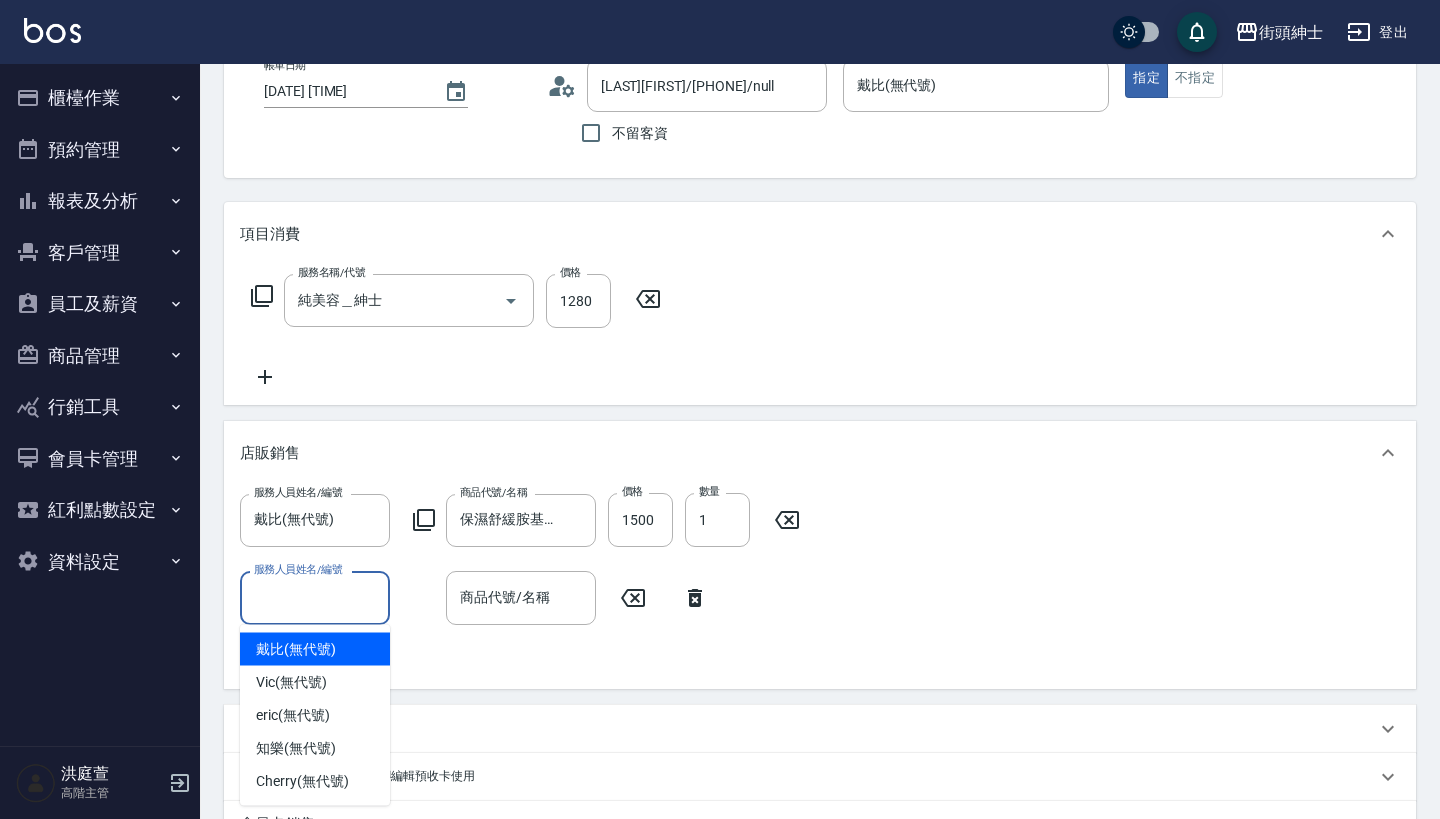 click on "戴比 (無代號)" at bounding box center [296, 649] 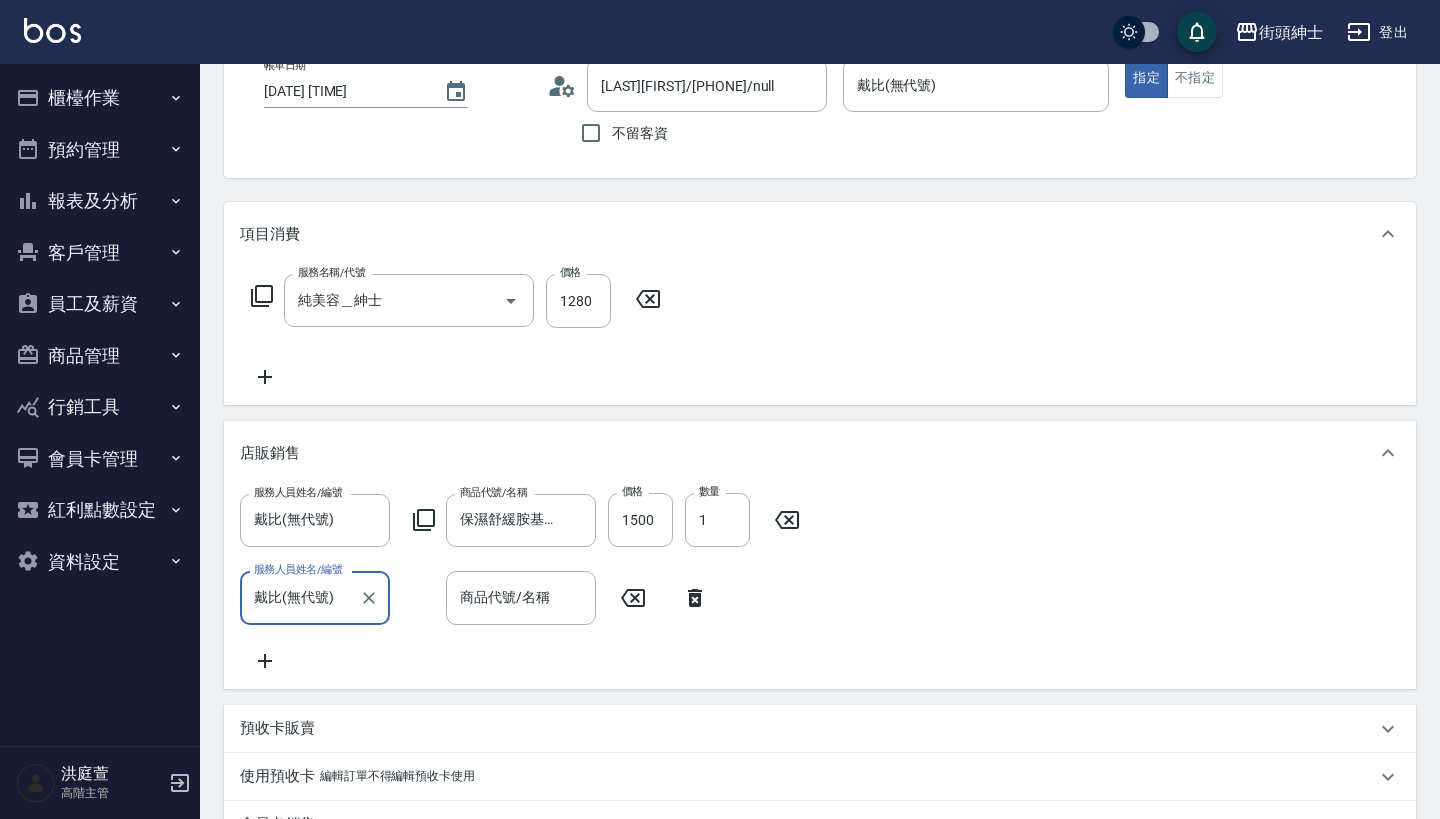 click on "商品代號/名稱" at bounding box center (521, 597) 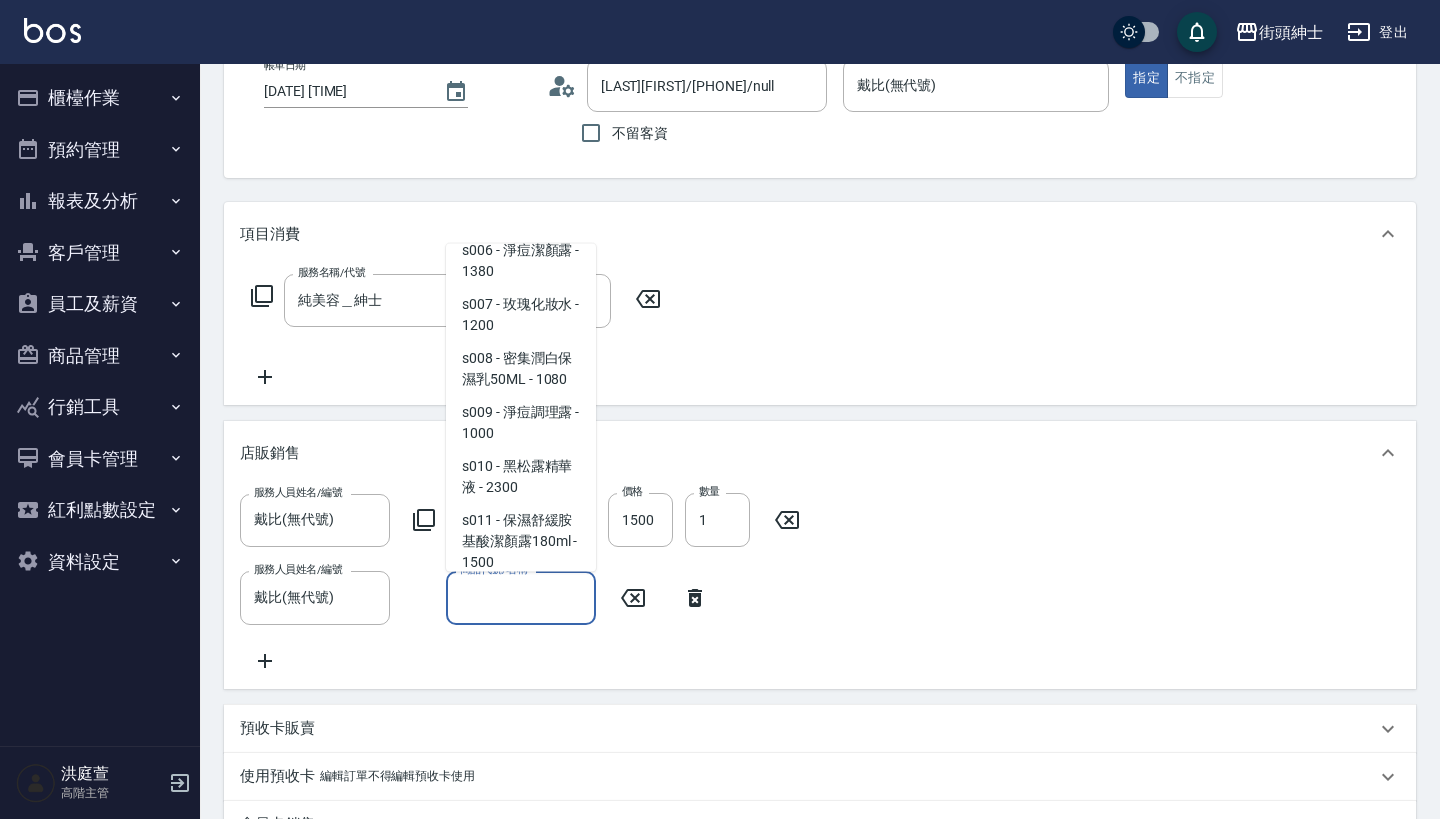 scroll, scrollTop: 565, scrollLeft: 0, axis: vertical 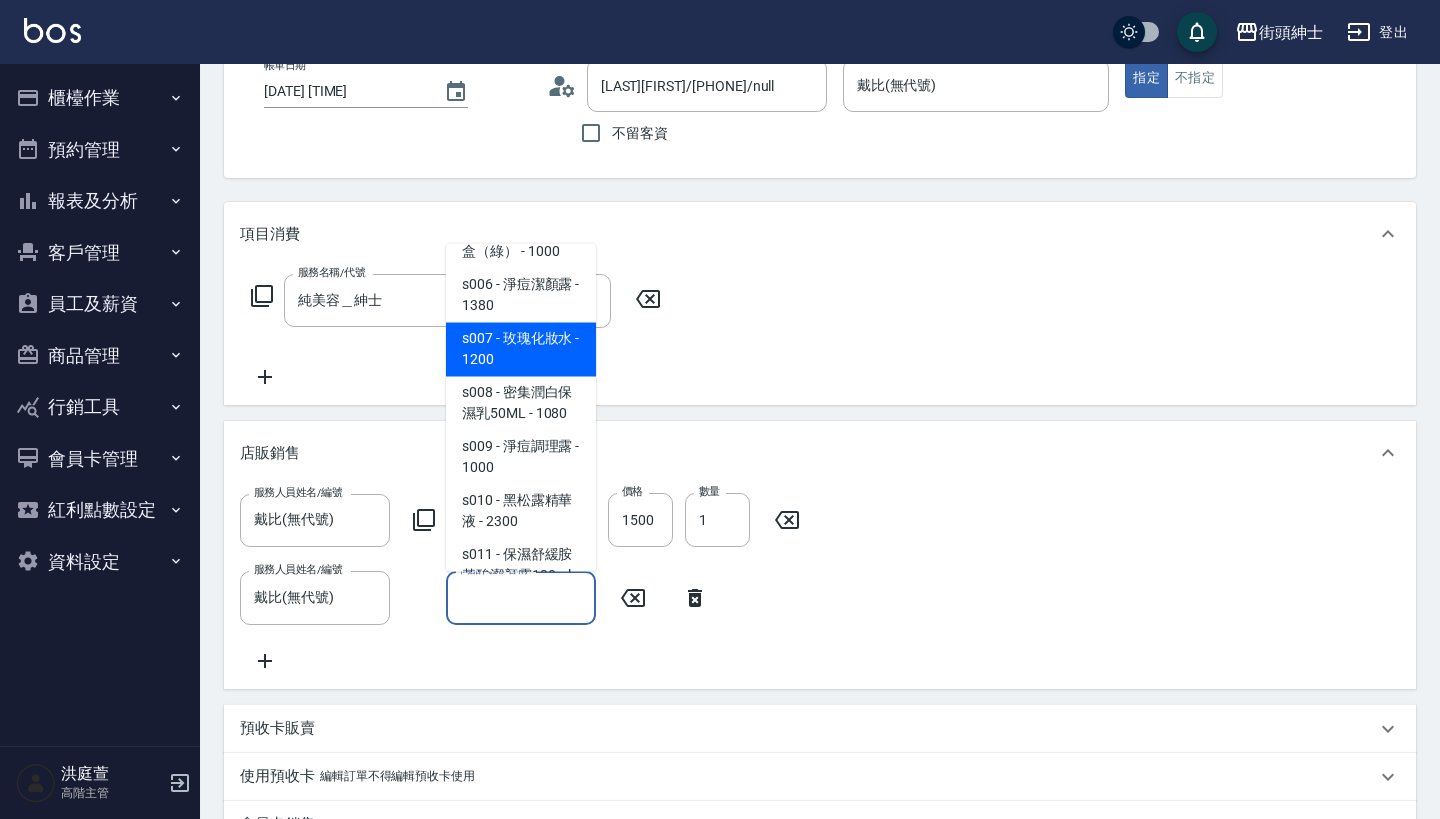 click on "s007 - 玫瑰化妝水 - 1200" at bounding box center (521, 350) 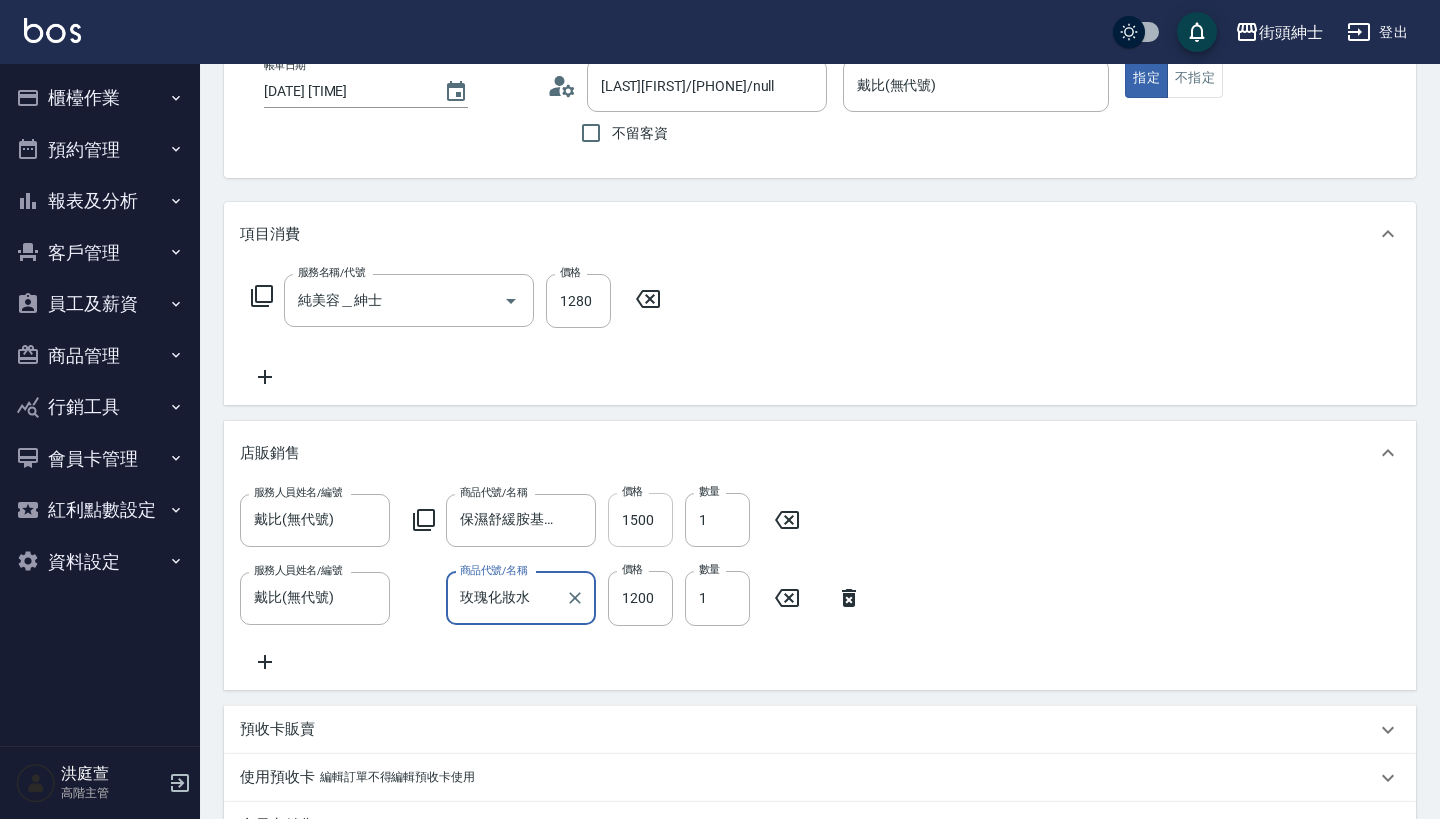 click on "1500" at bounding box center [640, 520] 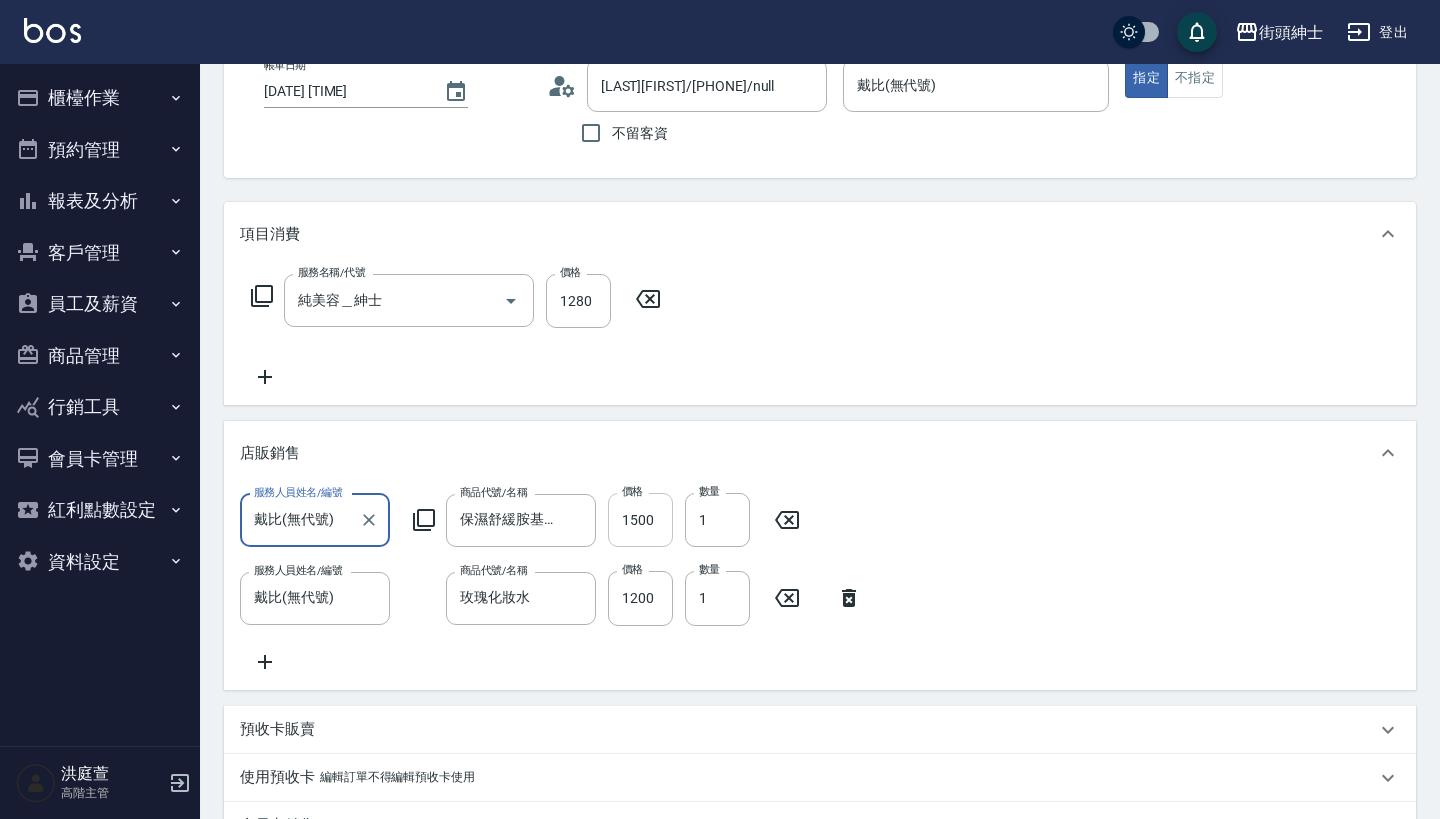 click on "1500" at bounding box center (640, 520) 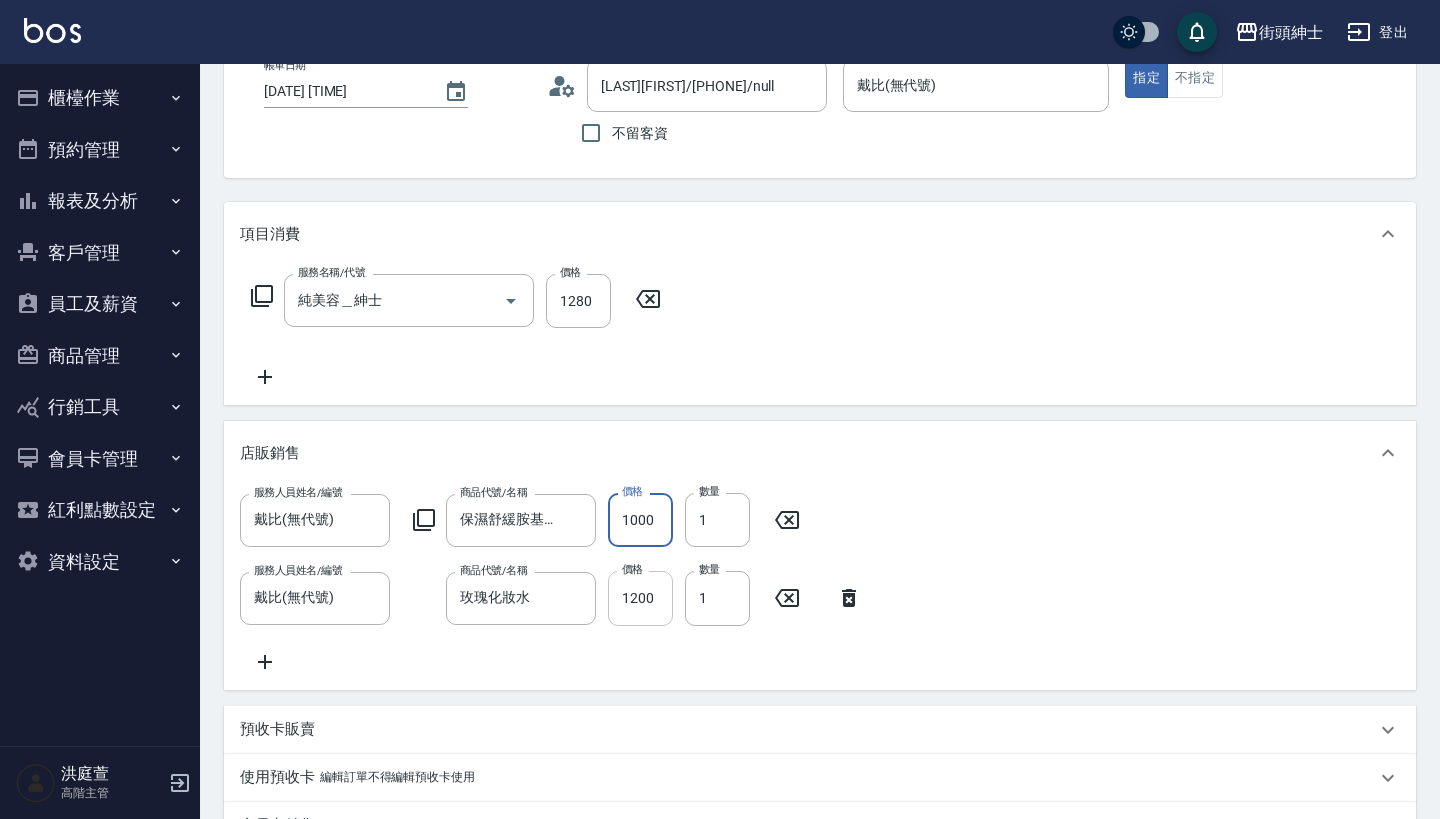 type on "1000" 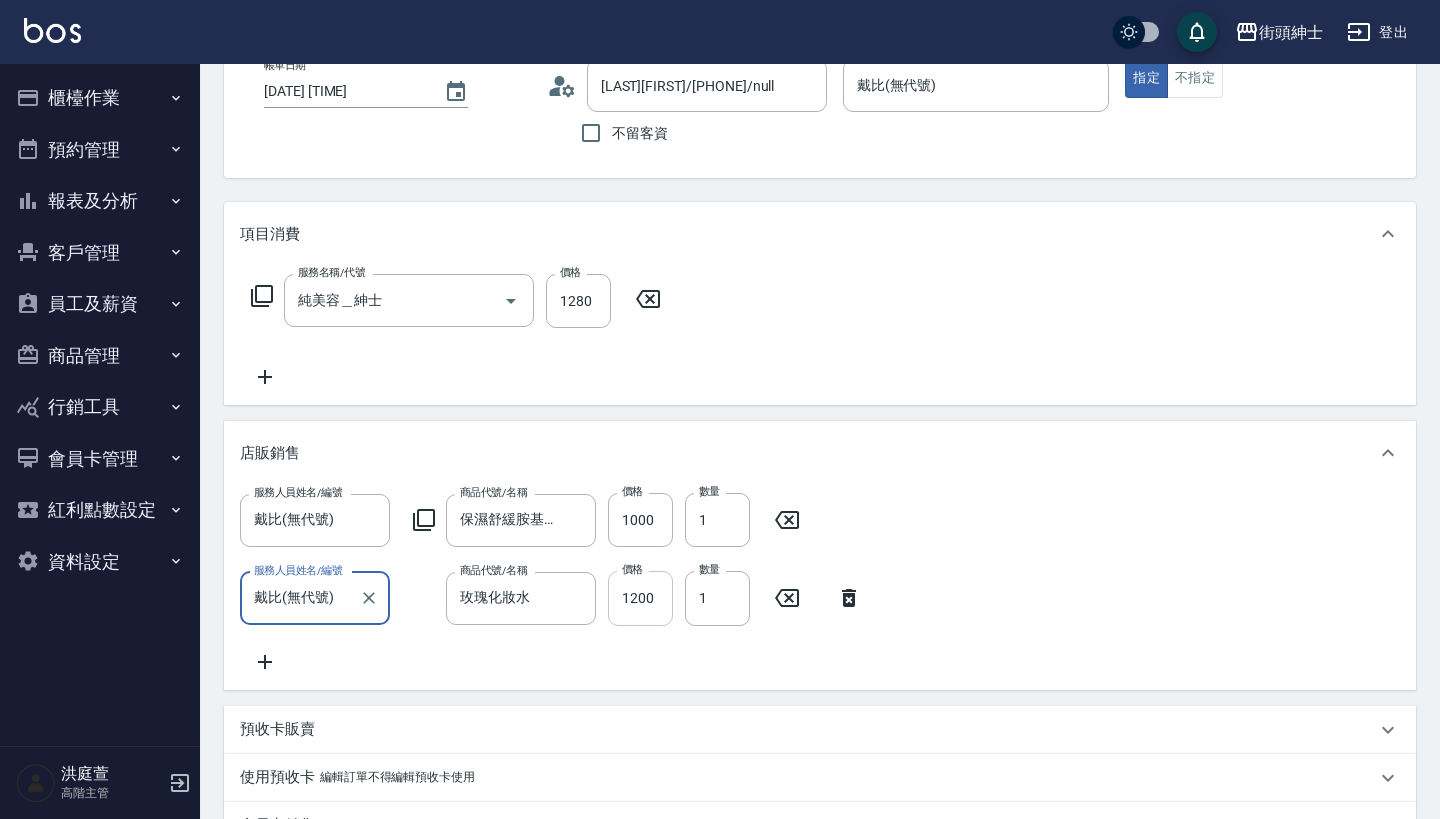 click on "1200" at bounding box center [640, 598] 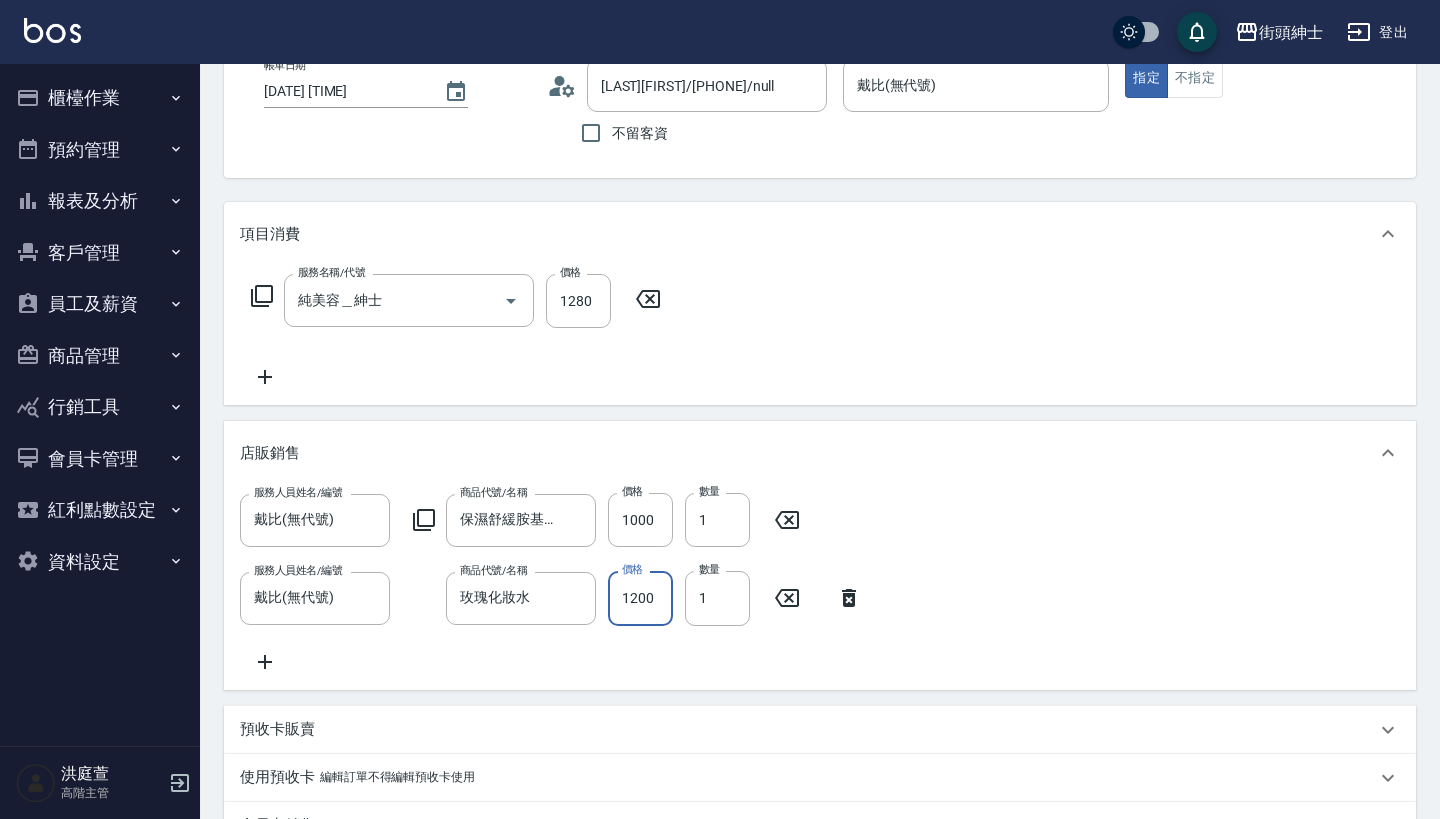 click on "1200" at bounding box center (640, 598) 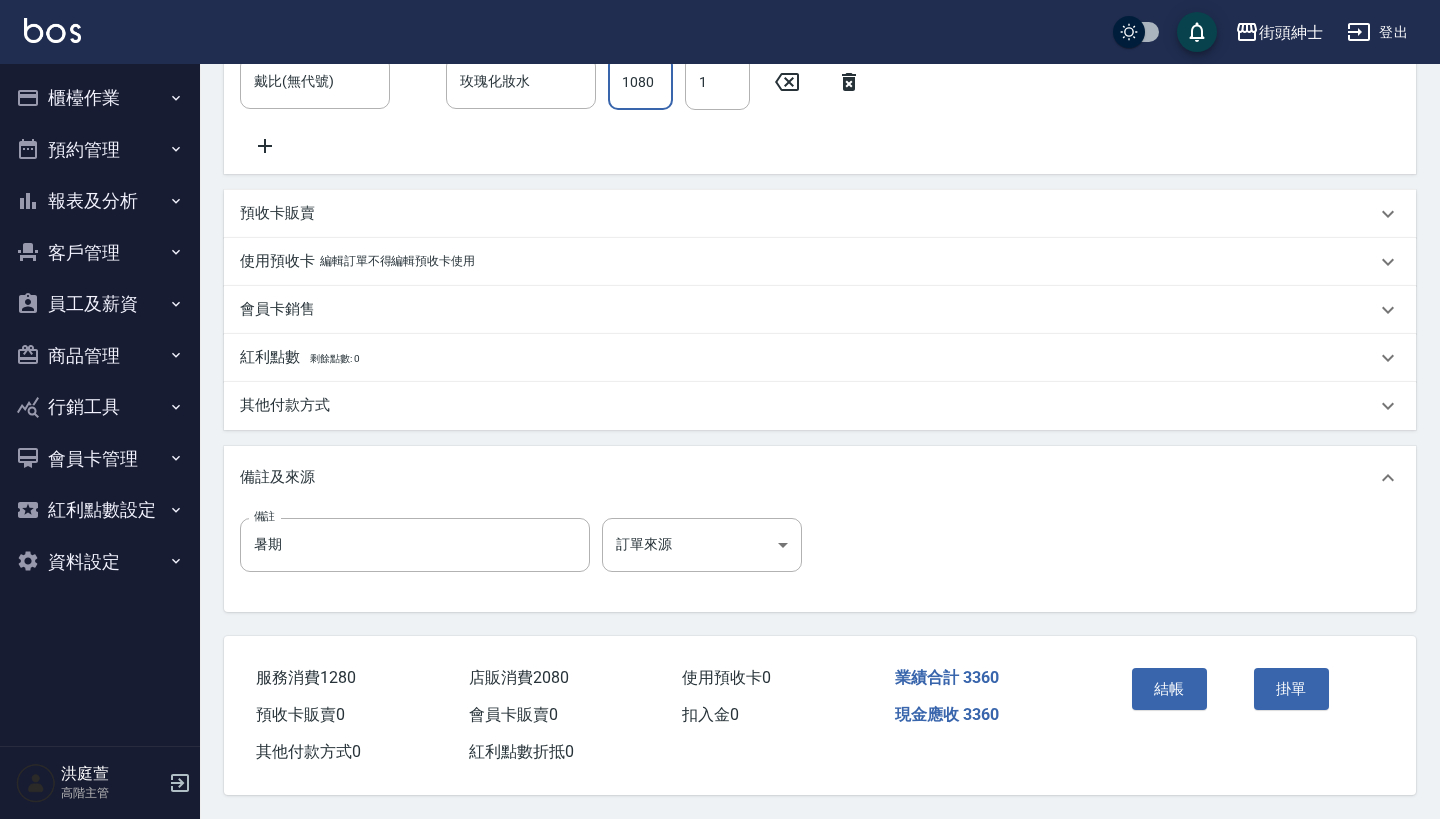 scroll, scrollTop: 667, scrollLeft: 0, axis: vertical 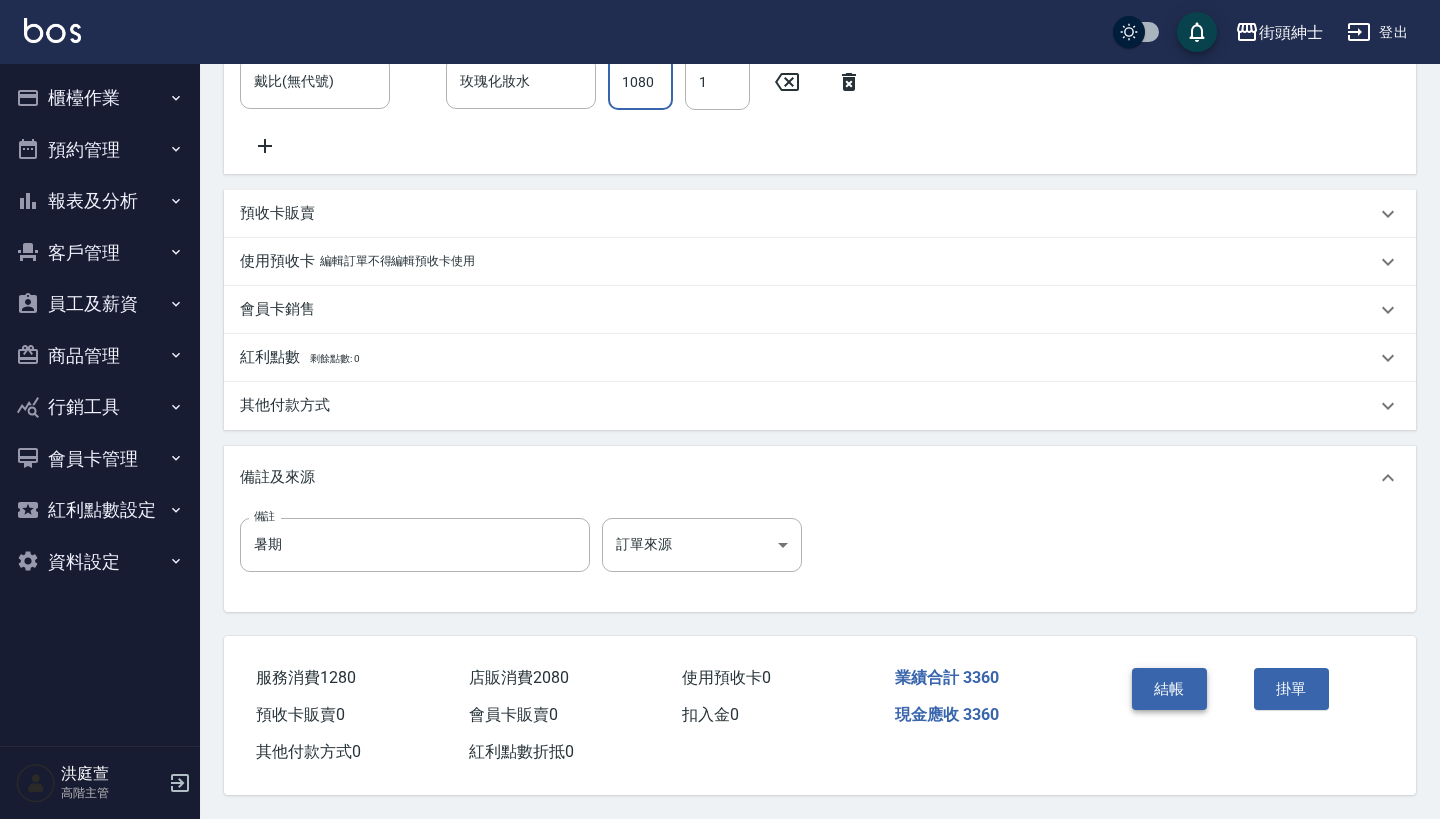 type on "1080" 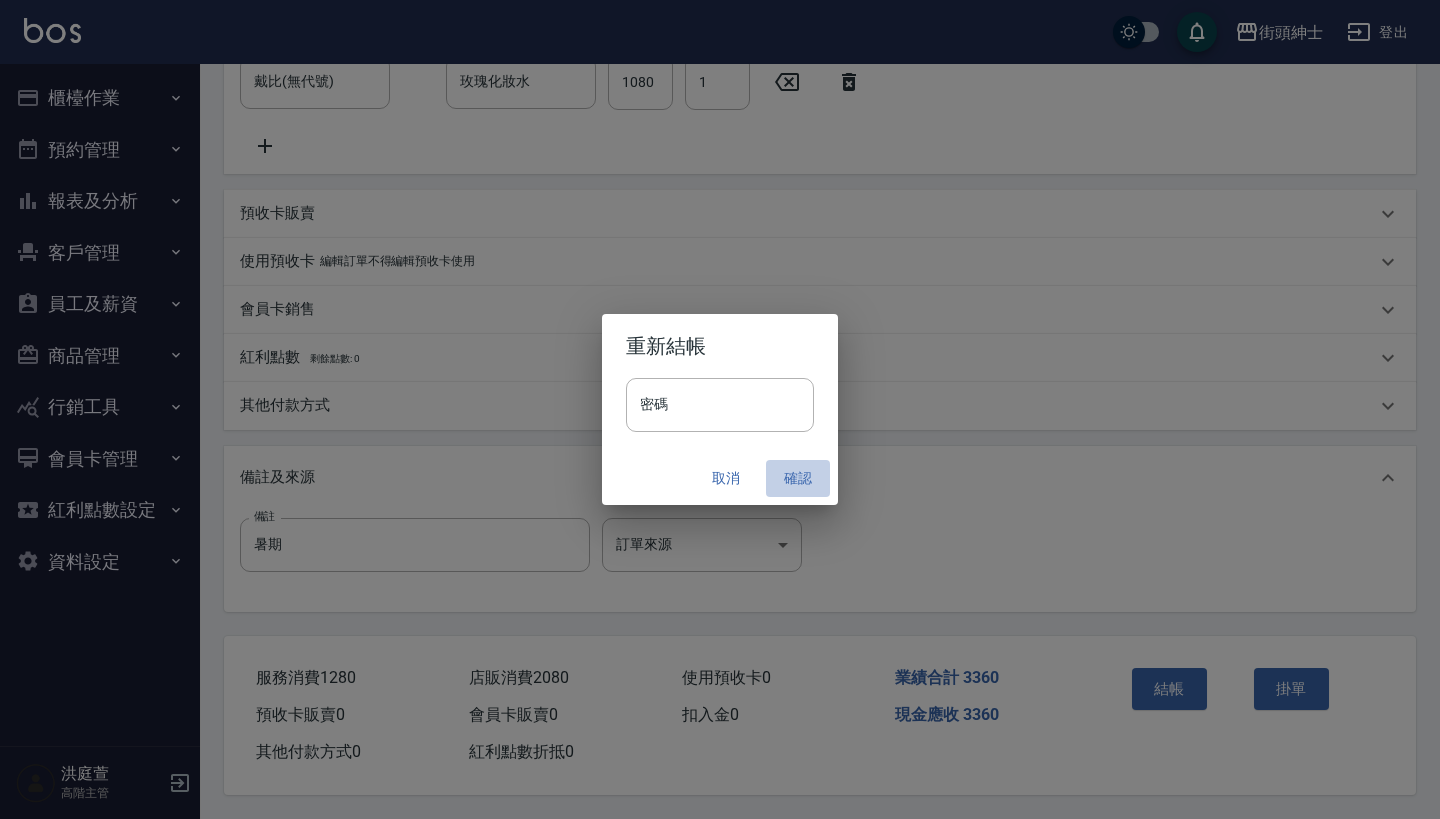 click on "確認" at bounding box center (798, 478) 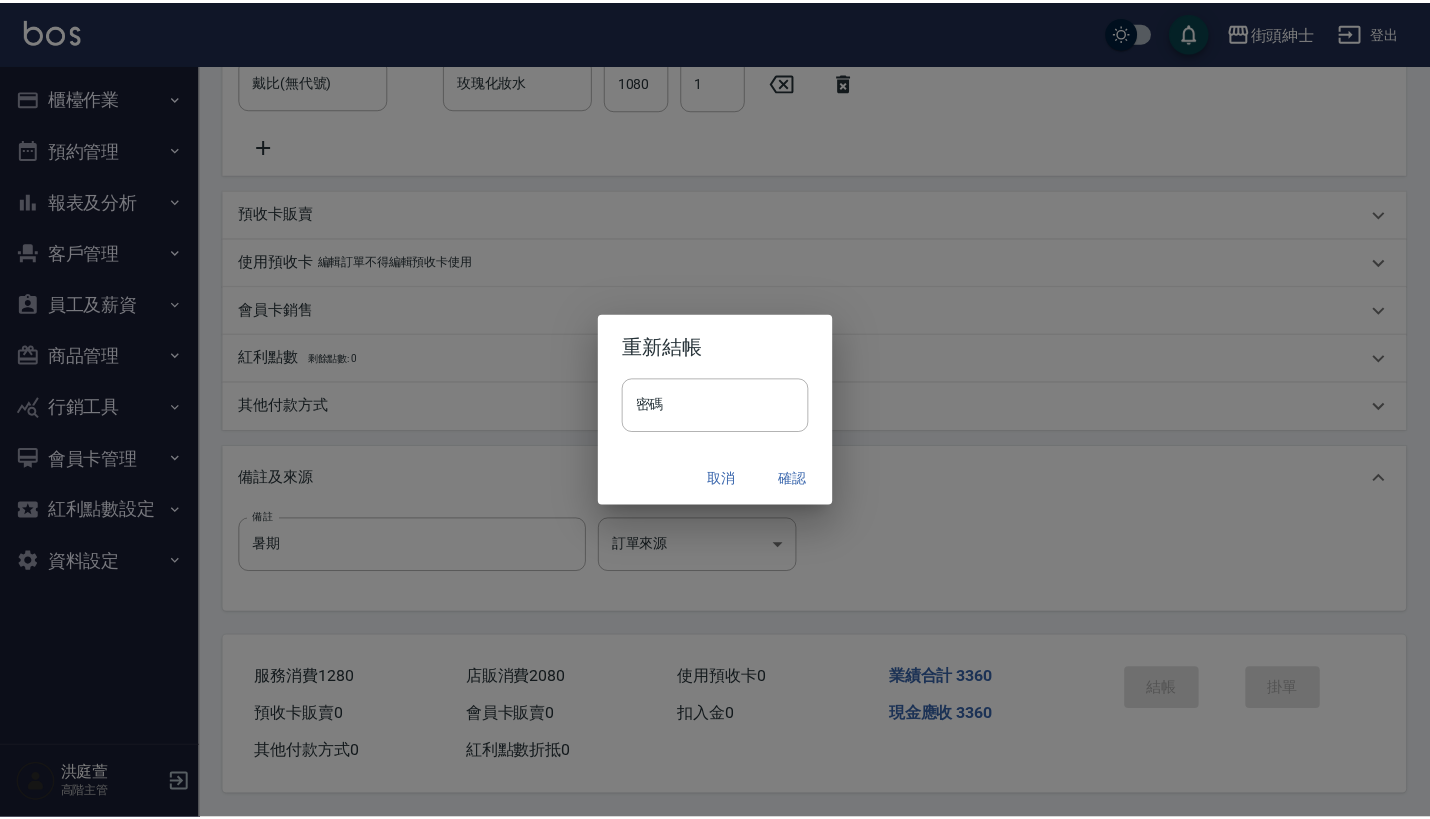 scroll, scrollTop: 0, scrollLeft: 0, axis: both 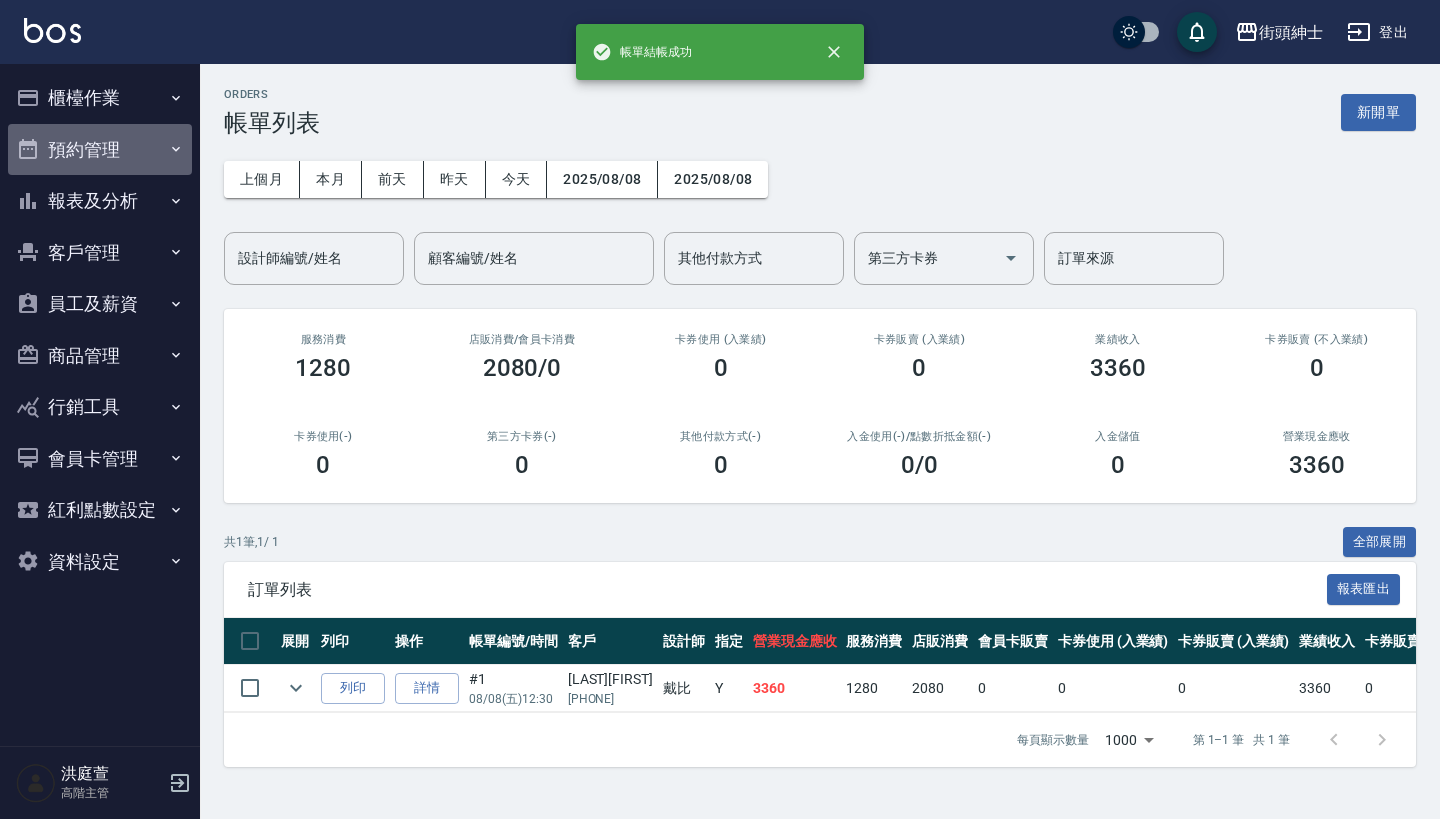 click 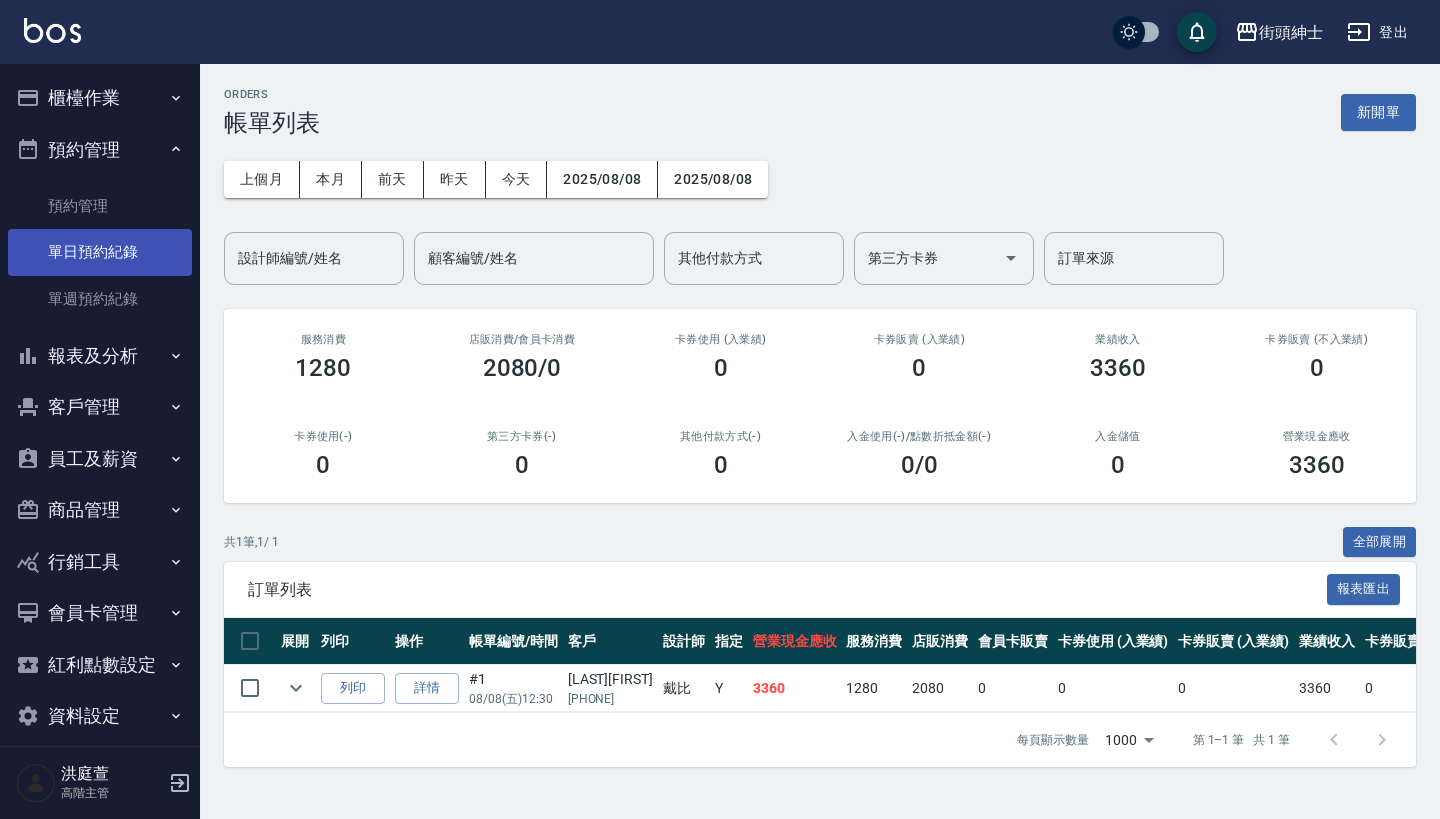 click on "單日預約紀錄" at bounding box center [100, 252] 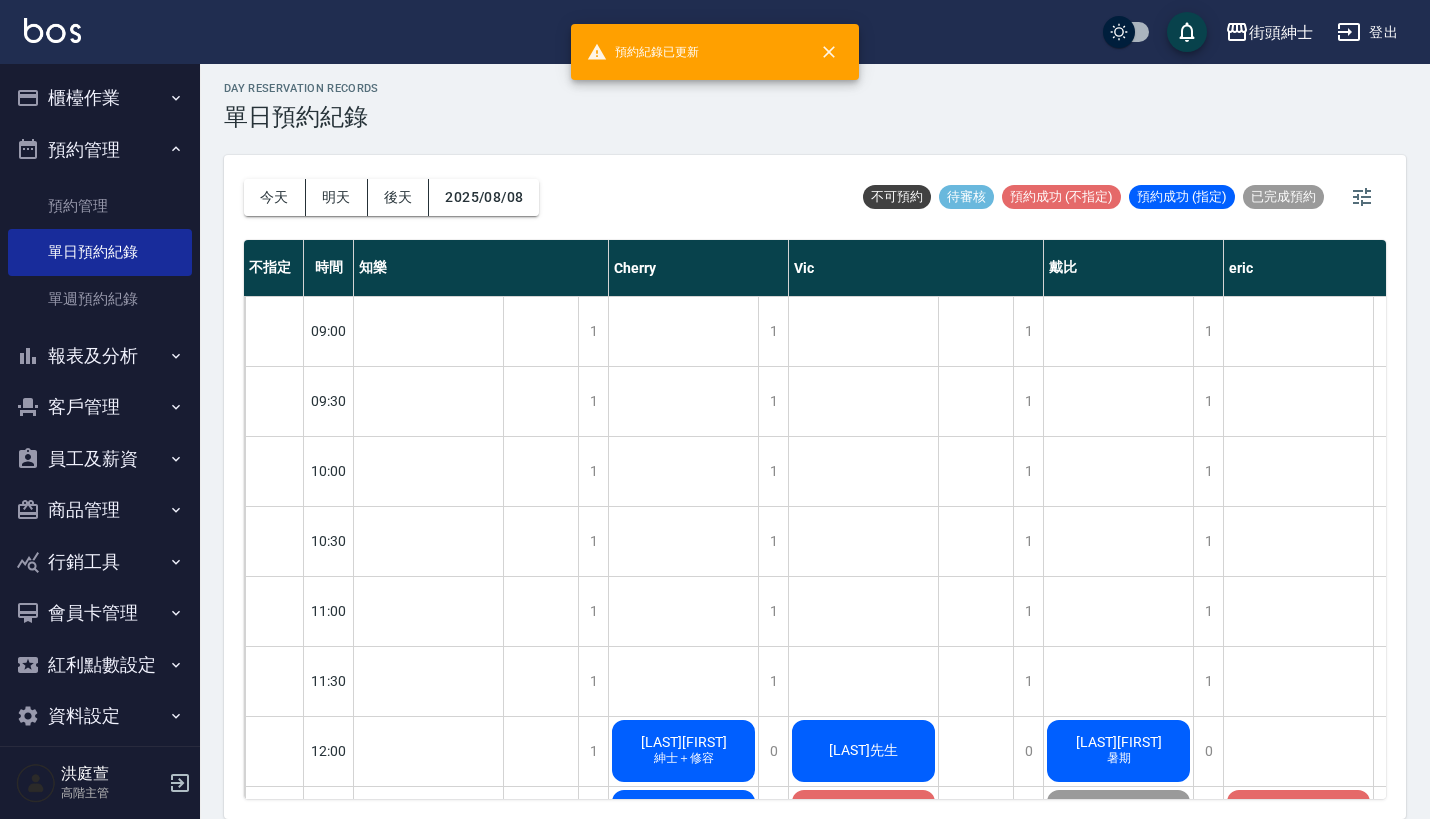 scroll, scrollTop: 7, scrollLeft: 0, axis: vertical 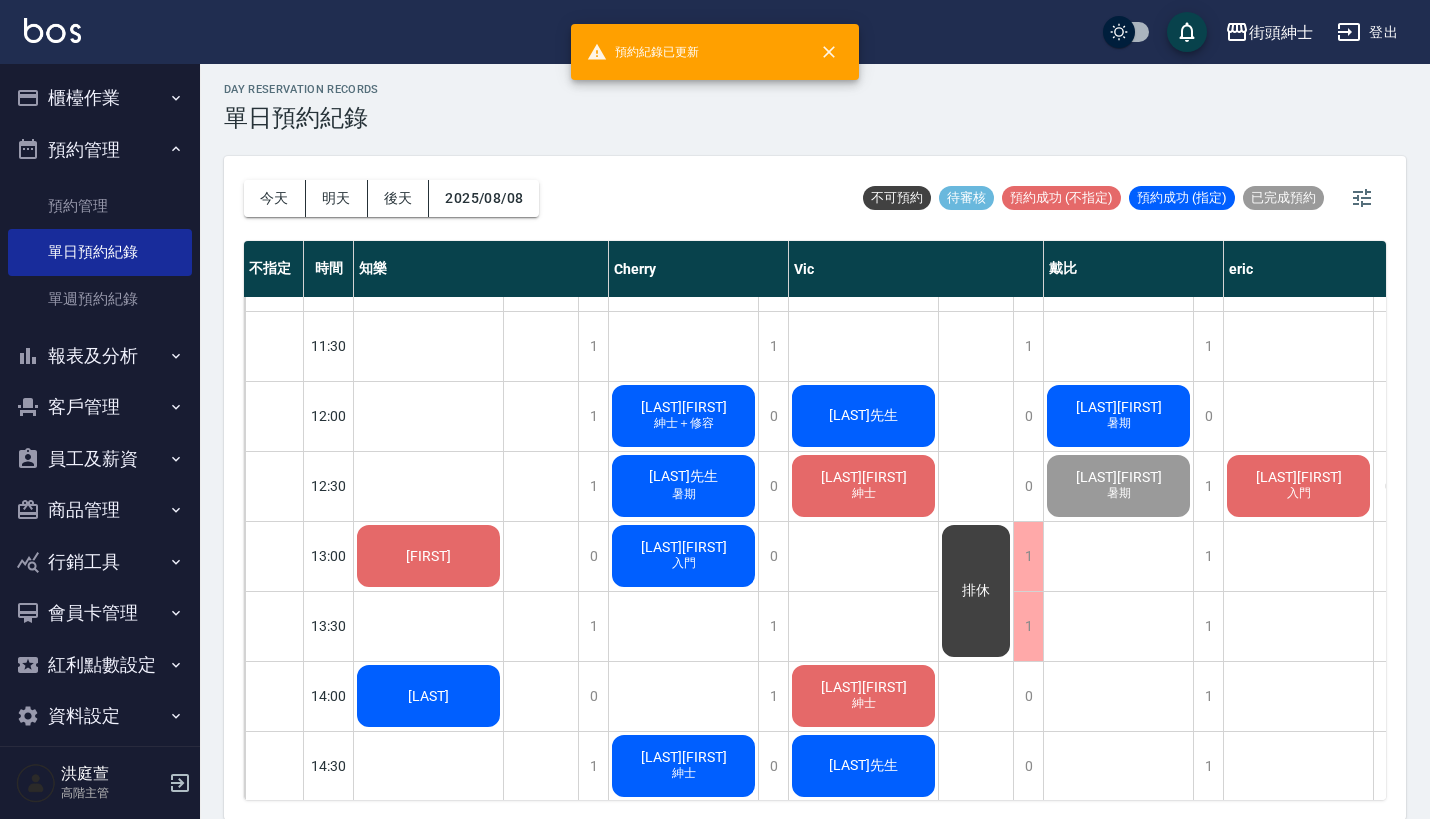 click on "王叔民 暑期" at bounding box center (428, 556) 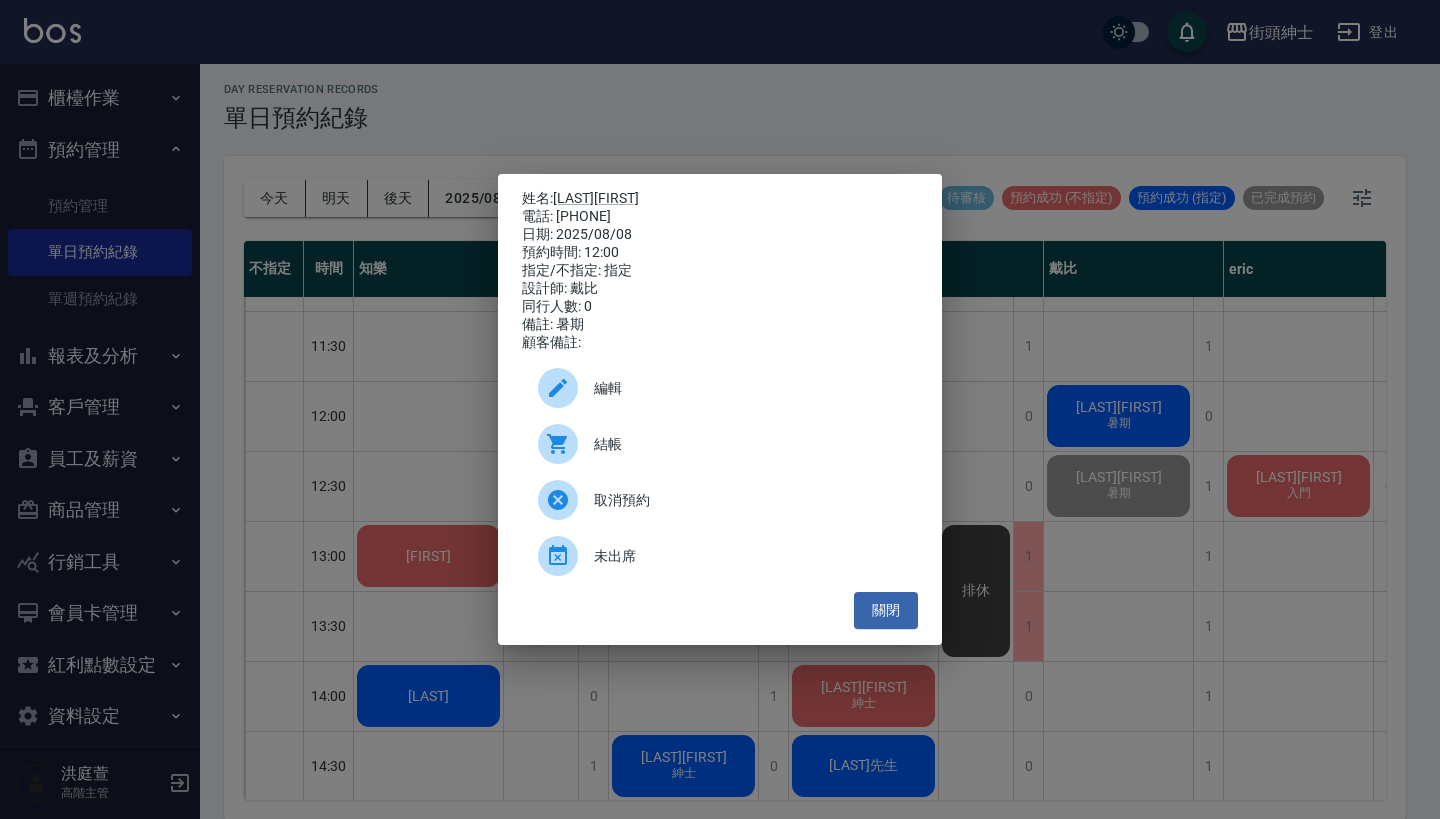 click at bounding box center [566, 444] 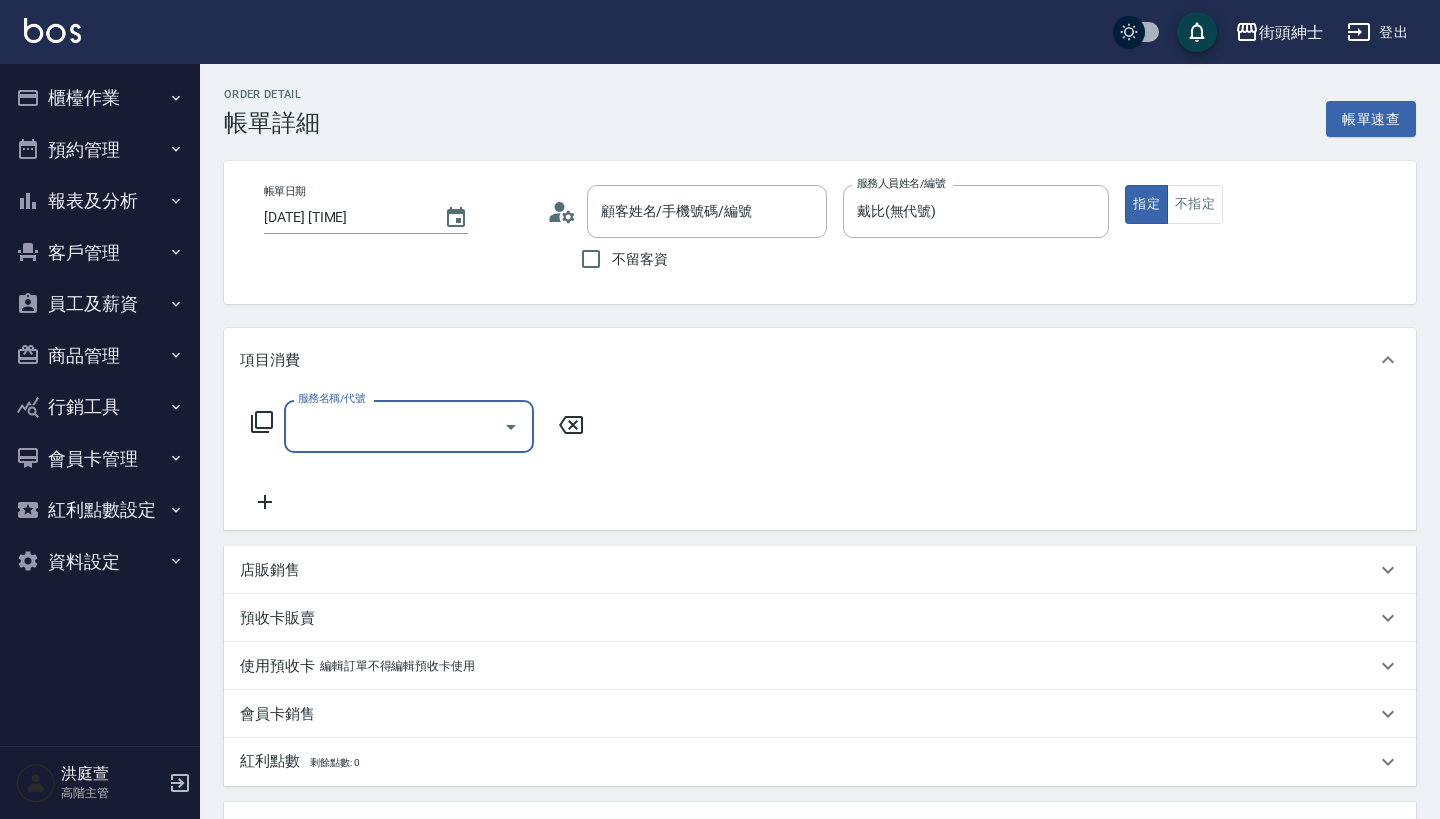 type on "王叔民/0912860639/null" 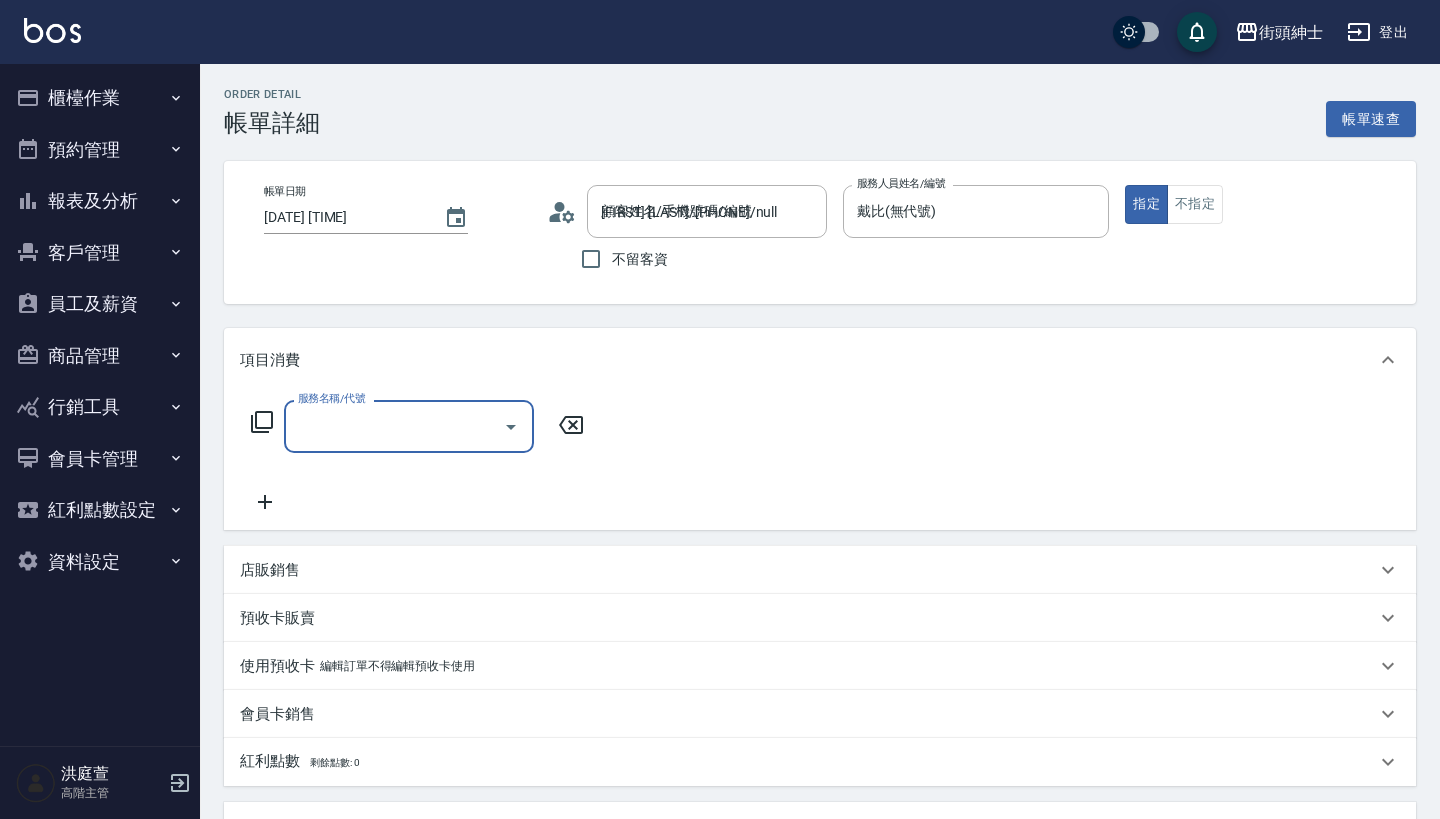 scroll, scrollTop: 0, scrollLeft: 0, axis: both 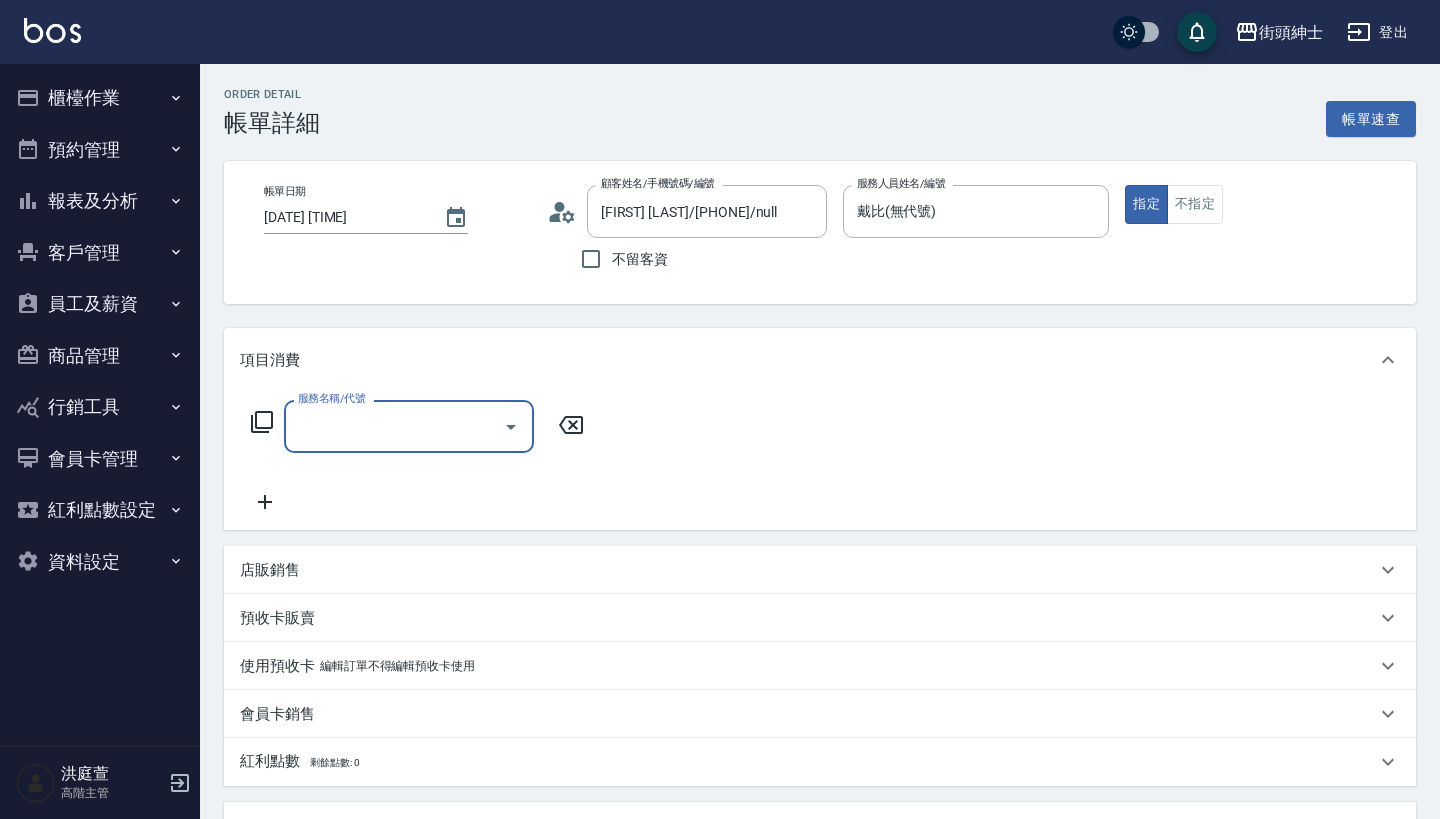 click on "服務名稱/代號" at bounding box center (394, 426) 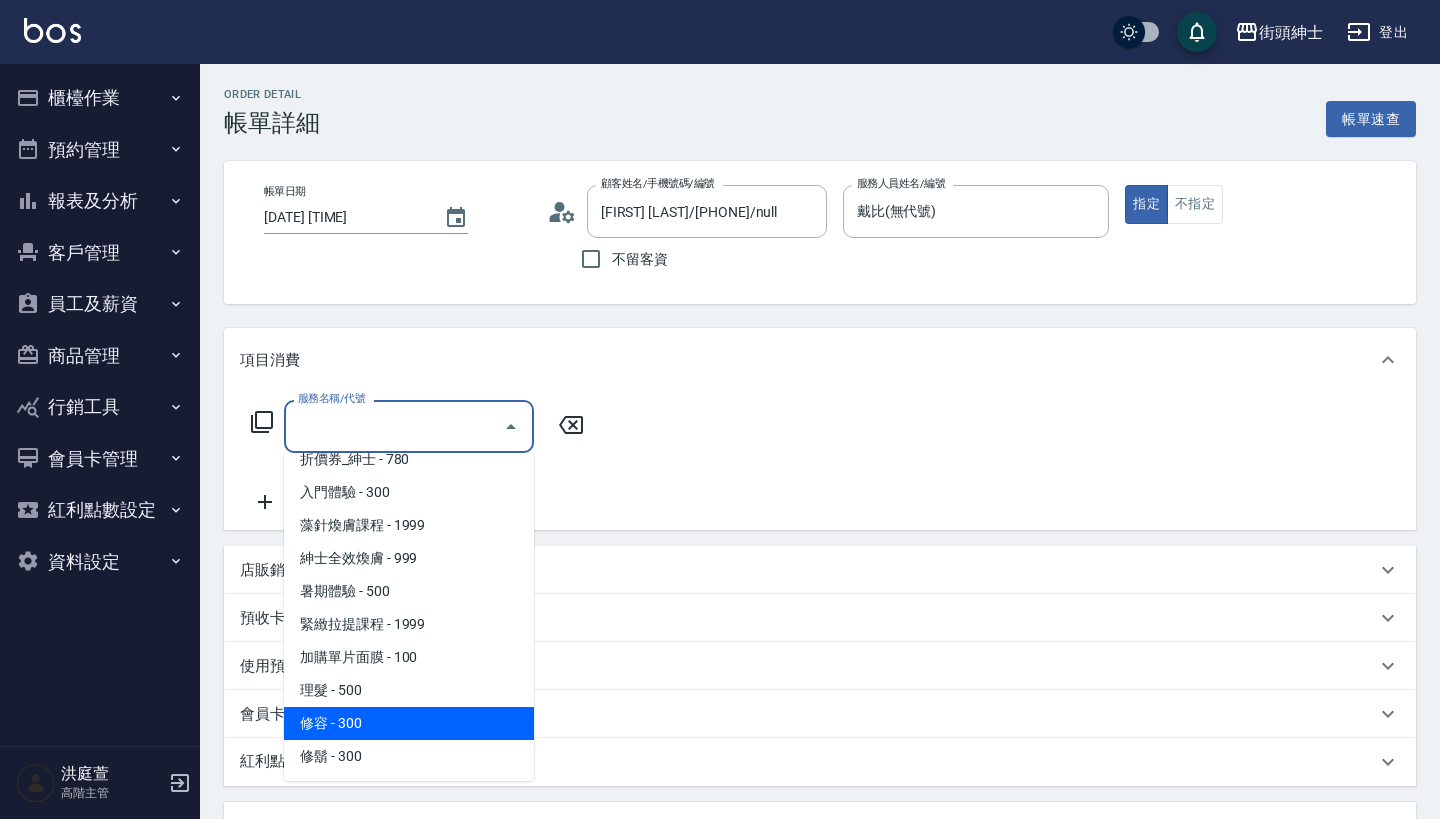 scroll, scrollTop: 84, scrollLeft: 0, axis: vertical 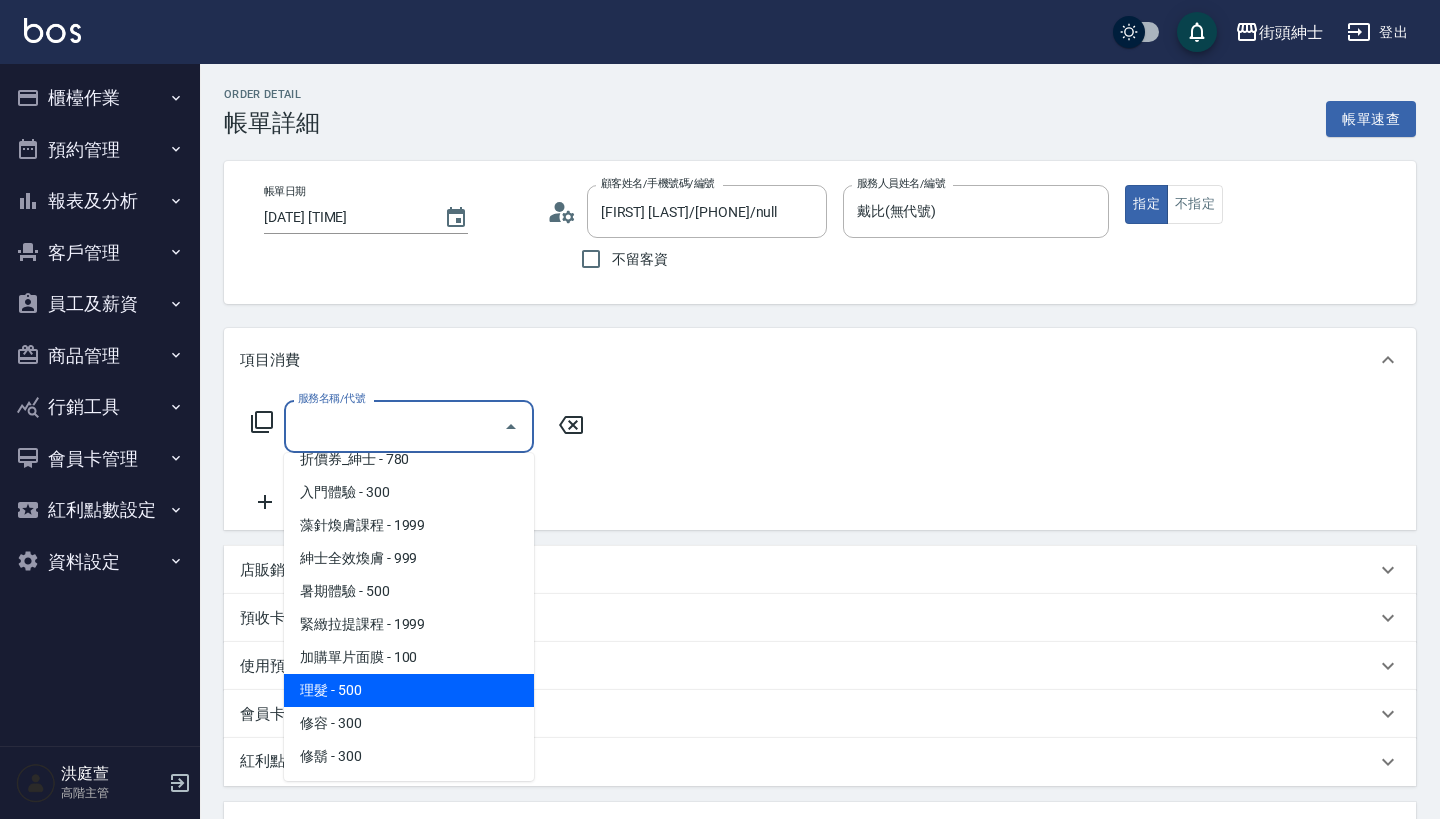 click on "理髮 - 500" at bounding box center [409, 690] 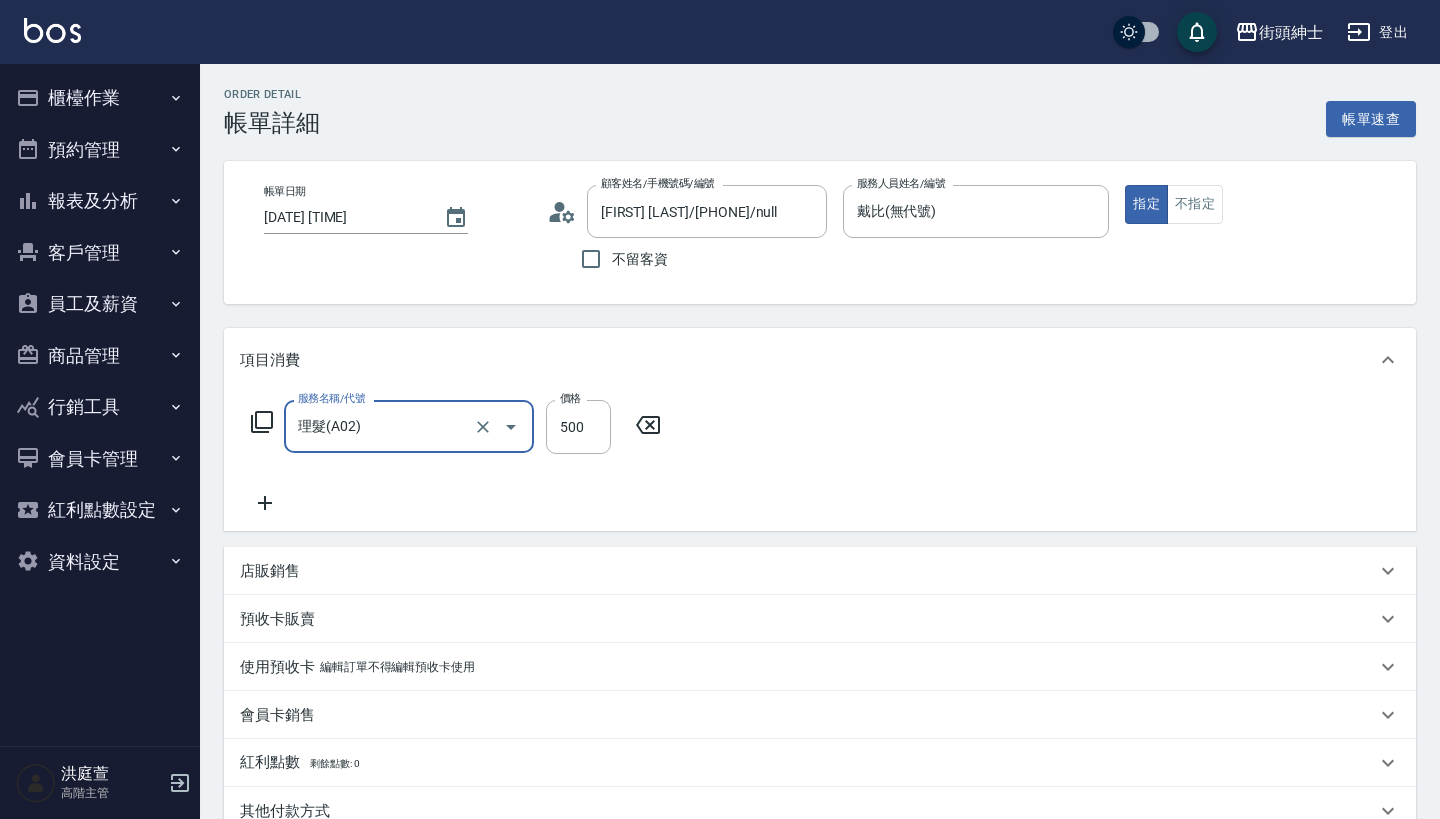 scroll, scrollTop: 0, scrollLeft: 0, axis: both 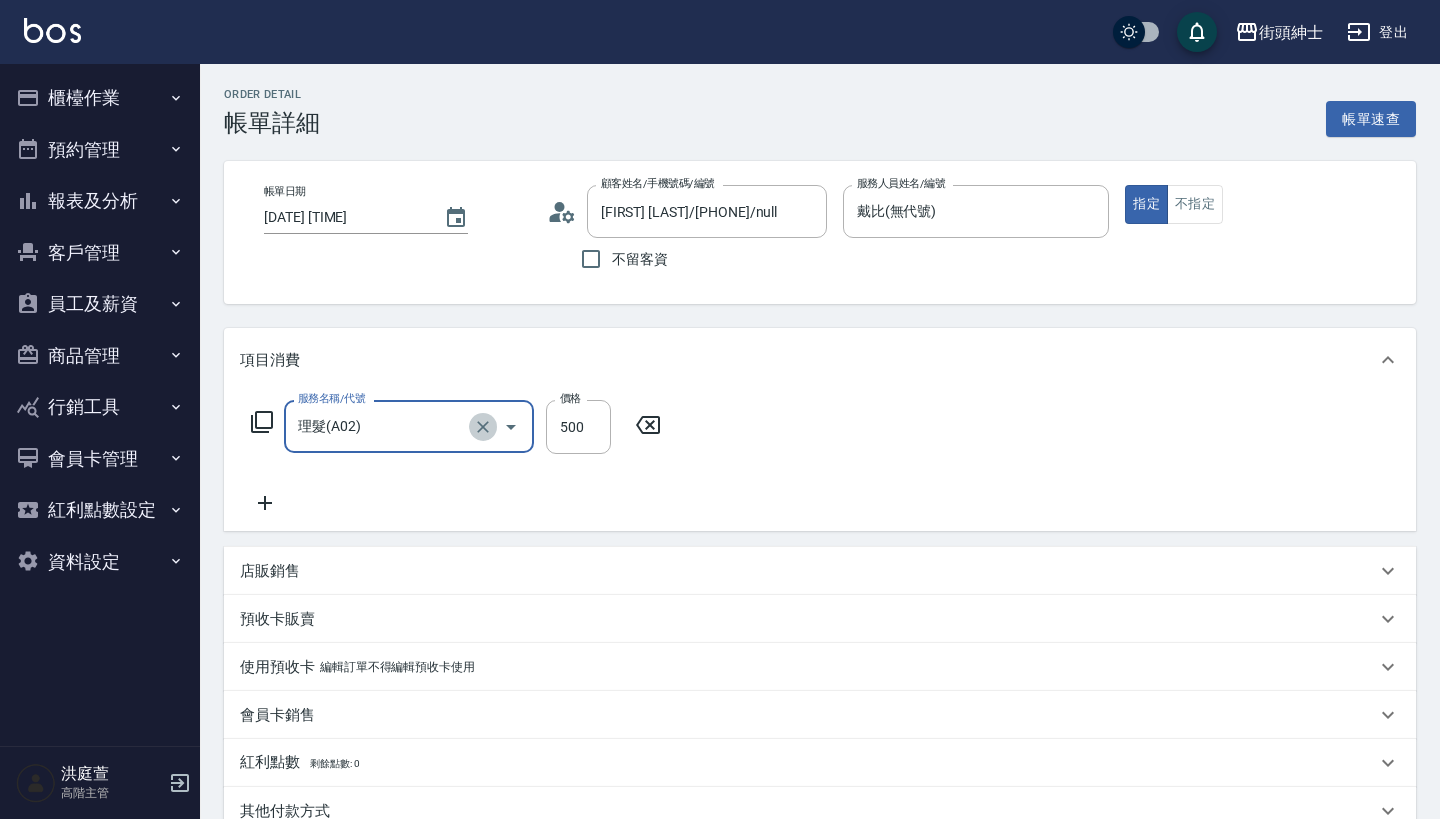 click at bounding box center [483, 427] 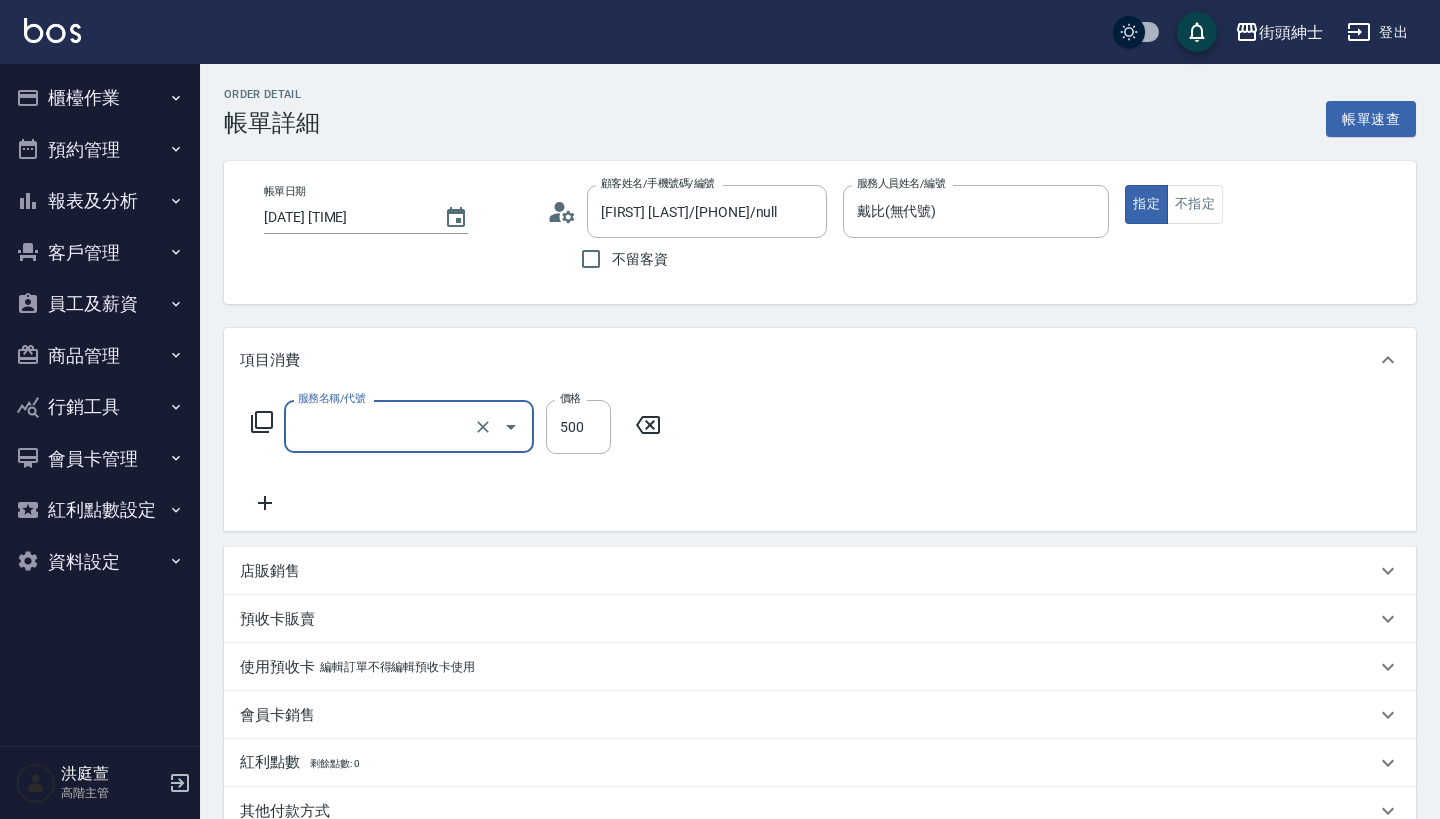 click 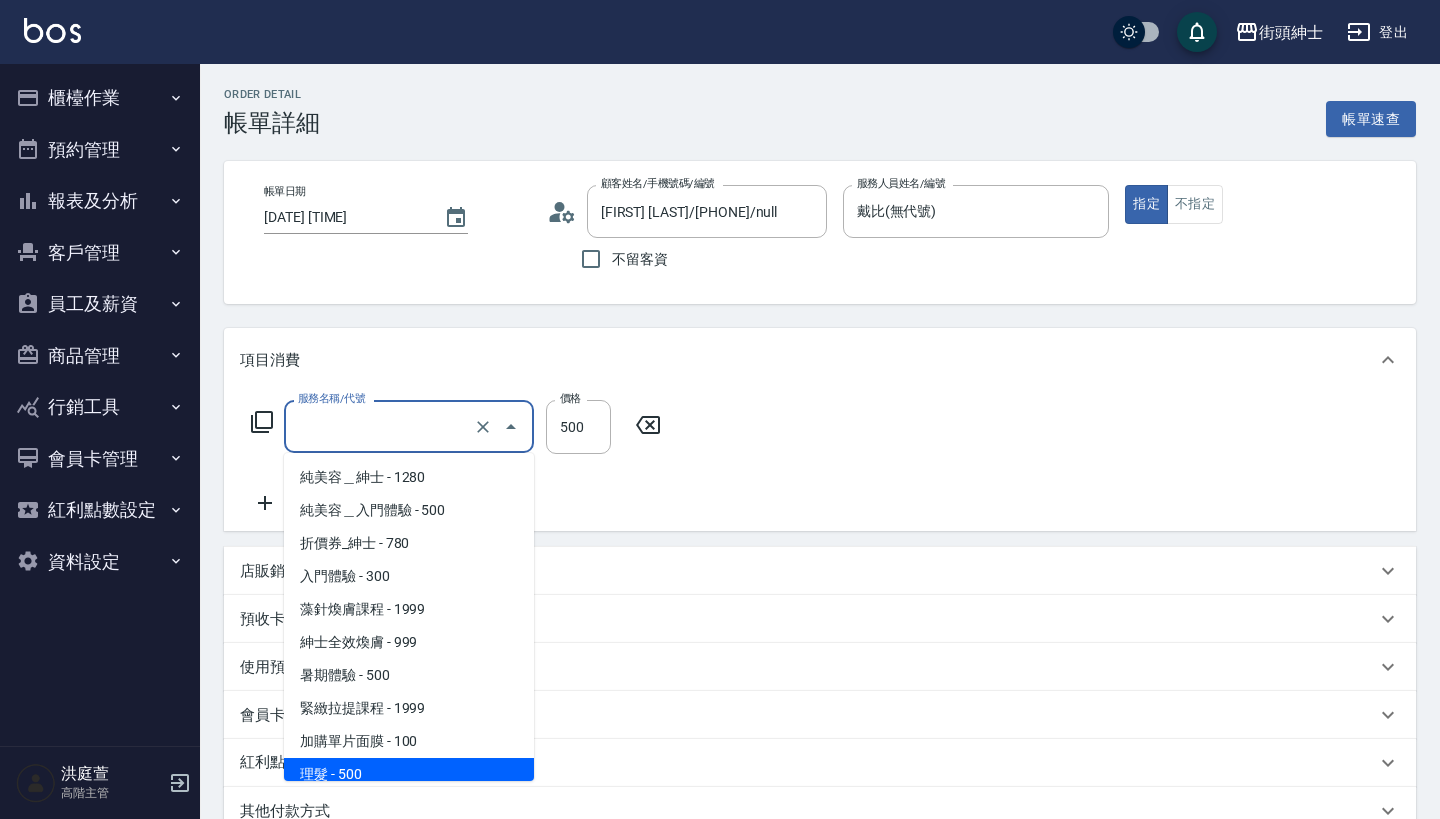 scroll, scrollTop: 10, scrollLeft: 0, axis: vertical 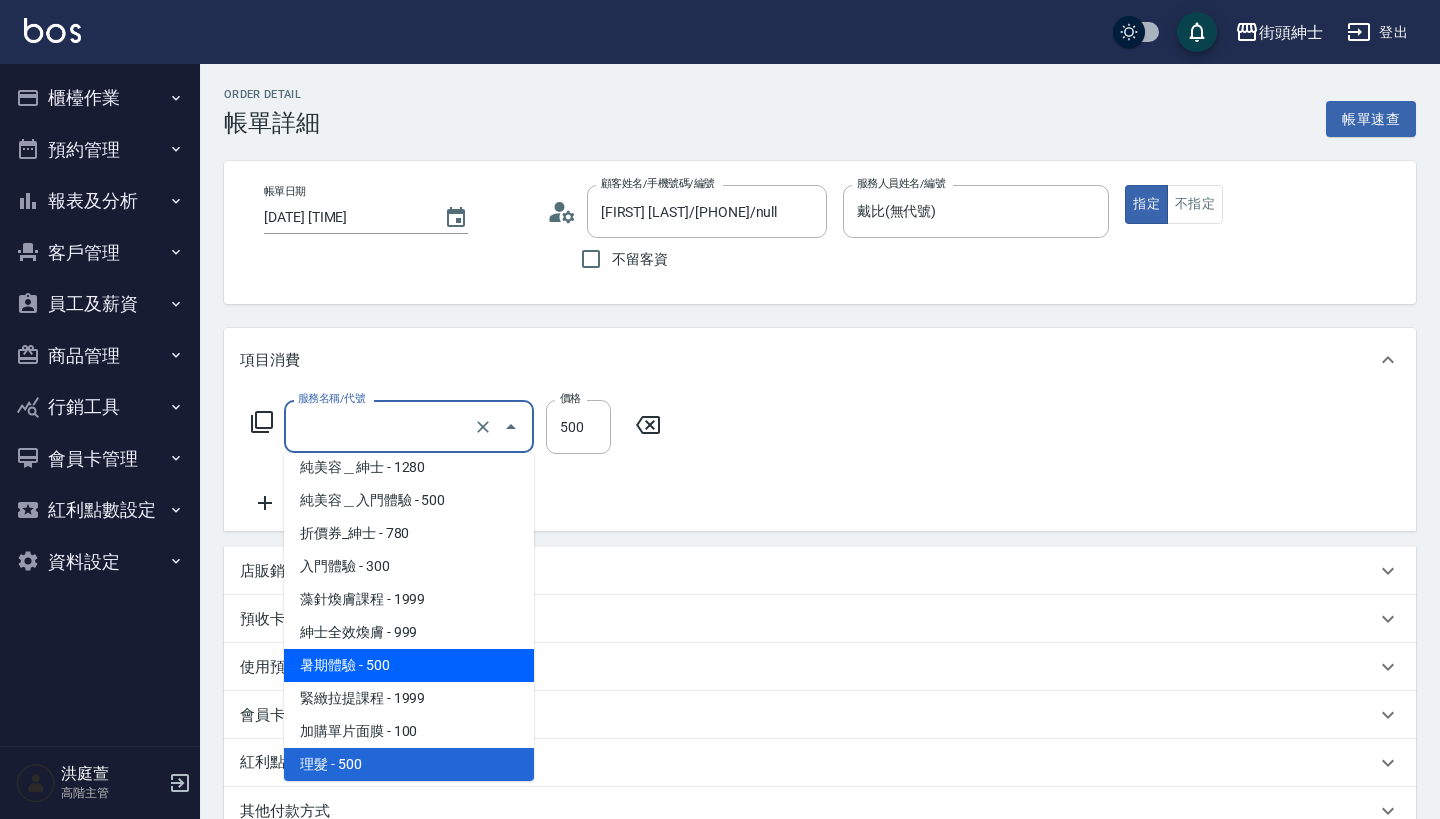 click on "暑期體驗 - 500" at bounding box center [409, 665] 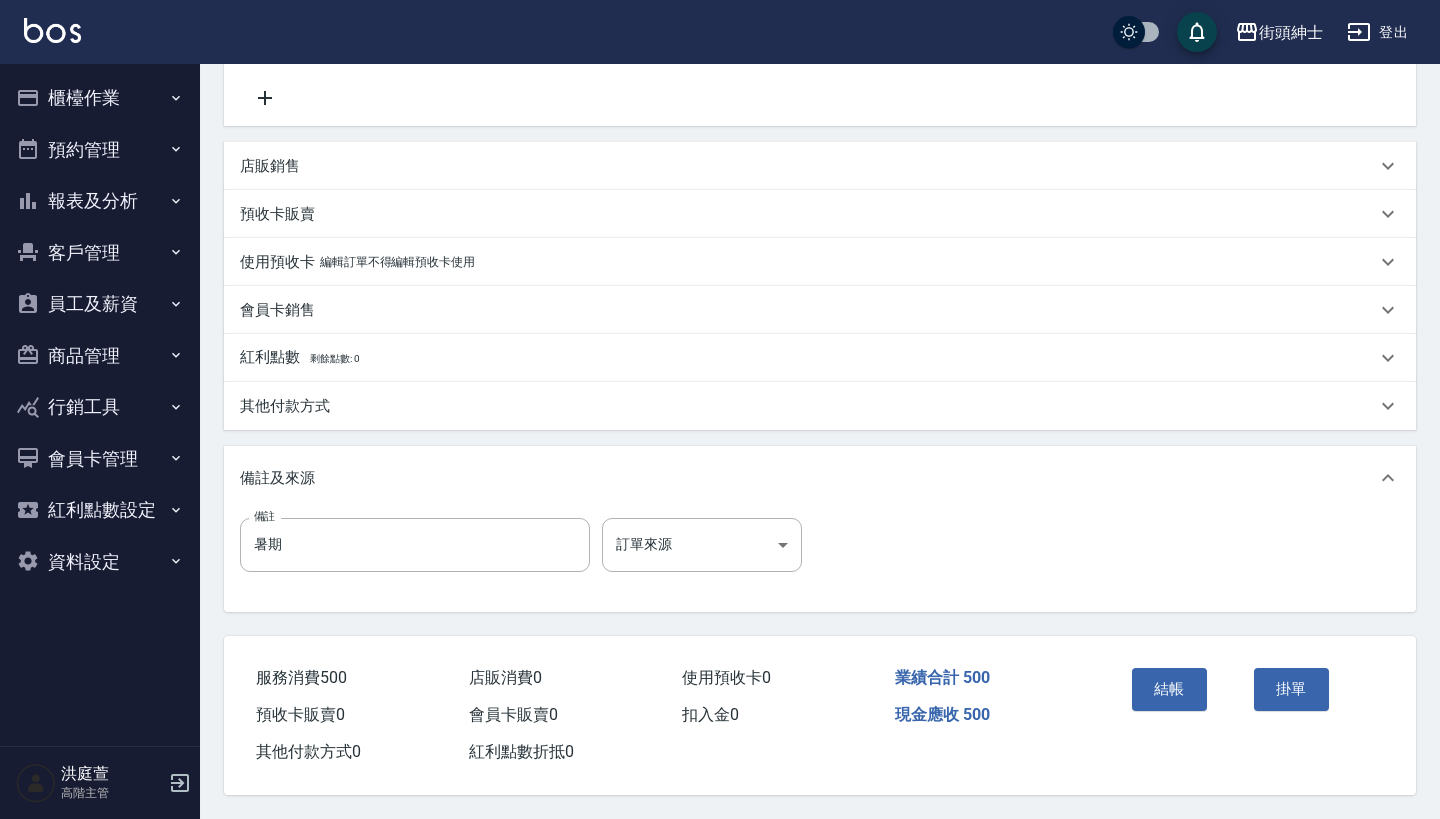 scroll, scrollTop: 414, scrollLeft: 0, axis: vertical 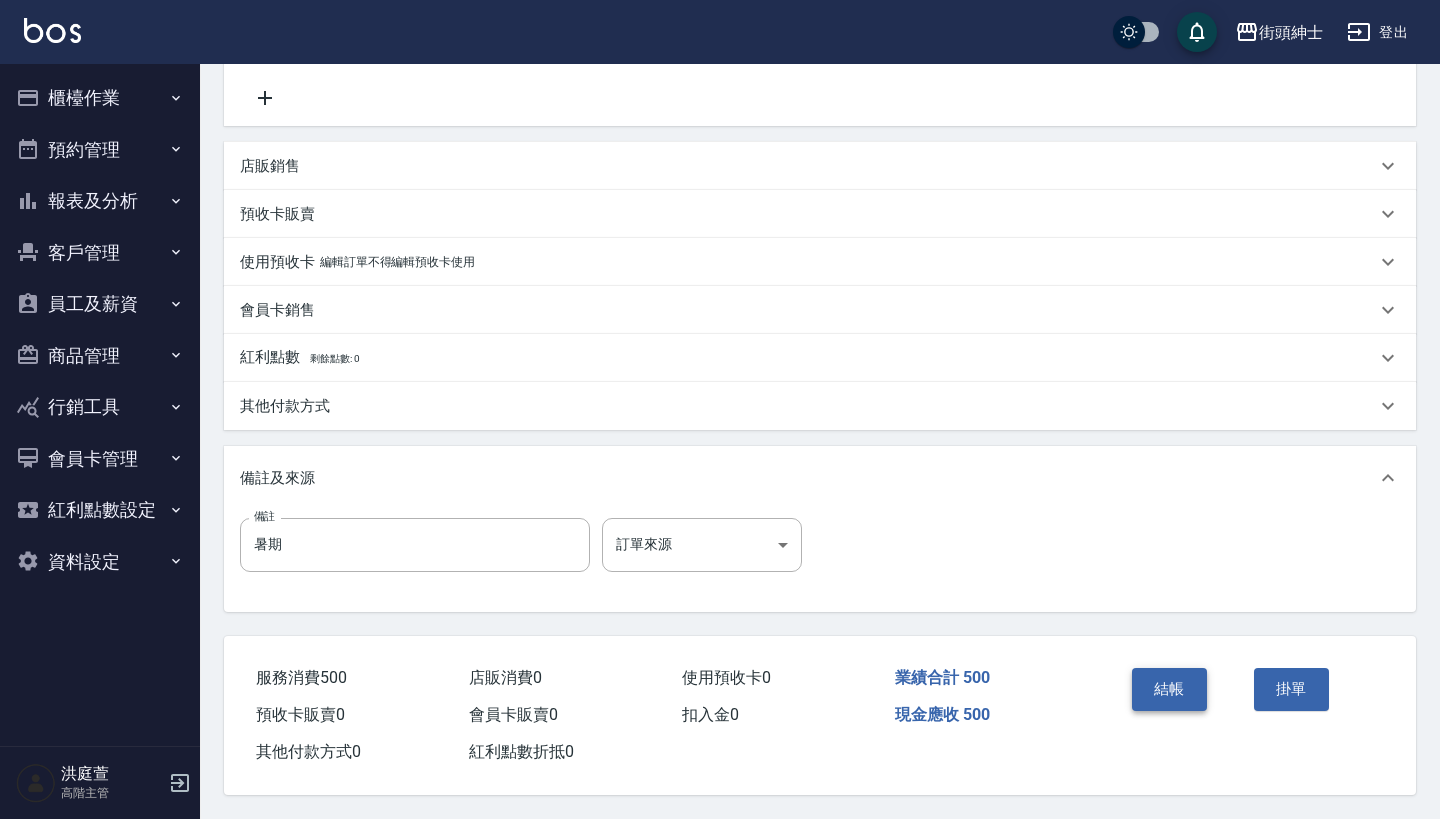 click on "結帳" at bounding box center [1169, 689] 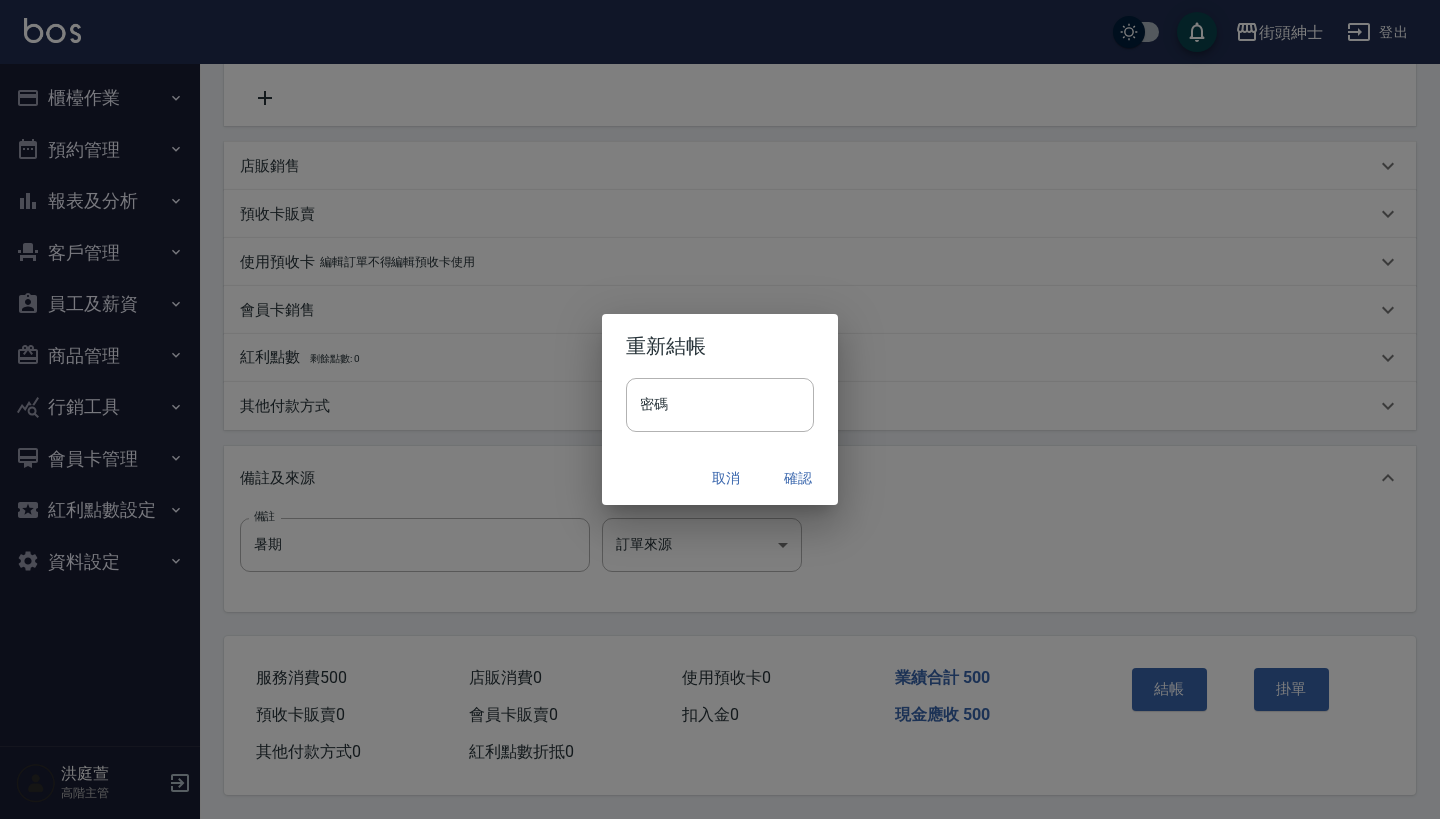 click on "確認" at bounding box center [798, 478] 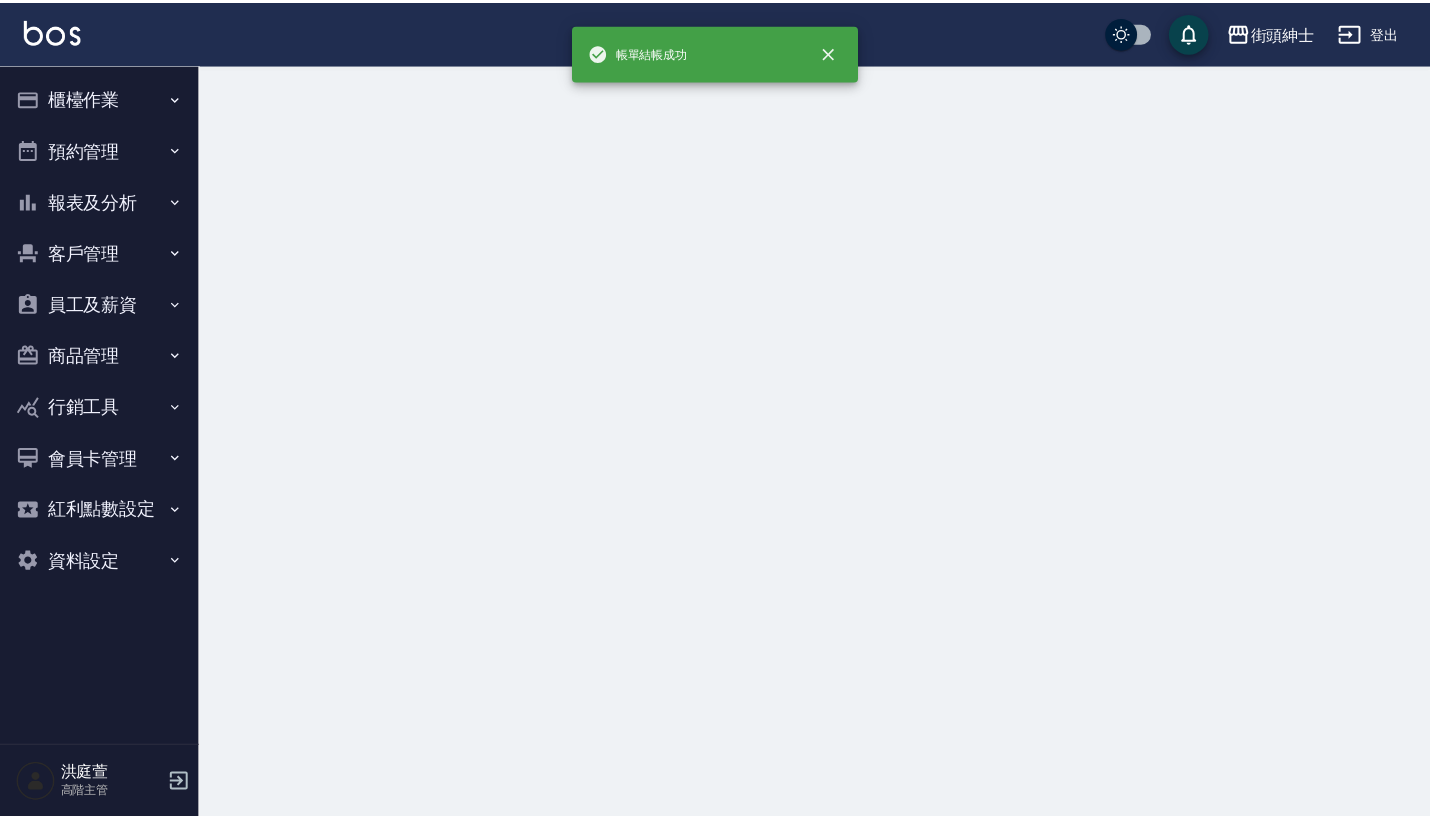 scroll, scrollTop: 0, scrollLeft: 0, axis: both 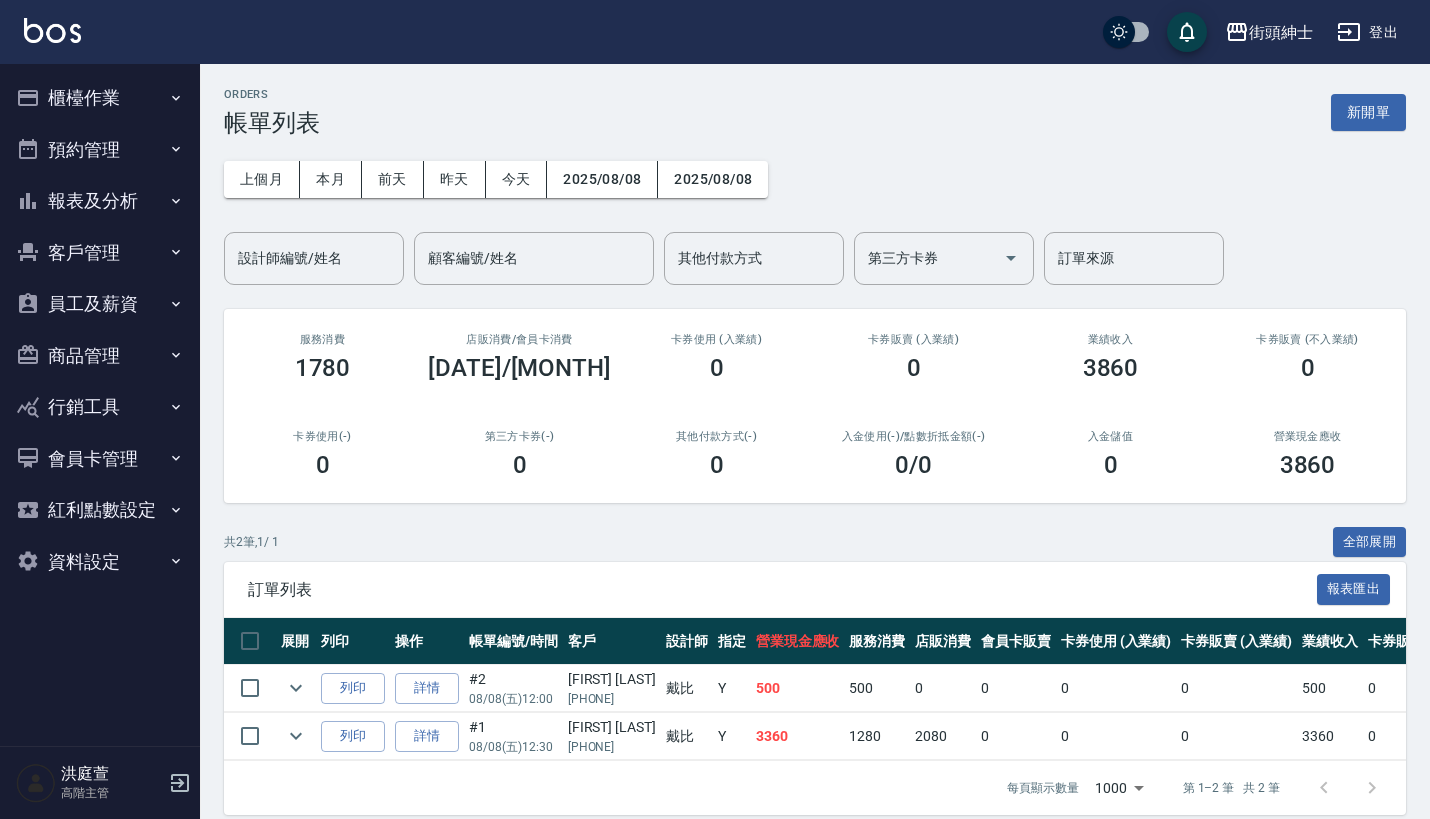 click on "預約管理" at bounding box center [100, 150] 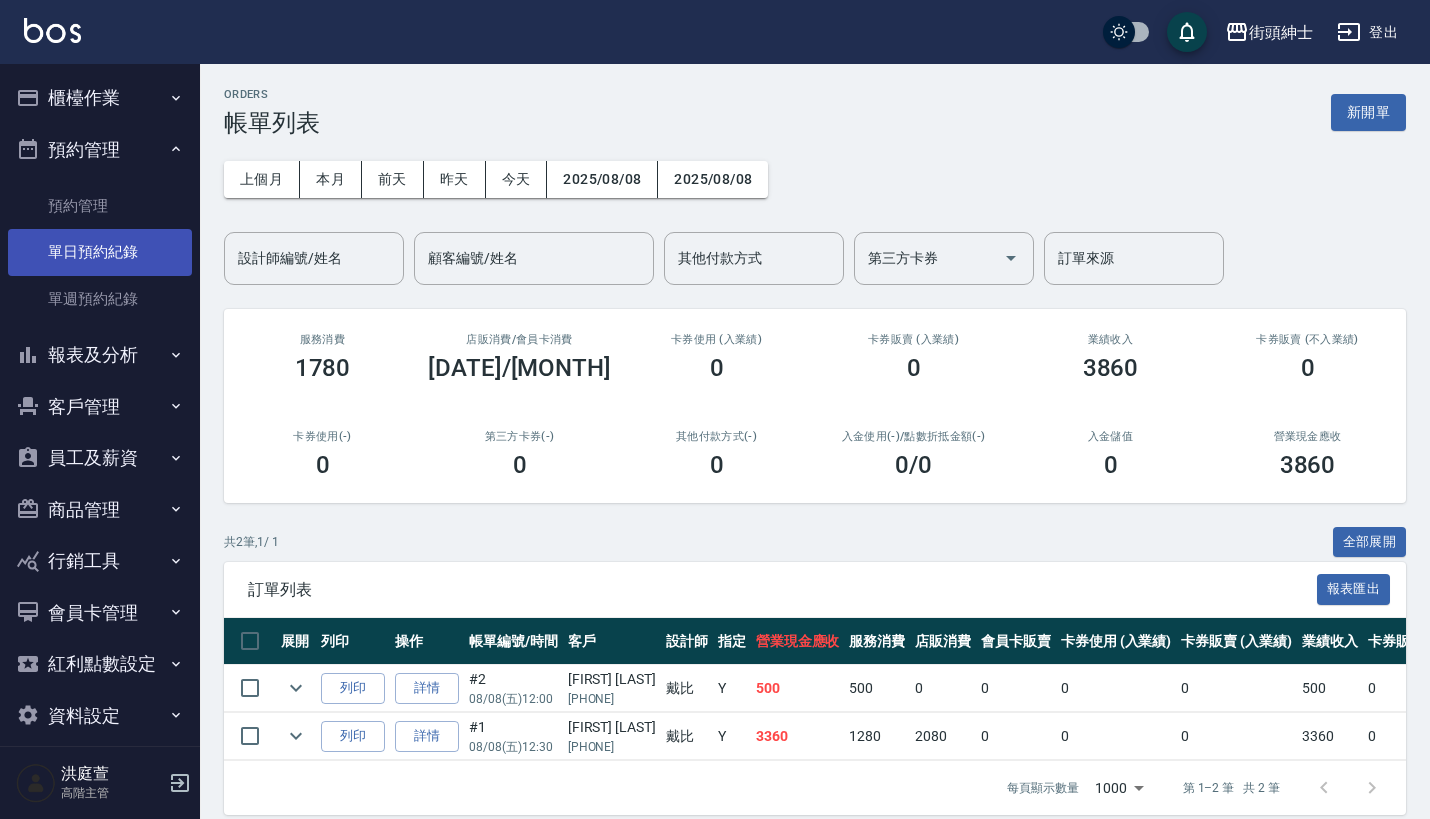click on "單日預約紀錄" at bounding box center [100, 252] 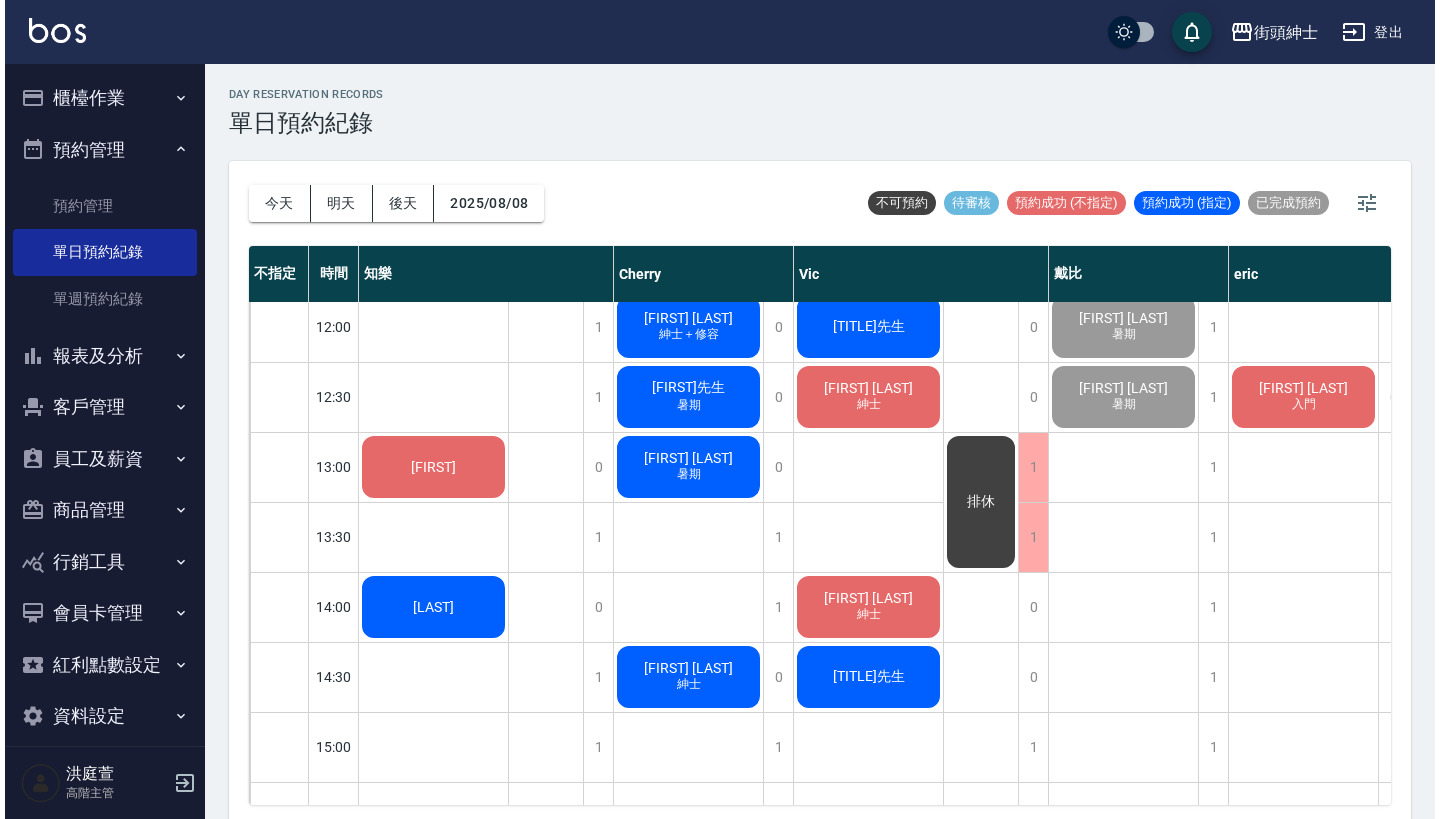 scroll, scrollTop: 431, scrollLeft: 0, axis: vertical 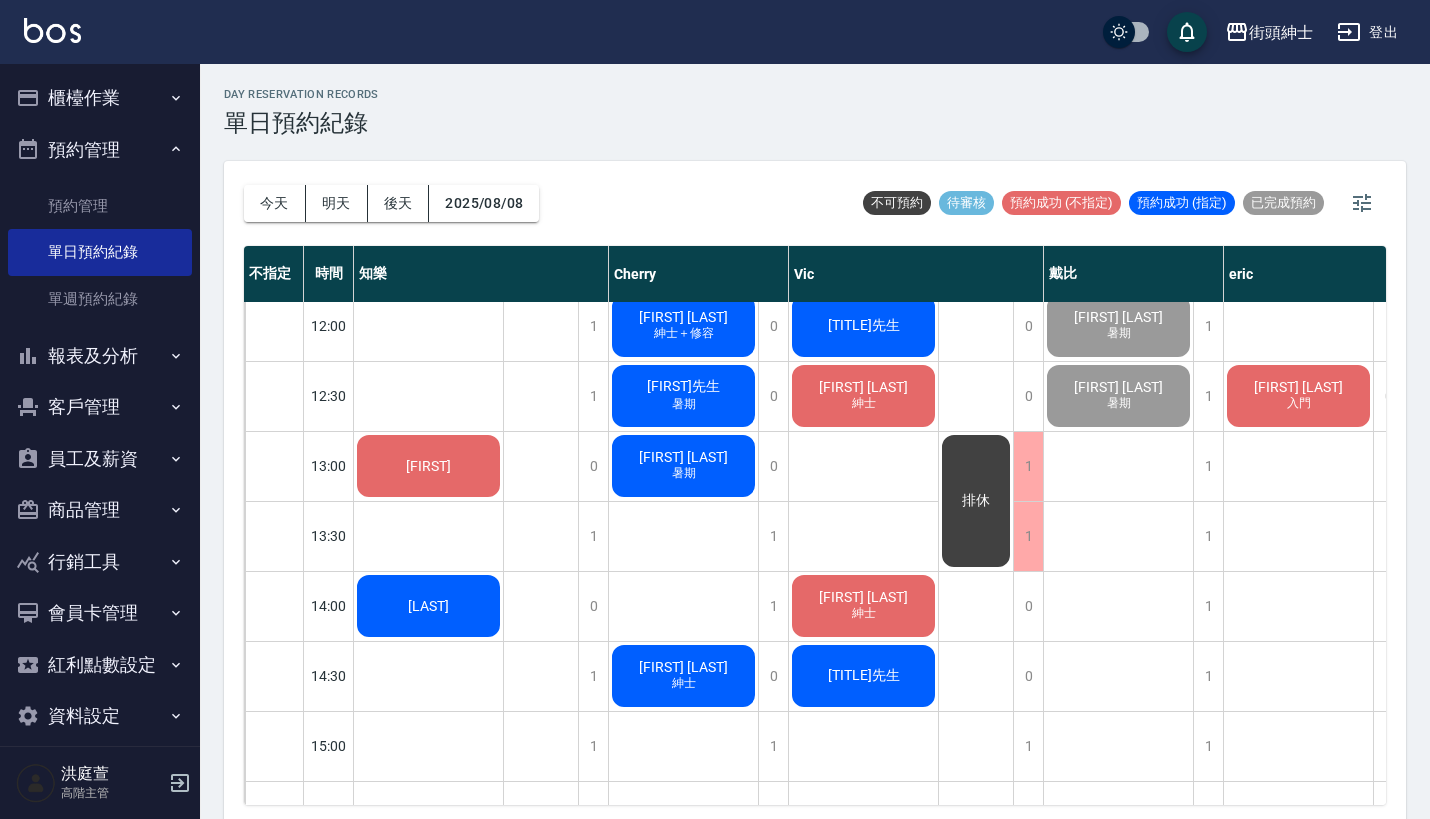 click on "王寵瑋 入門" at bounding box center [428, 466] 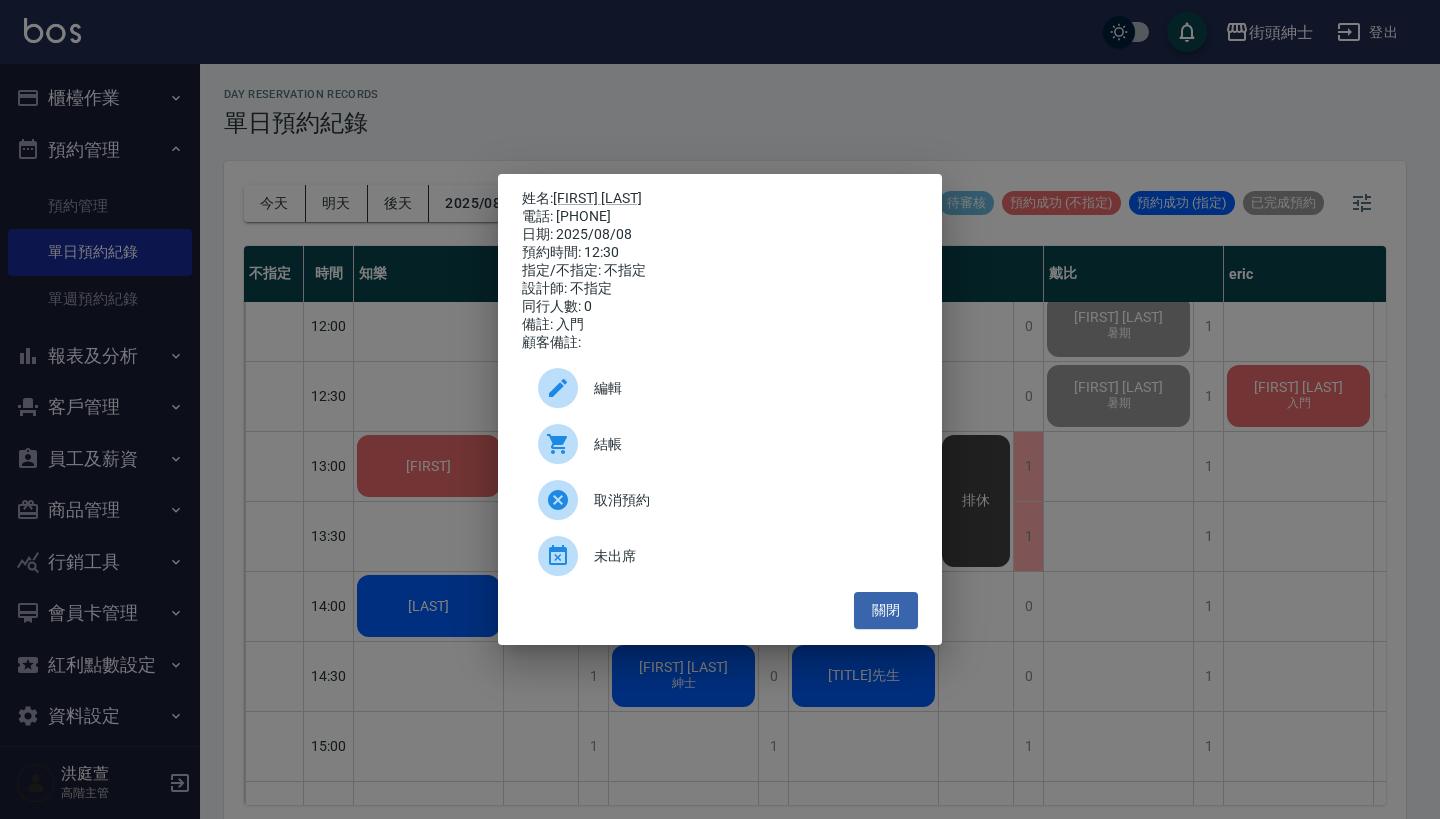 click on "結帳" at bounding box center [748, 444] 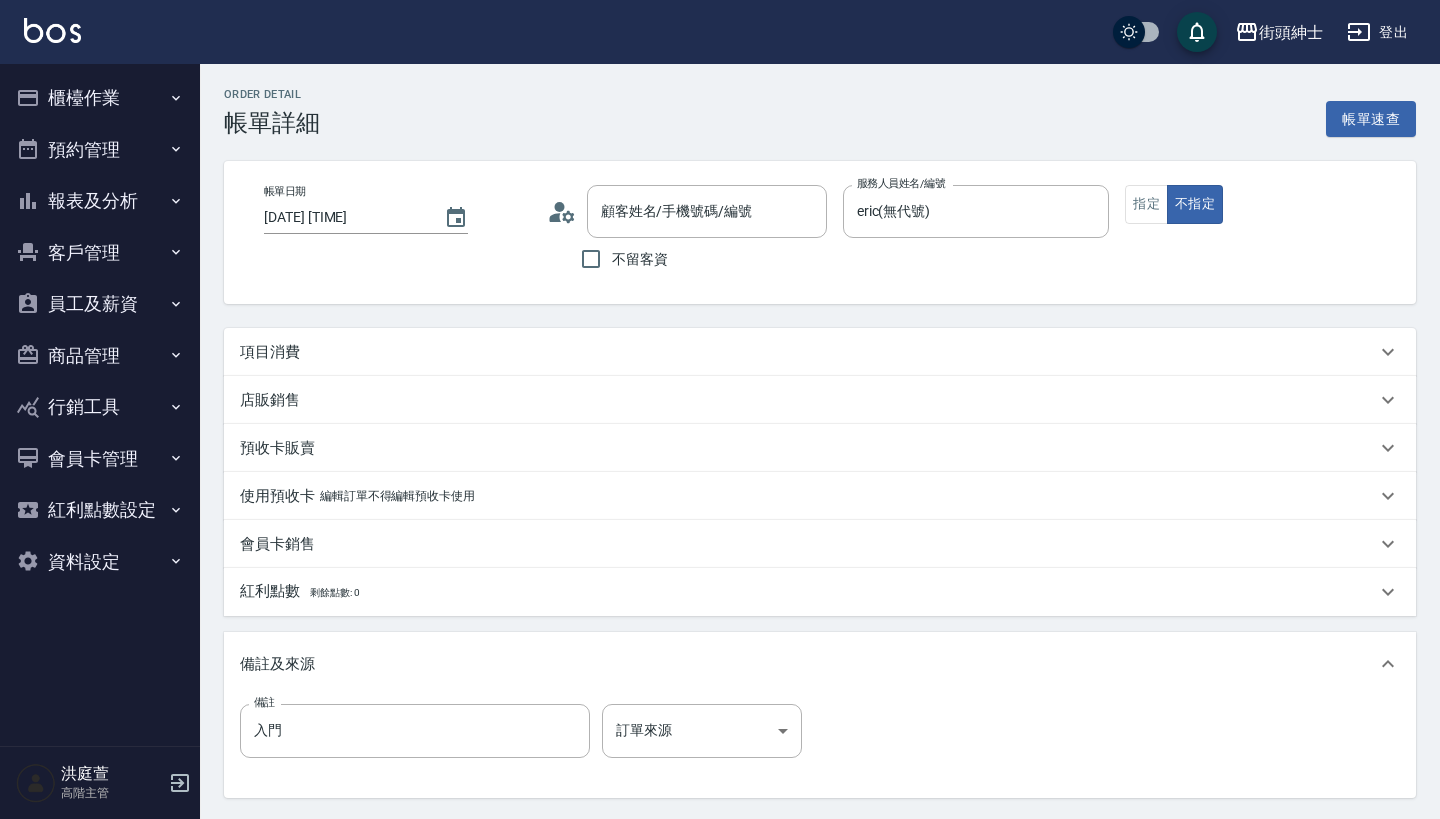click on "項目消費" at bounding box center (808, 352) 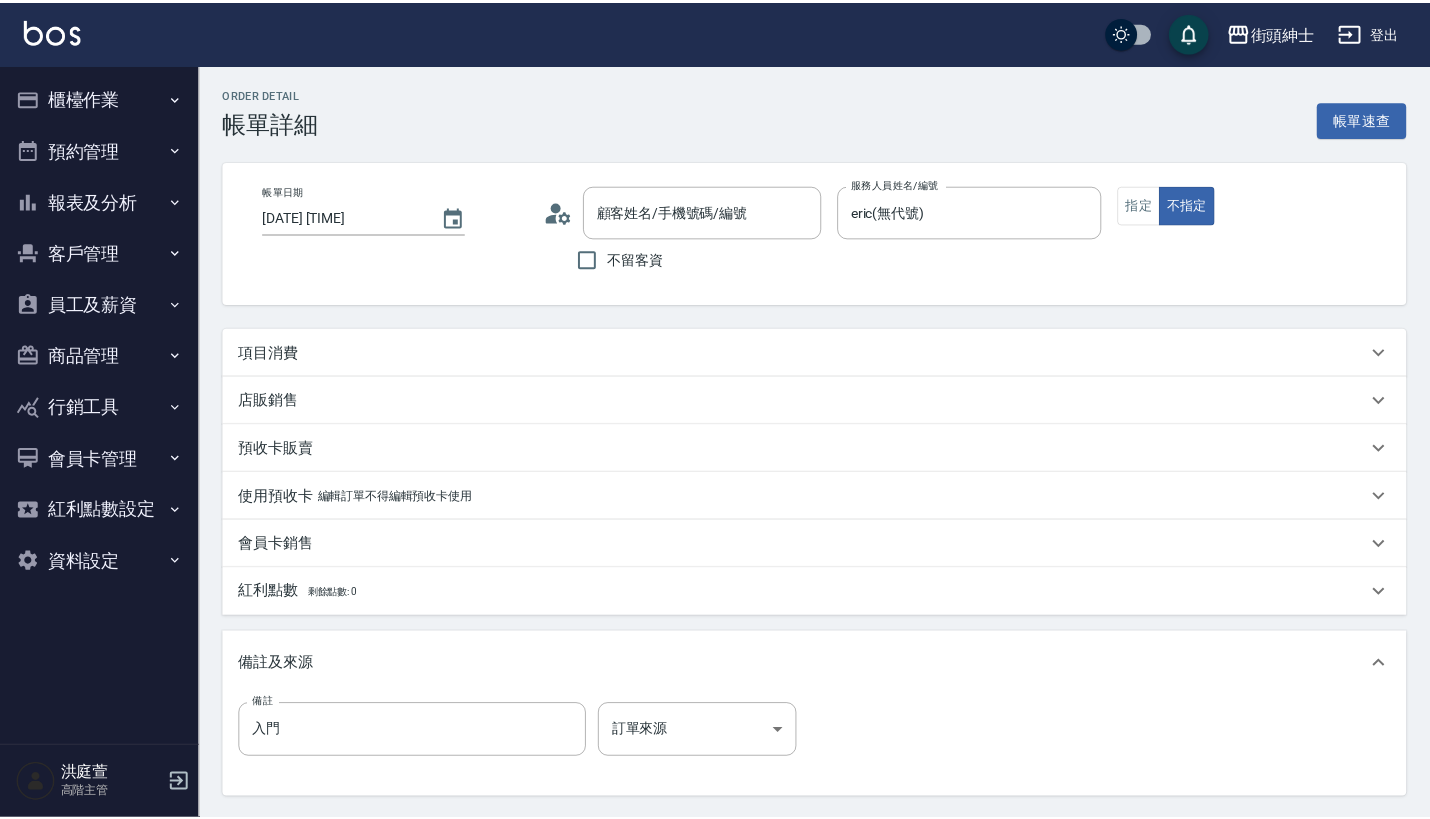scroll, scrollTop: 0, scrollLeft: 0, axis: both 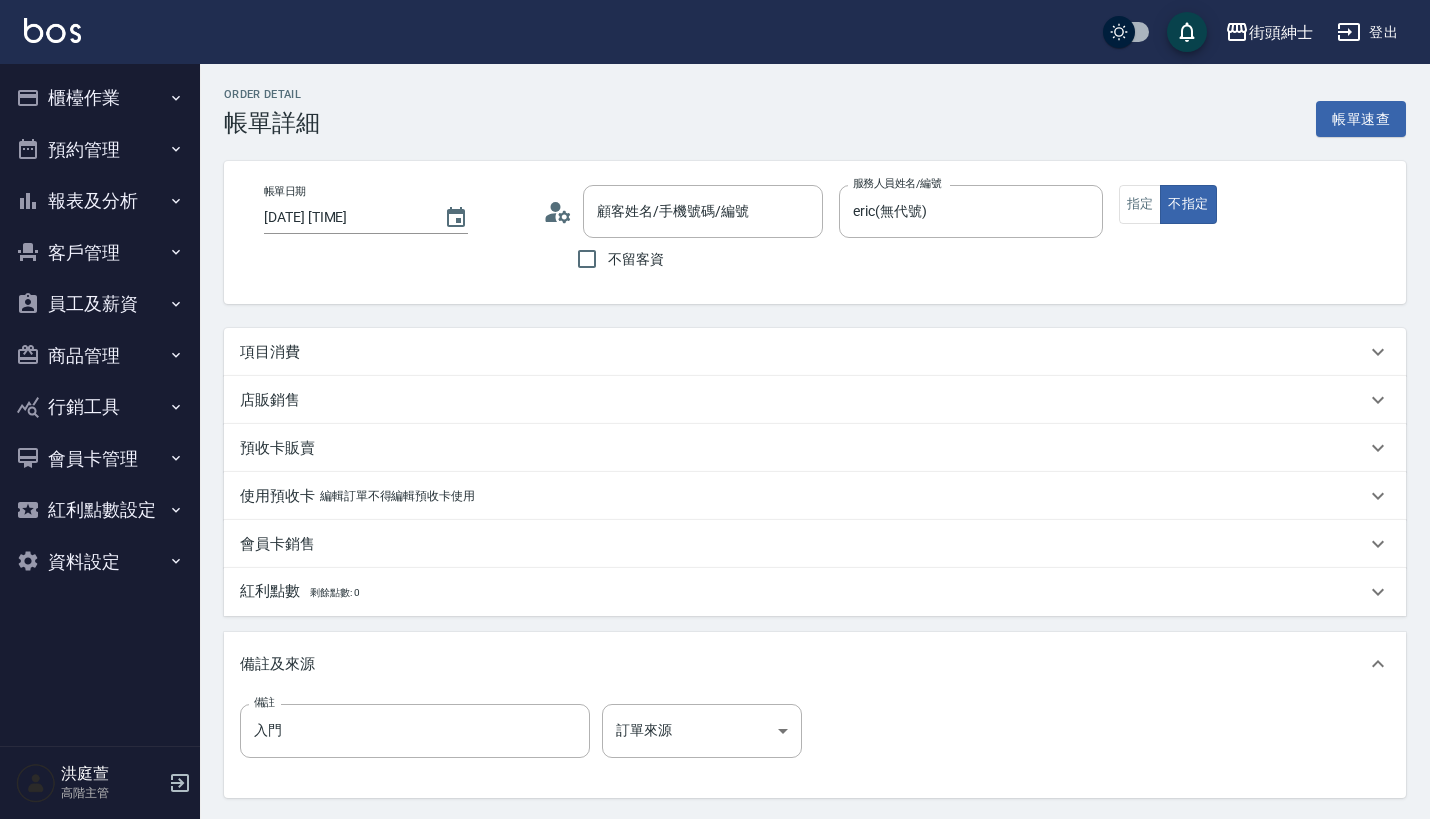 type on "王寵瑋/0934258064/null" 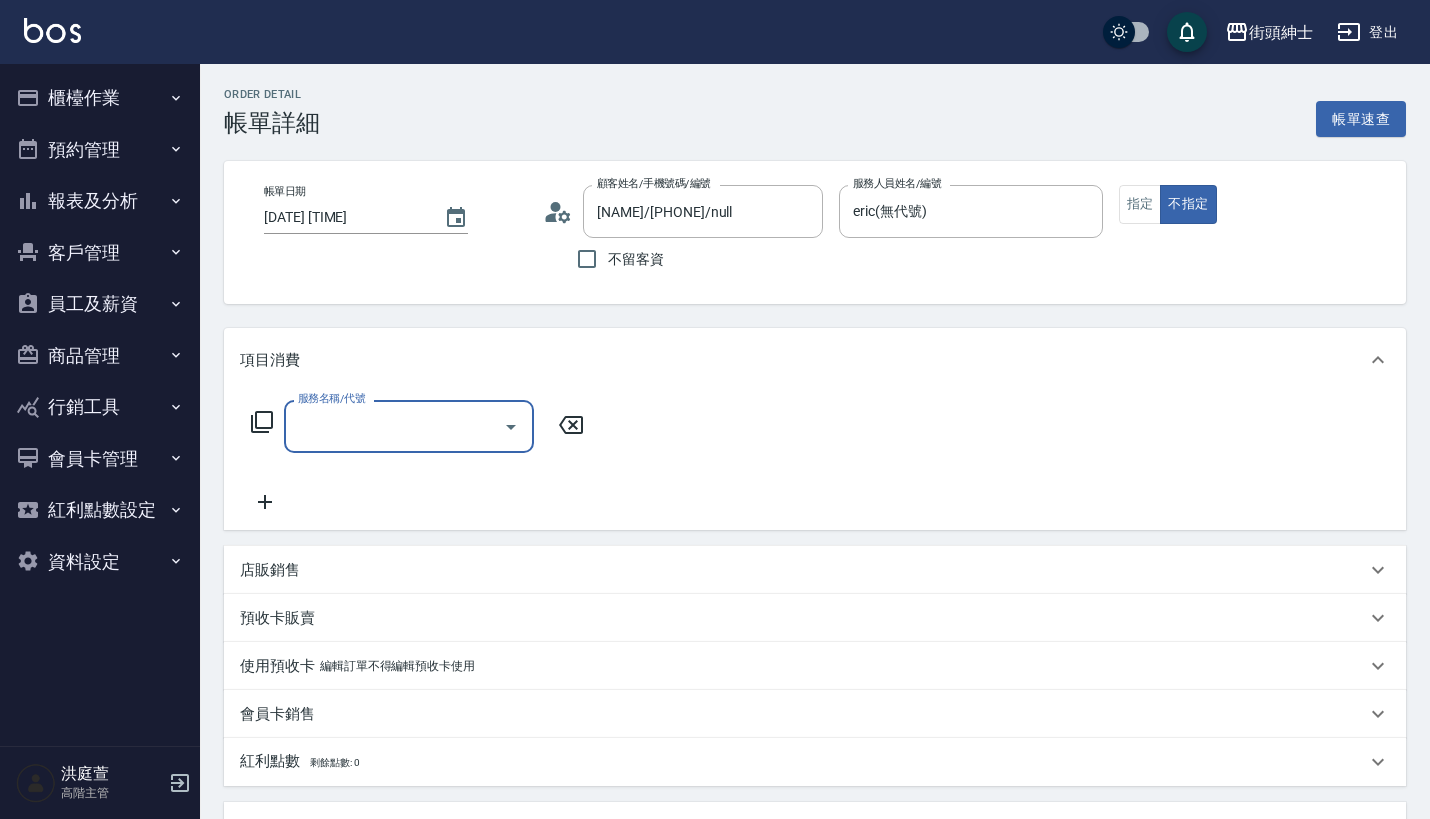 scroll, scrollTop: 0, scrollLeft: 0, axis: both 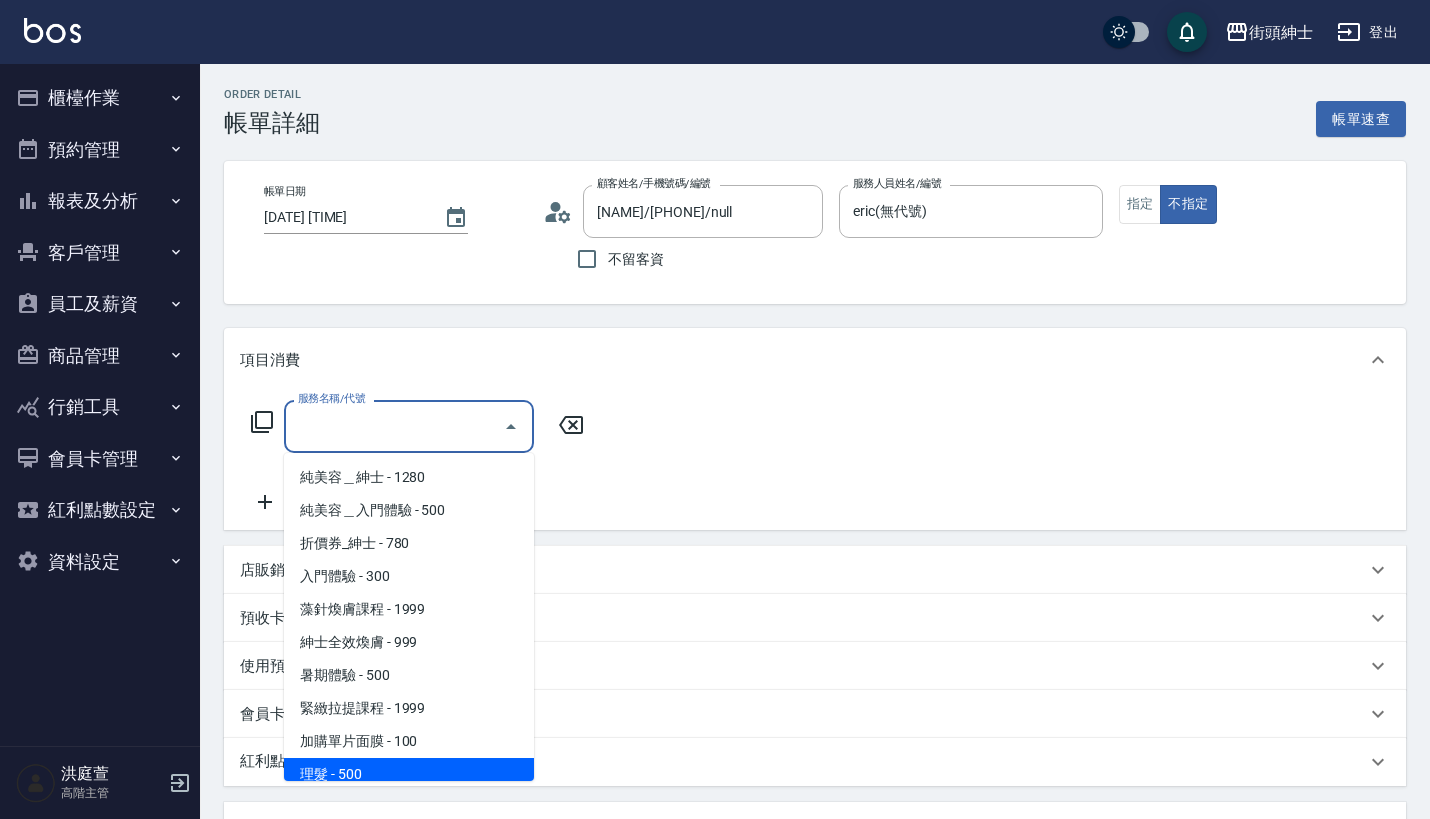 click on "理髮 - 500" at bounding box center (409, 774) 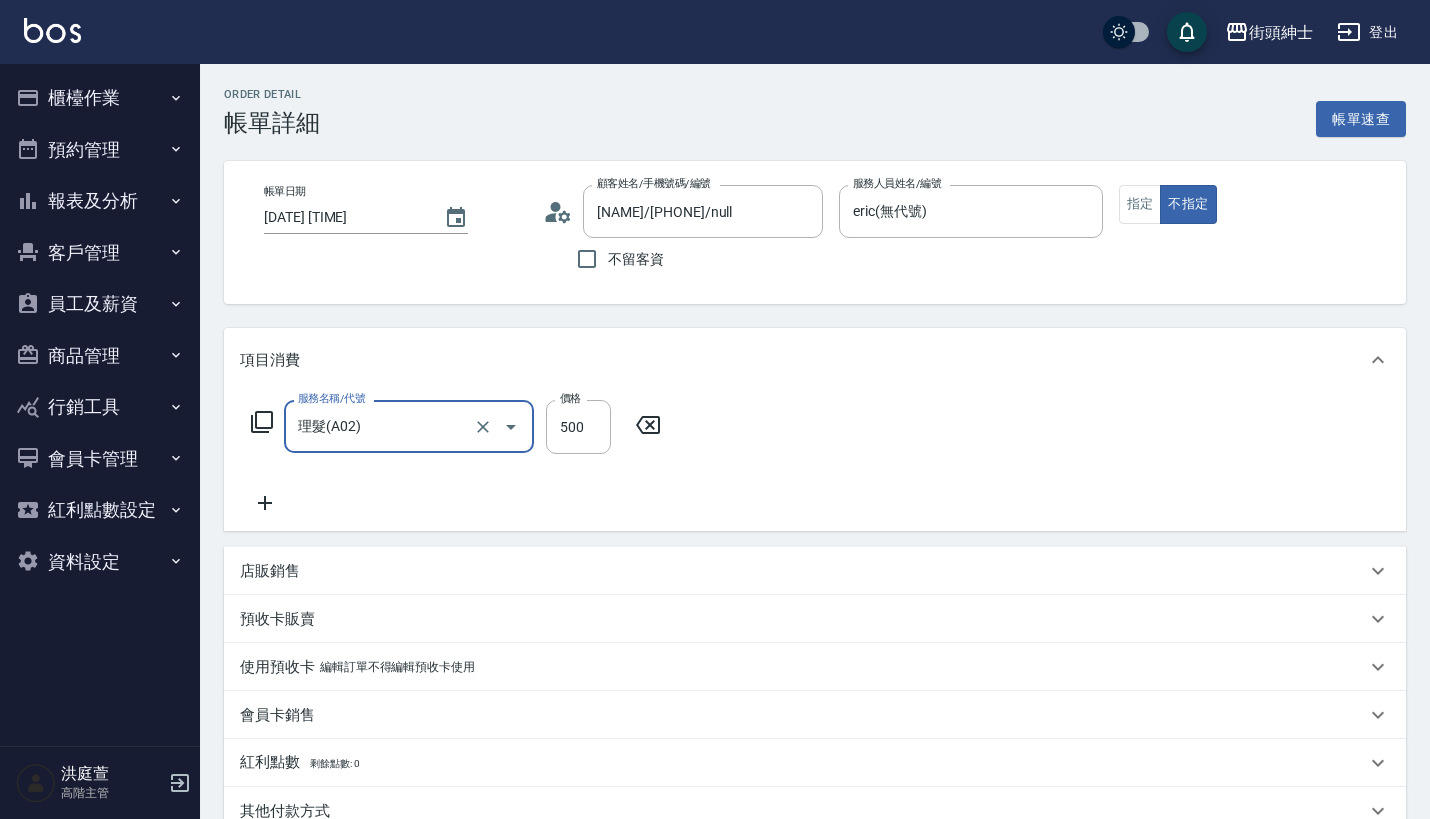 type on "理髮(A02)" 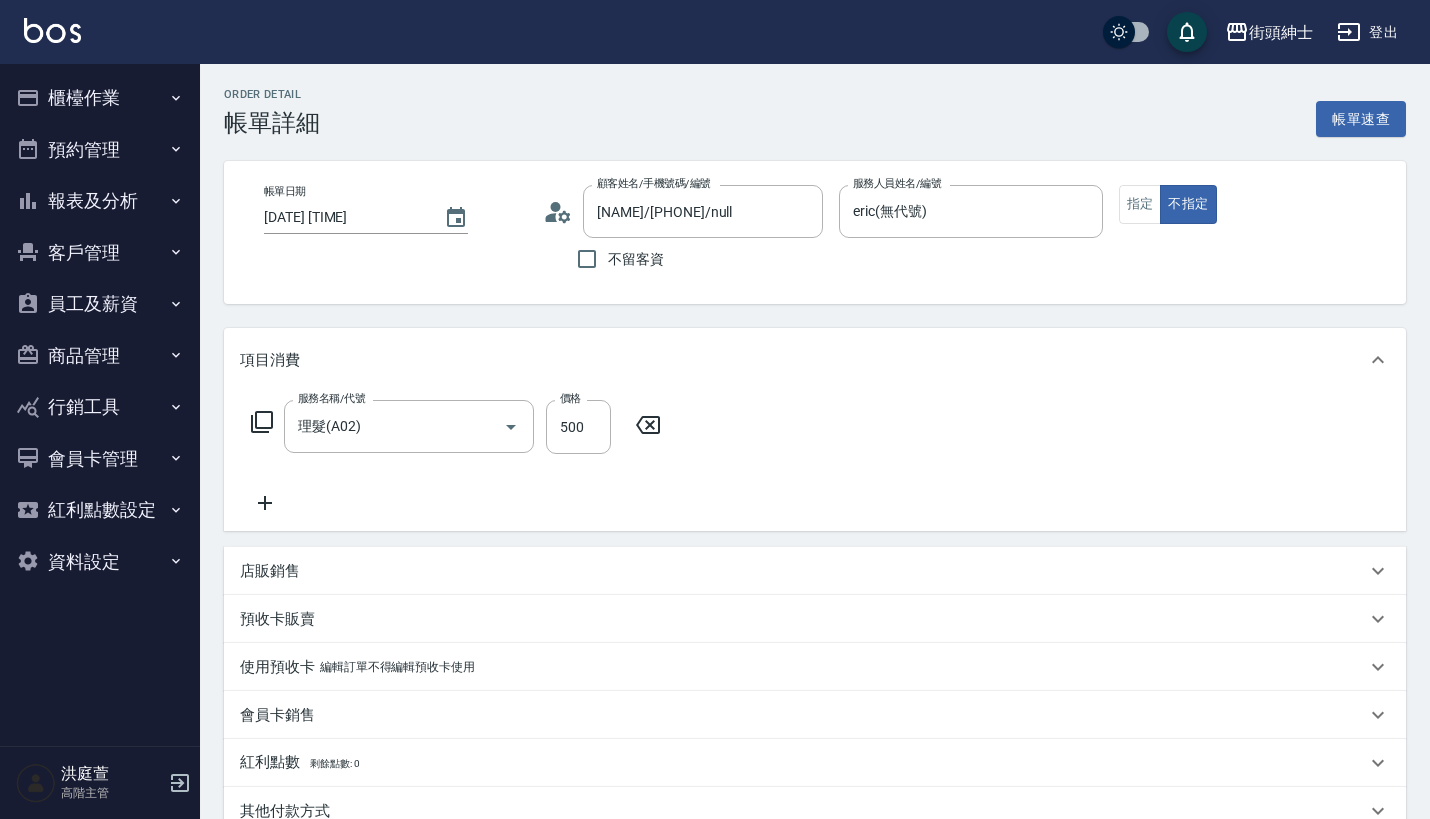 click 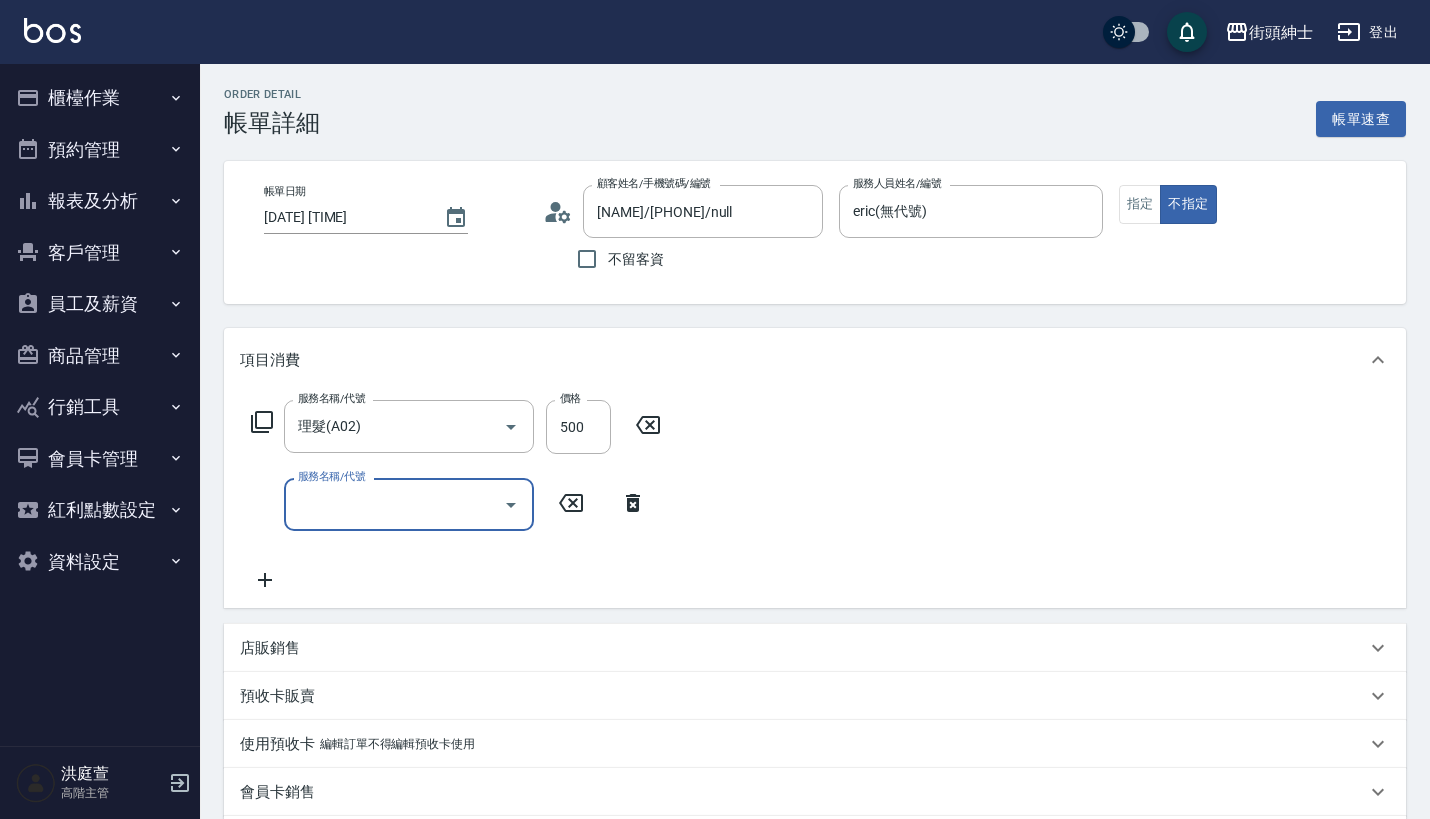 click on "服務名稱/代號" at bounding box center [394, 504] 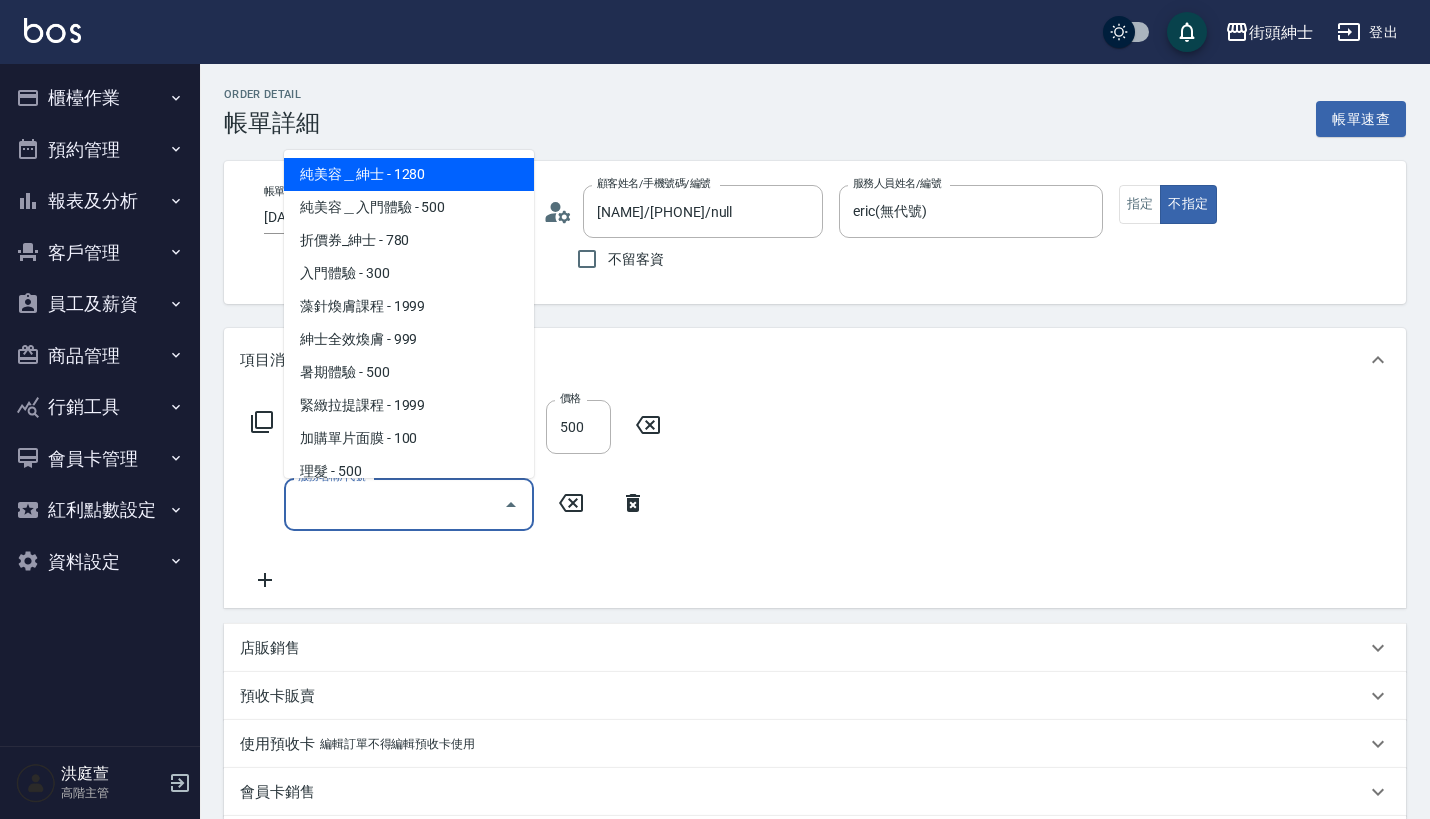 click on "項目消費 服務名稱/代號 理髮(A02) 服務名稱/代號 價格 500 價格 服務名稱/代號 服務名稱/代號 店販銷售 服務人員姓名/編號 服務人員姓名/編號 商品代號/名稱 商品代號/名稱 預收卡販賣 卡券名稱/代號 卡券名稱/代號 使用預收卡 編輯訂單不得編輯預收卡使用 卡券名稱/代號 卡券名稱/代號 會員卡銷售 服務人員姓名/編號 服務人員姓名/編號 會員卡名稱/代號 會員卡名稱/代號 紅利點數 剩餘點數: 0 點數給點 0 點數給點 點數扣點 0 點數扣點 點數折抵金額 0 點數折抵金額 其他付款方式 其他付款方式 其他付款方式 異動入金 備註及來源 備註 入門 備註 訂單來源 ​ 訂單來源" at bounding box center (815, 711) 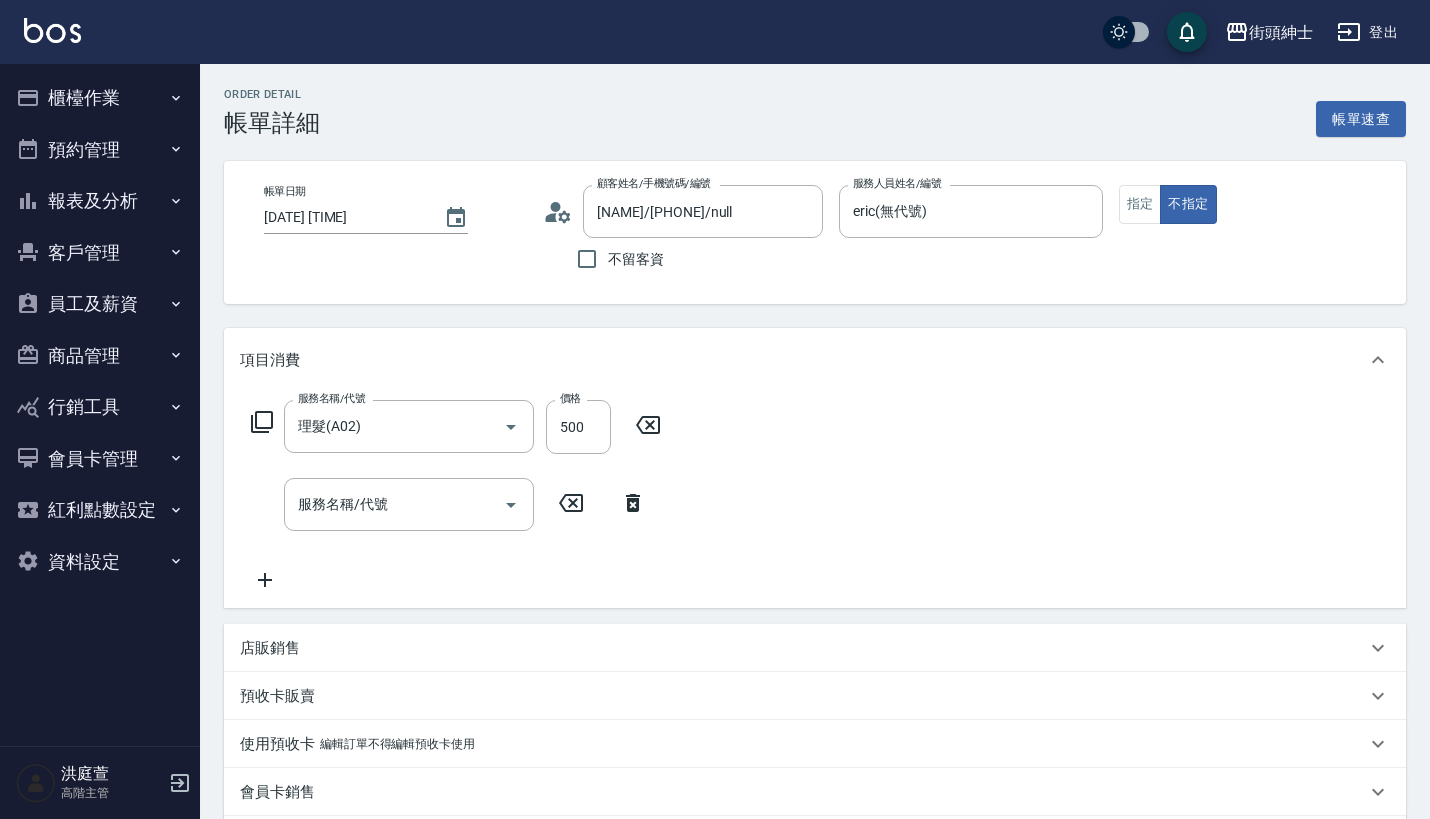 click 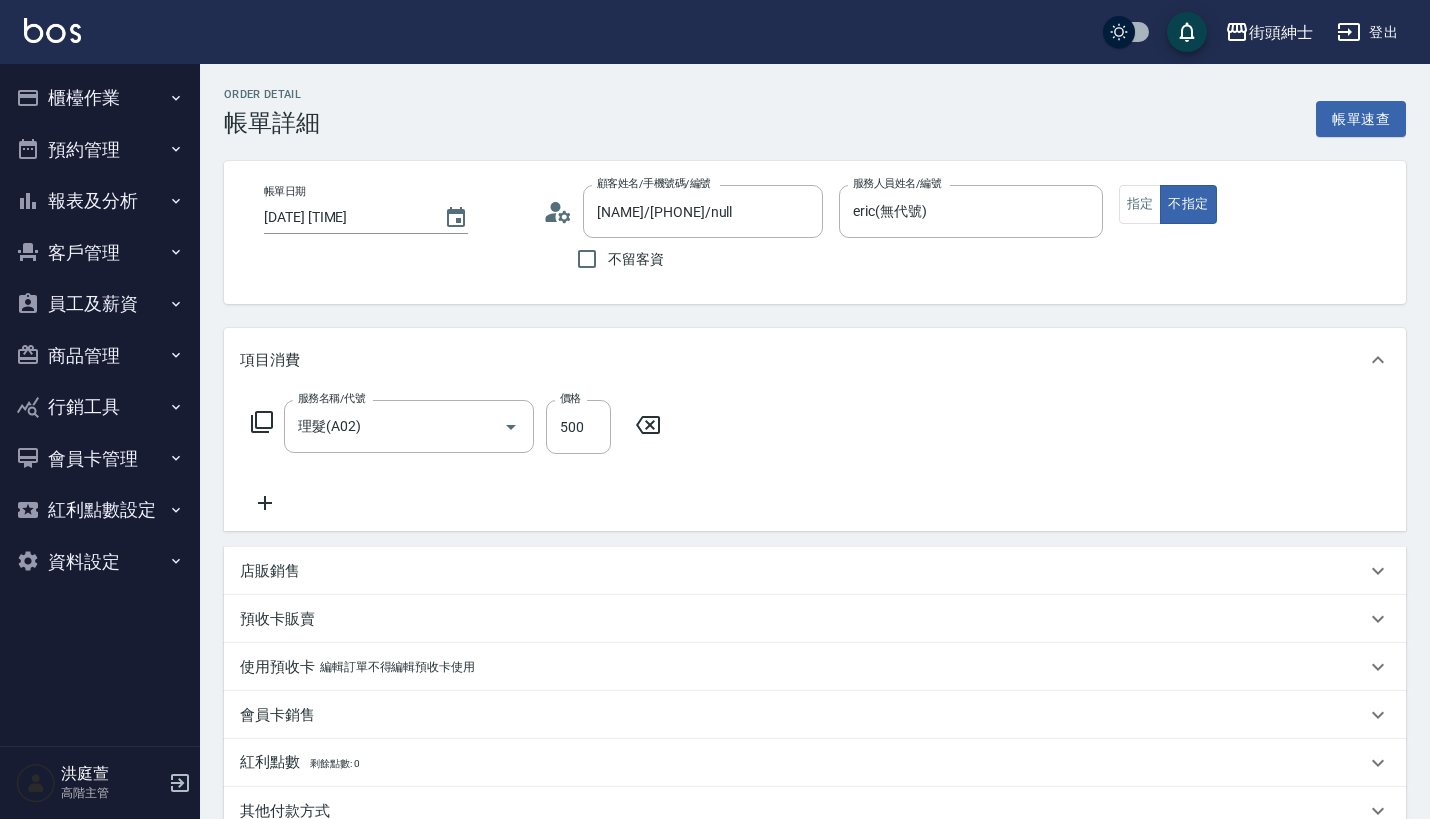 click on "店販銷售" at bounding box center (803, 571) 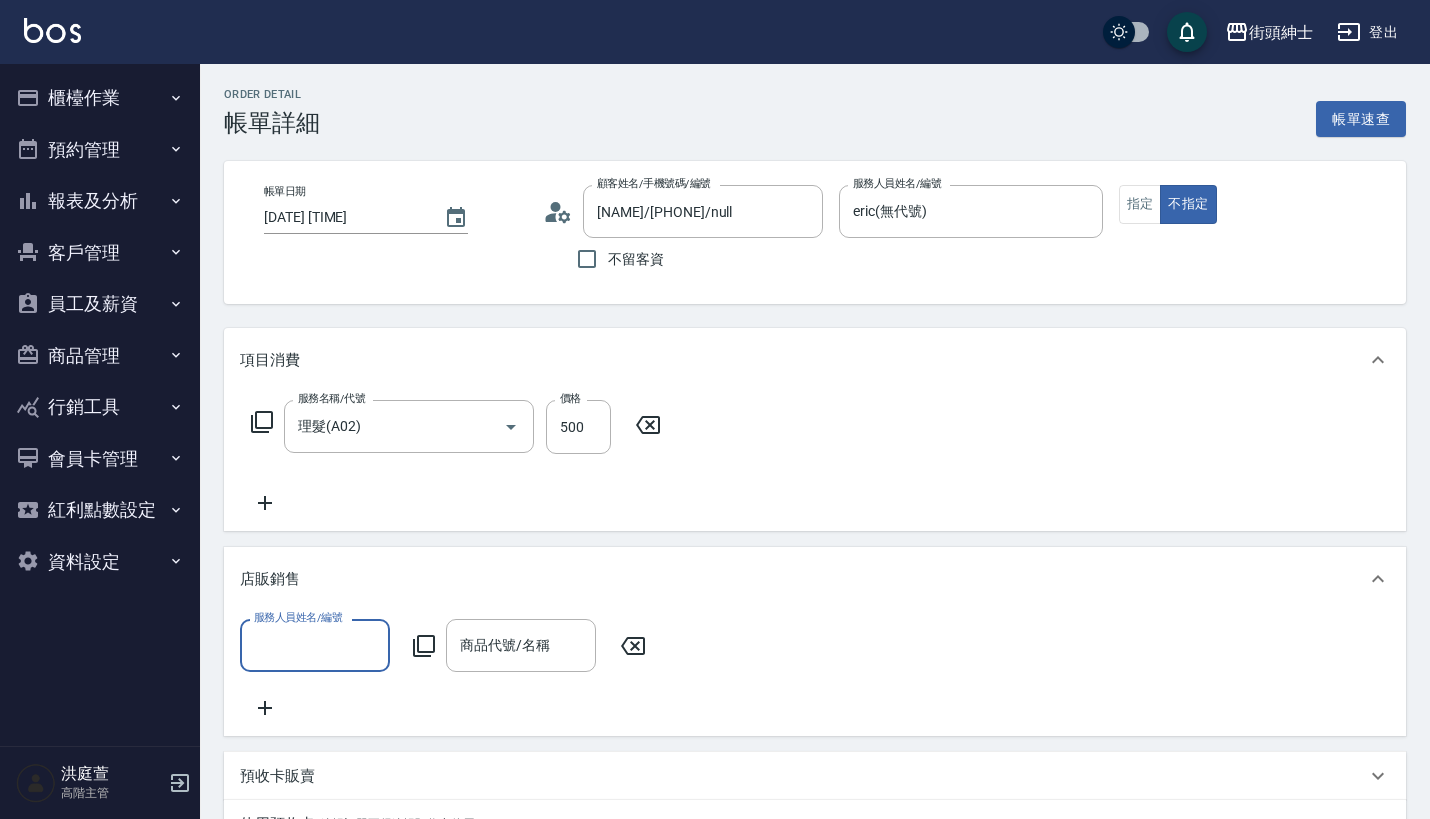 scroll, scrollTop: 0, scrollLeft: 0, axis: both 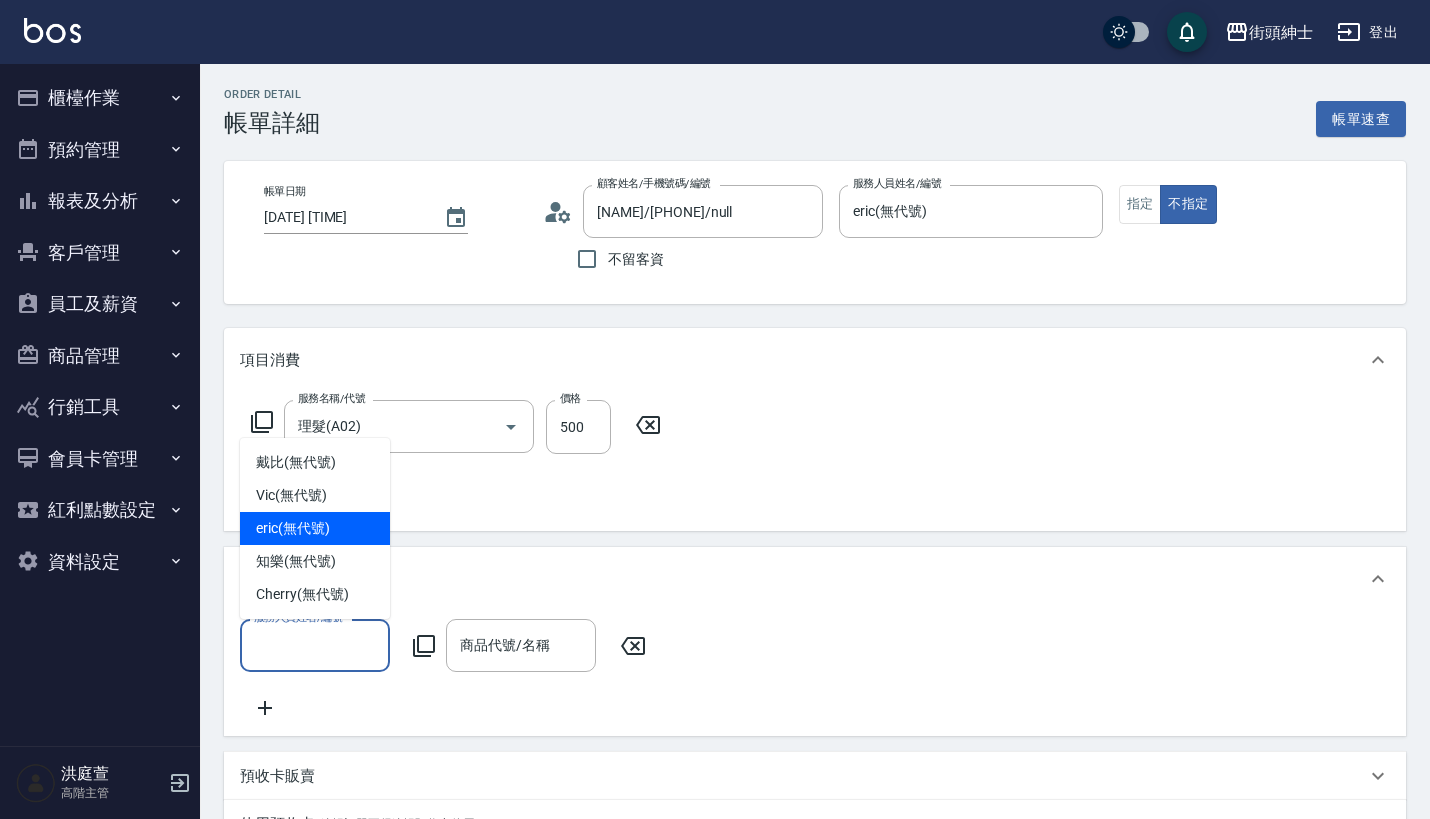 click on "eric (無代號)" at bounding box center (315, 528) 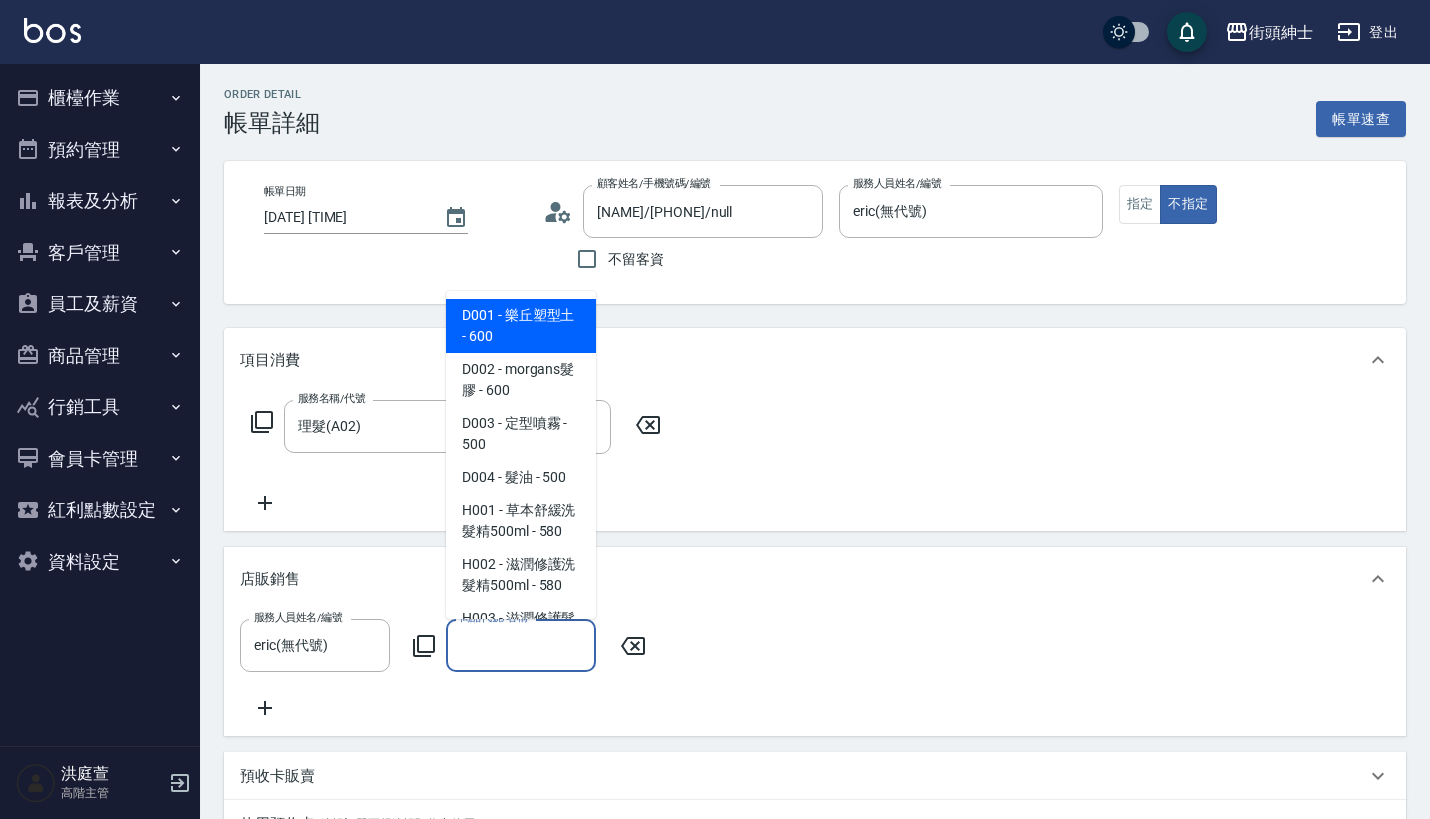 click on "商品代號/名稱" at bounding box center (521, 645) 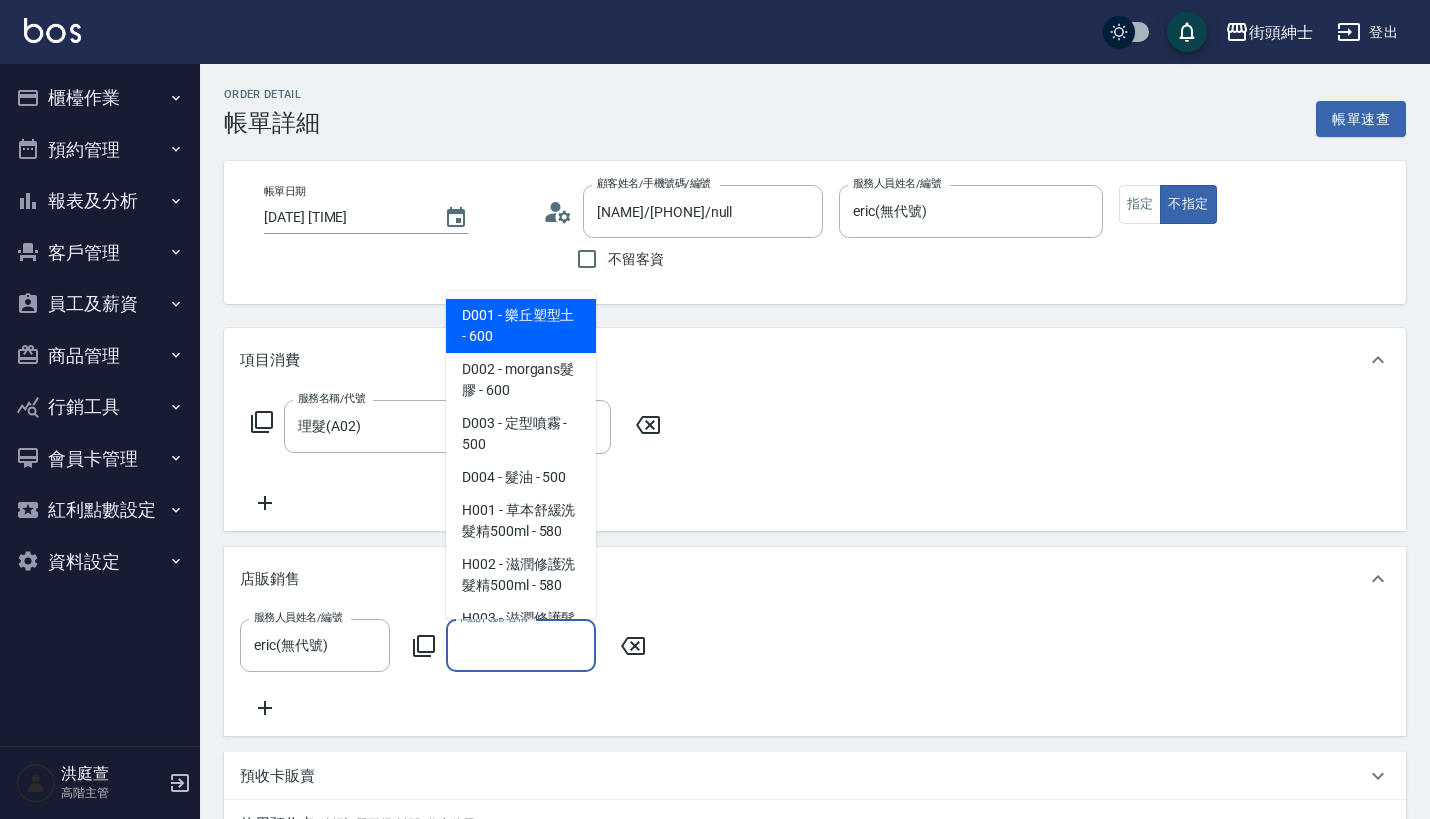 click on "D001 - 樂丘塑型土 - 600" at bounding box center [521, 326] 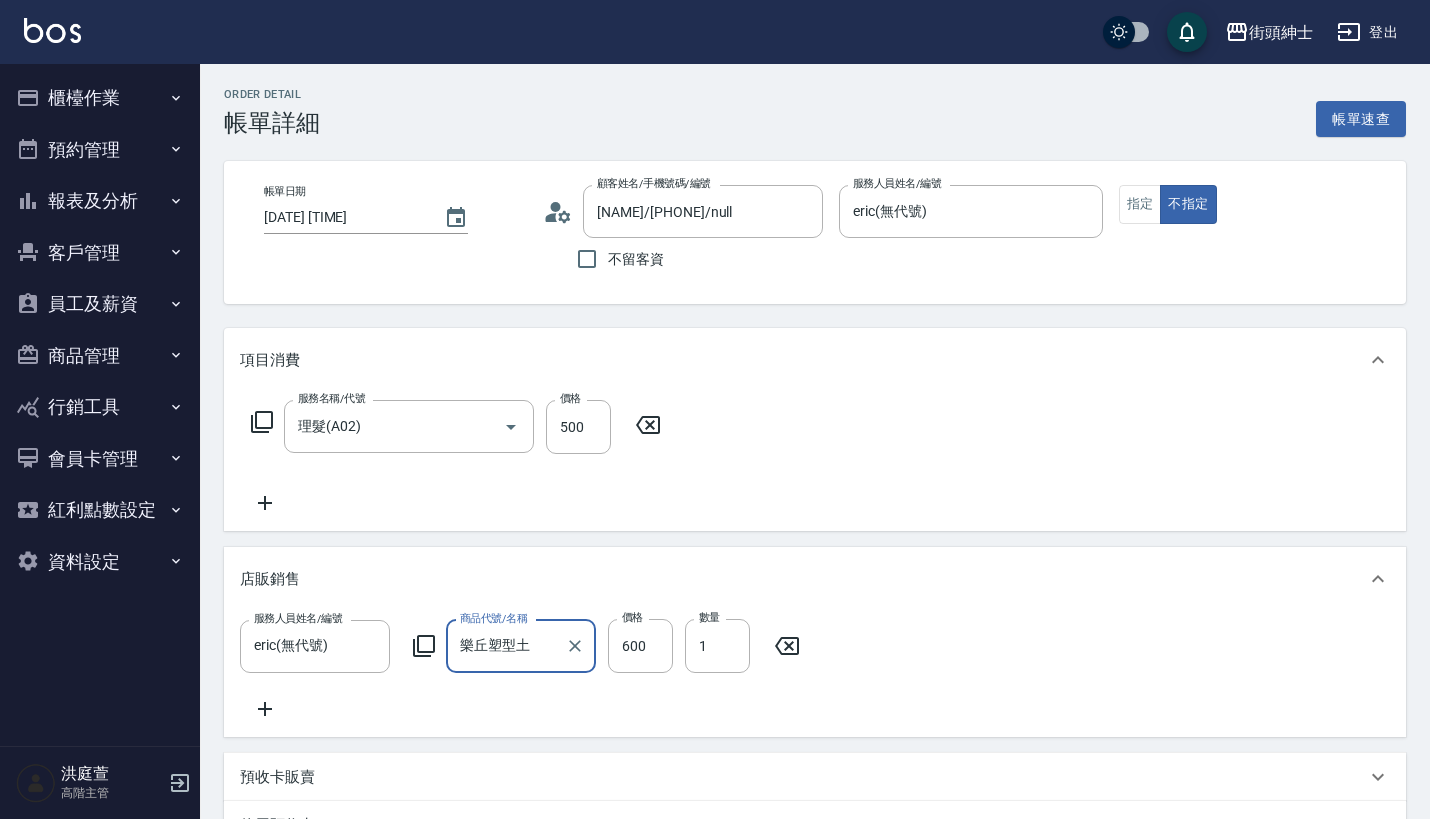 type on "樂丘塑型土" 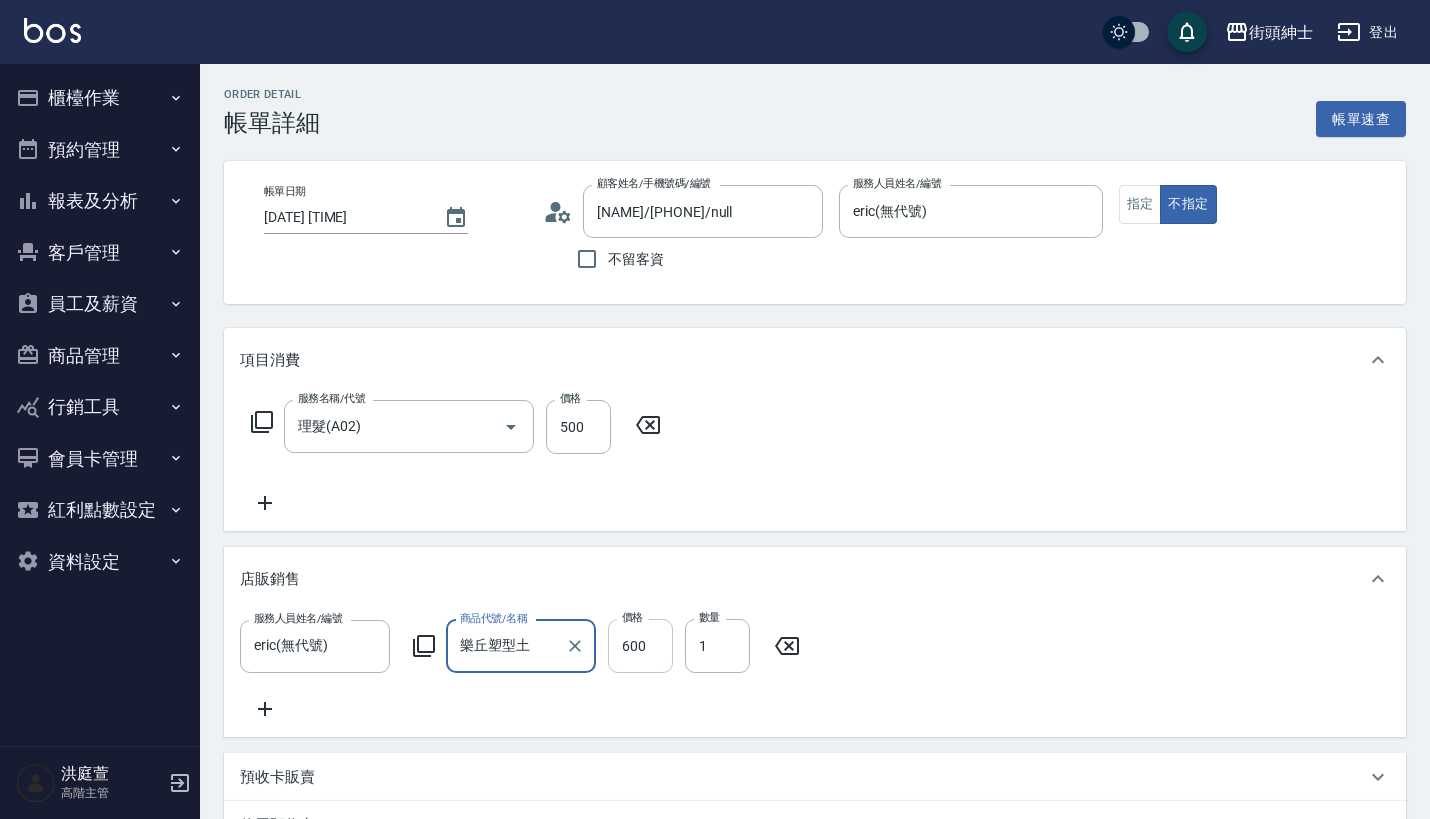 click on "600" at bounding box center (640, 646) 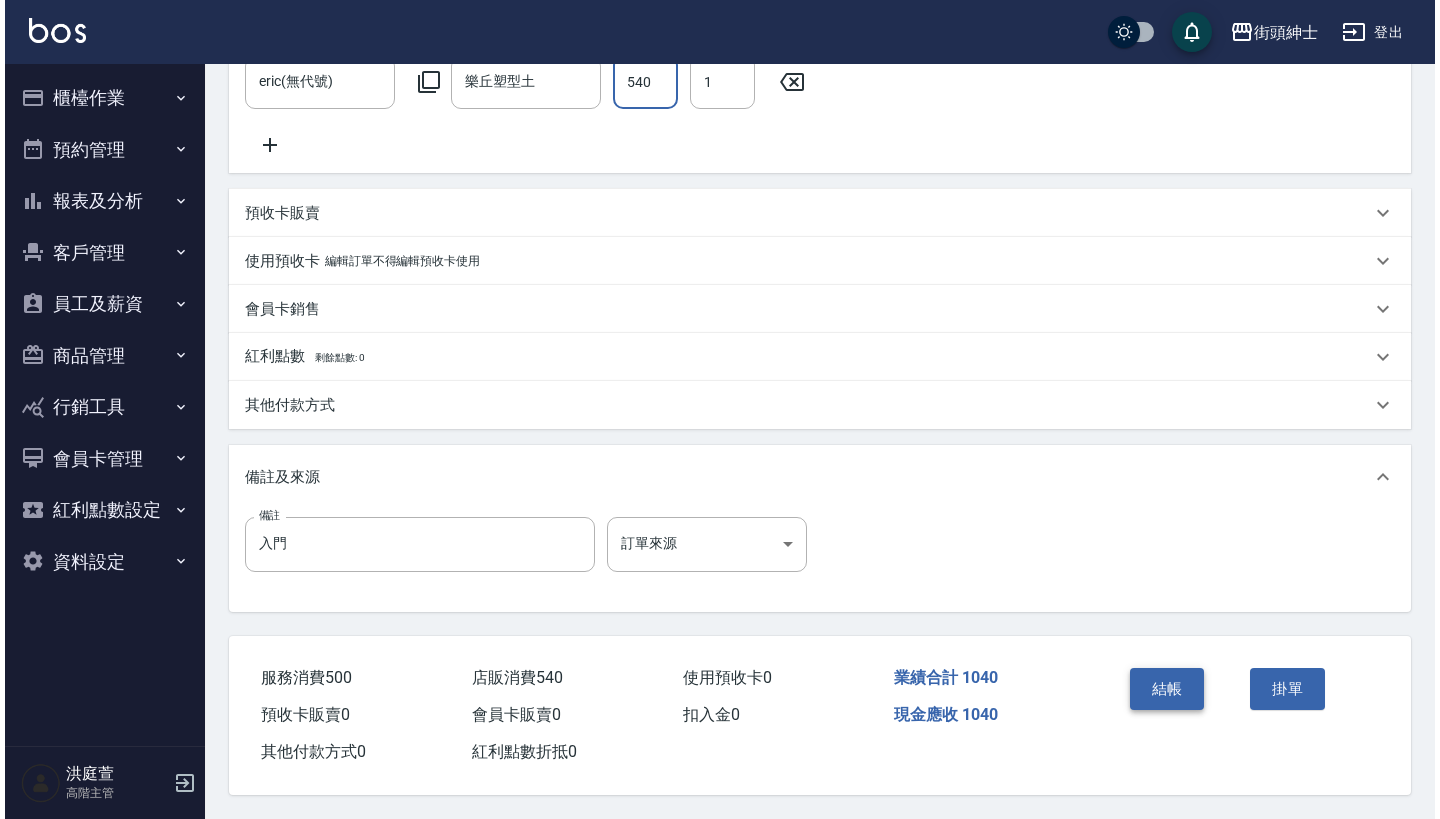 scroll, scrollTop: 588, scrollLeft: 0, axis: vertical 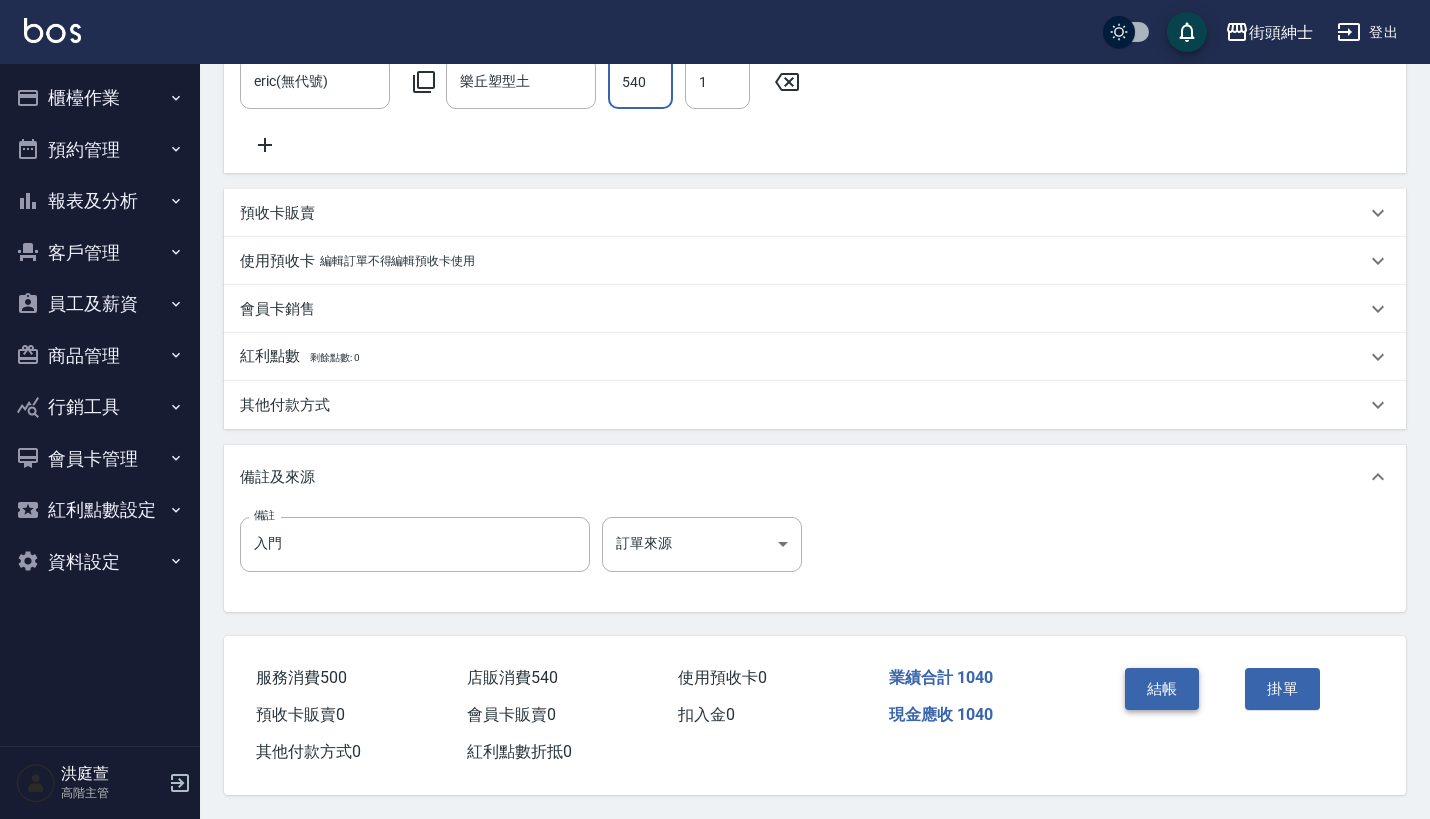 type on "540" 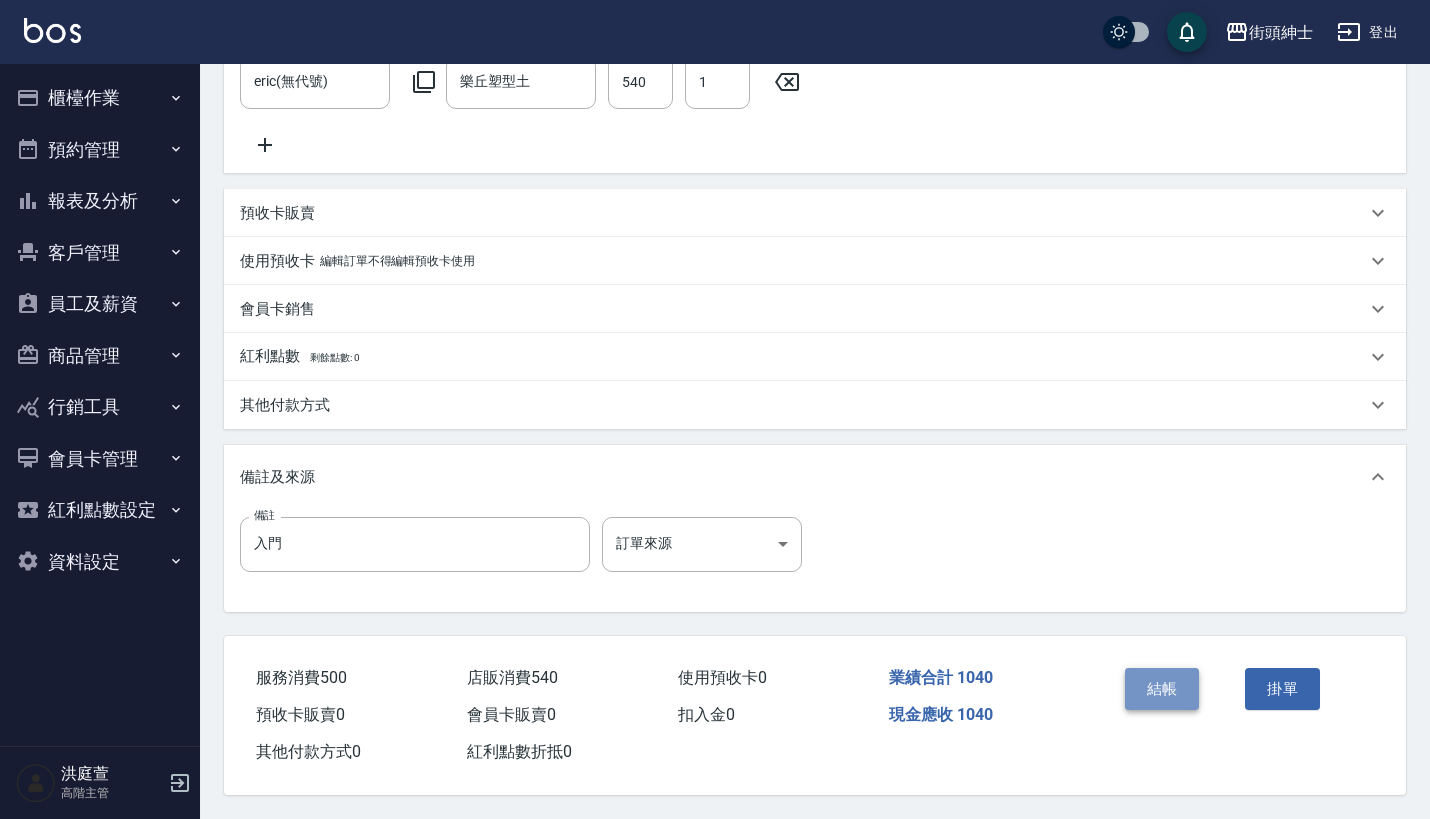 click on "結帳" at bounding box center [1162, 689] 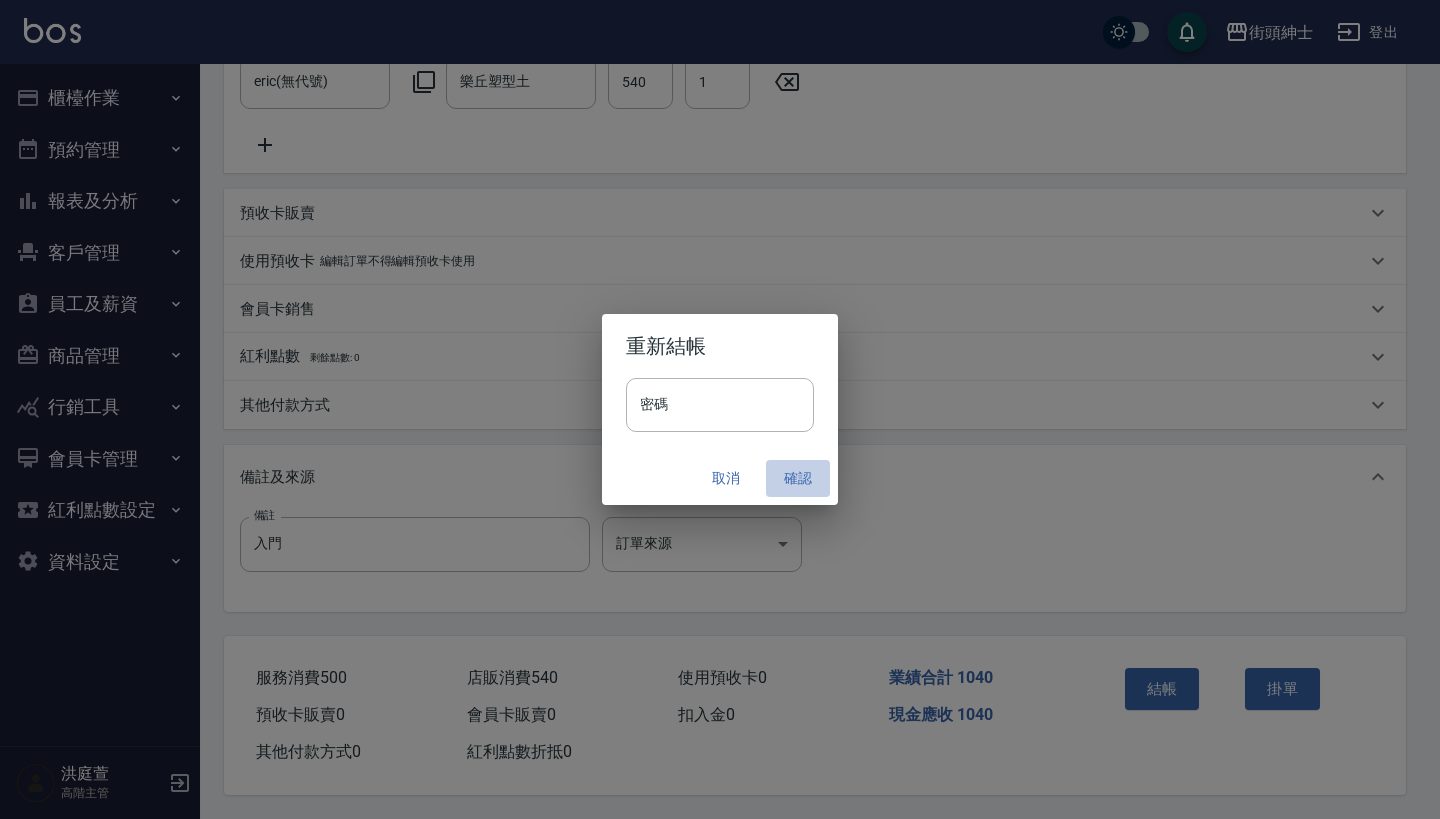 click on "確認" at bounding box center [798, 478] 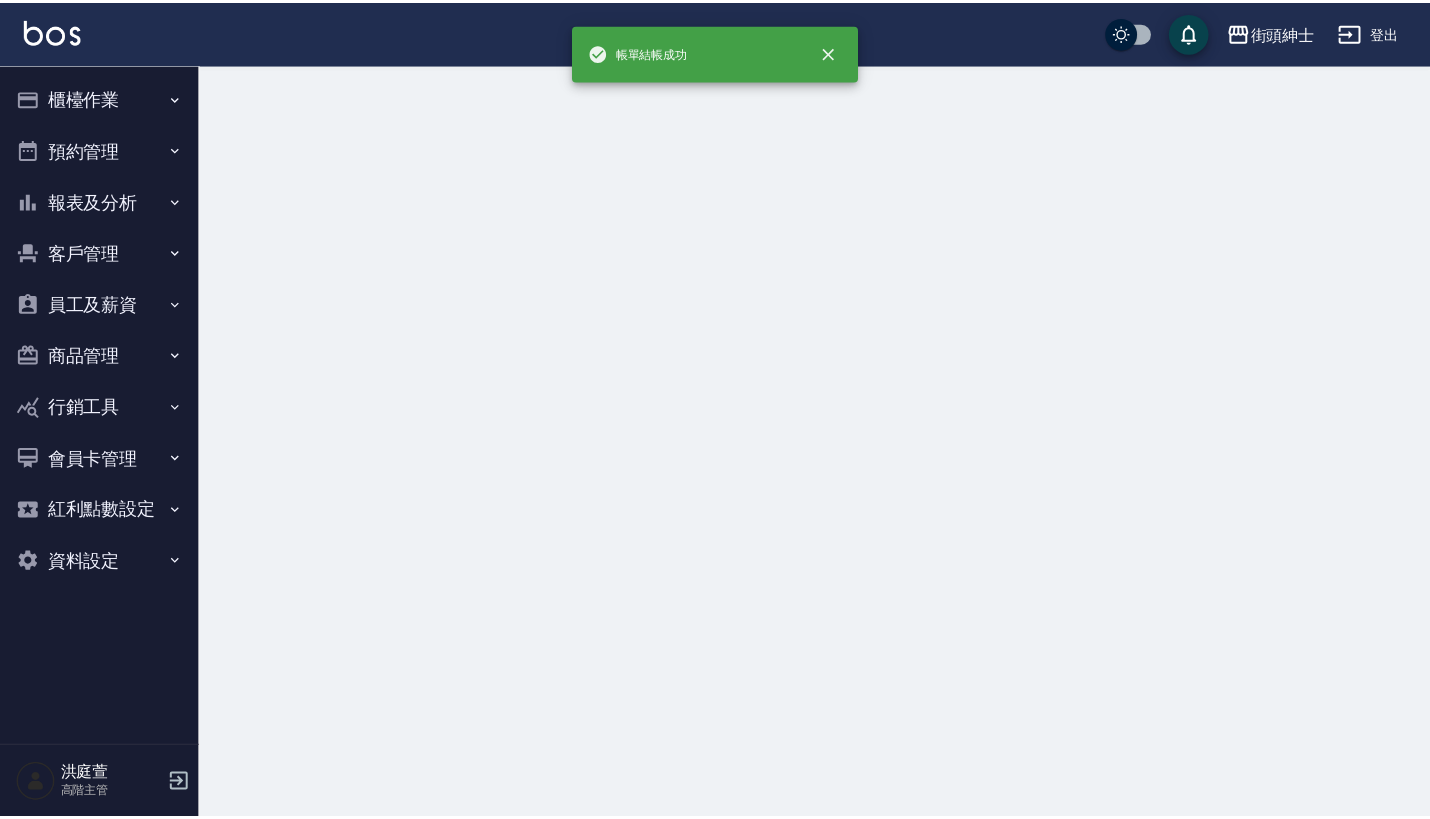 scroll, scrollTop: 0, scrollLeft: 0, axis: both 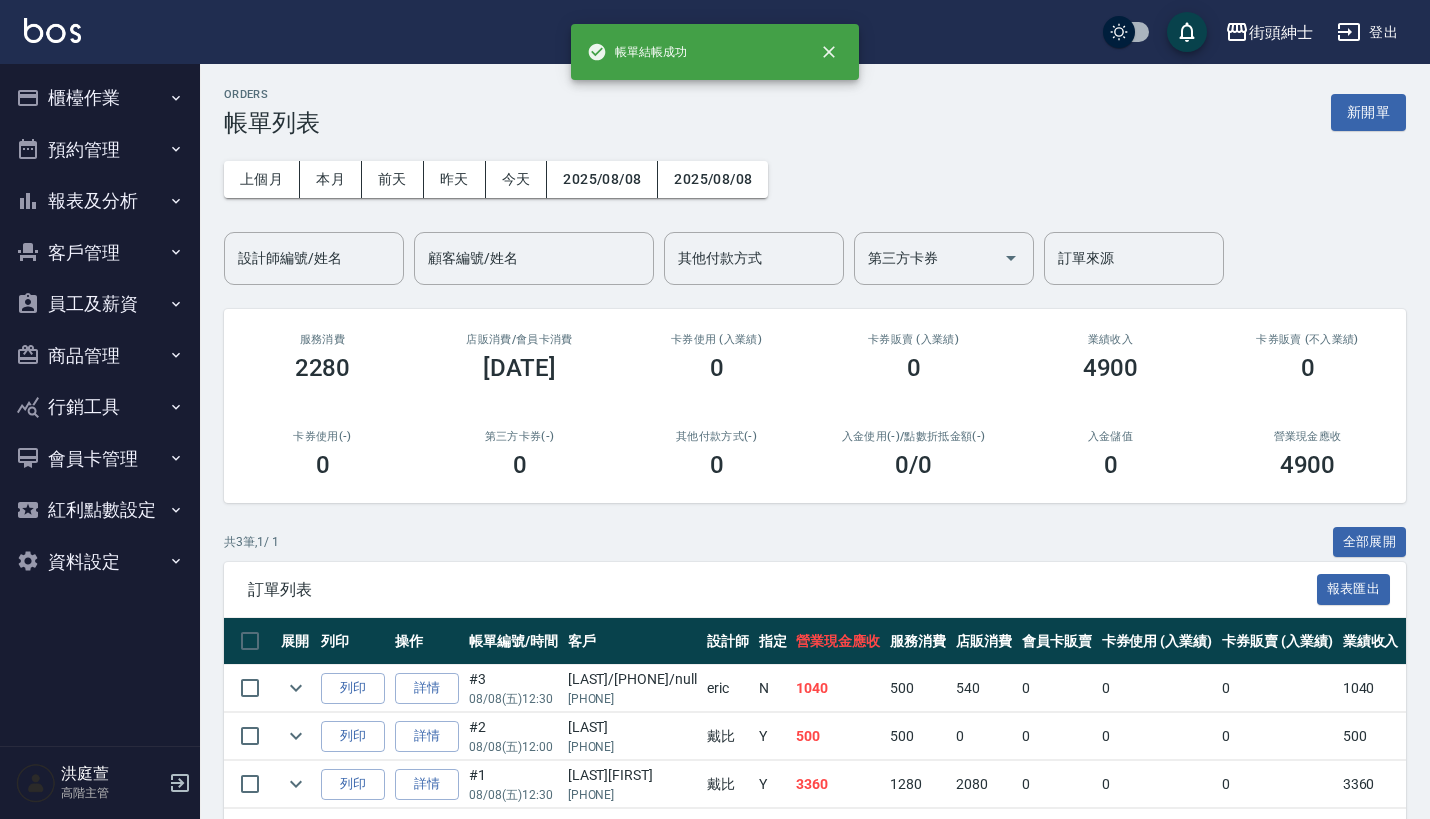 click on "預約管理" at bounding box center [100, 150] 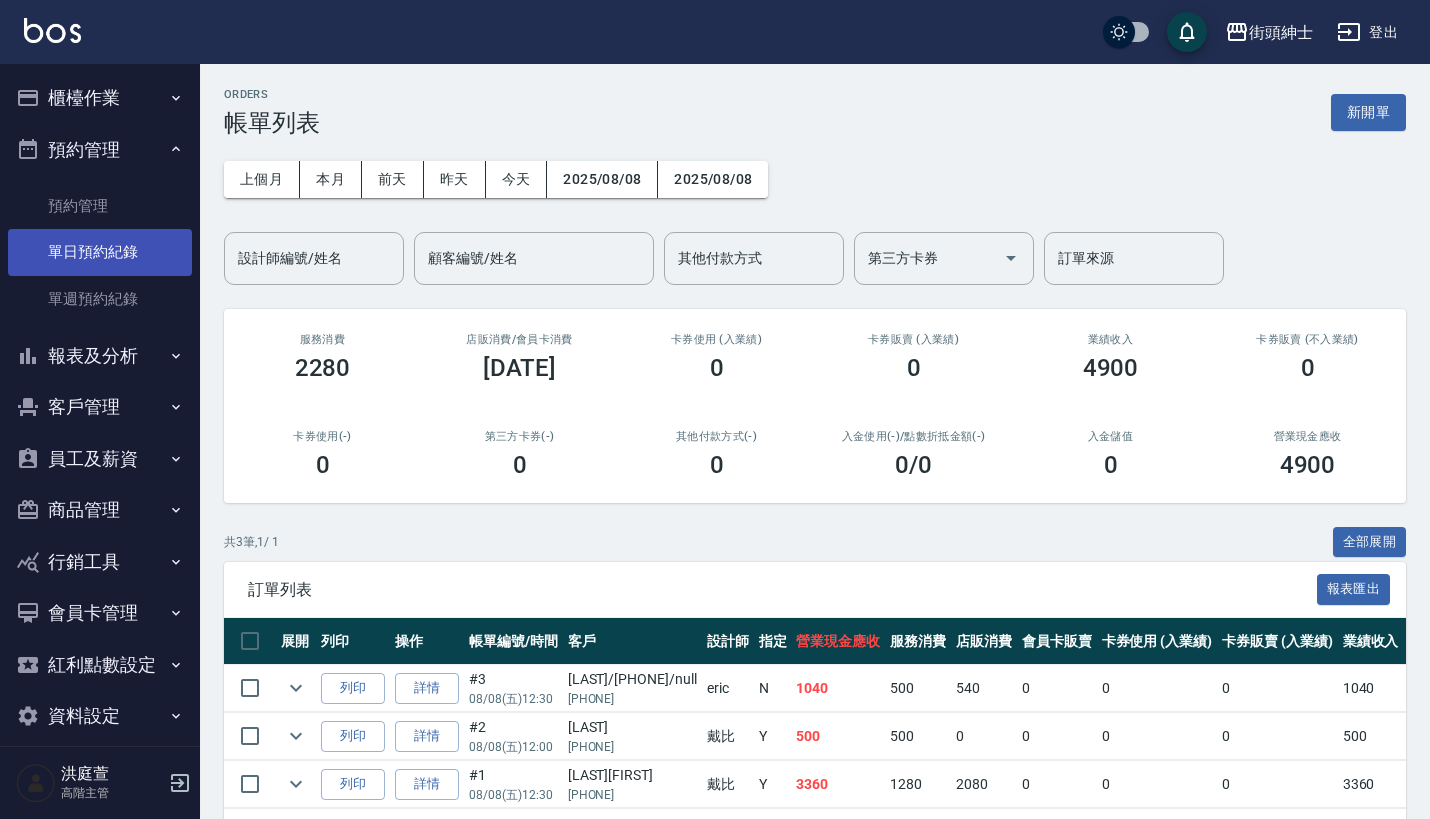 click on "單日預約紀錄" at bounding box center (100, 252) 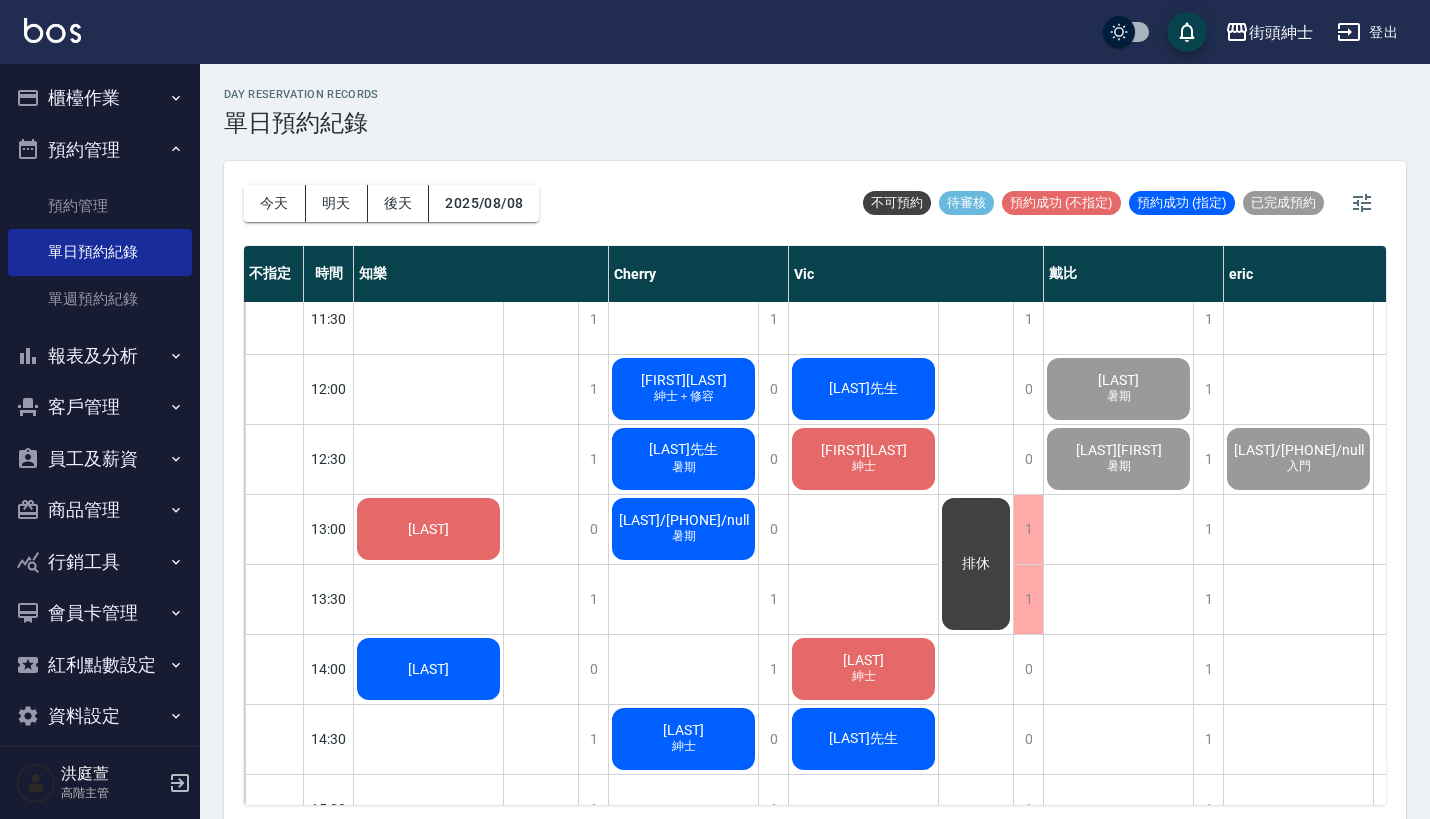 scroll, scrollTop: 363, scrollLeft: 0, axis: vertical 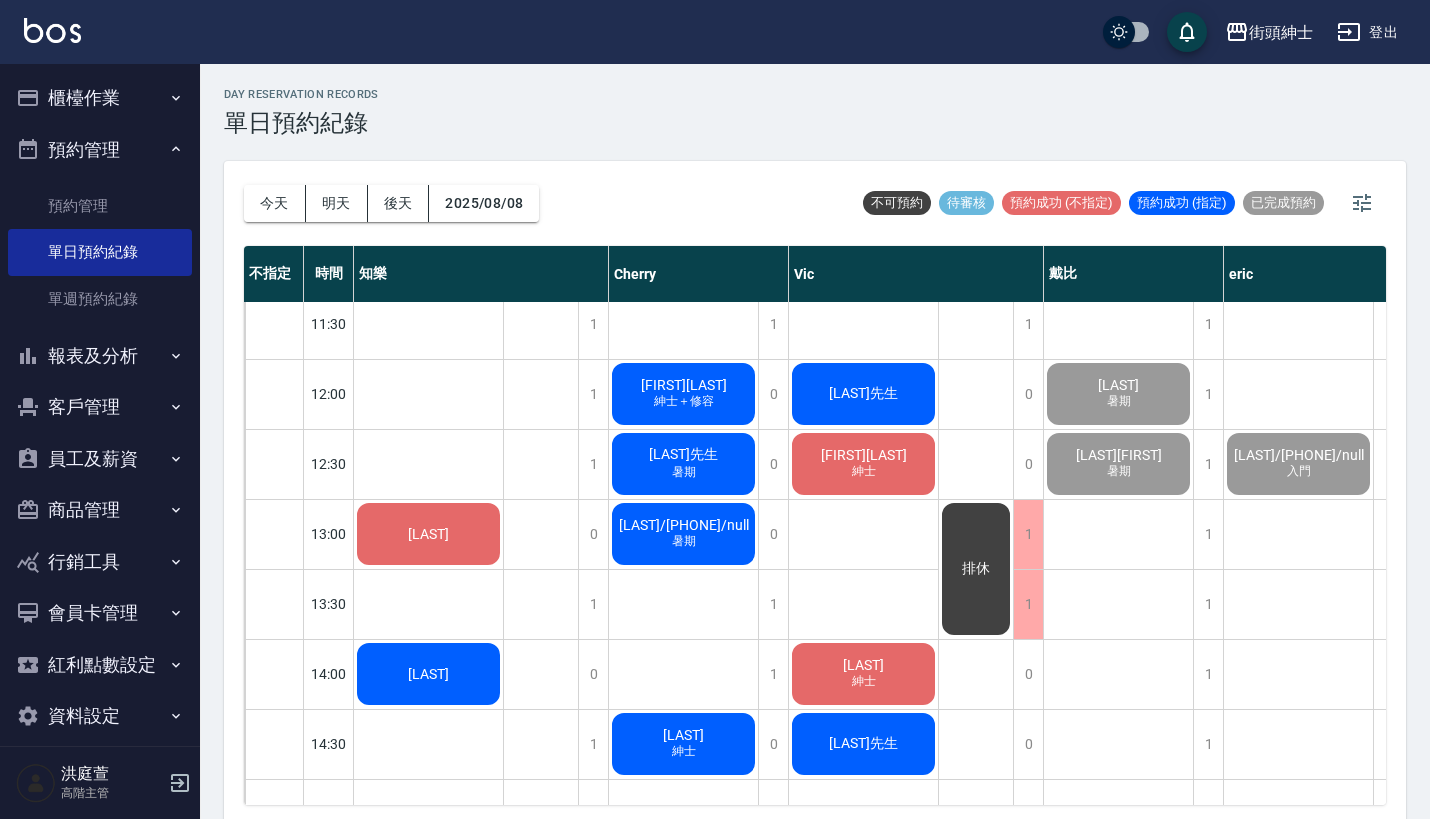 click on "[FIRST] [LAST]" at bounding box center (428, 534) 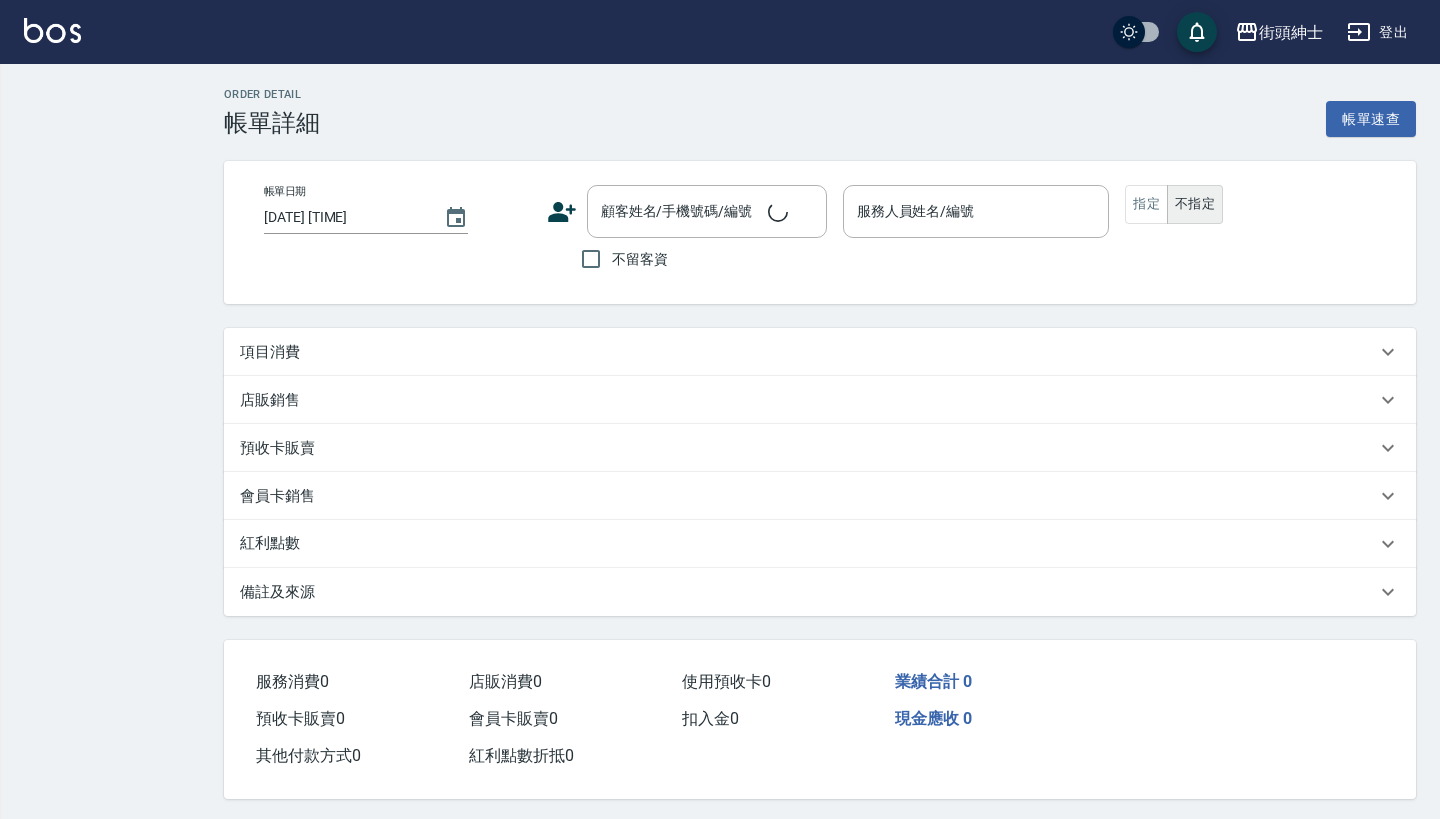 type on "[DATE] [TIME]" 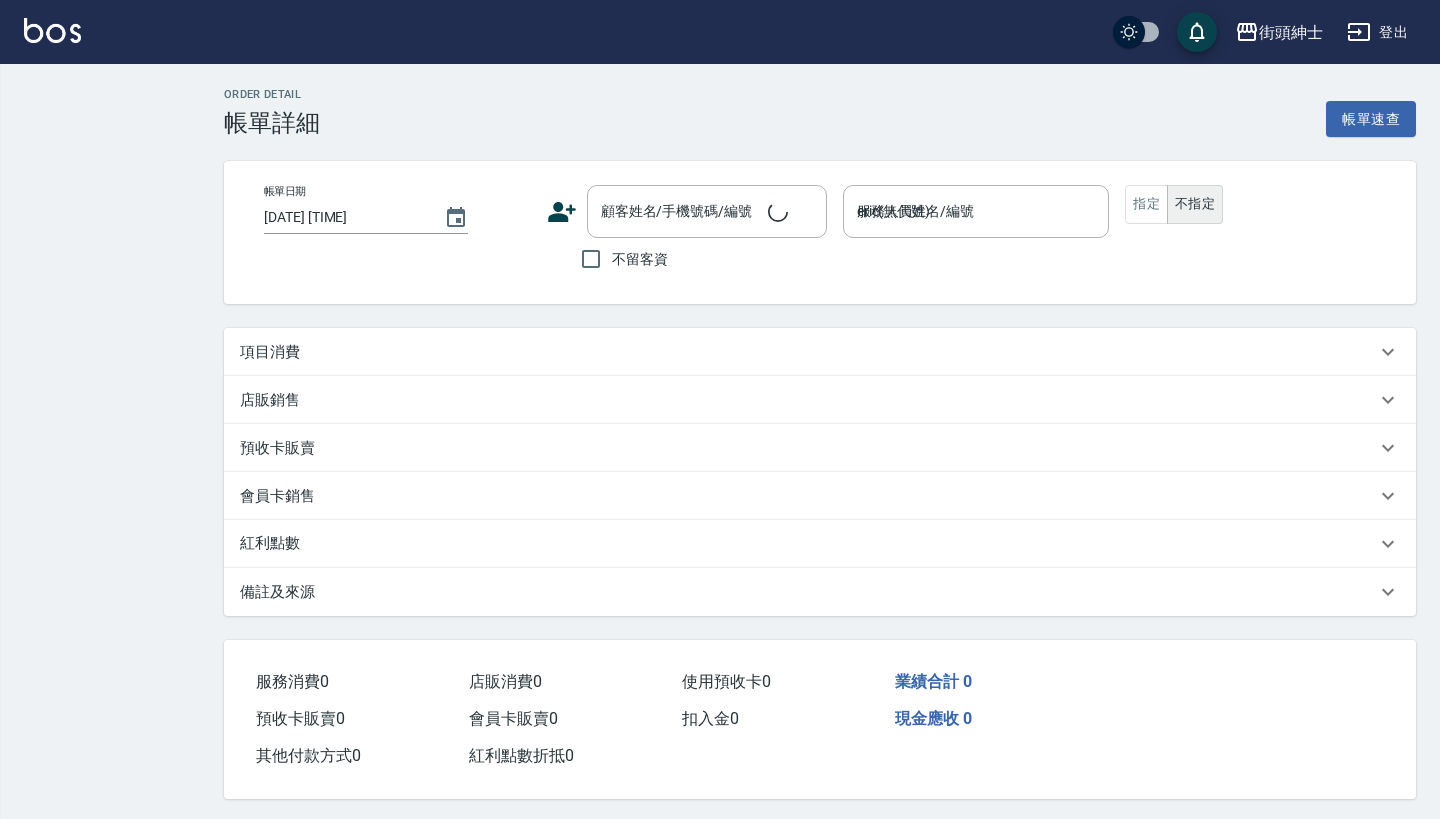 type on "[FIRST]/[PHONE]/null" 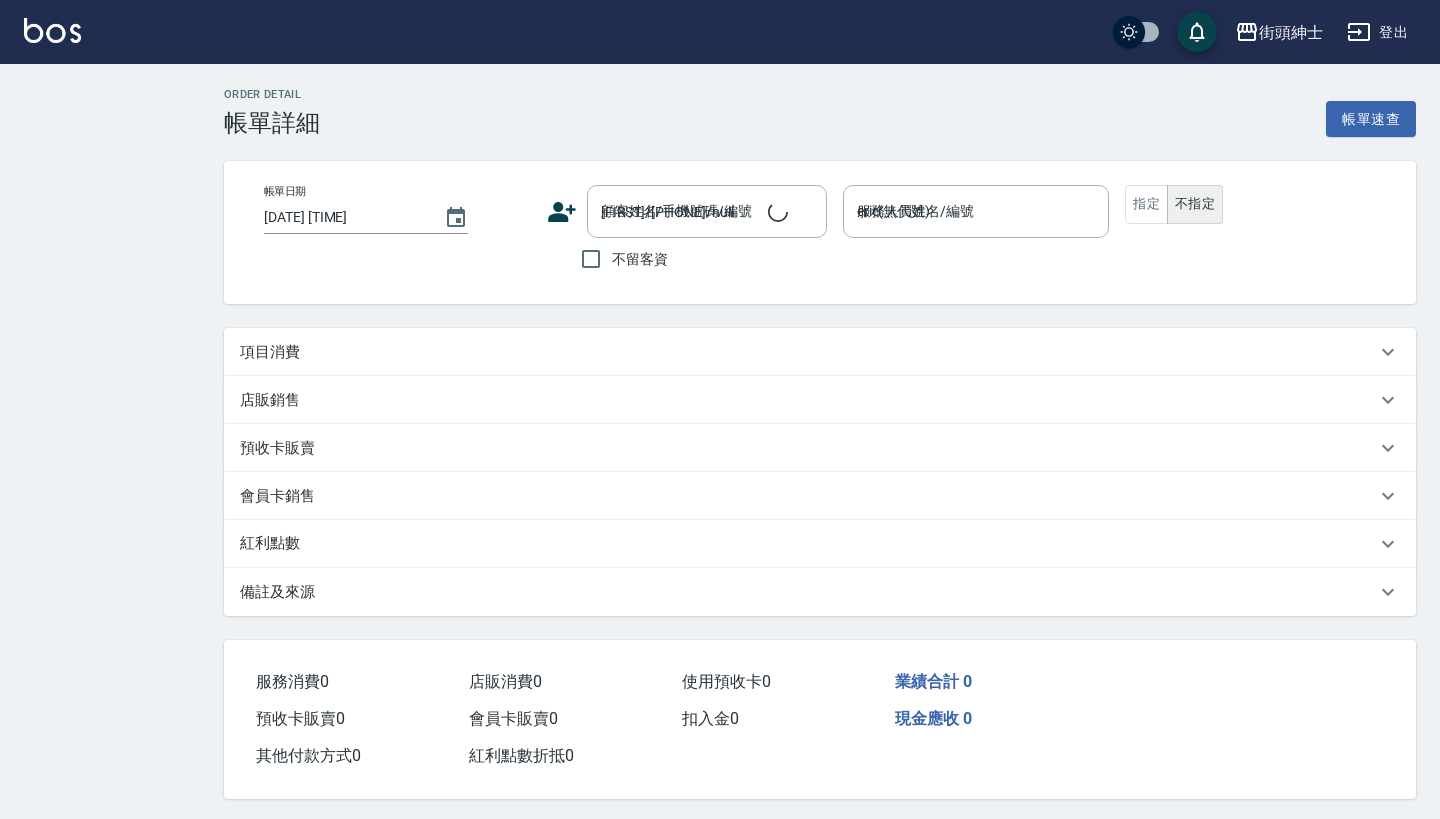 scroll, scrollTop: 0, scrollLeft: 0, axis: both 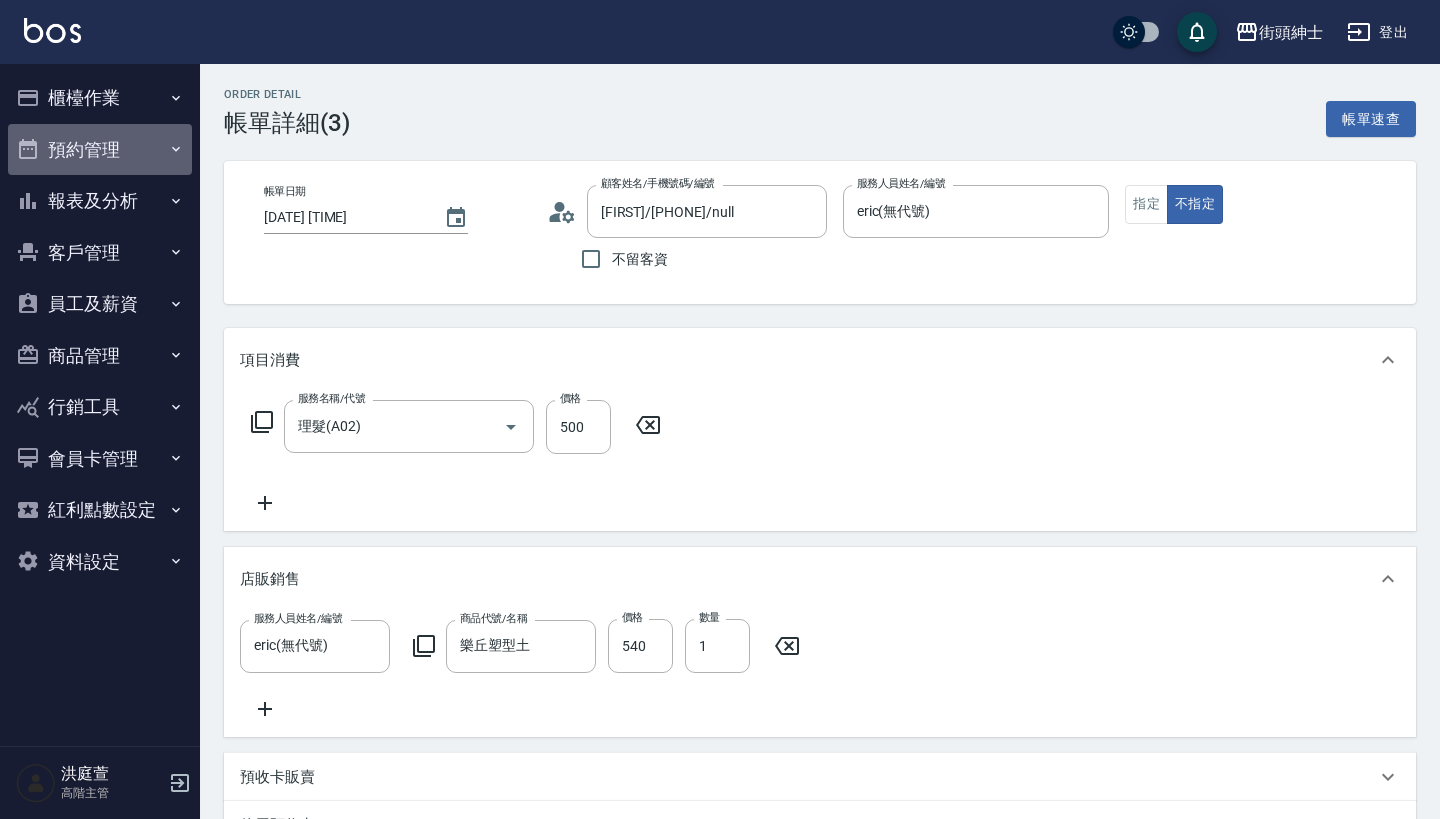 click on "預約管理" at bounding box center [100, 150] 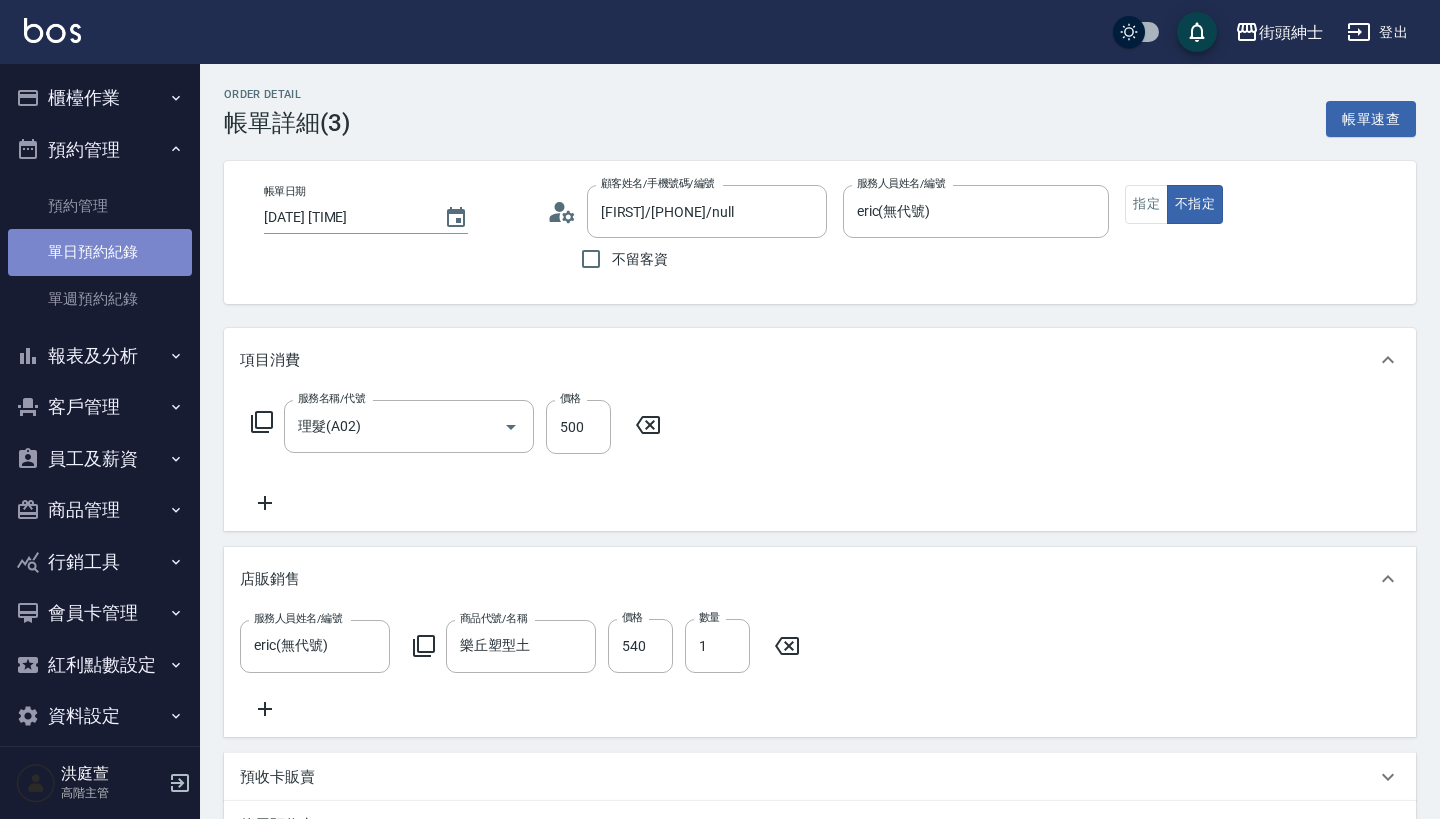 click on "單日預約紀錄" at bounding box center [100, 252] 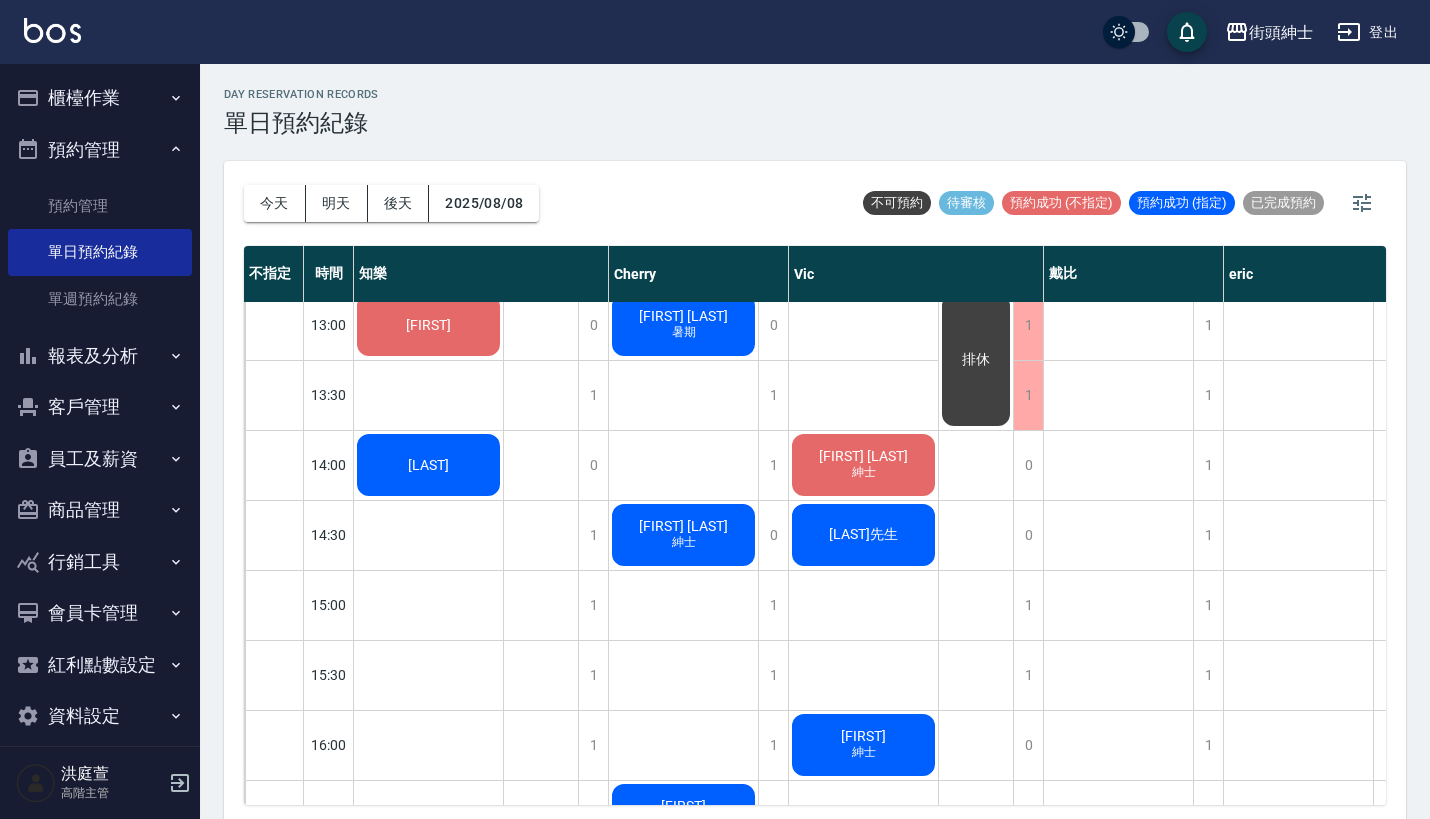 scroll, scrollTop: 538, scrollLeft: 0, axis: vertical 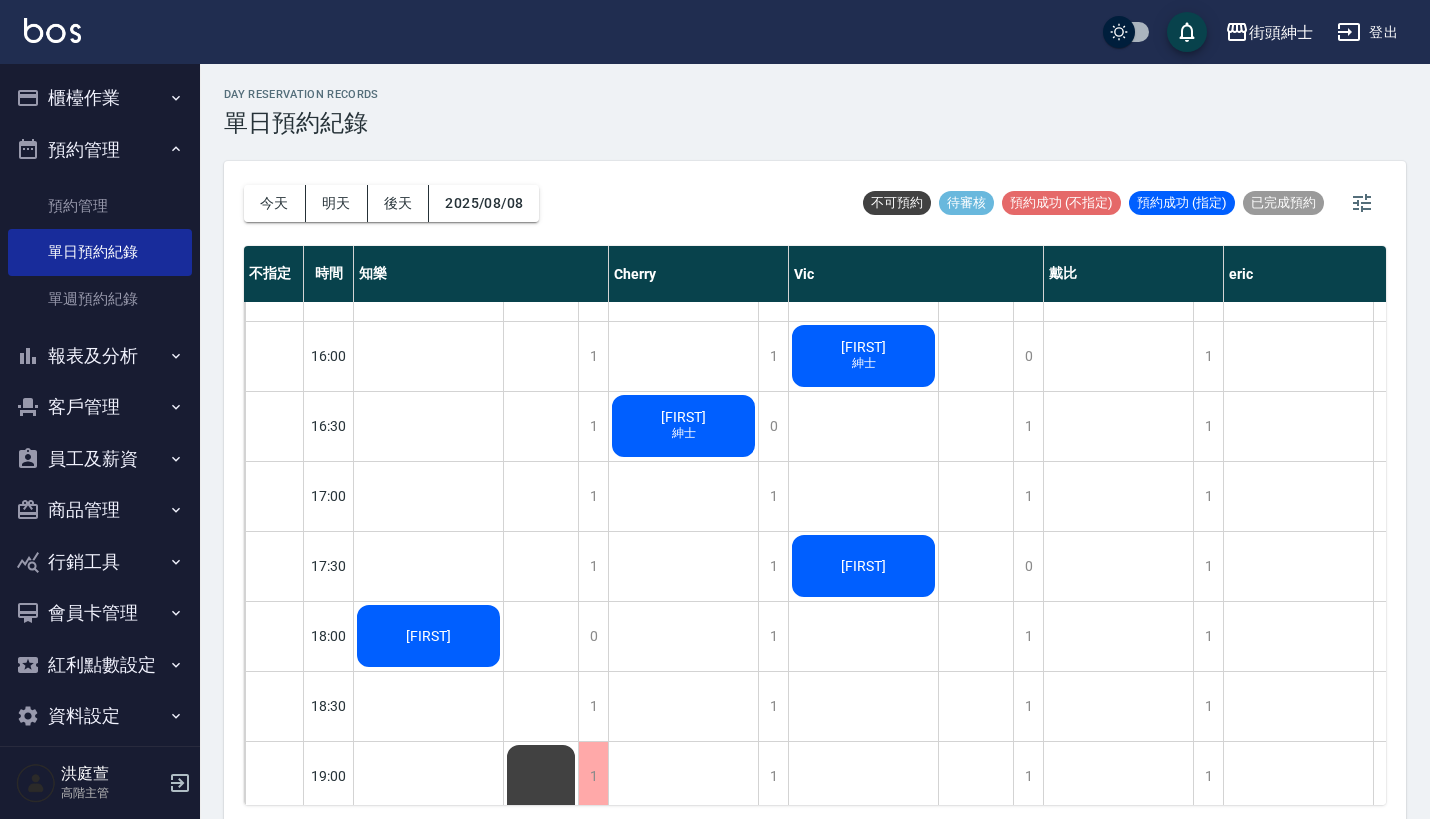 click on "[FIRST]" at bounding box center (428, -64) 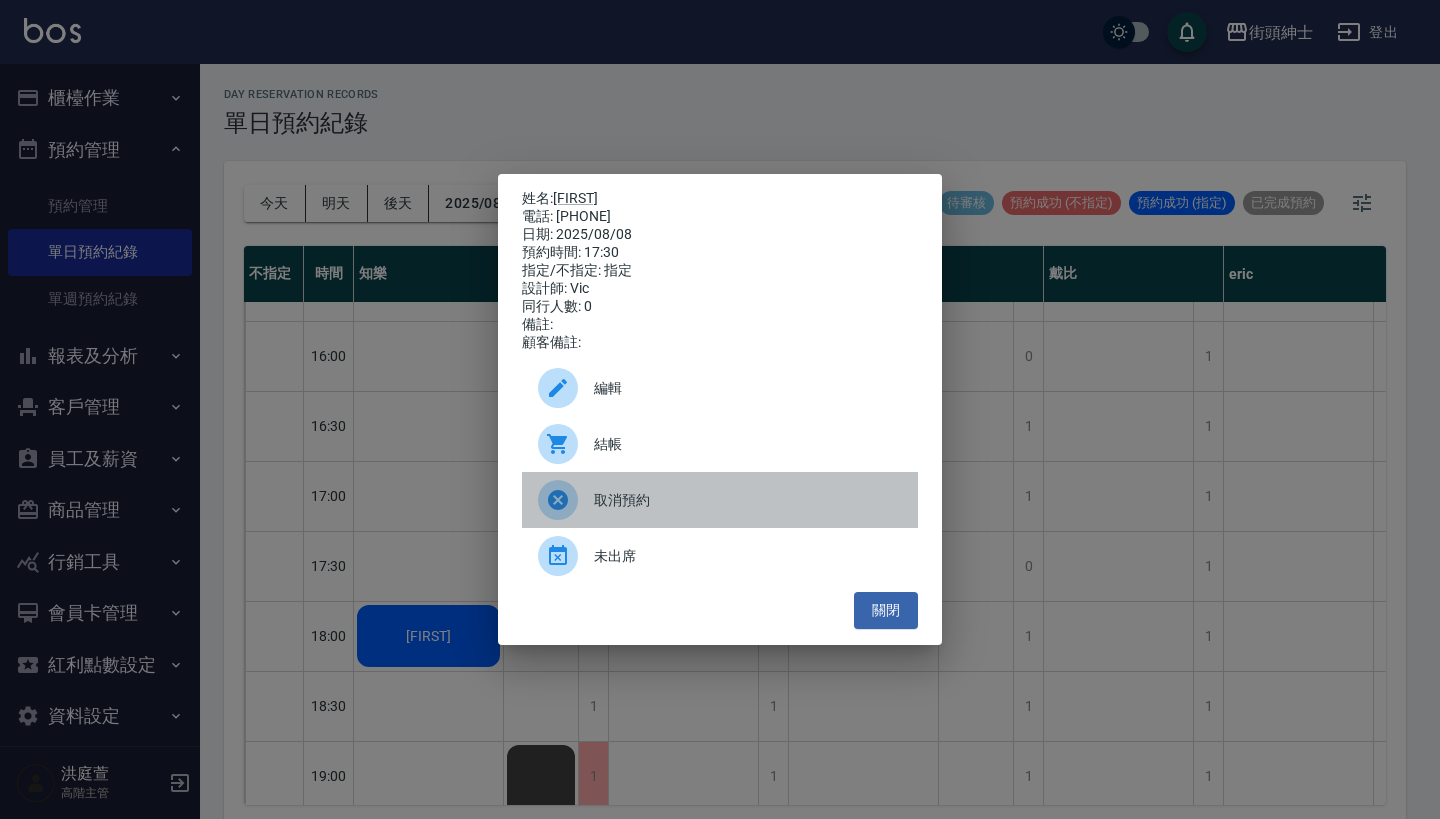 click on "取消預約" at bounding box center (748, 500) 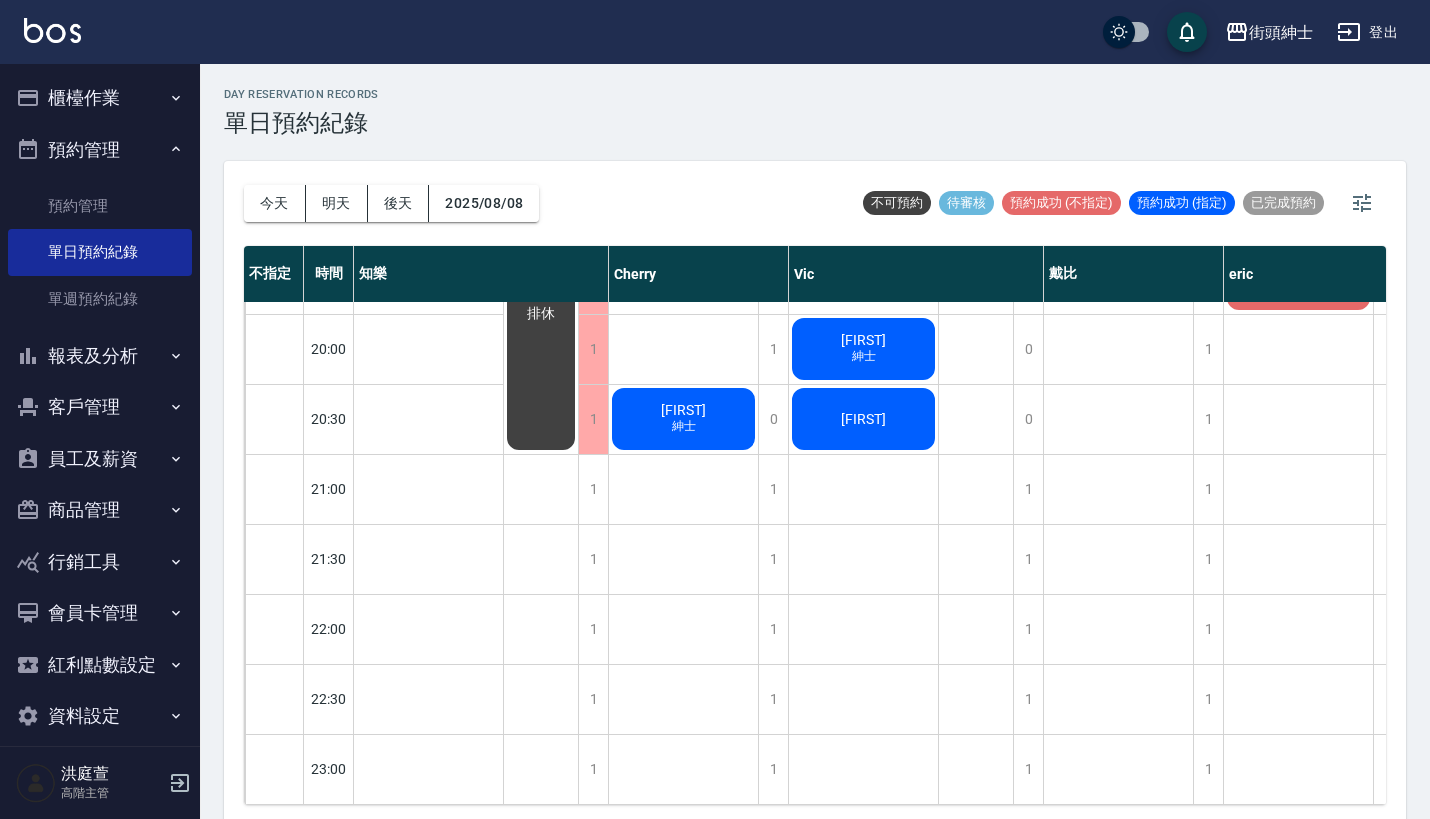 scroll, scrollTop: 1544, scrollLeft: 0, axis: vertical 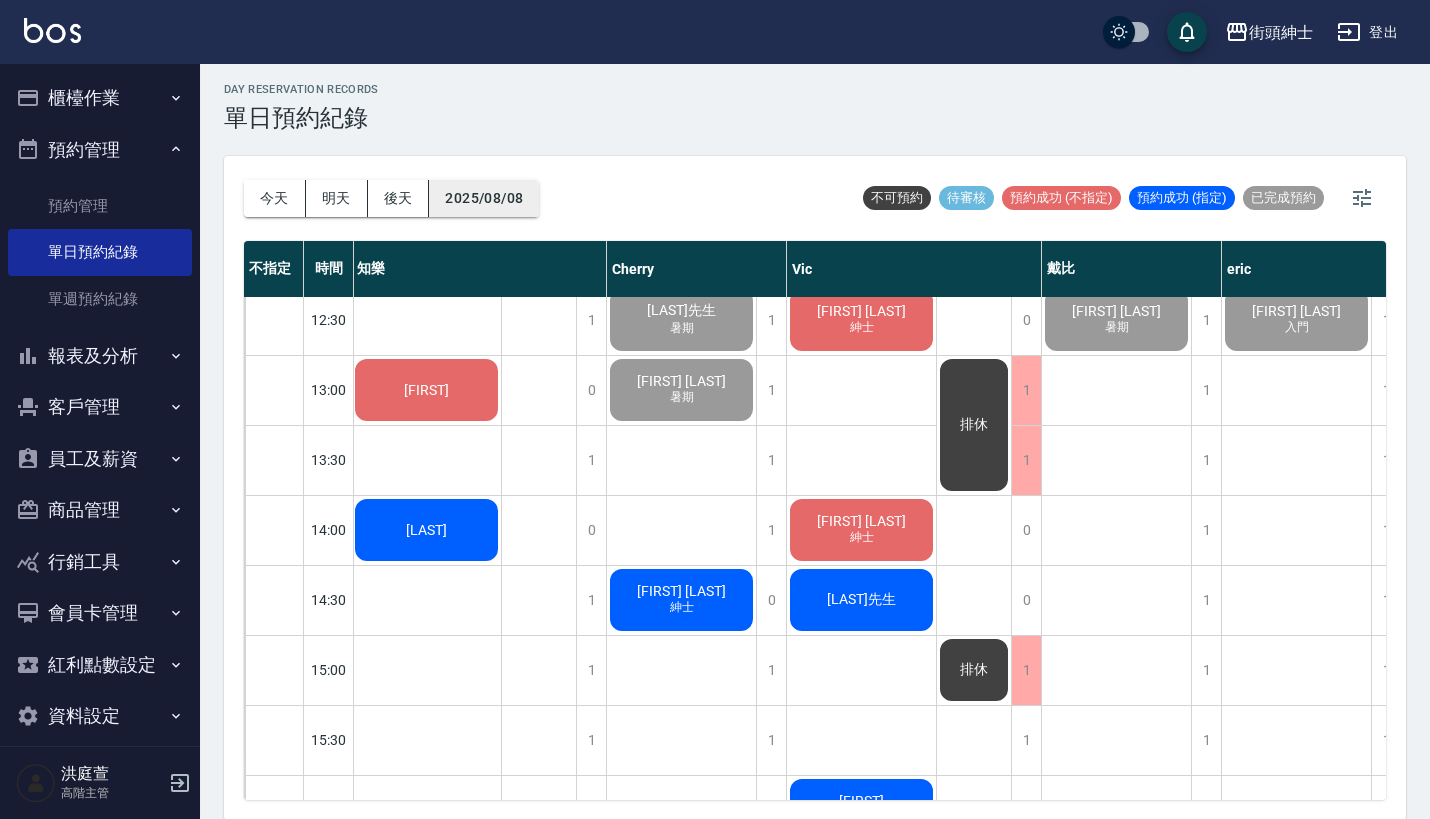 click on "2025/08/08" at bounding box center [484, 198] 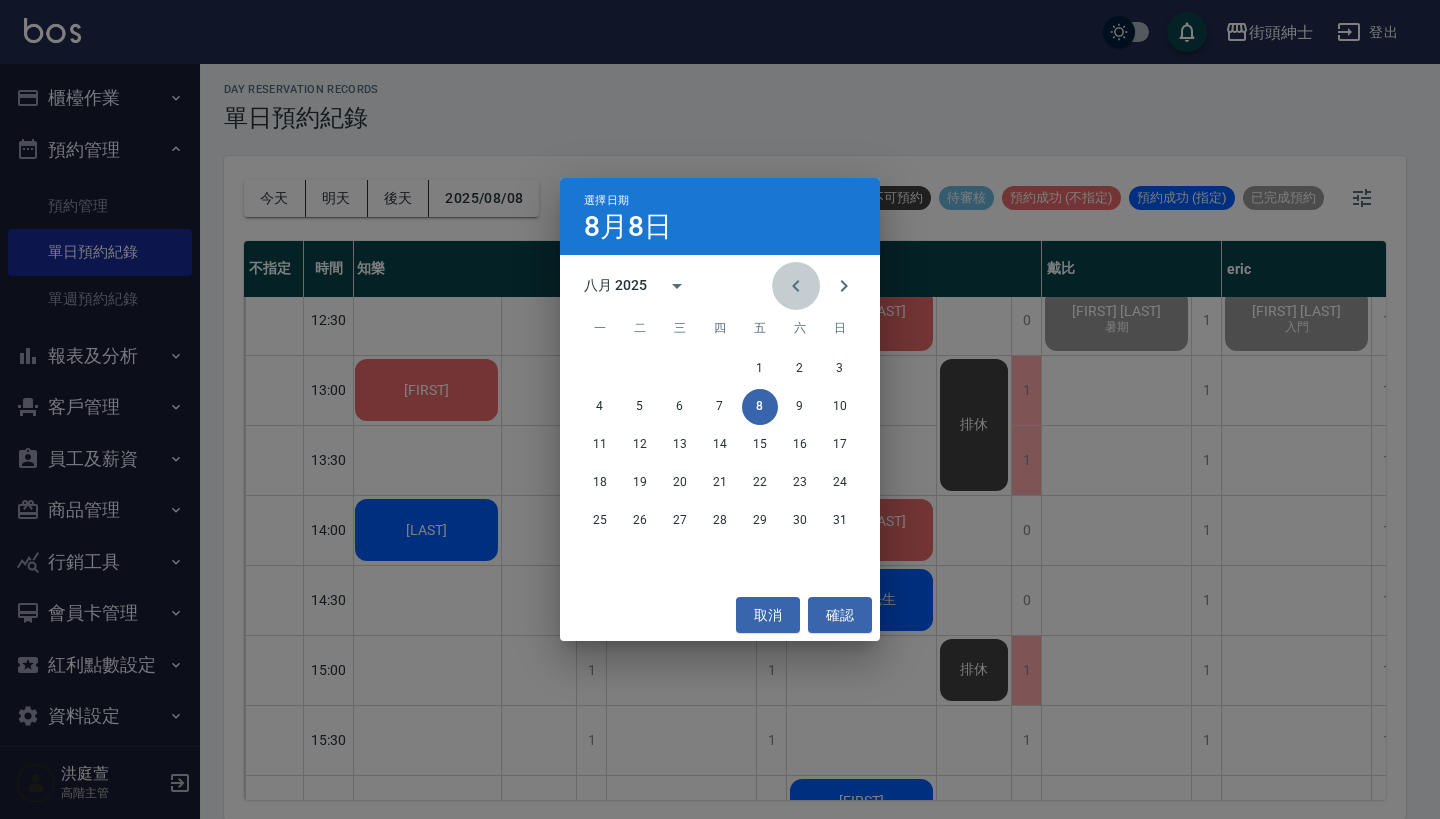 click 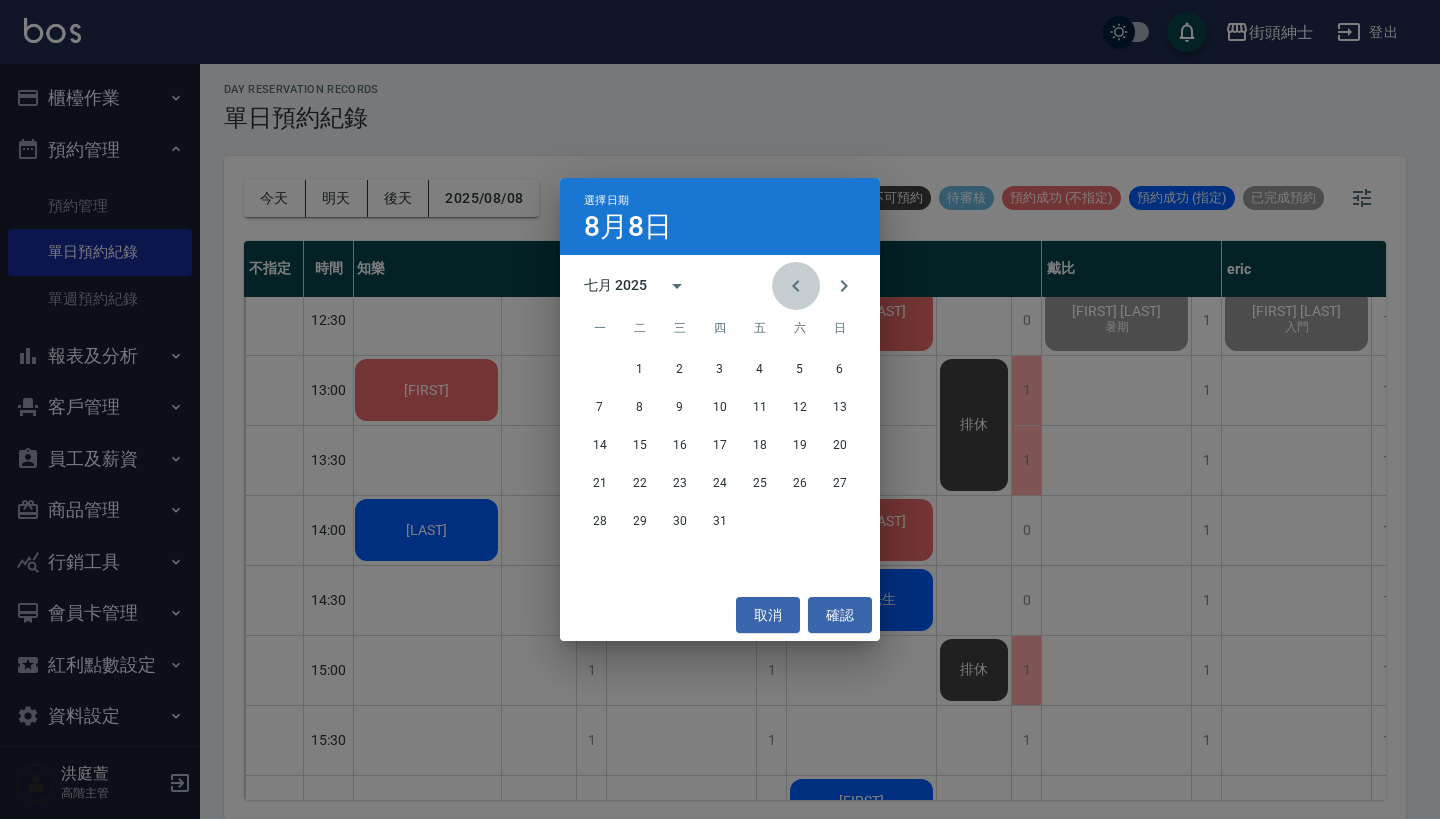click 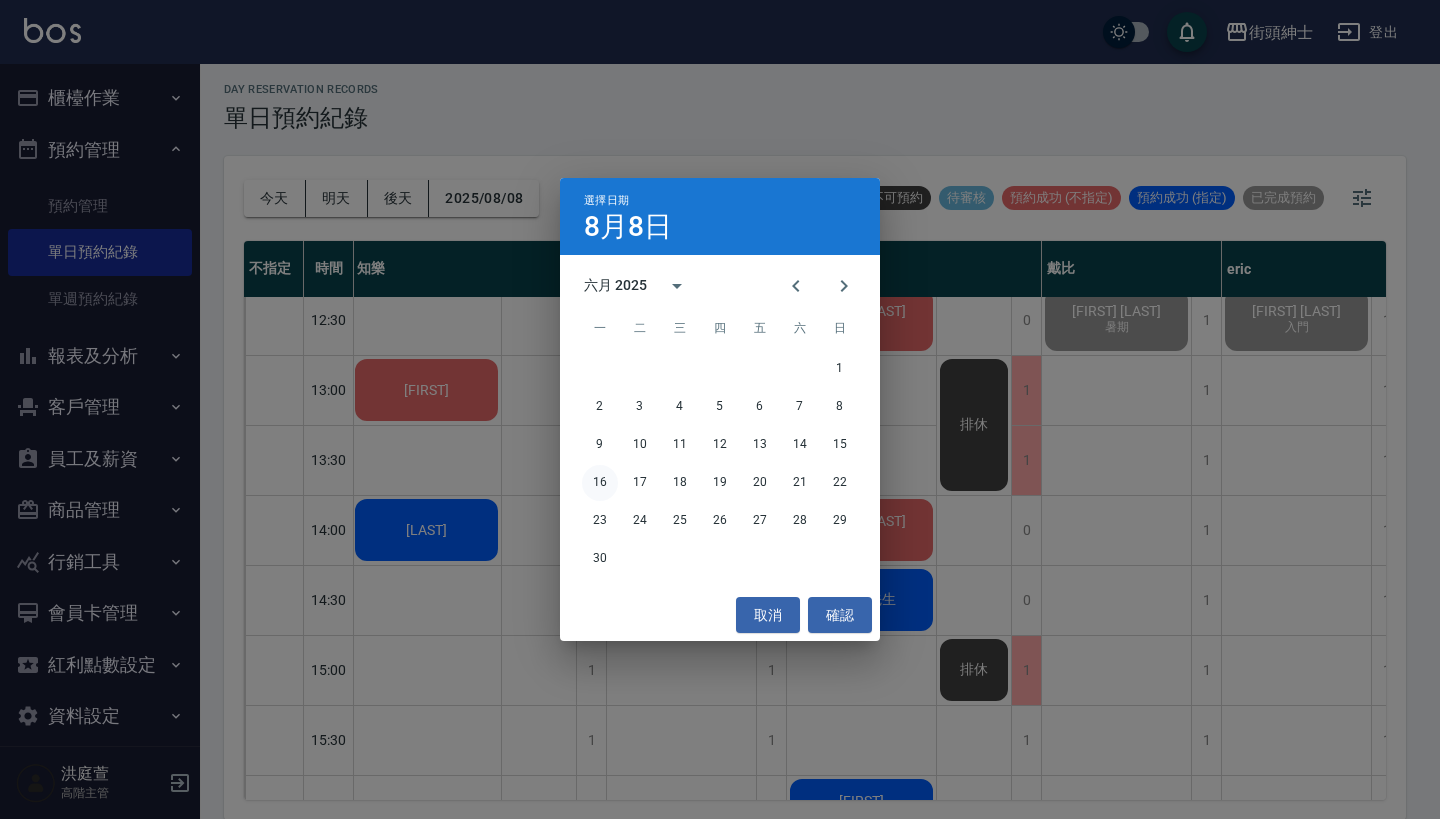 click on "16" at bounding box center (600, 483) 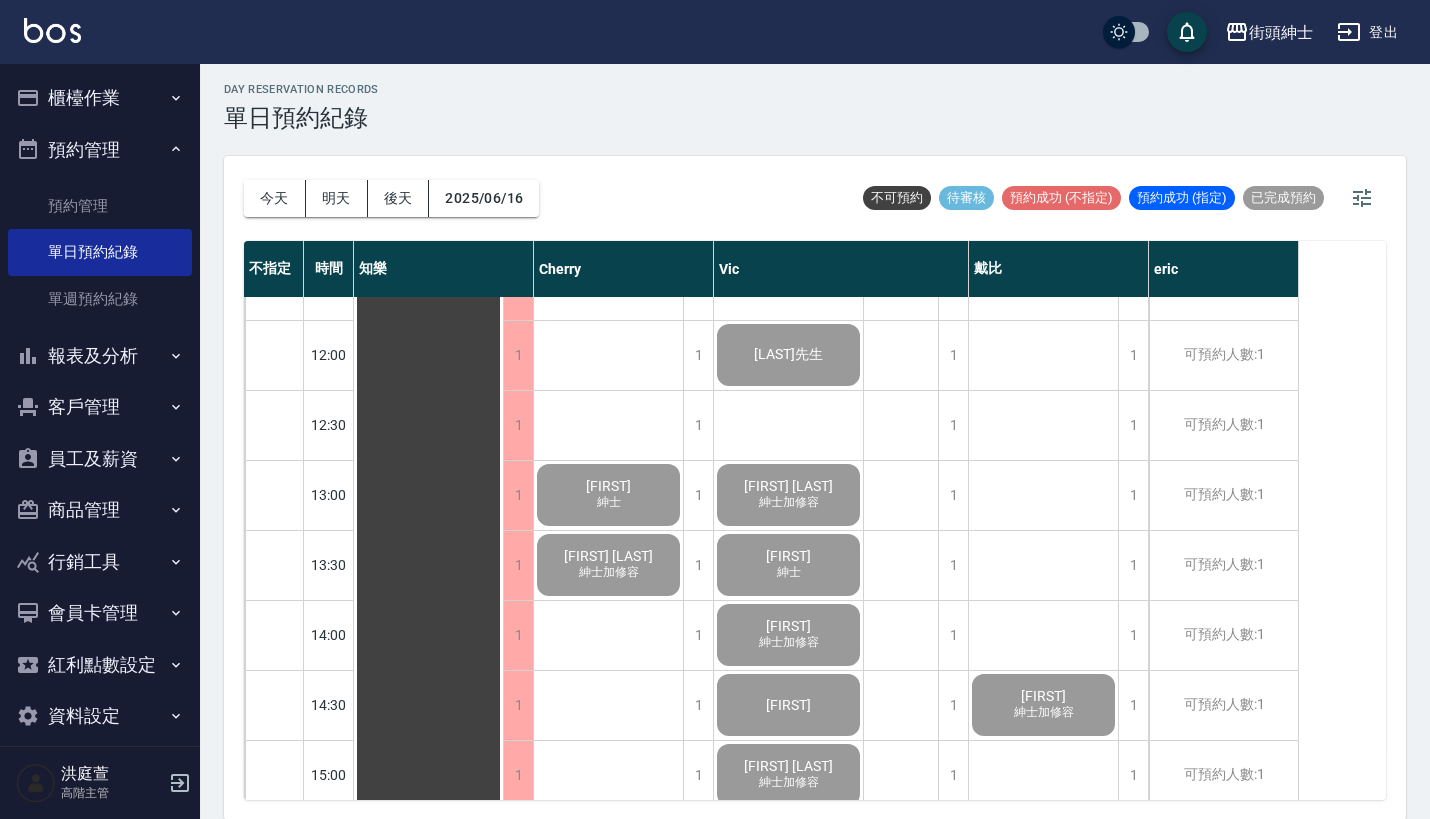 scroll, scrollTop: 392, scrollLeft: 0, axis: vertical 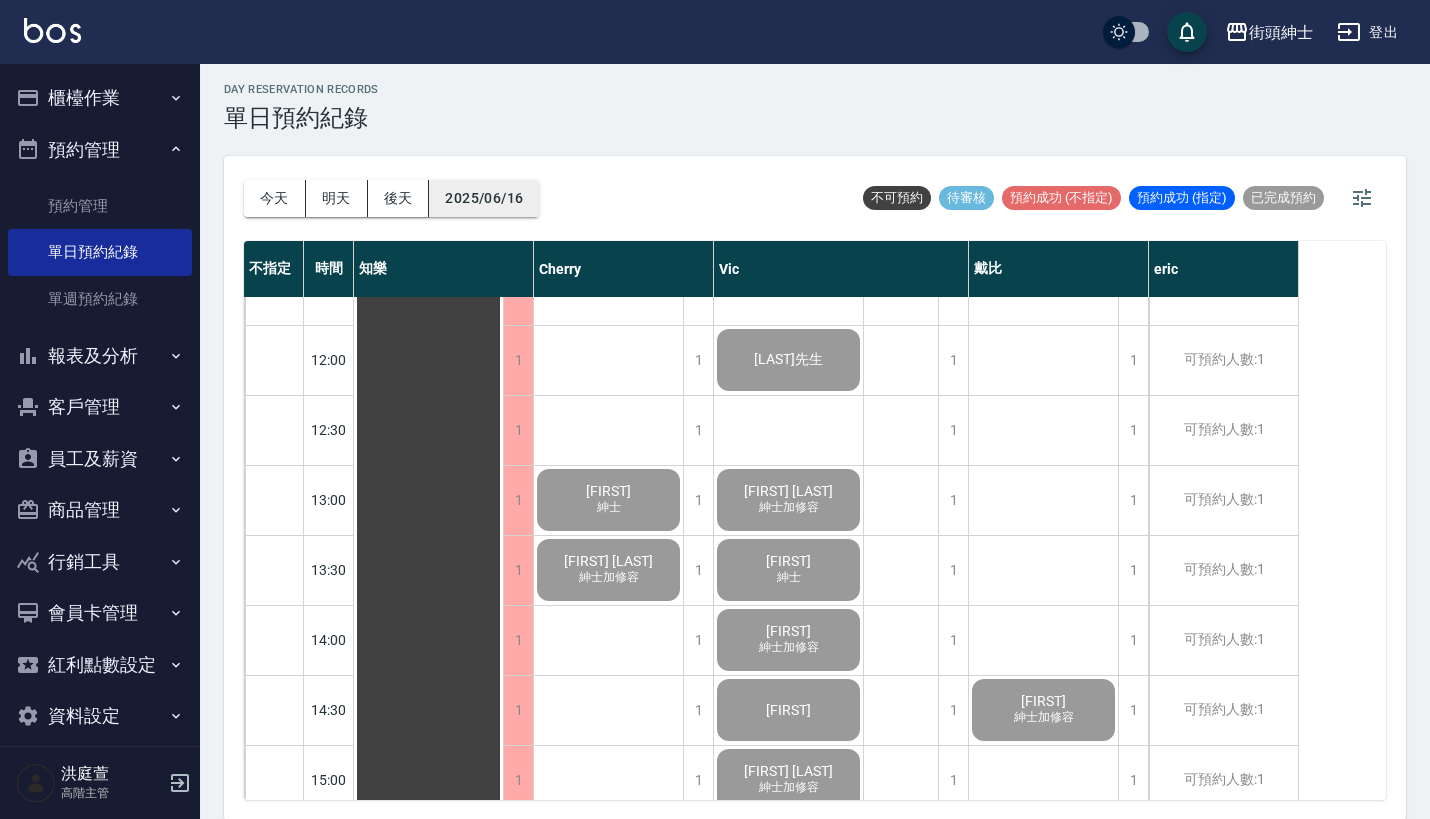 click on "2025/06/16" at bounding box center (484, 198) 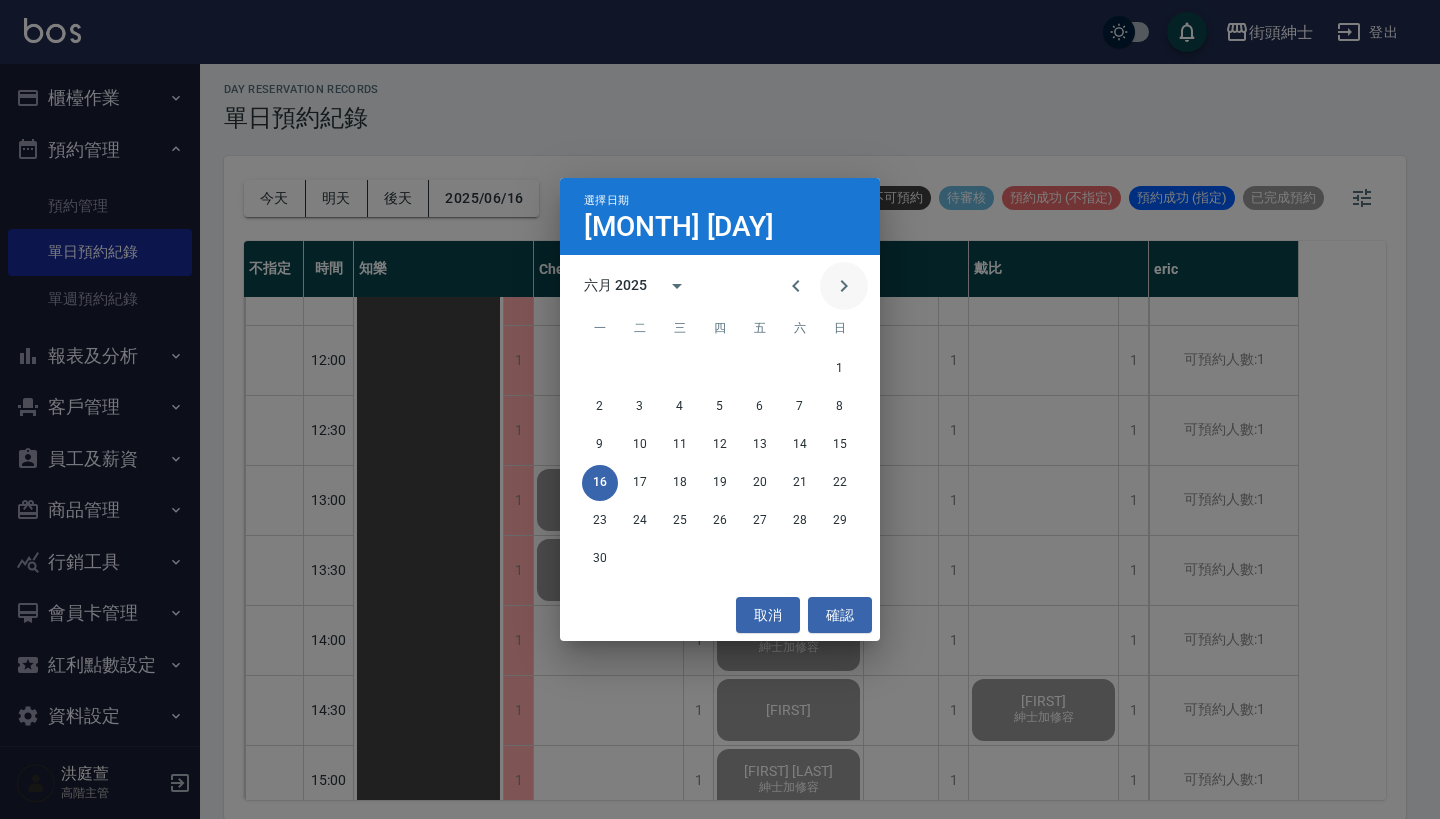 click 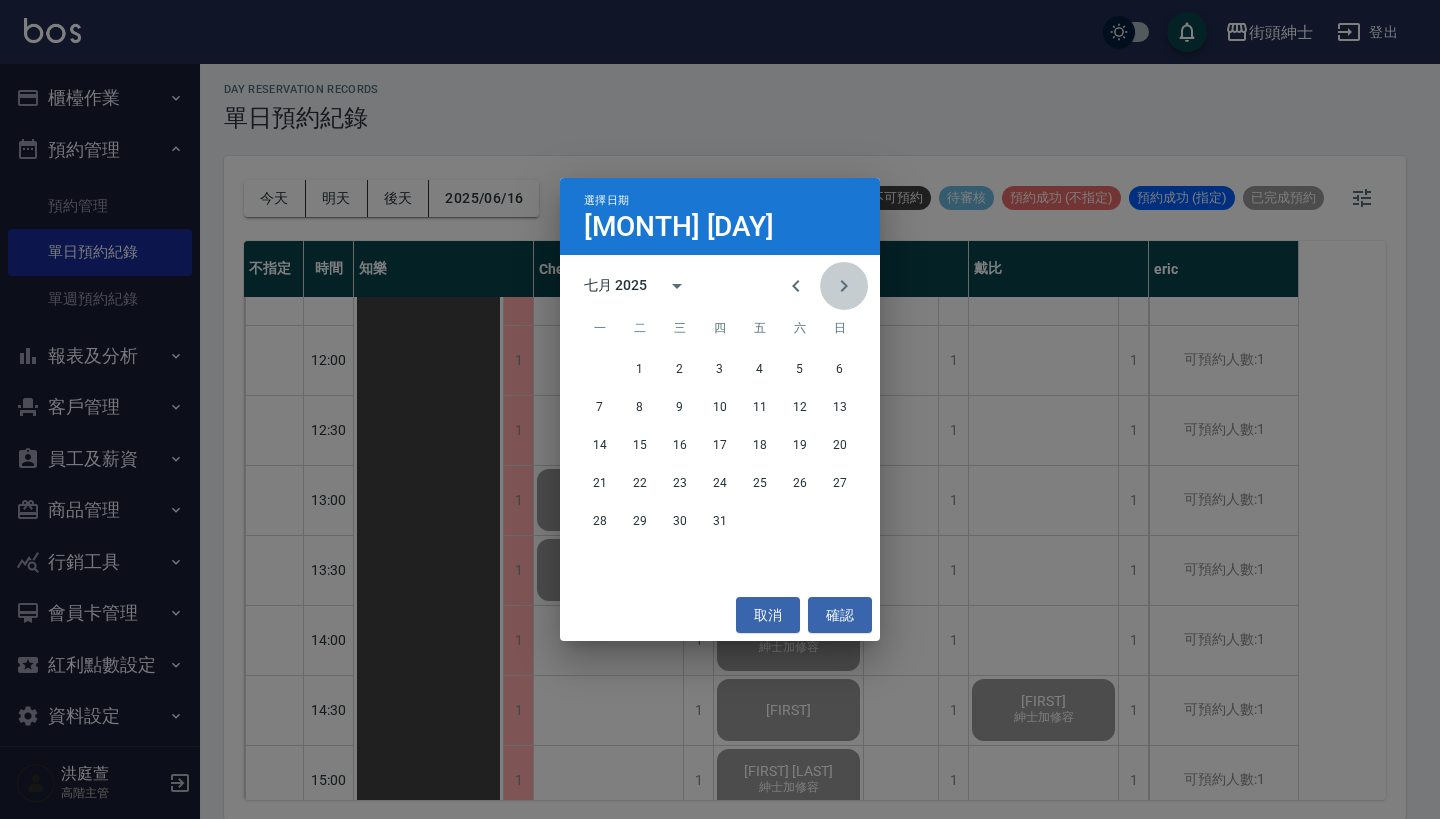 click 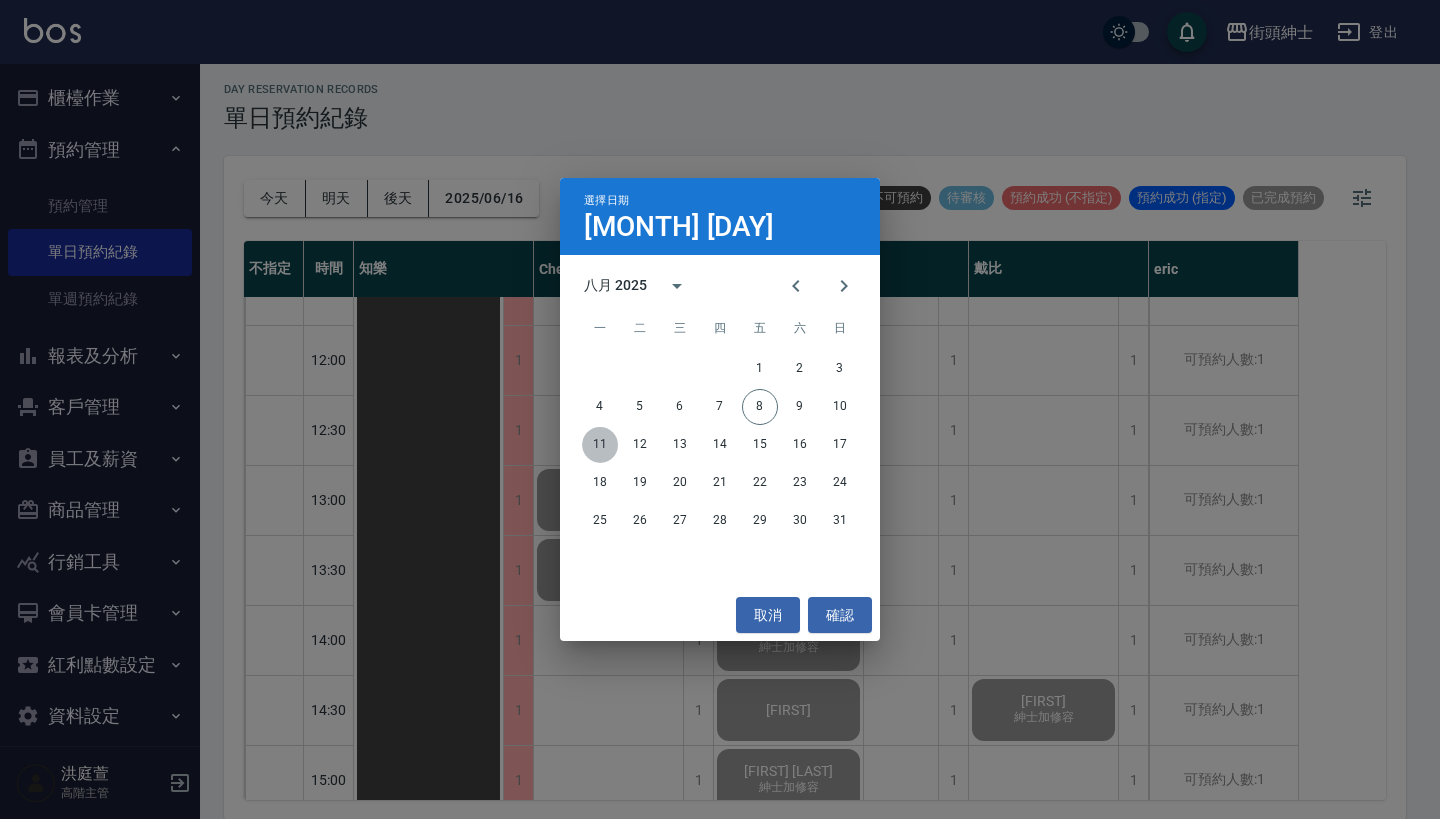 click on "11" at bounding box center (600, 445) 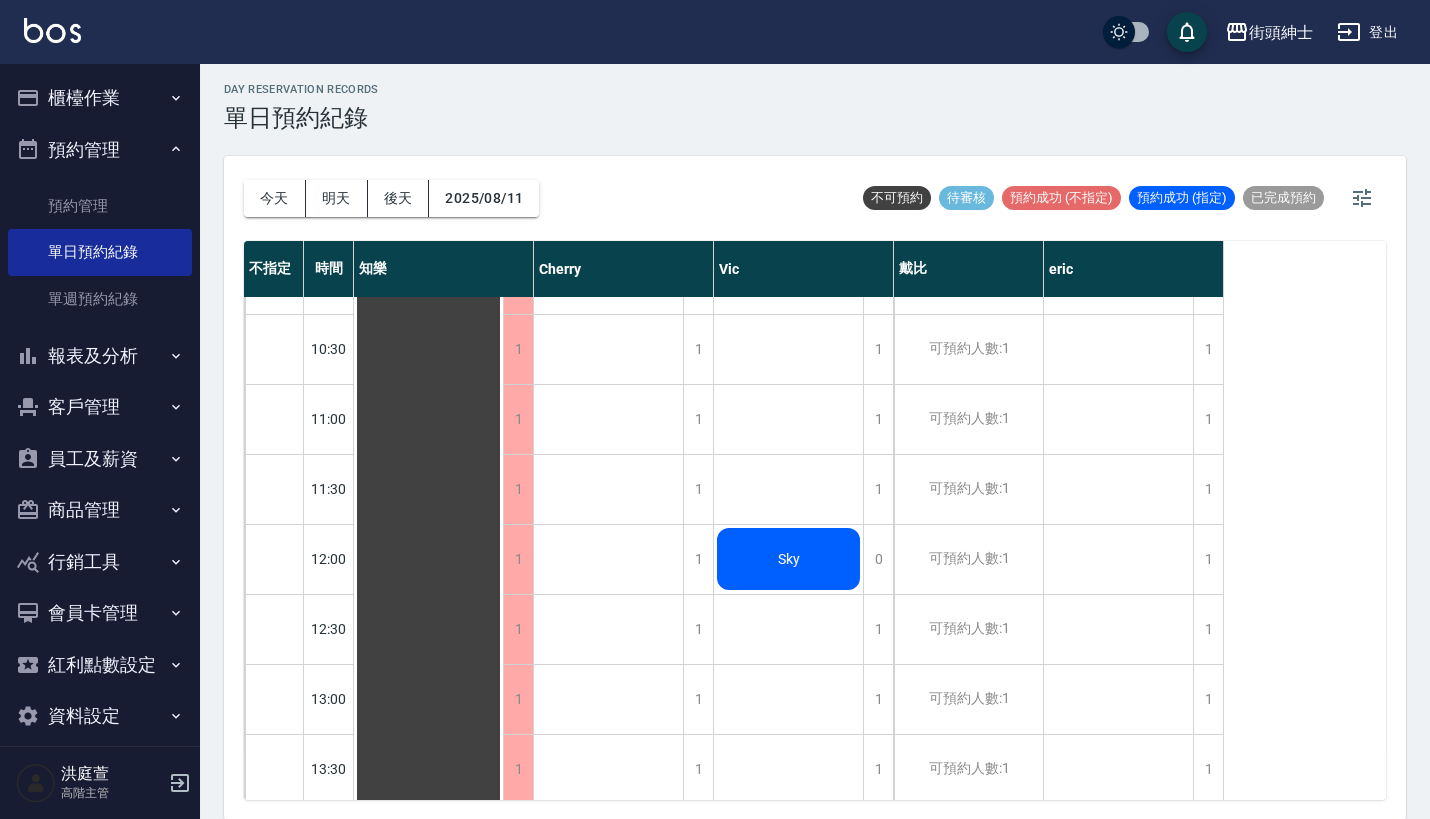 scroll, scrollTop: 0, scrollLeft: 0, axis: both 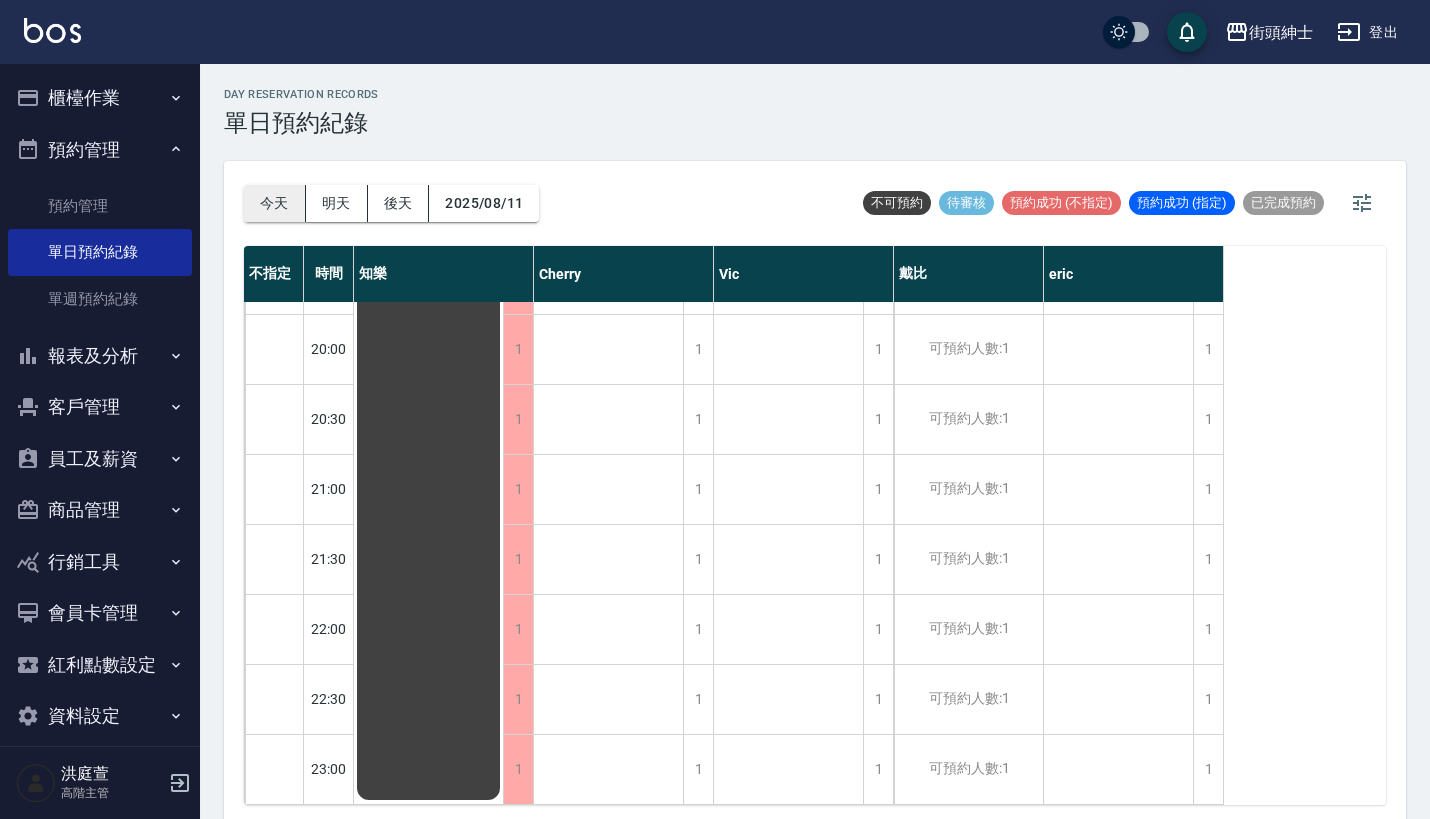 click on "今天" at bounding box center [275, 203] 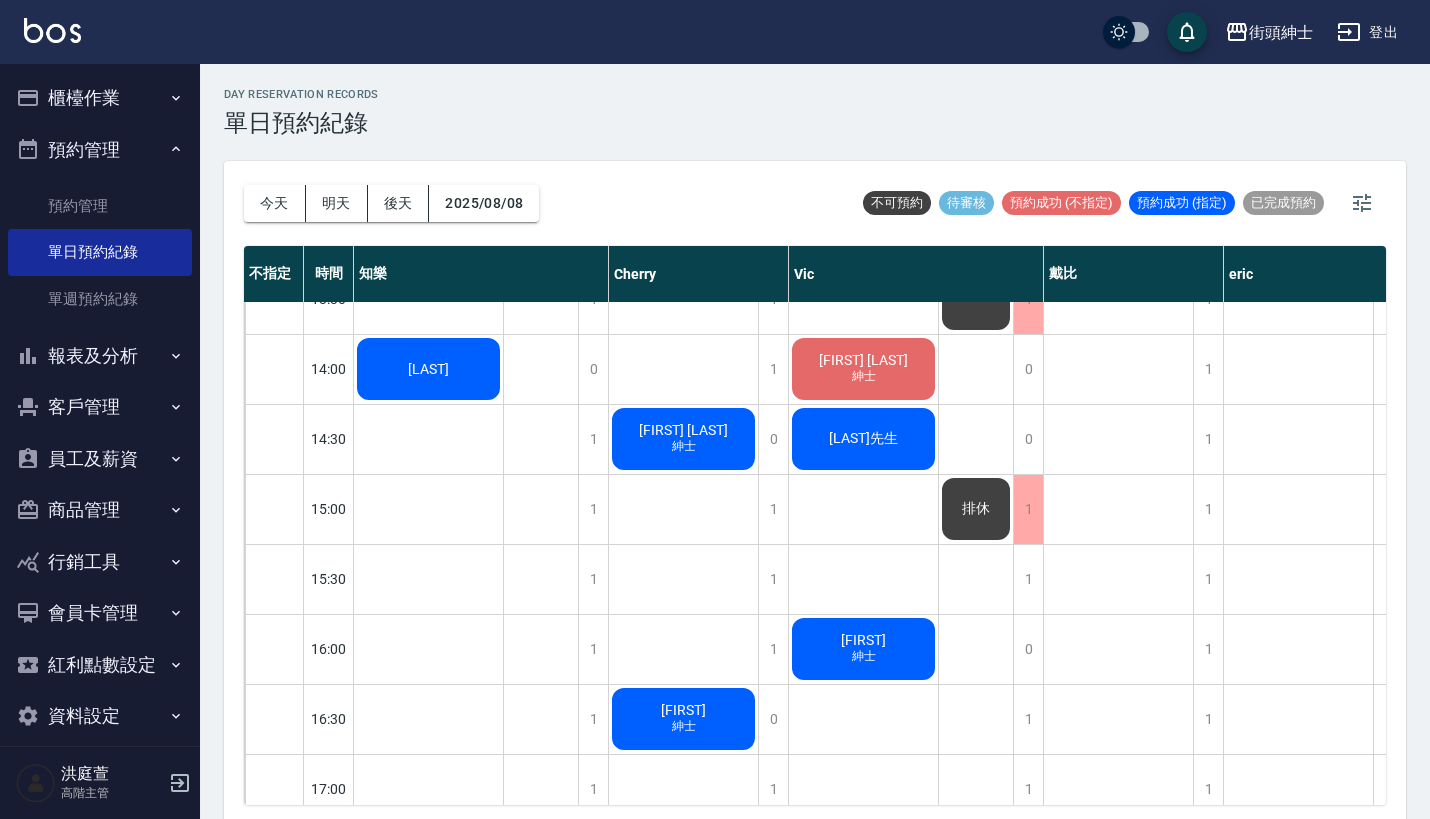 scroll, scrollTop: 675, scrollLeft: 0, axis: vertical 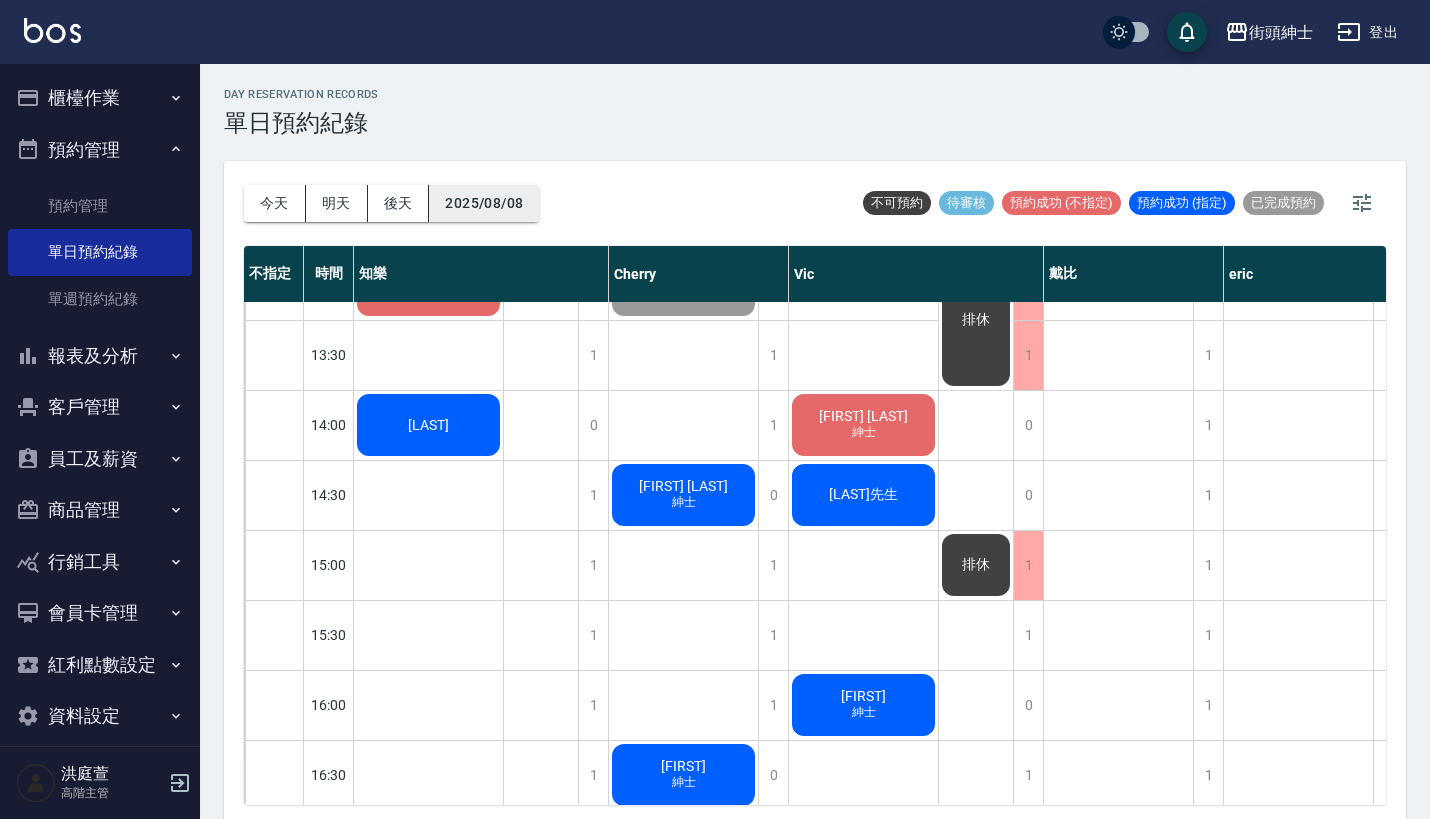 click on "2025/08/08" at bounding box center (484, 203) 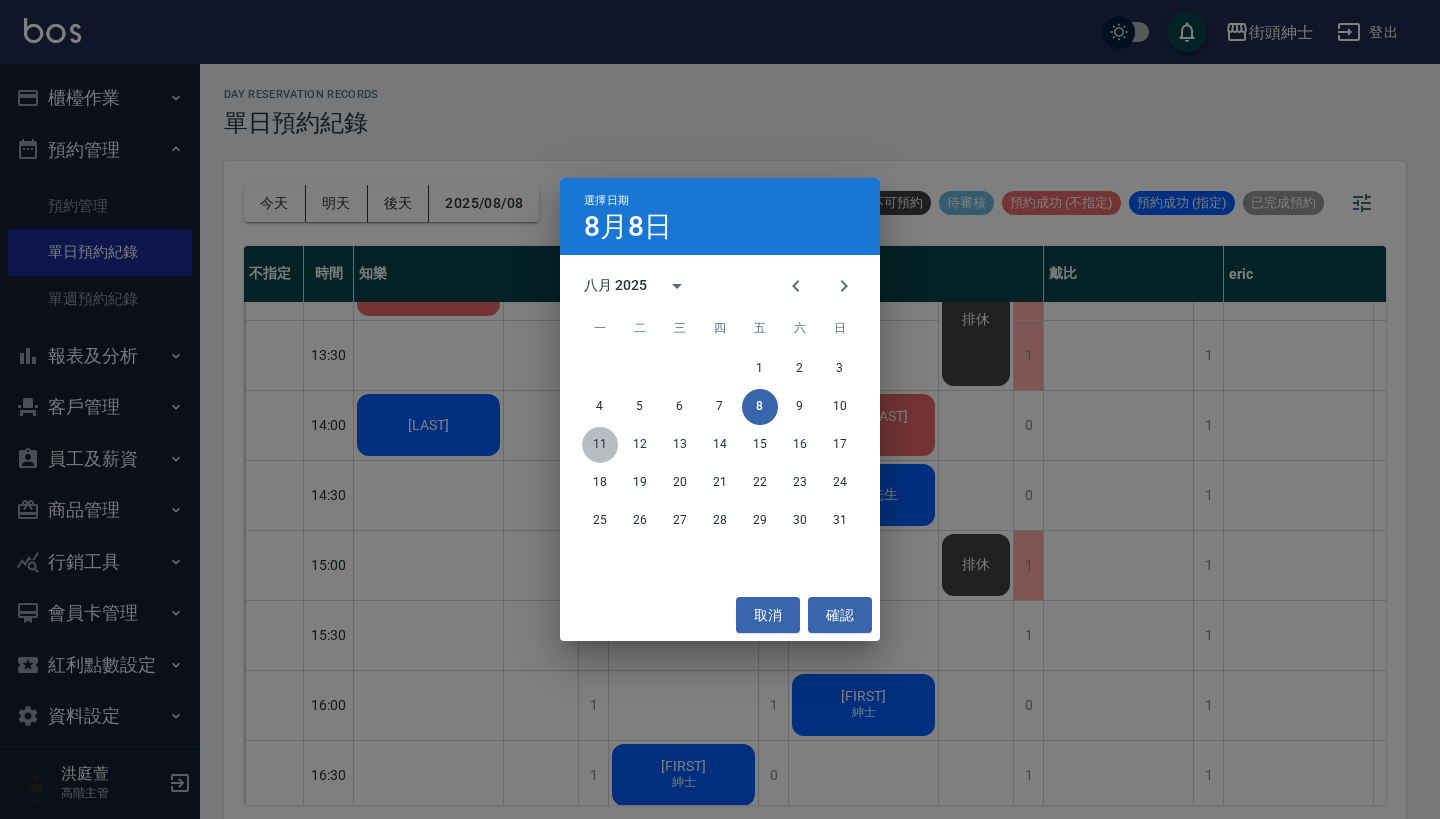 click on "11" at bounding box center (600, 445) 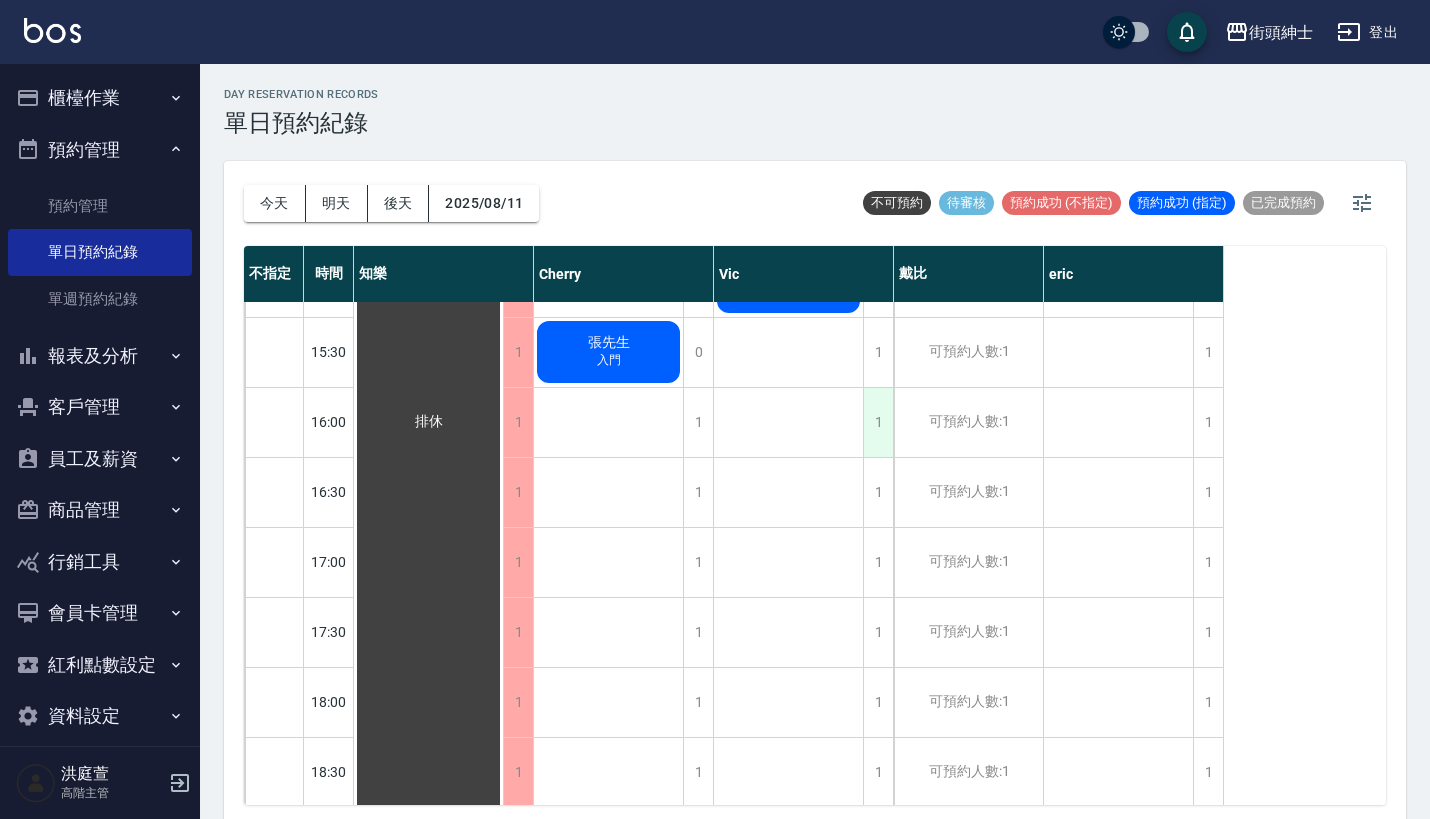 scroll, scrollTop: 354, scrollLeft: 0, axis: vertical 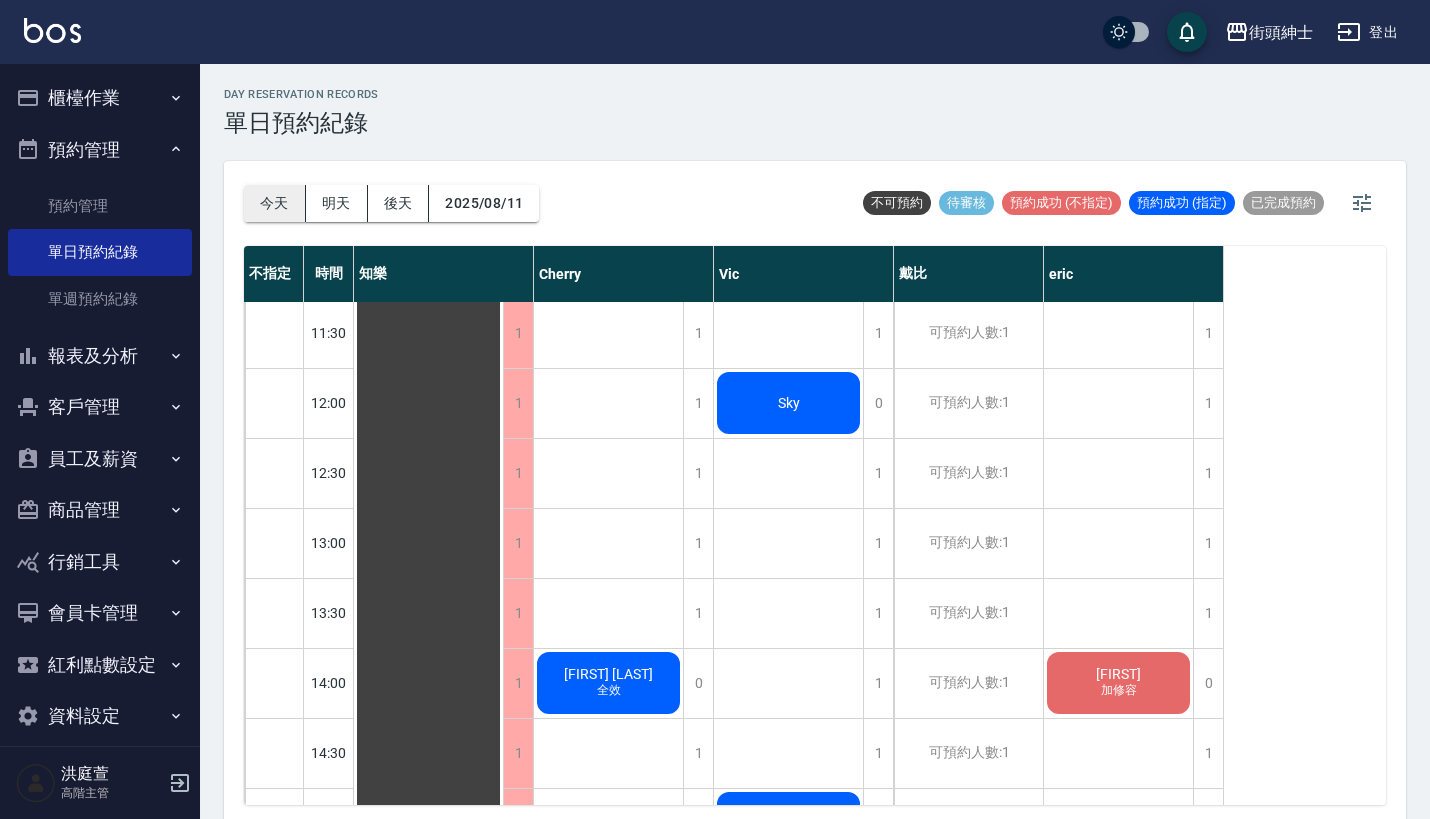 click on "今天" at bounding box center [275, 203] 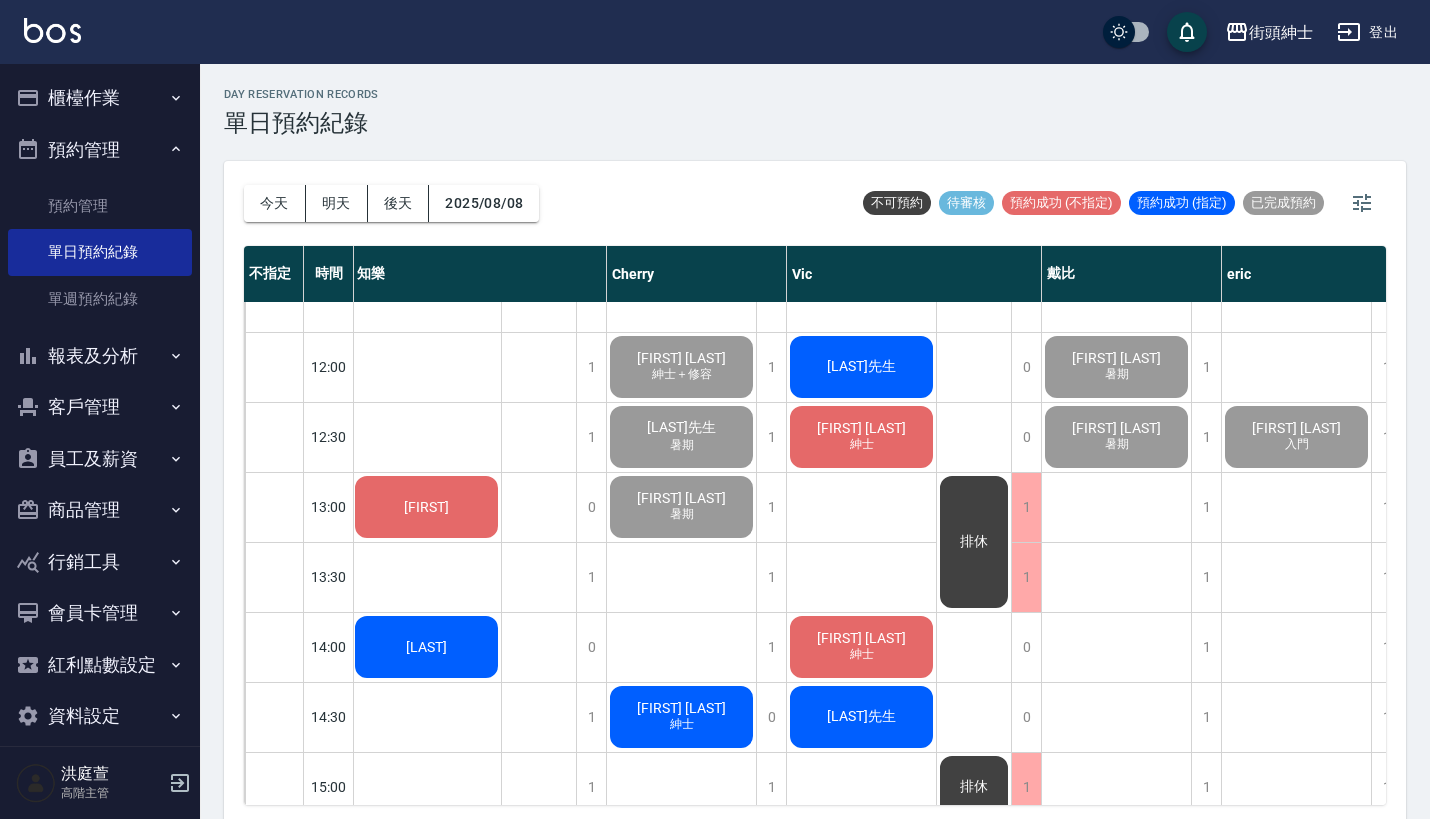 scroll, scrollTop: 383, scrollLeft: 2, axis: both 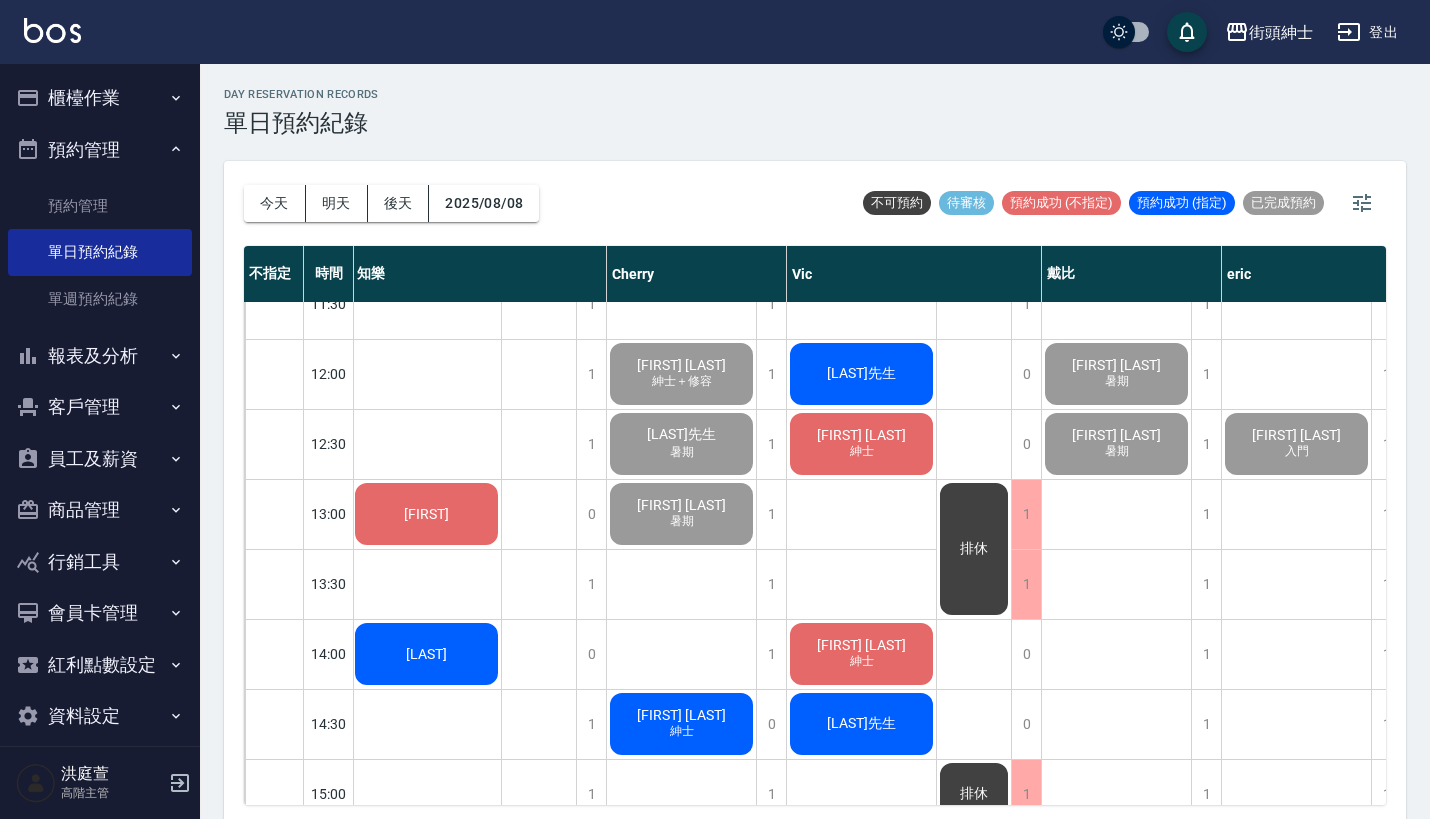 type 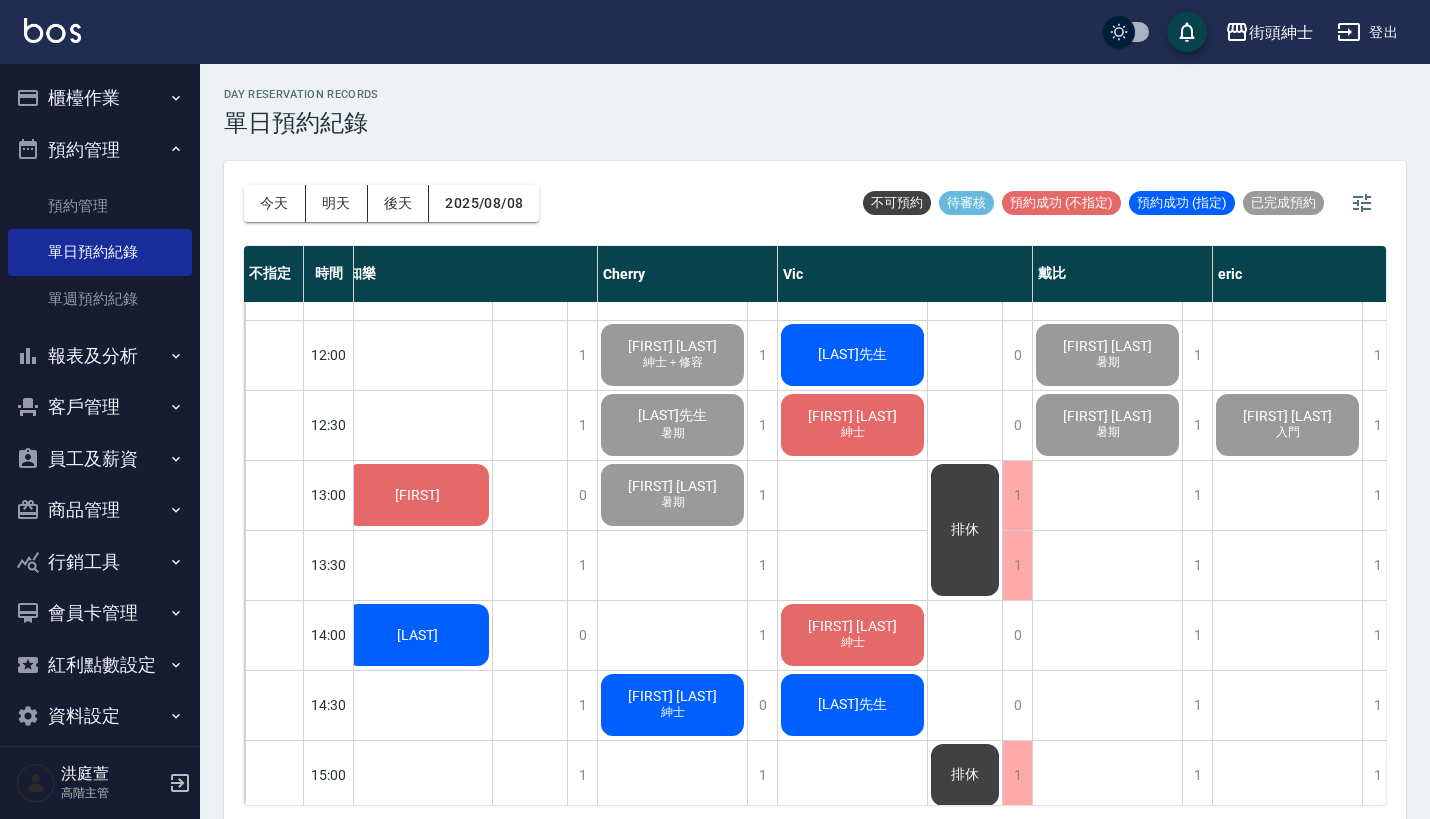 scroll, scrollTop: 389, scrollLeft: 11, axis: both 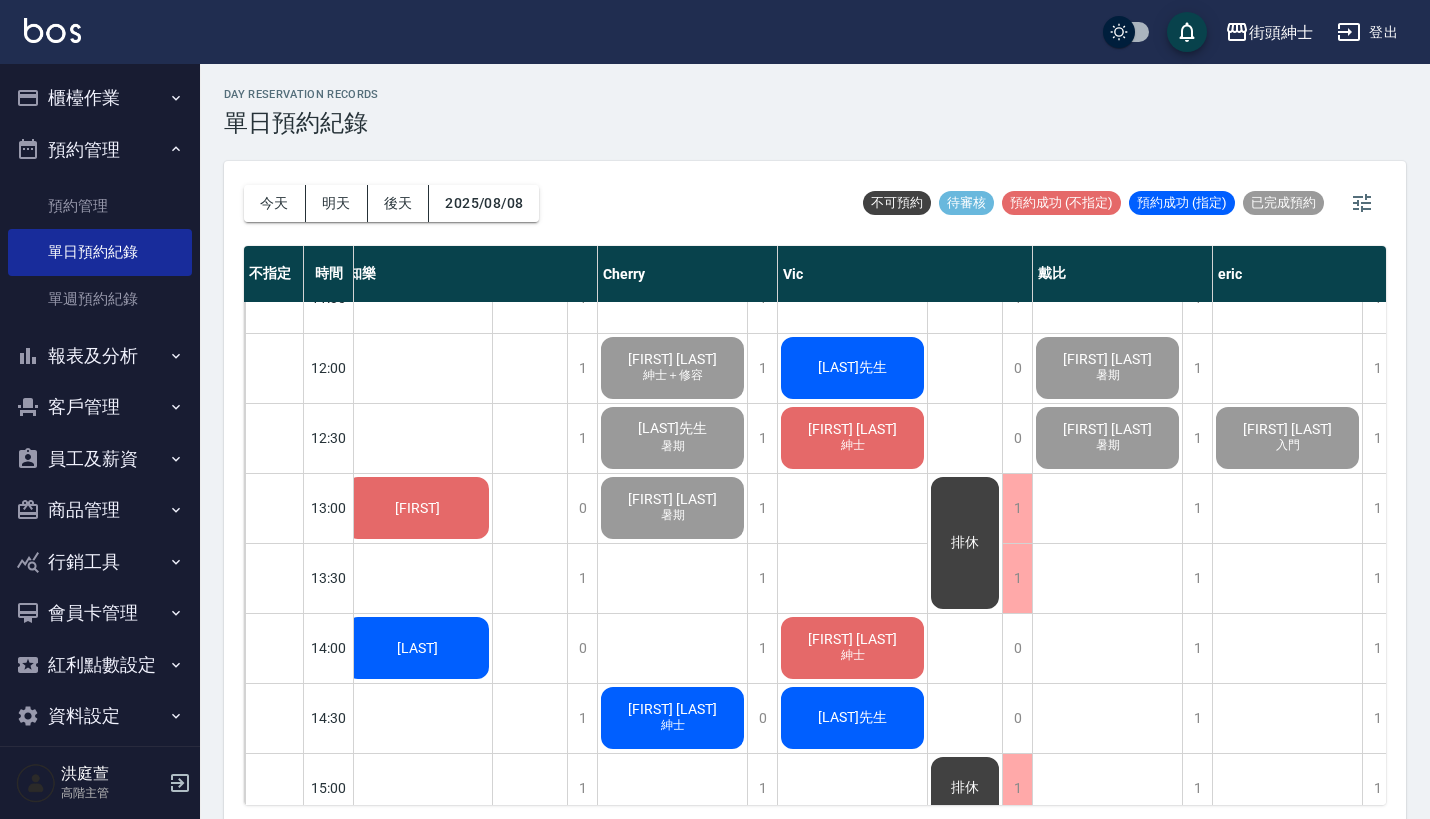 click on "櫃檯作業" at bounding box center (100, 98) 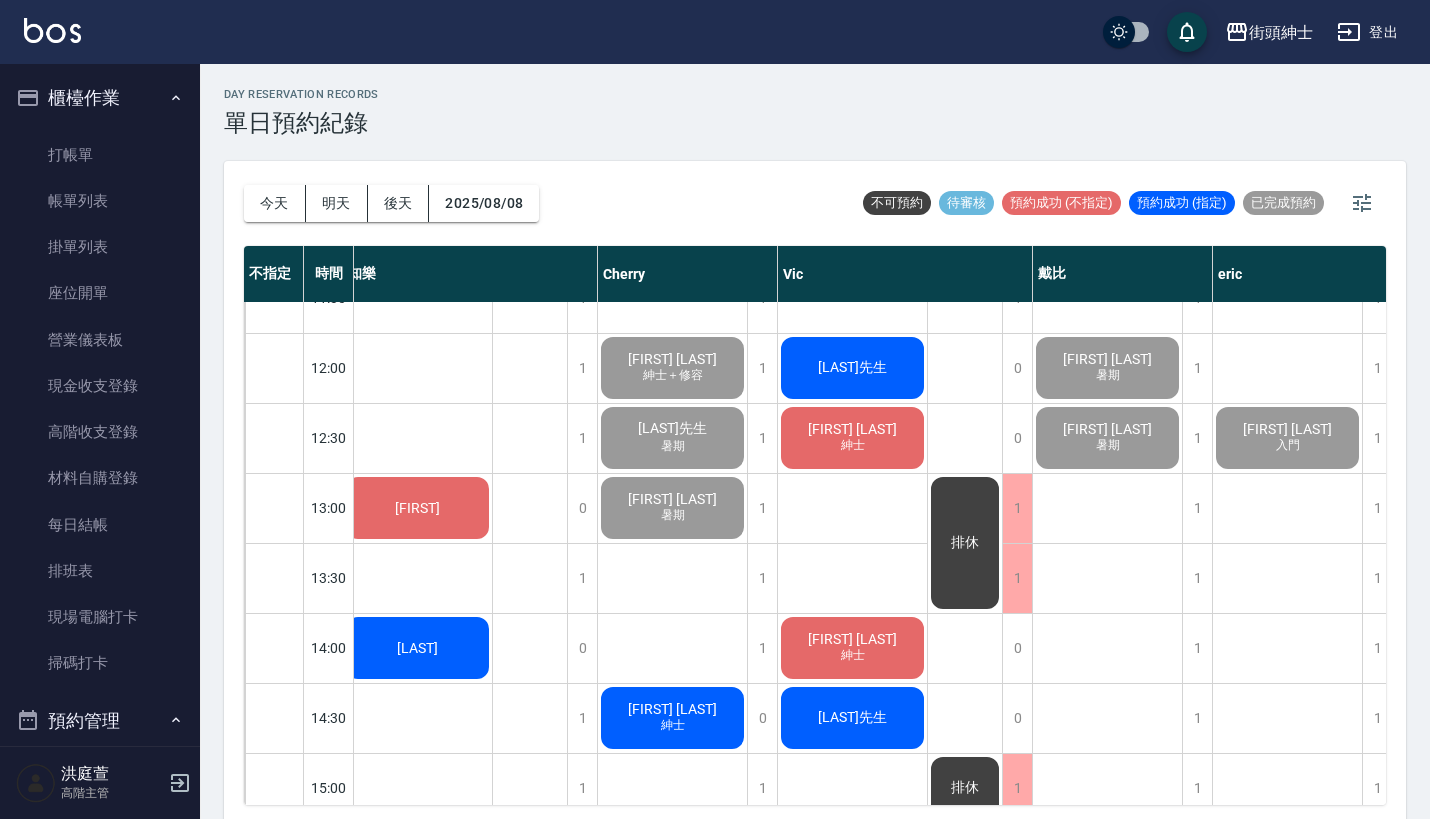 click on "櫃檯作業" at bounding box center [100, 98] 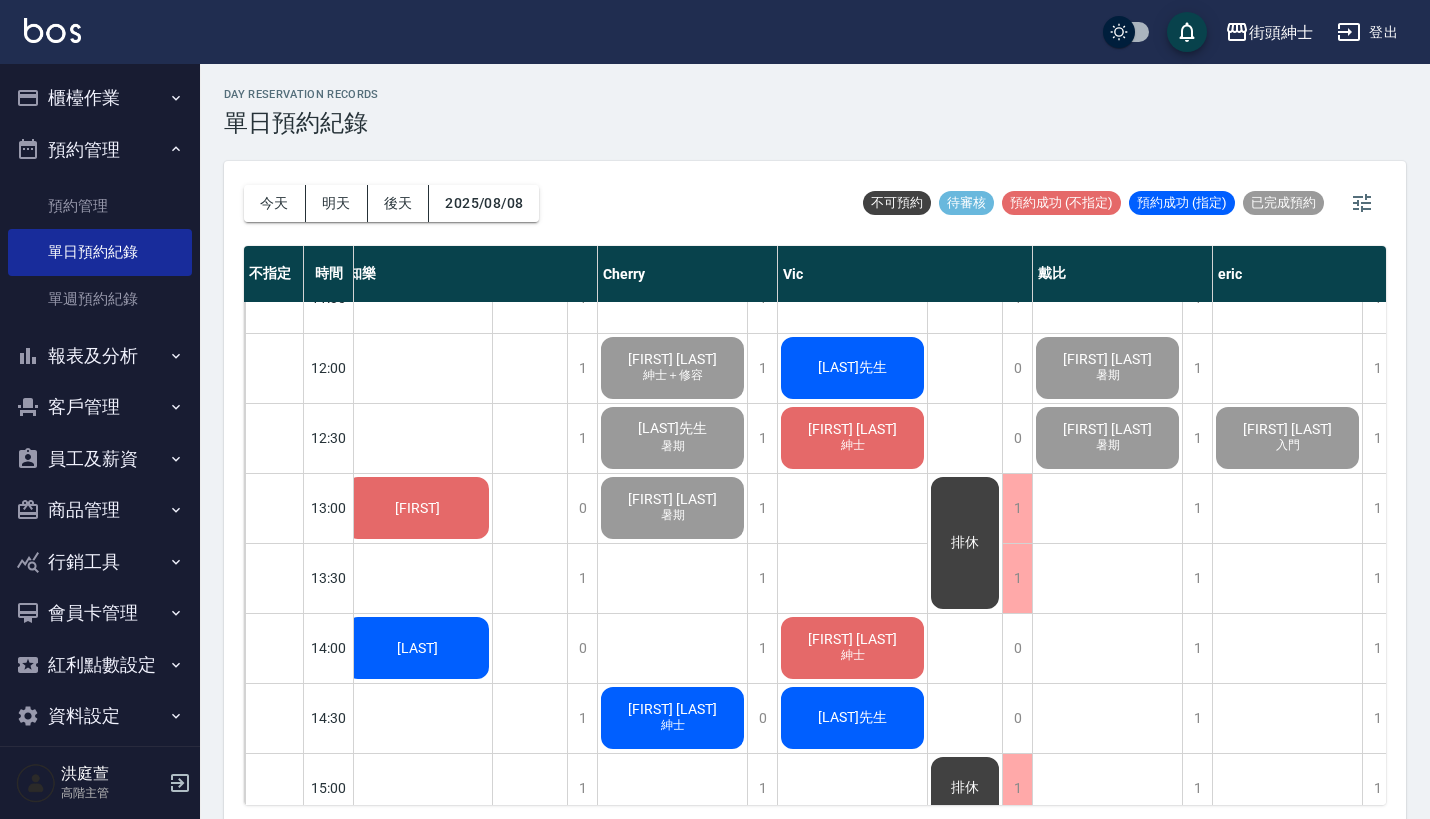 click on "預約管理" at bounding box center (100, 150) 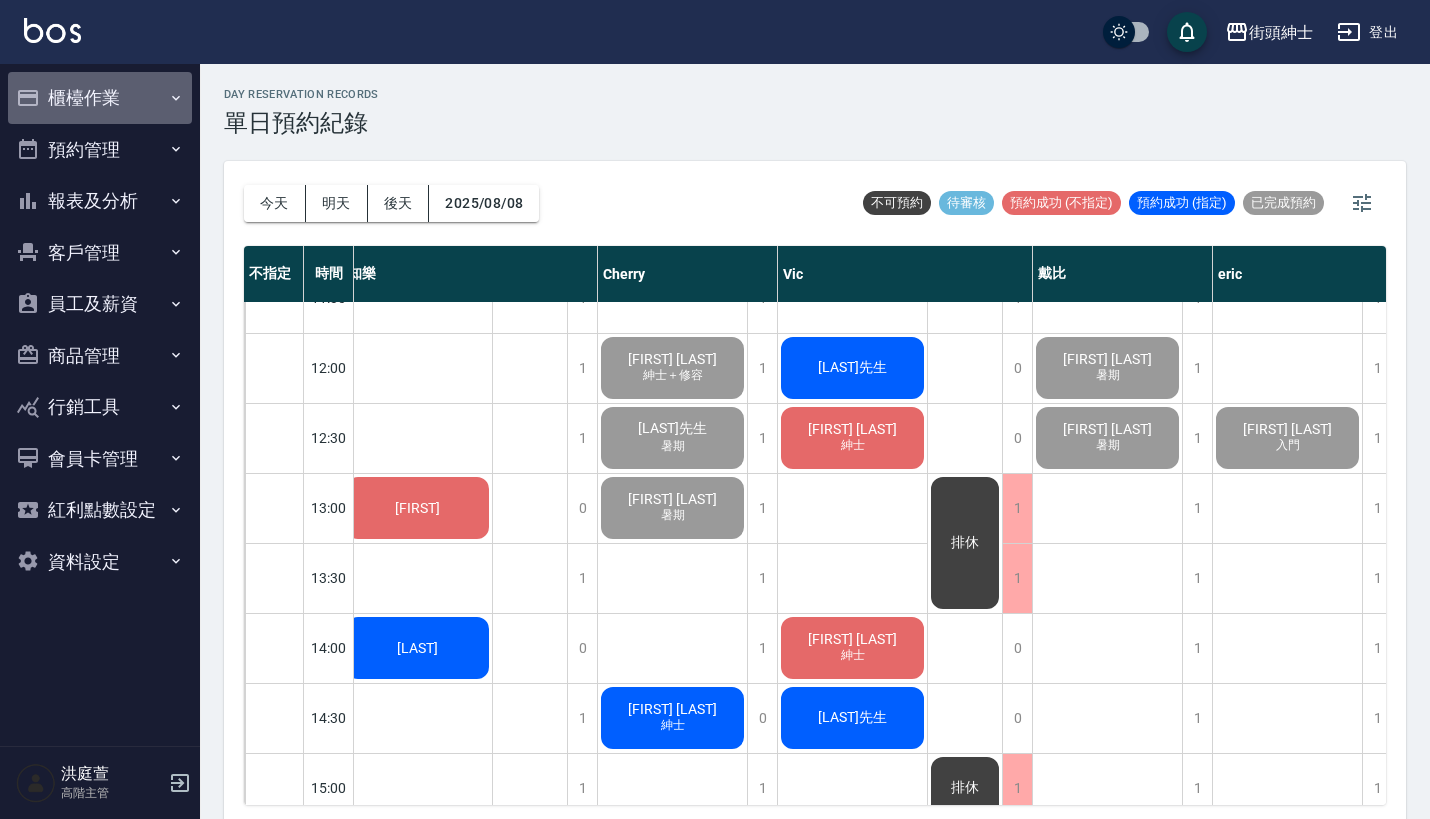 click on "櫃檯作業" at bounding box center [100, 98] 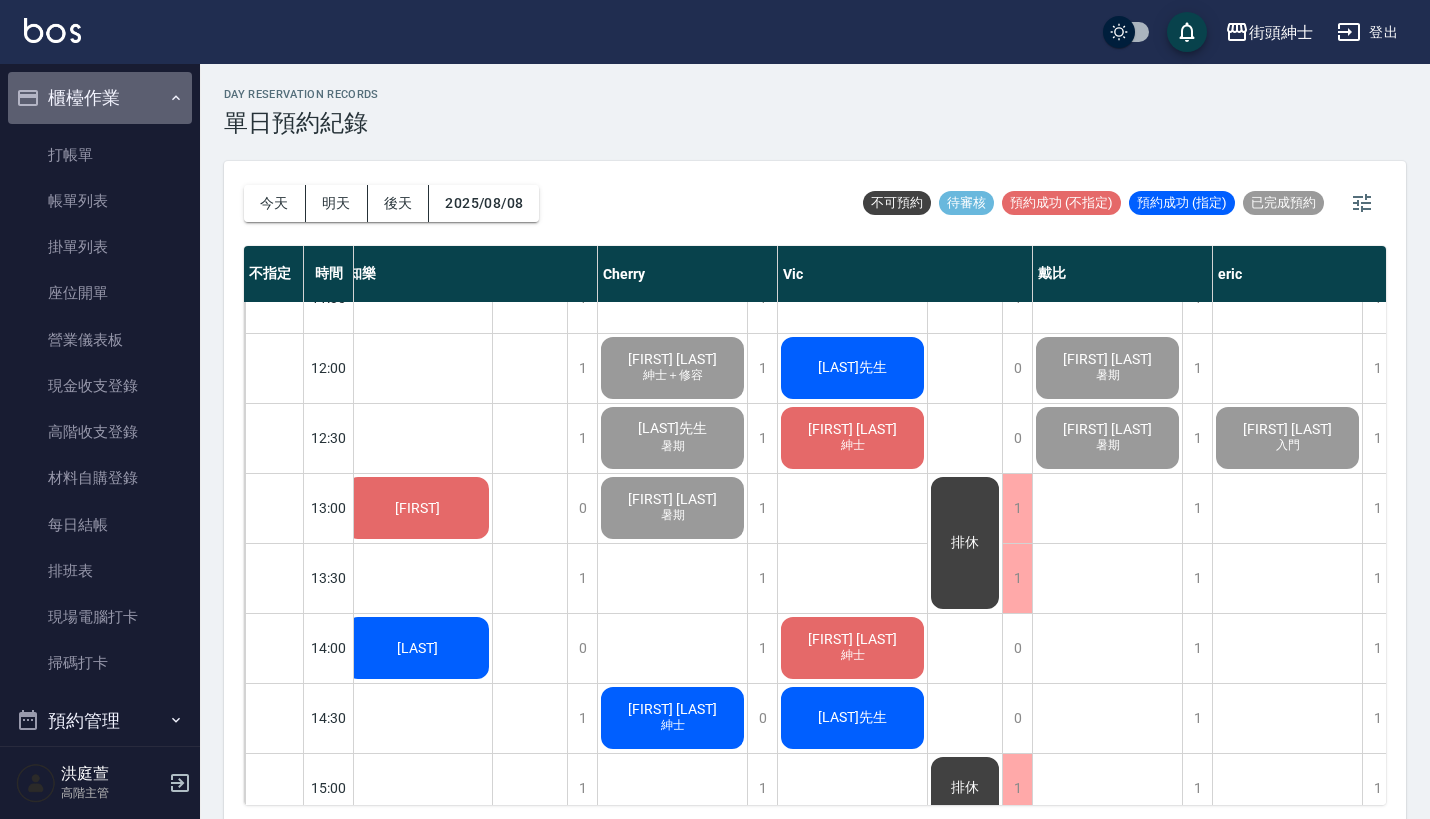 click on "櫃檯作業" at bounding box center (100, 98) 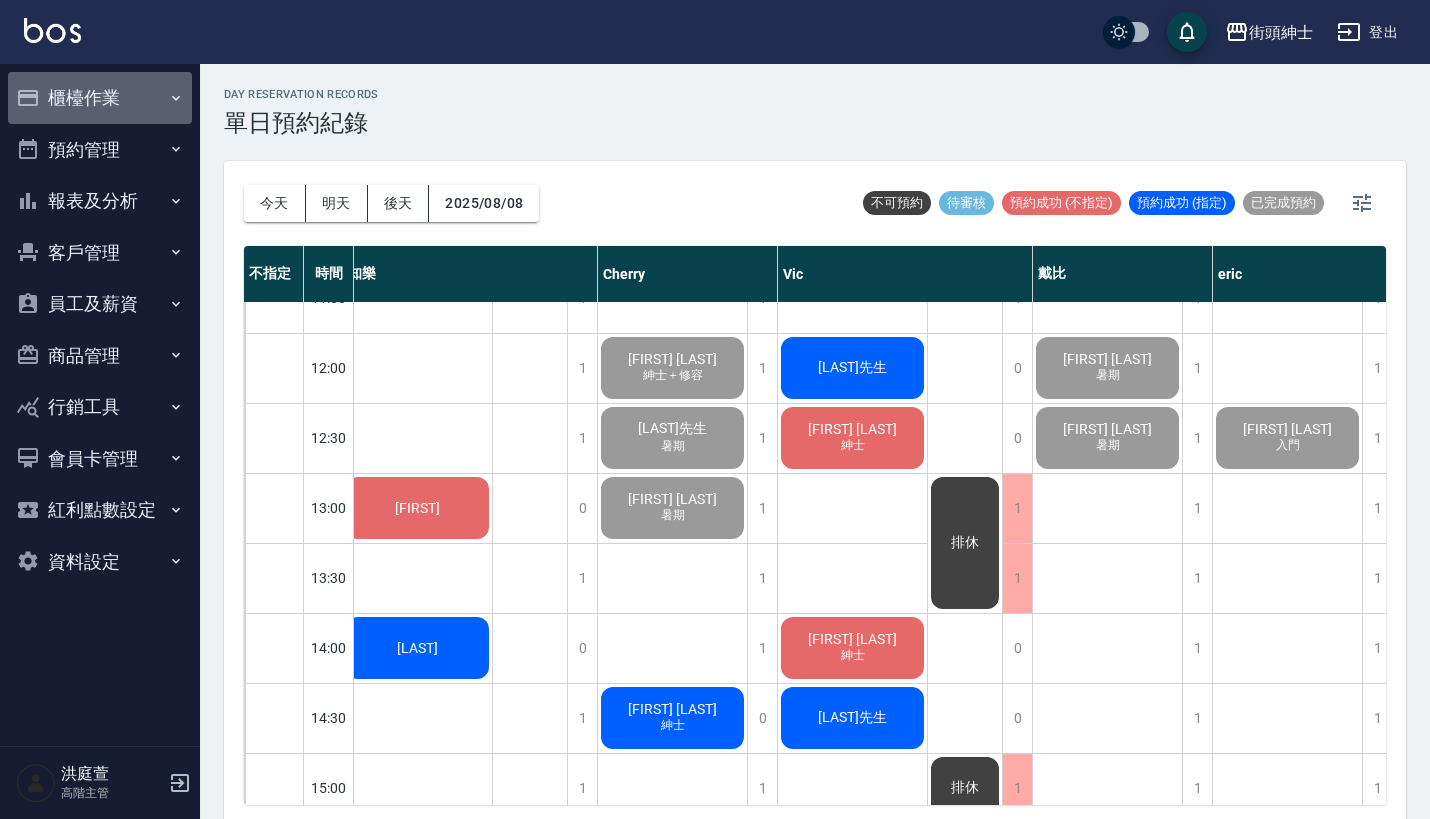 click on "櫃檯作業" at bounding box center (100, 98) 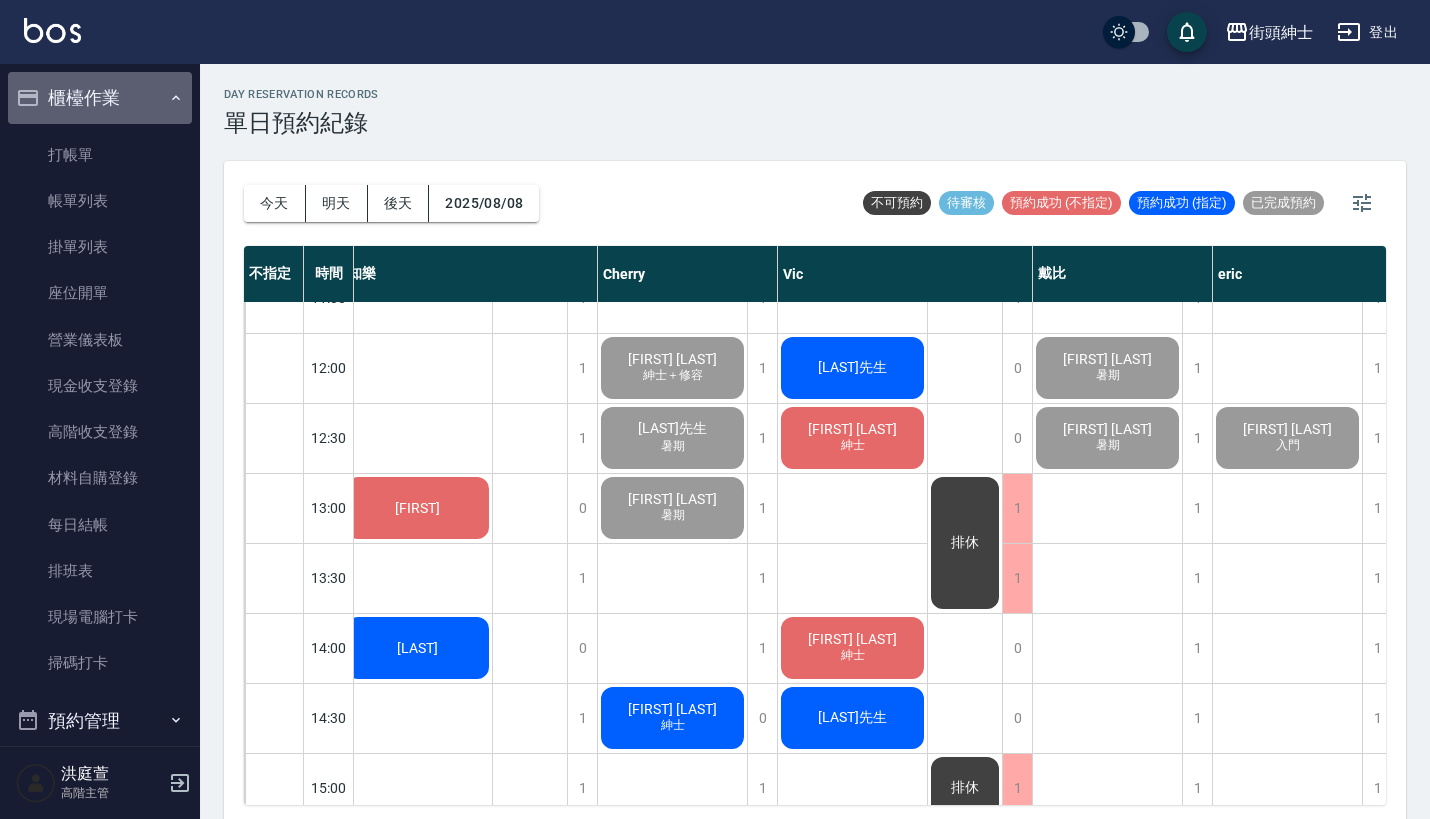 click on "櫃檯作業" at bounding box center [100, 98] 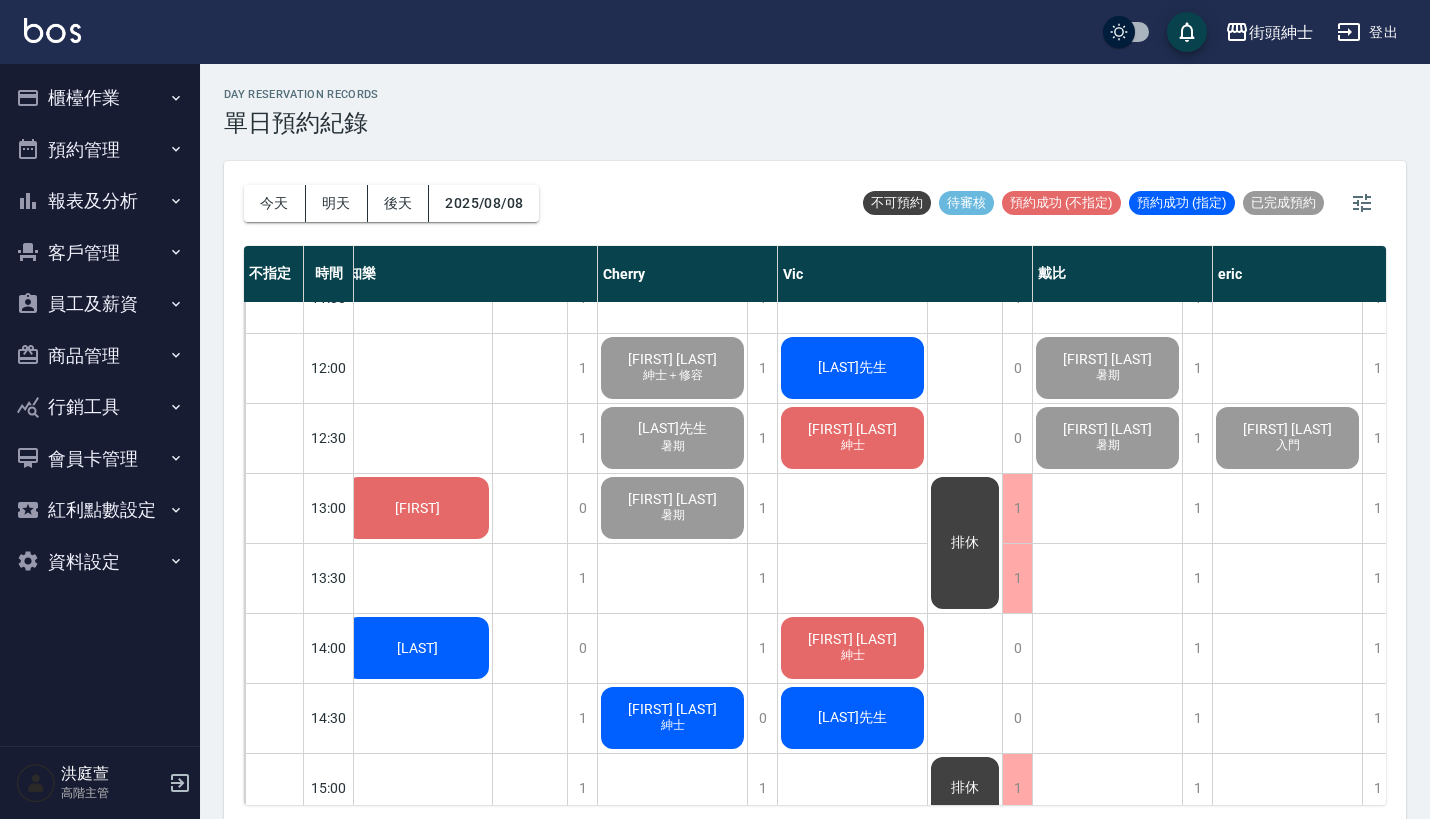 click on "櫃檯作業" at bounding box center [100, 98] 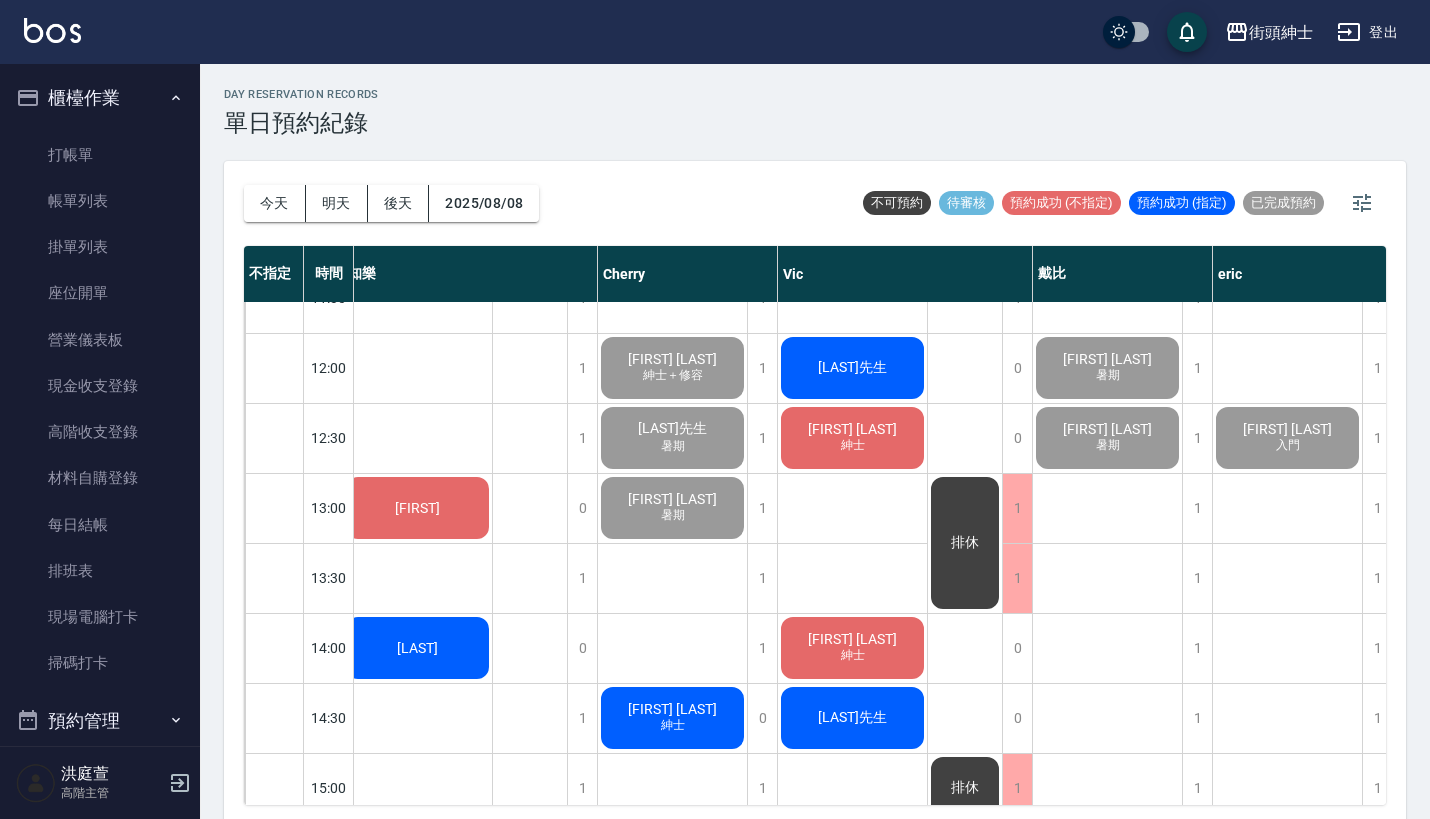 click on "櫃檯作業" at bounding box center (100, 98) 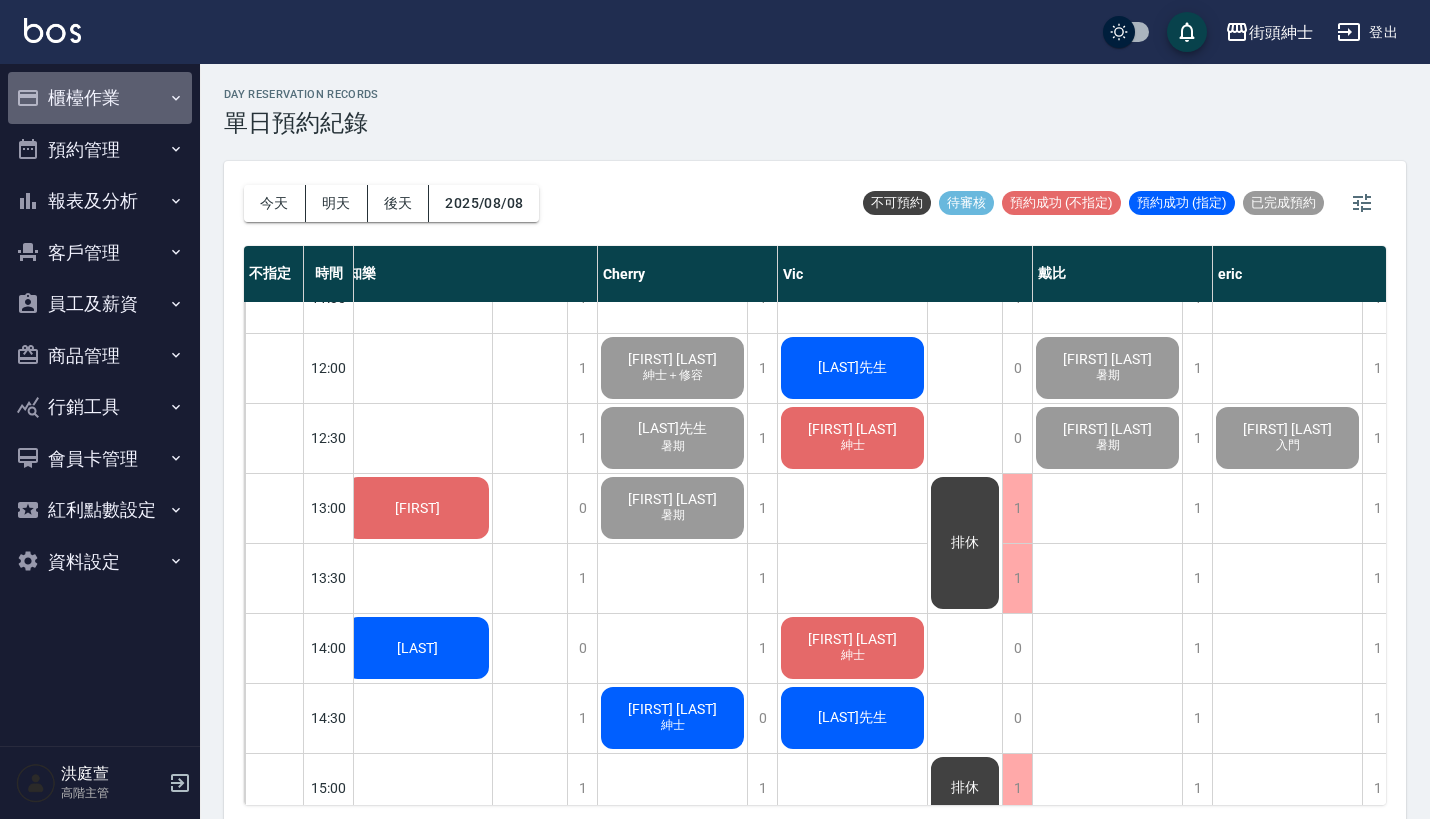 click on "櫃檯作業" at bounding box center [100, 98] 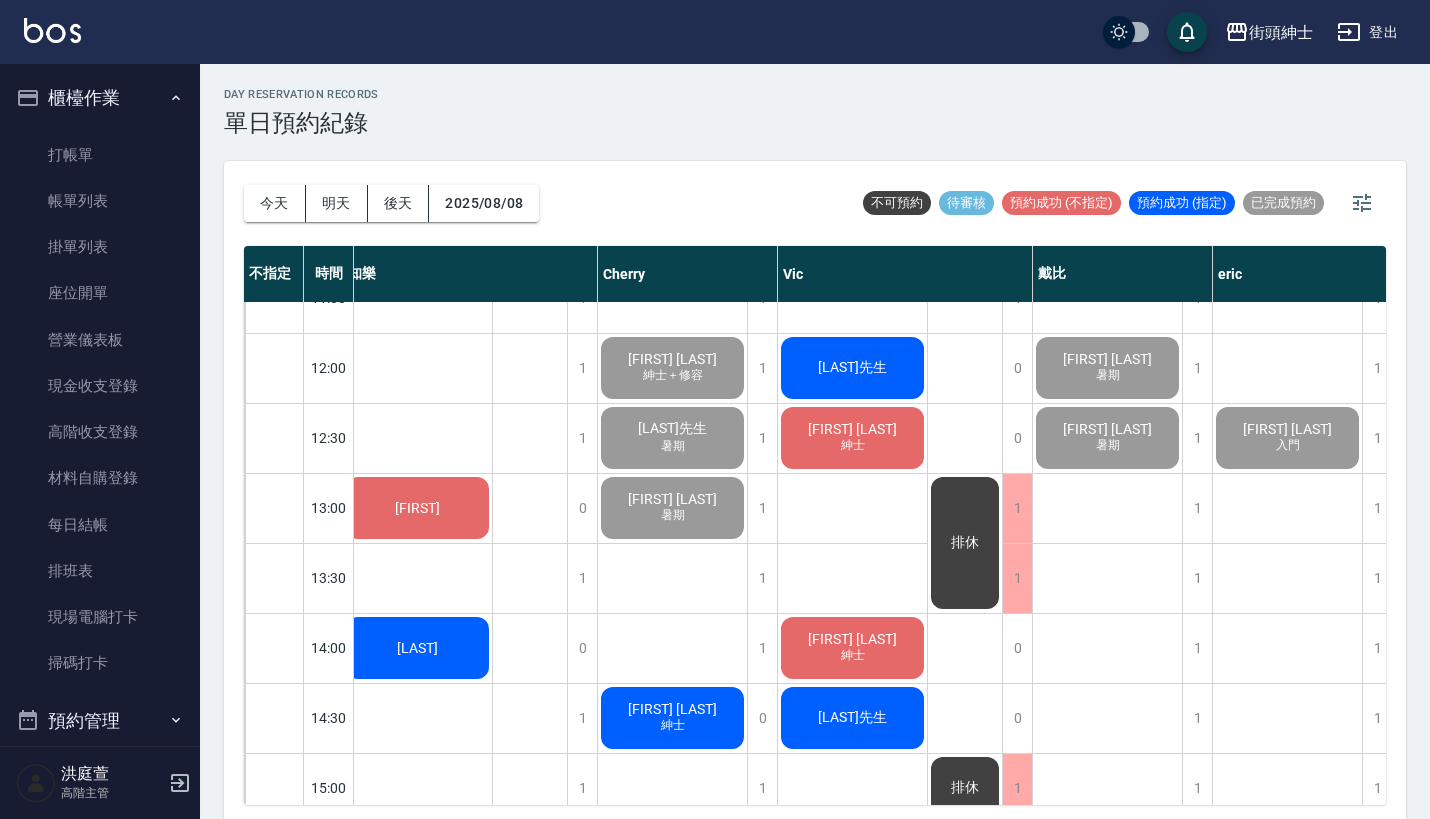 click on "櫃檯作業" at bounding box center [100, 98] 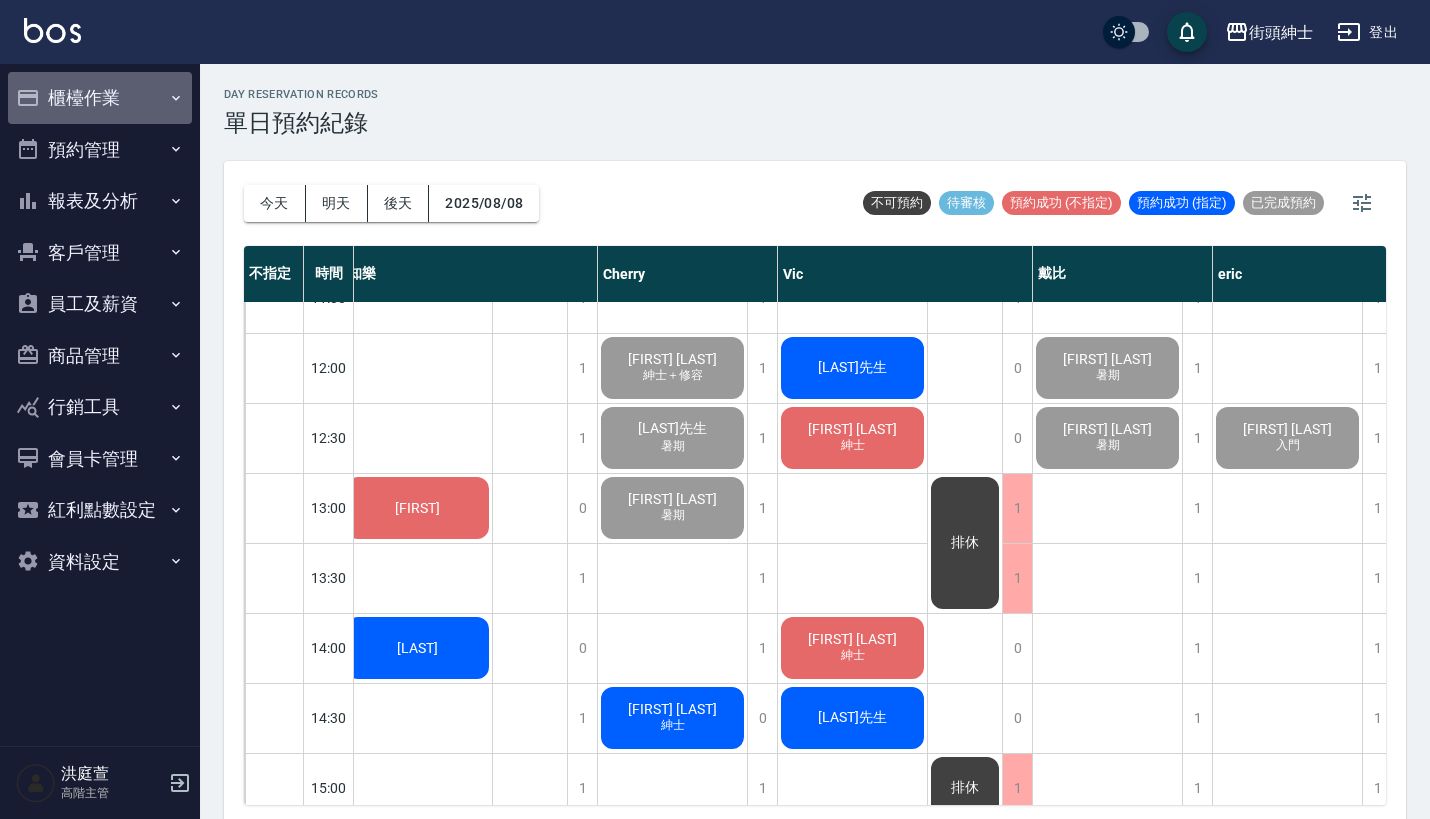 click on "櫃檯作業" at bounding box center [100, 98] 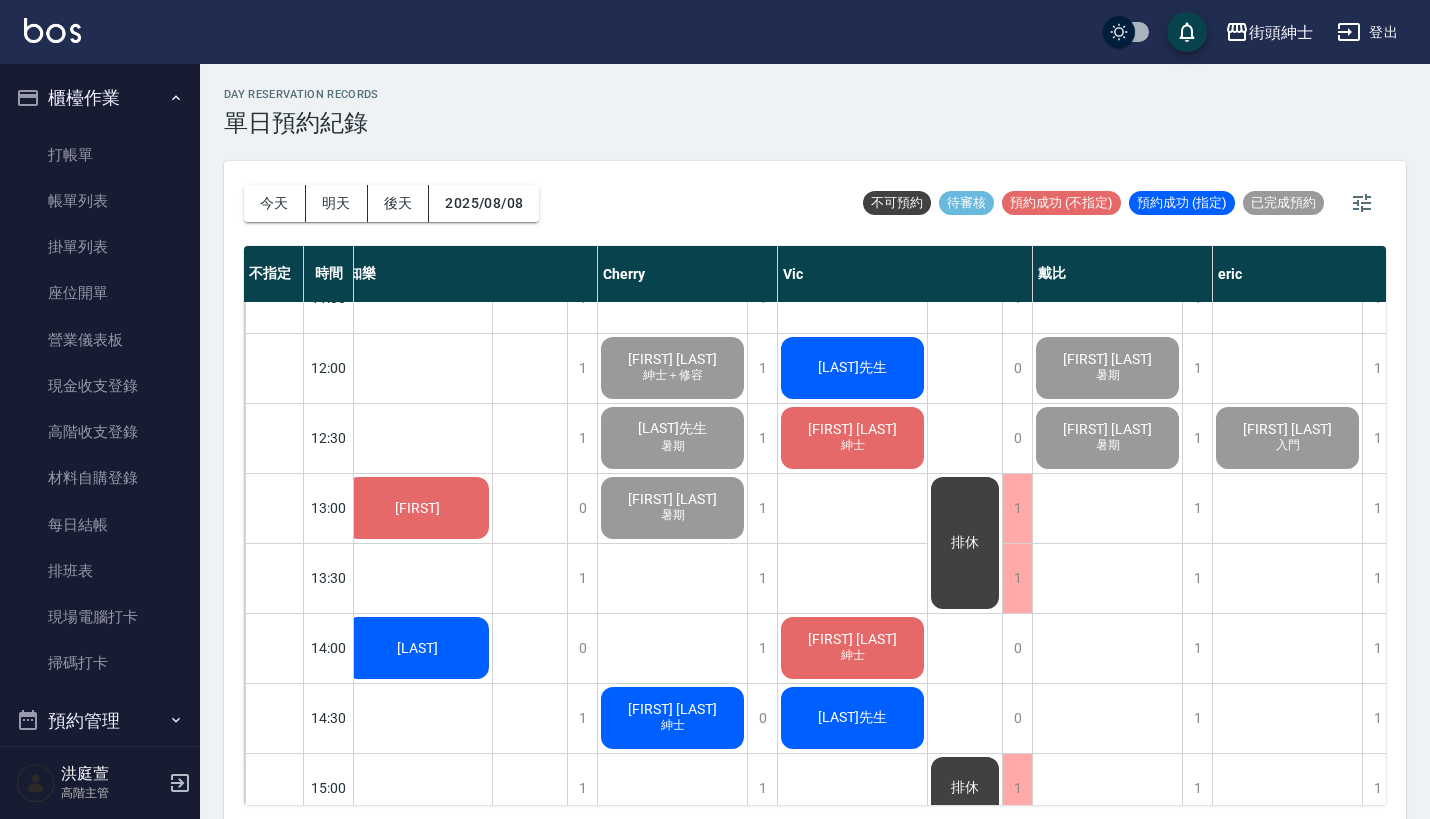 scroll, scrollTop: 0, scrollLeft: 0, axis: both 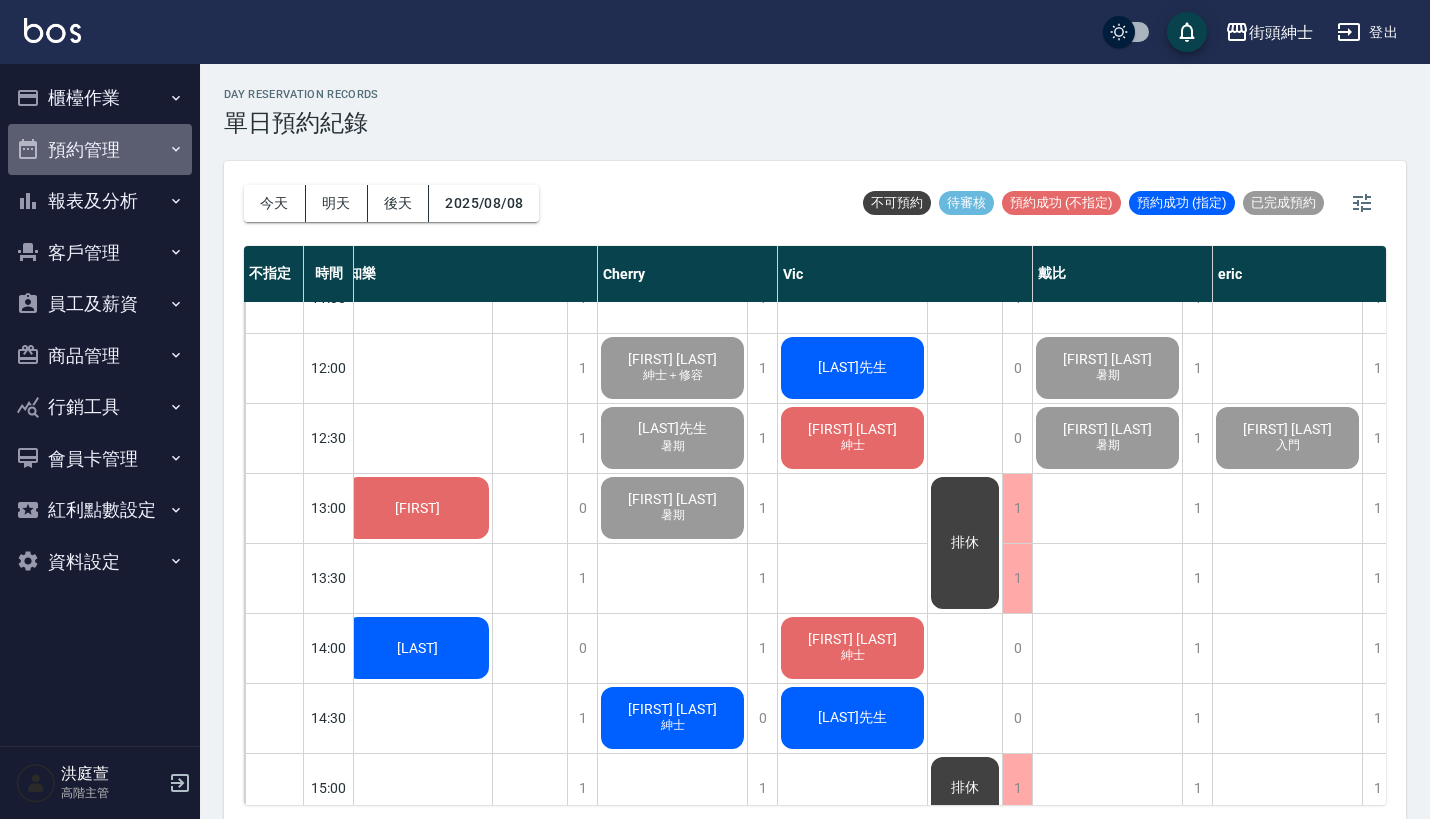 click on "預約管理" at bounding box center [100, 150] 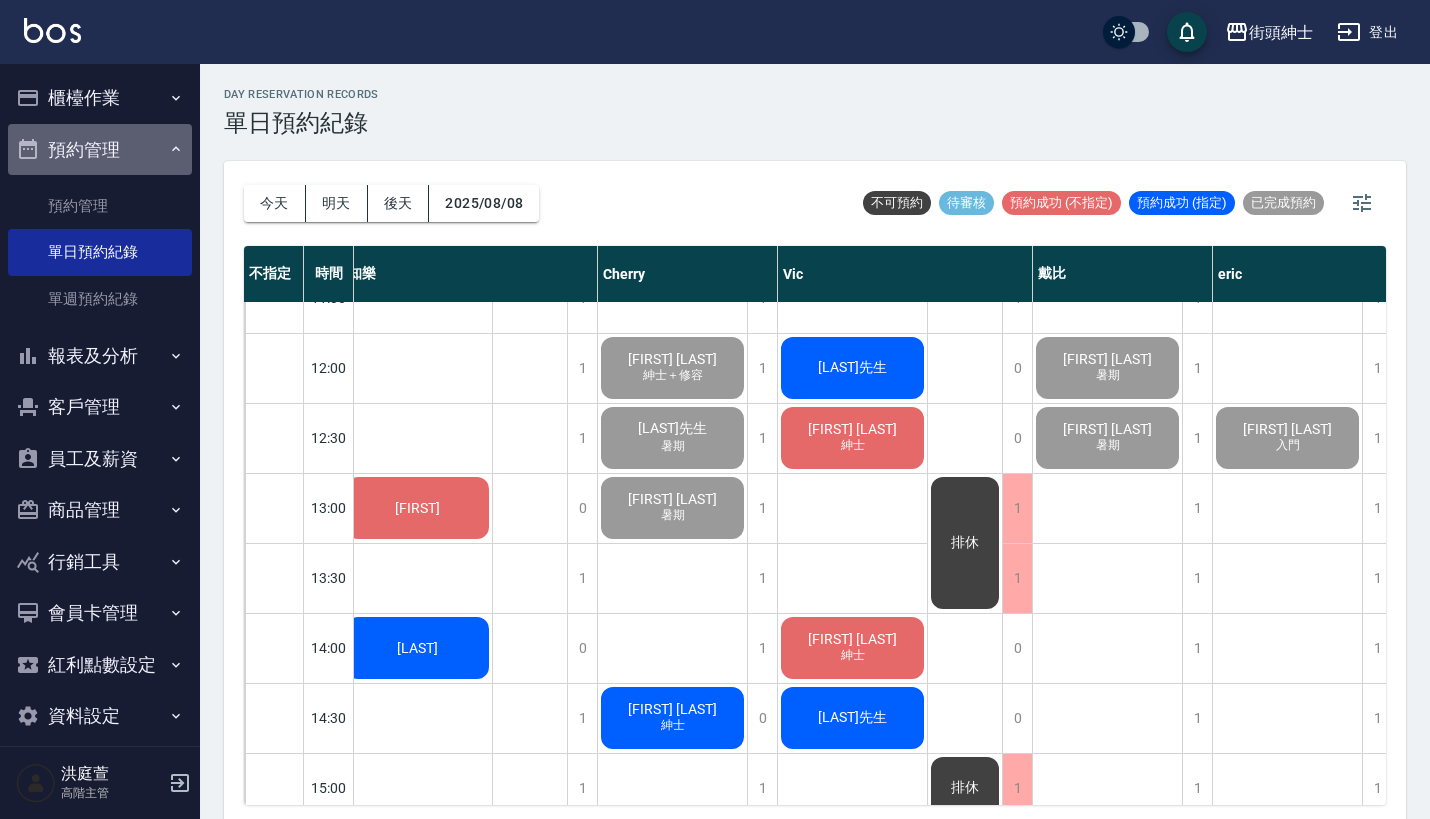 click on "預約管理" at bounding box center [100, 150] 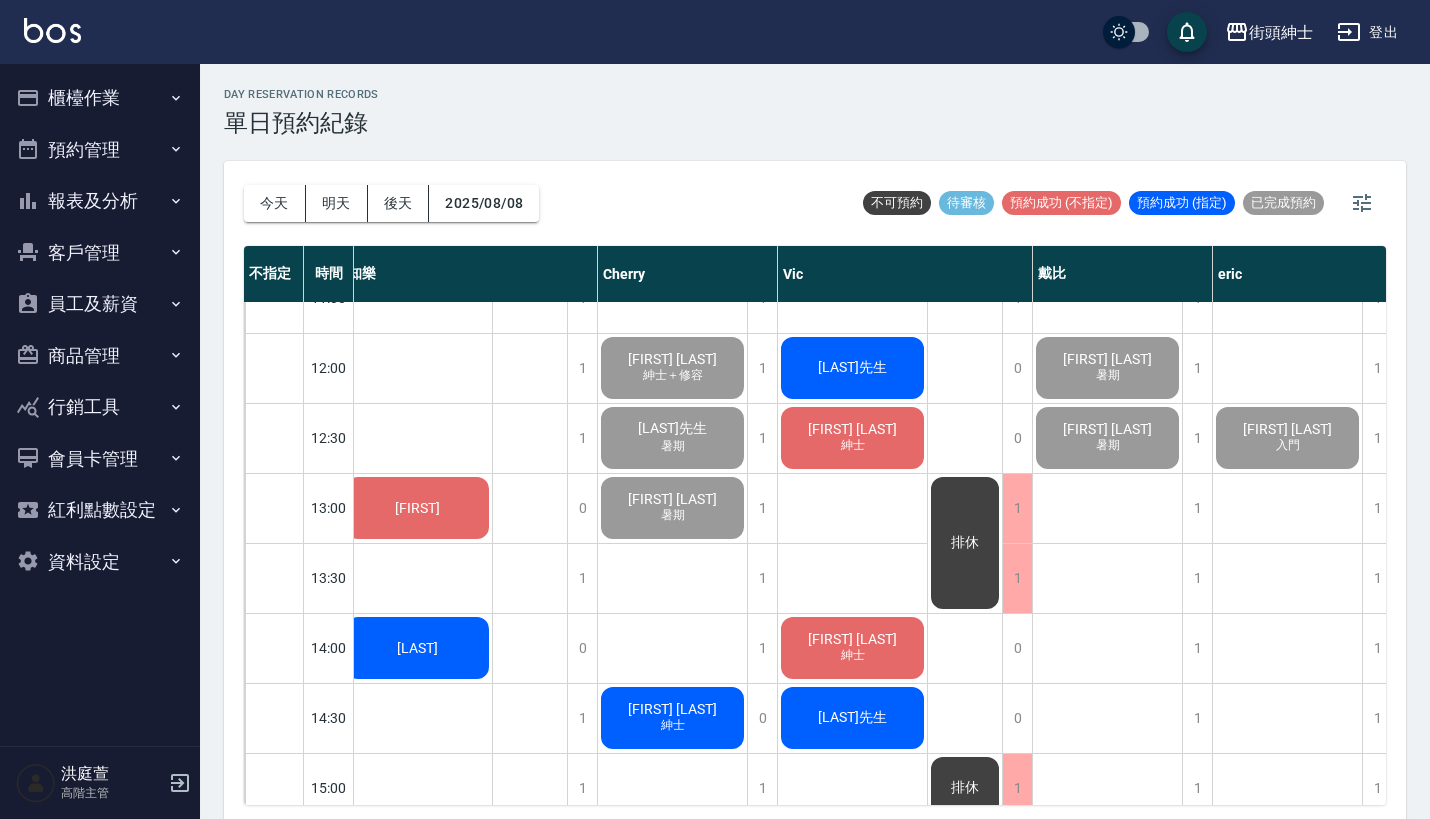 click on "預約管理" at bounding box center (100, 150) 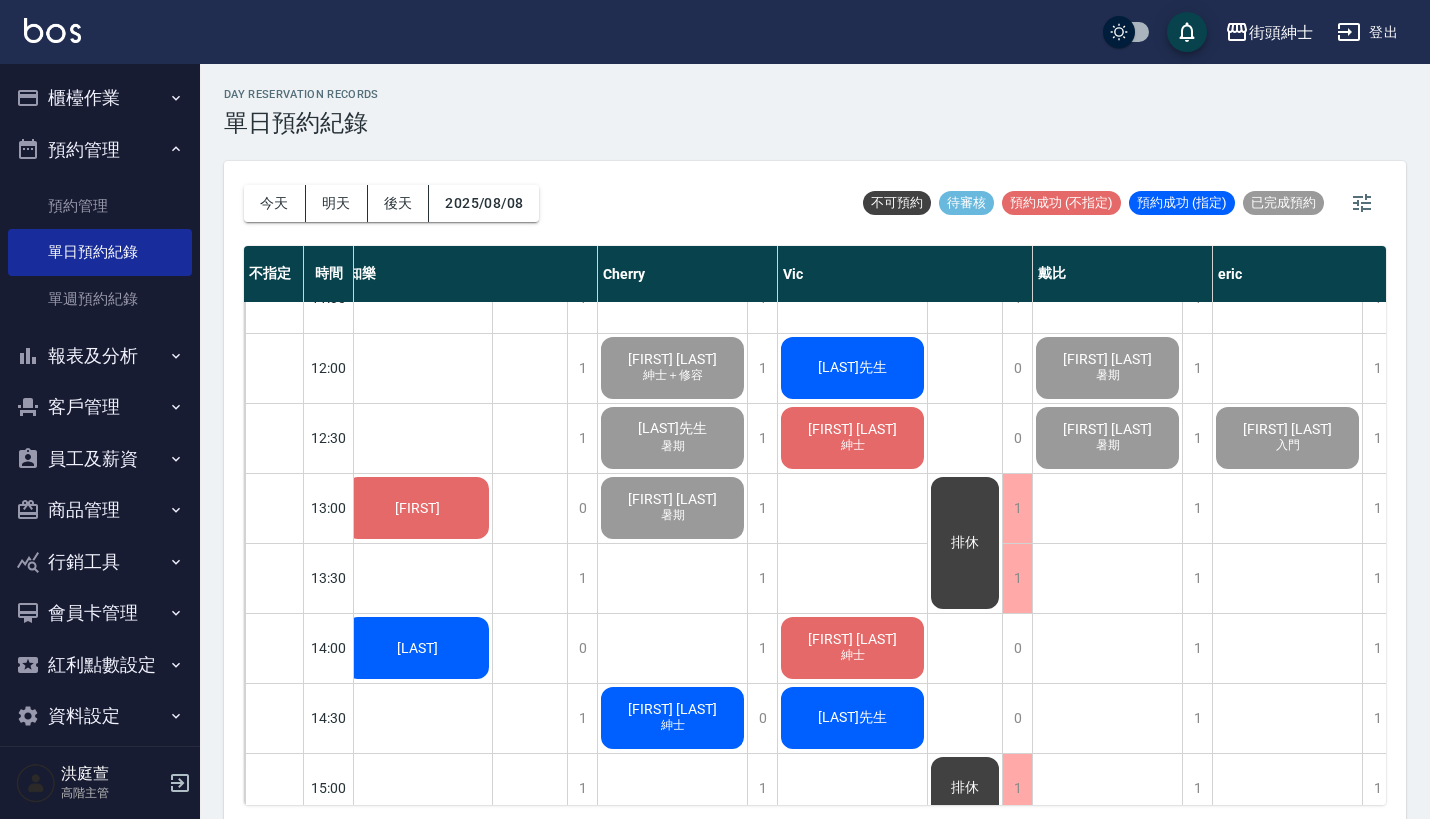 click on "預約管理" at bounding box center [100, 150] 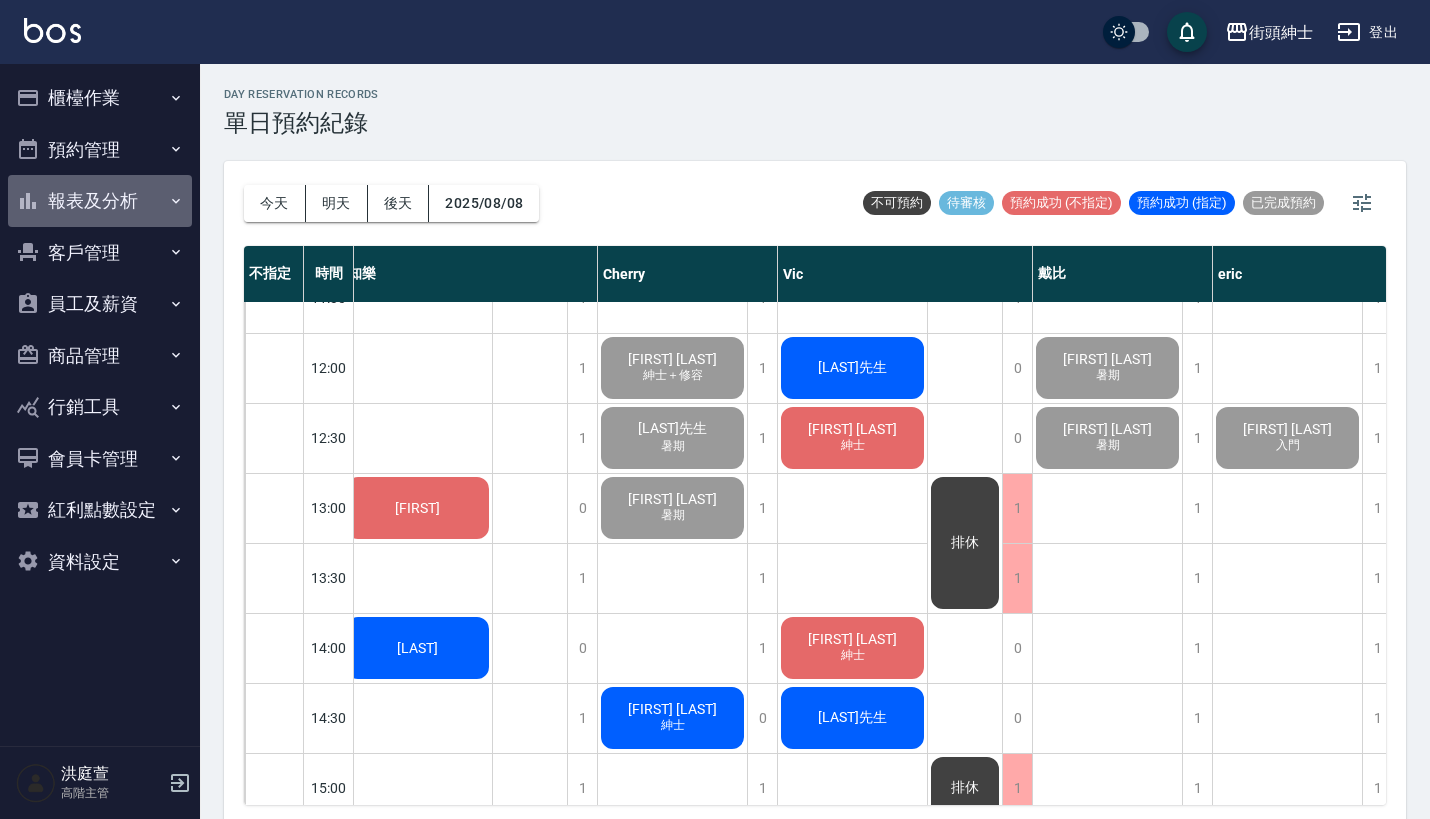 click on "報表及分析" at bounding box center [100, 201] 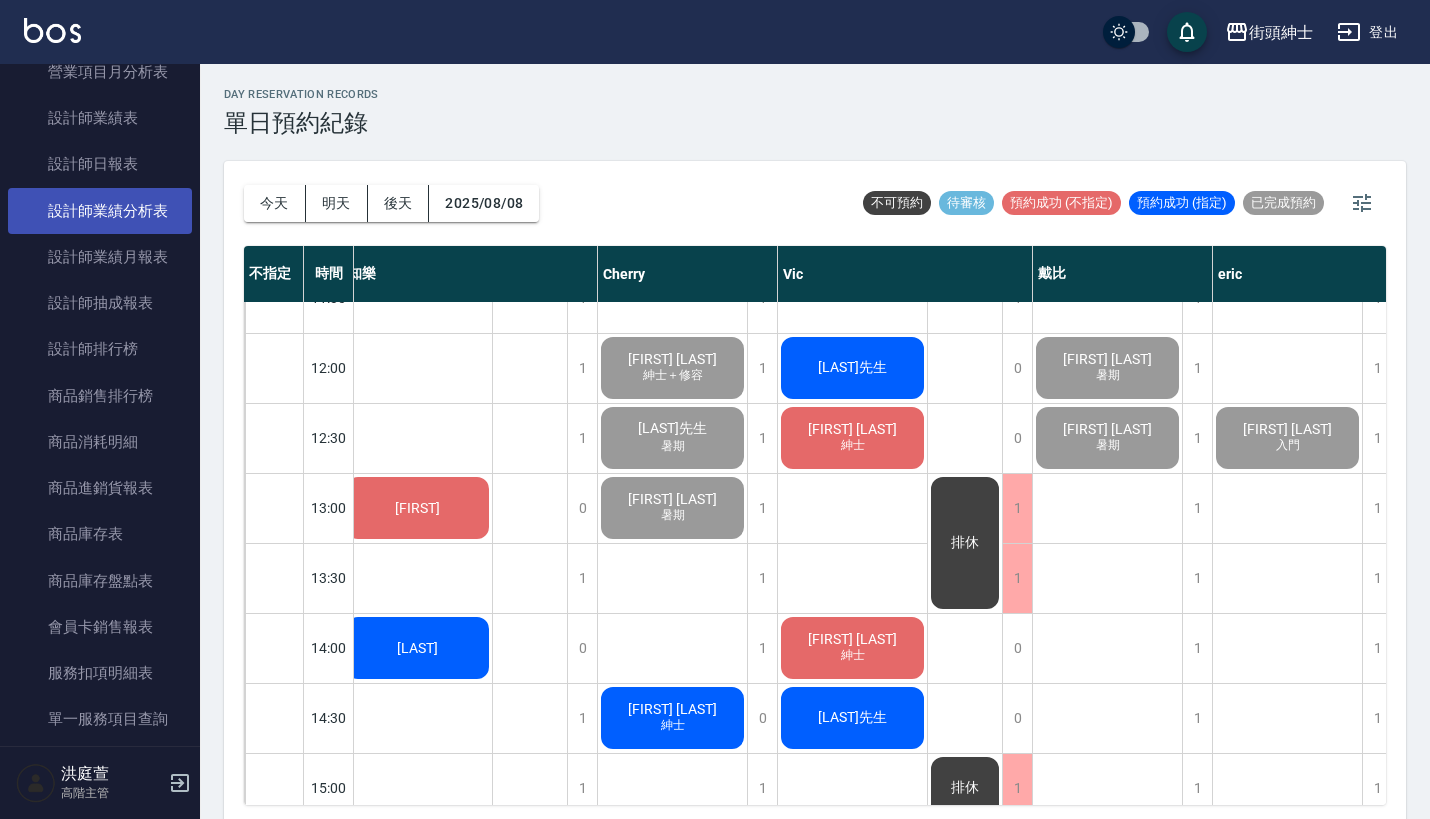 scroll, scrollTop: 774, scrollLeft: 0, axis: vertical 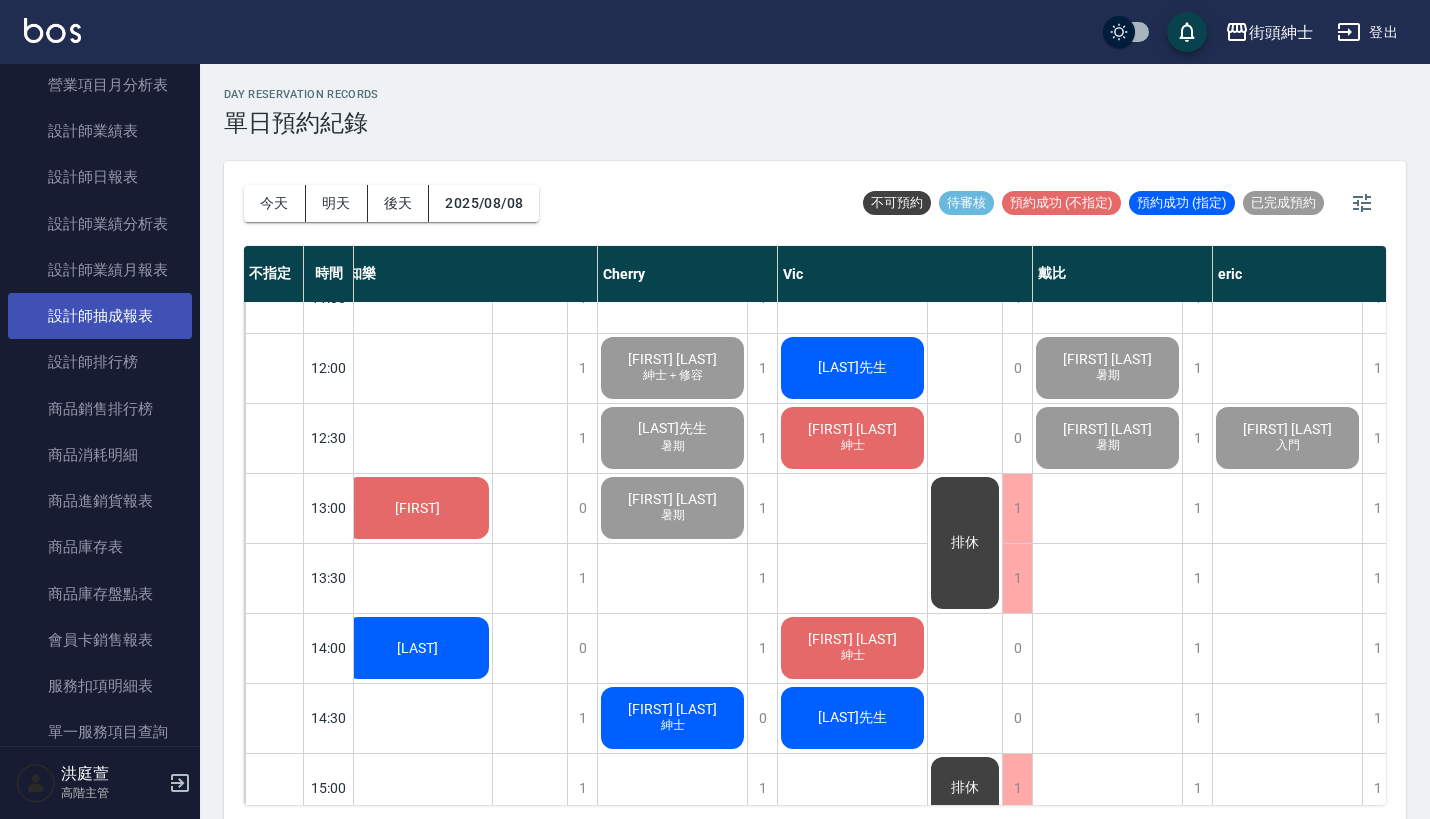 click on "設計師抽成報表" at bounding box center (100, 316) 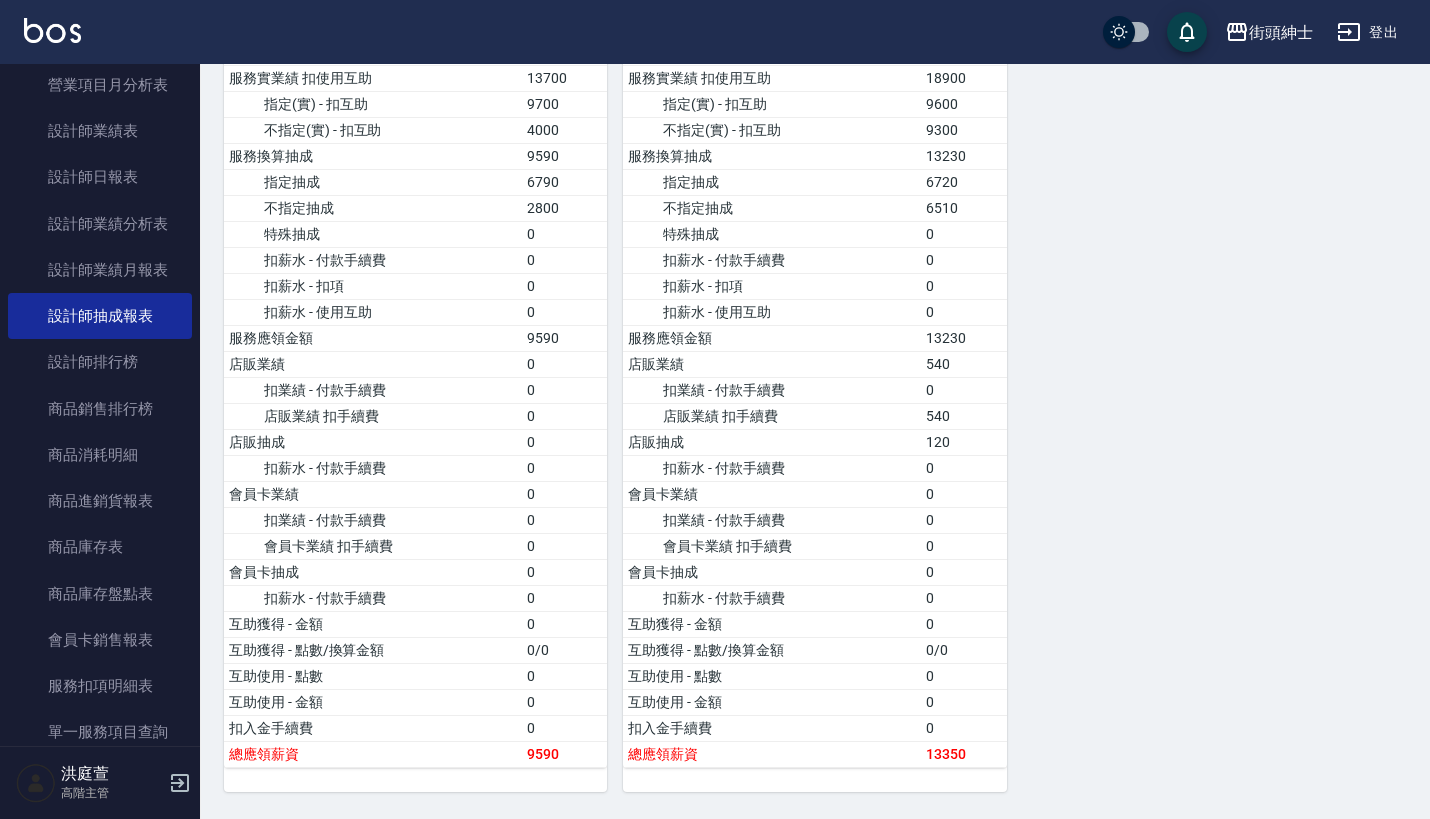 scroll, scrollTop: 1425, scrollLeft: 0, axis: vertical 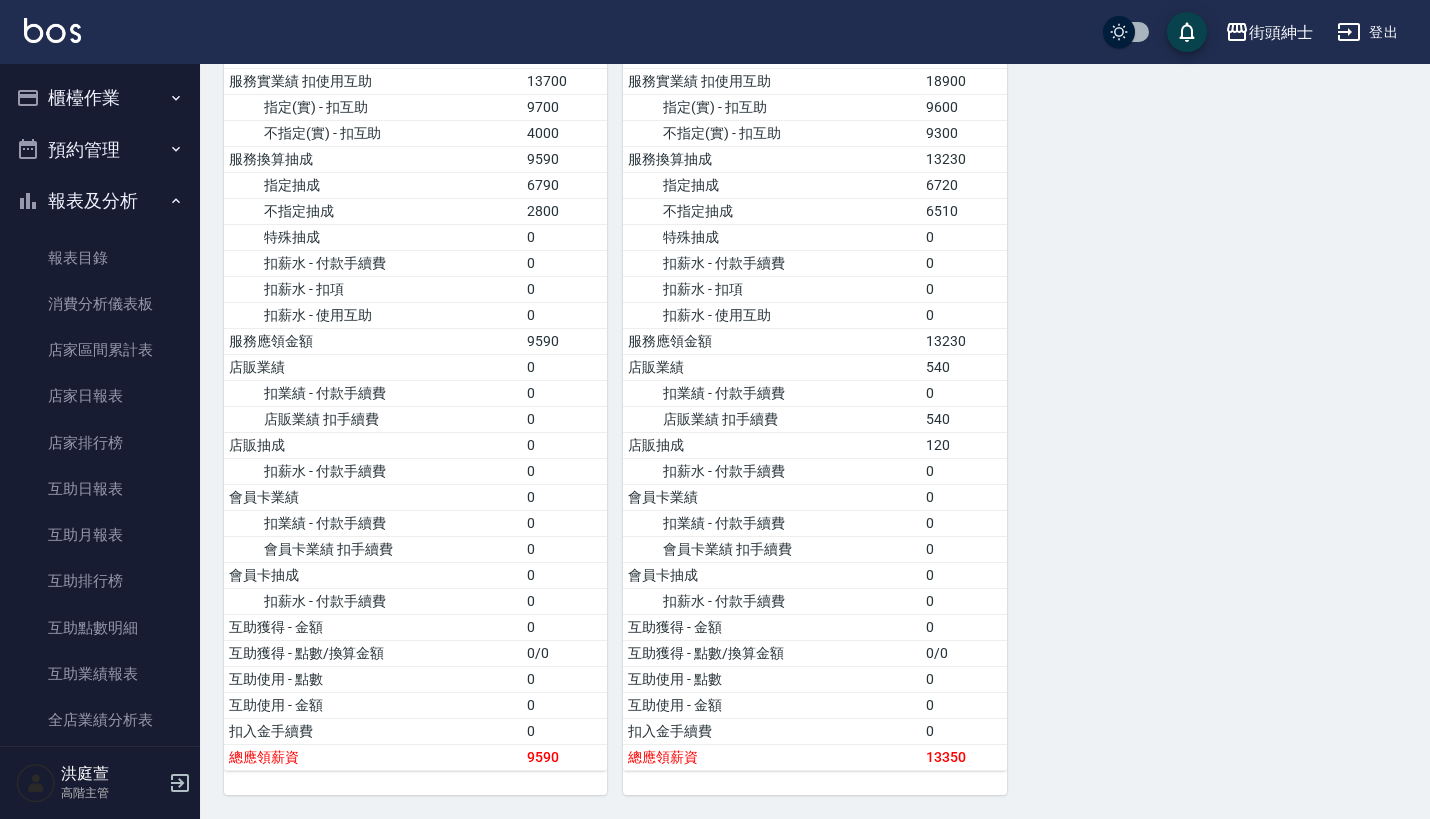 click on "預約管理" at bounding box center [100, 150] 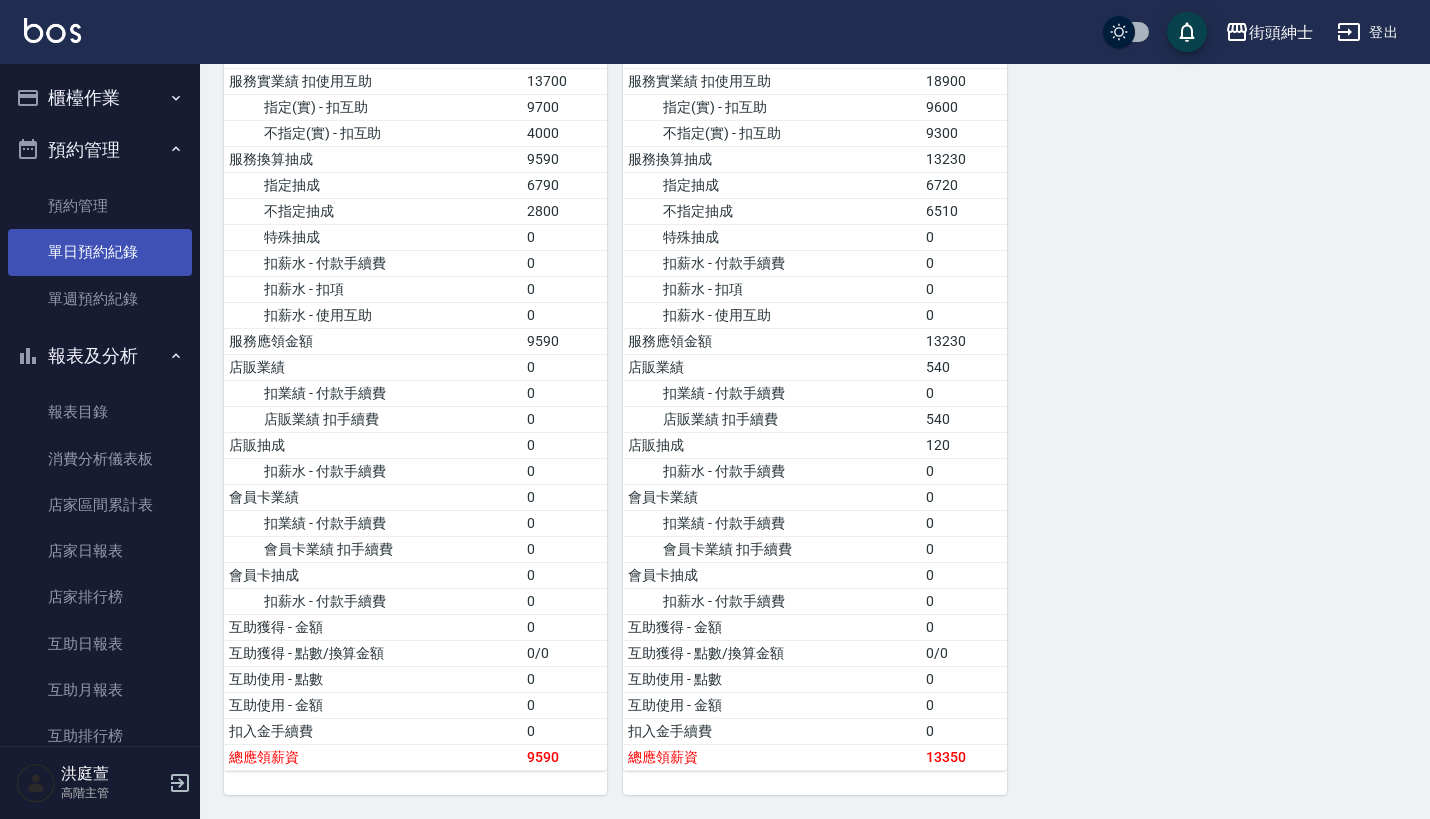 click on "單日預約紀錄" at bounding box center [100, 252] 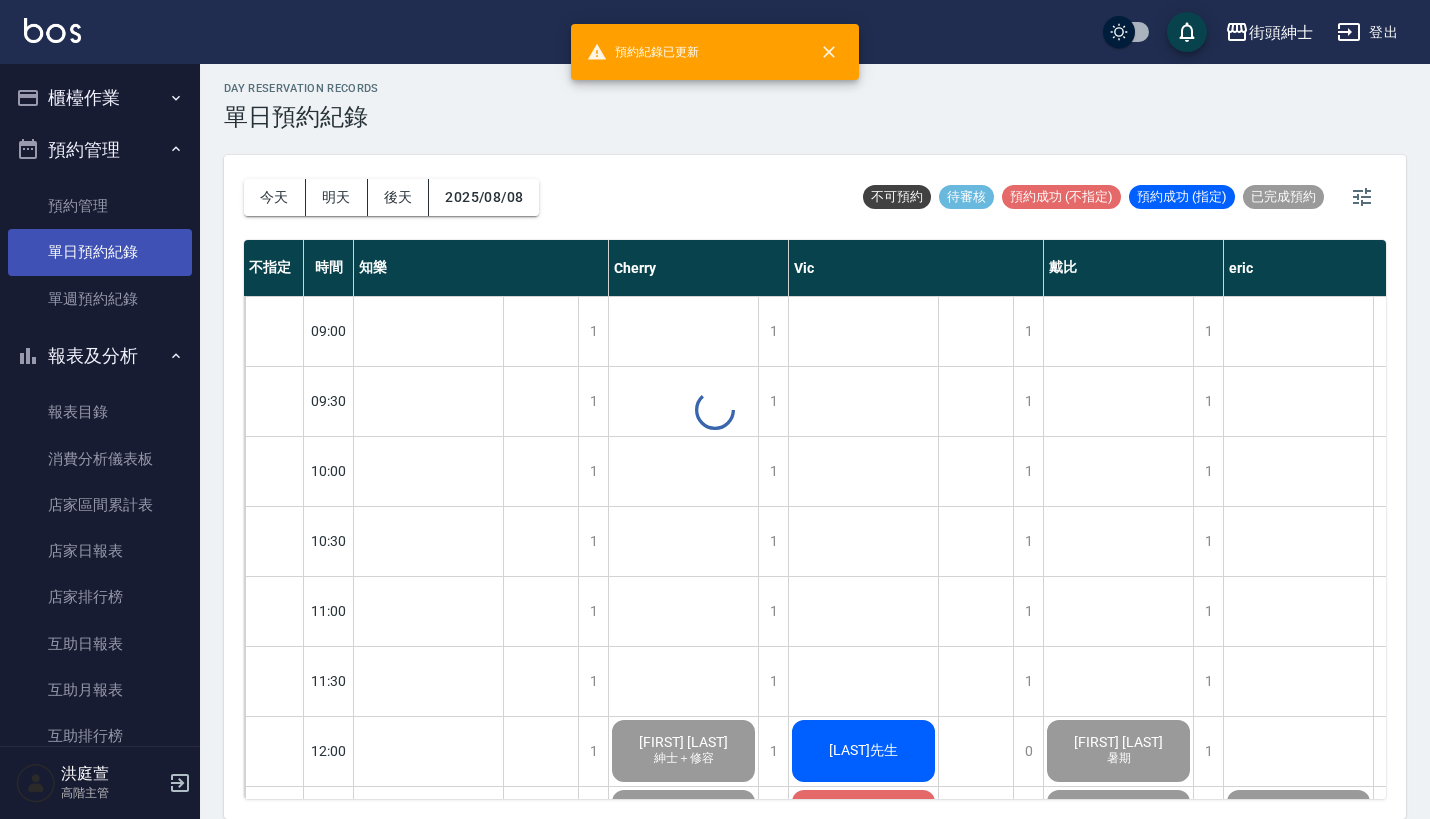 scroll, scrollTop: 0, scrollLeft: 0, axis: both 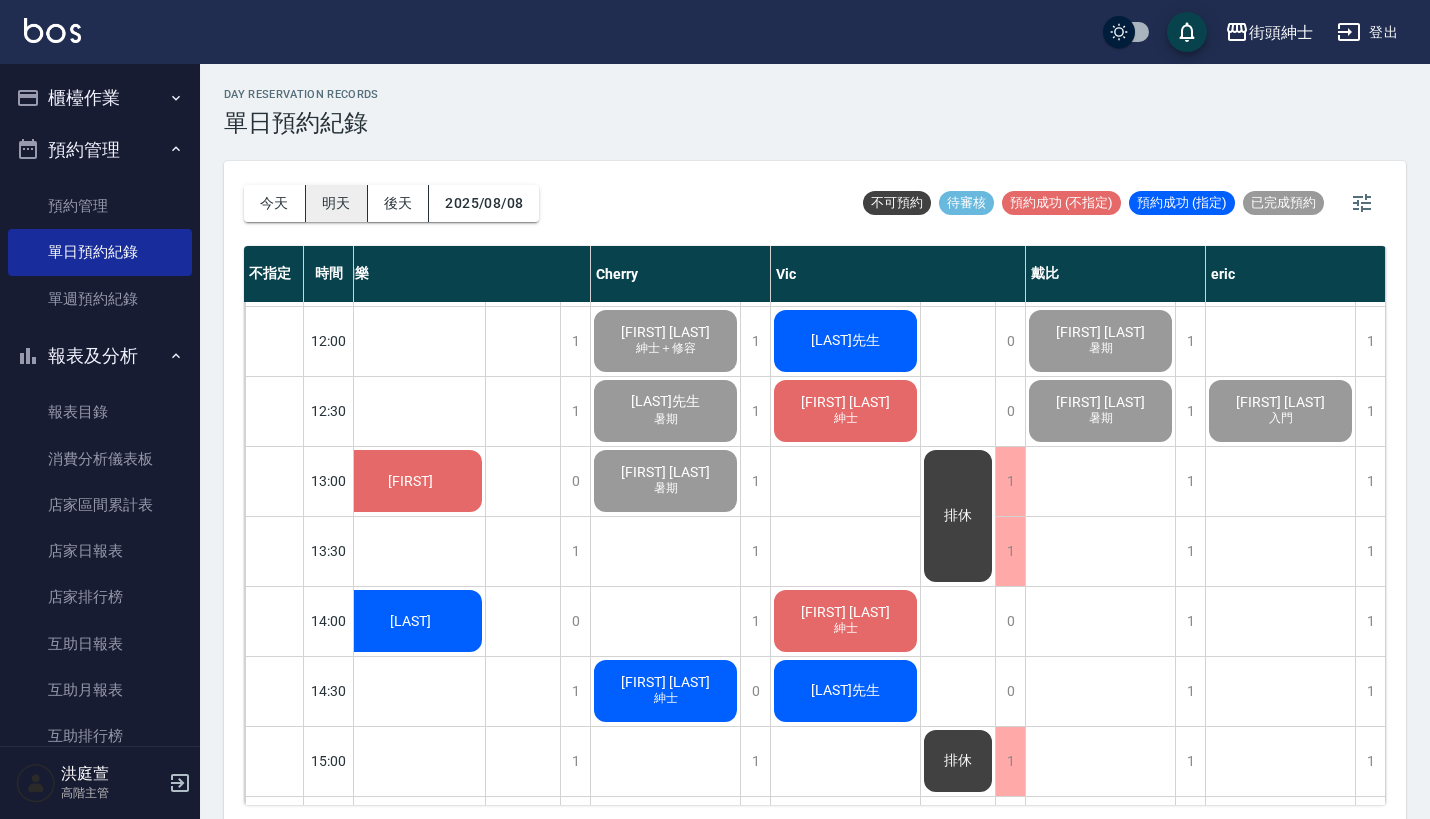 click on "明天" at bounding box center (337, 203) 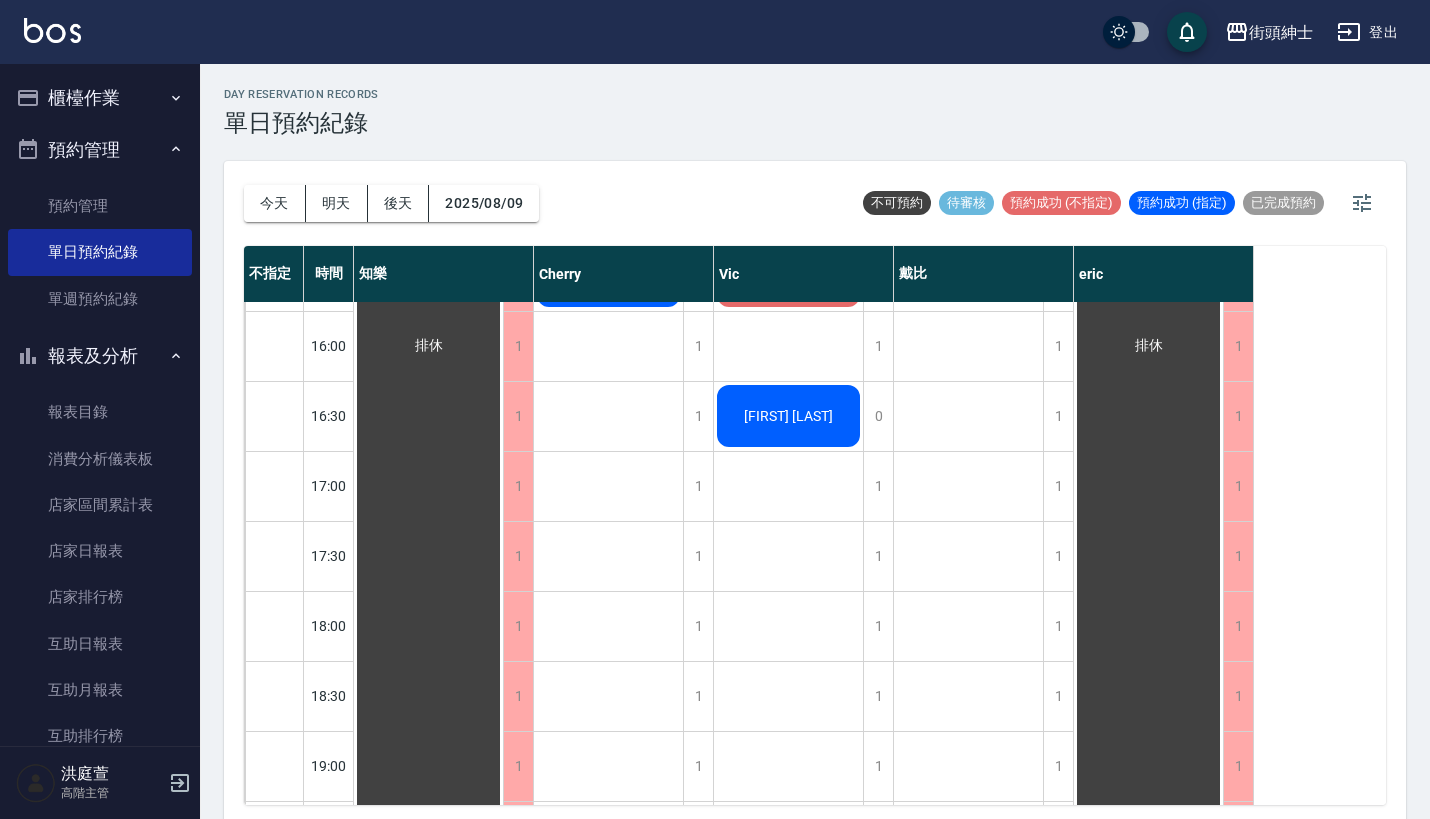 scroll, scrollTop: 939, scrollLeft: 0, axis: vertical 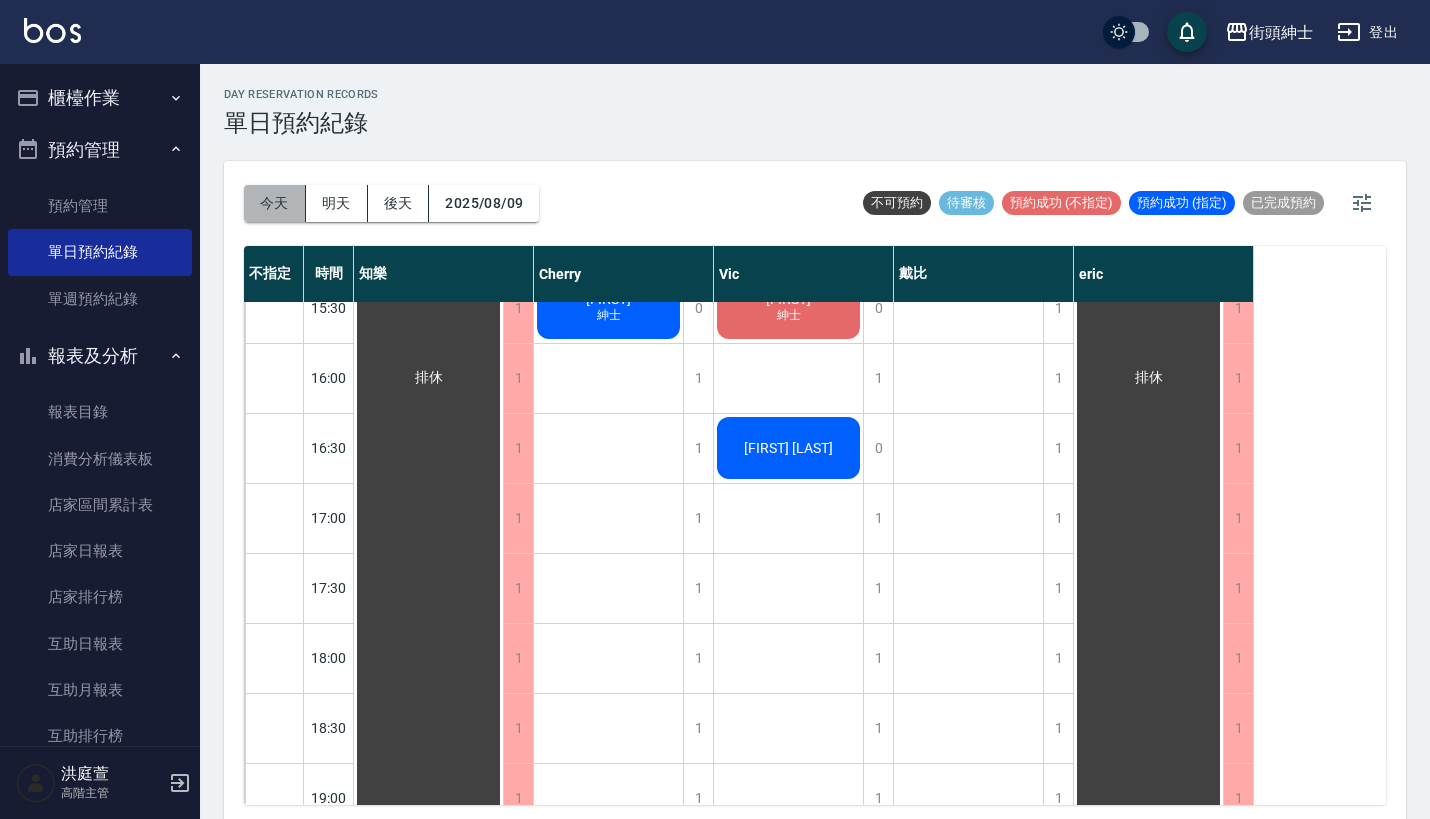 click on "今天" at bounding box center (275, 203) 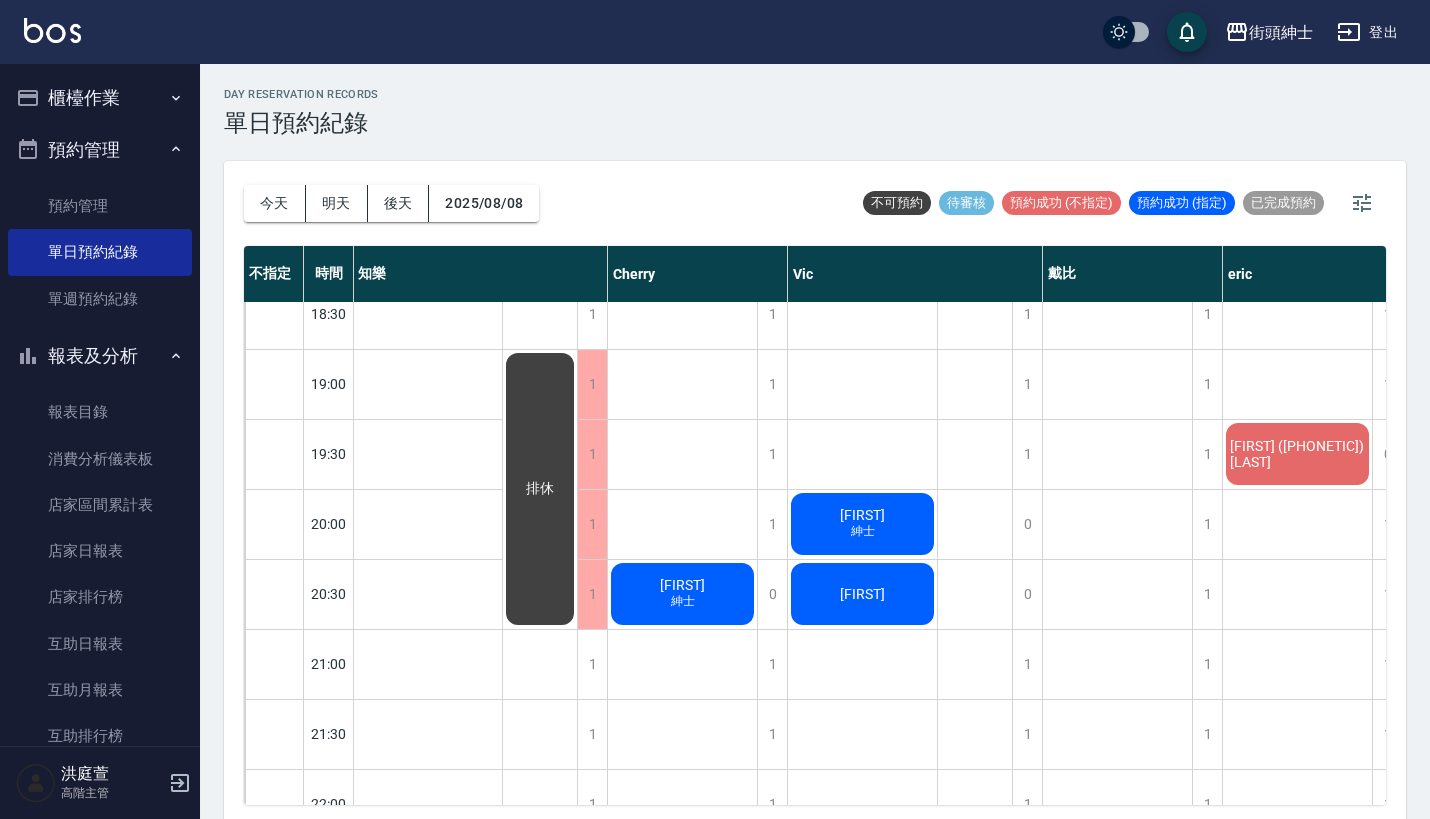 scroll, scrollTop: 1353, scrollLeft: 1, axis: both 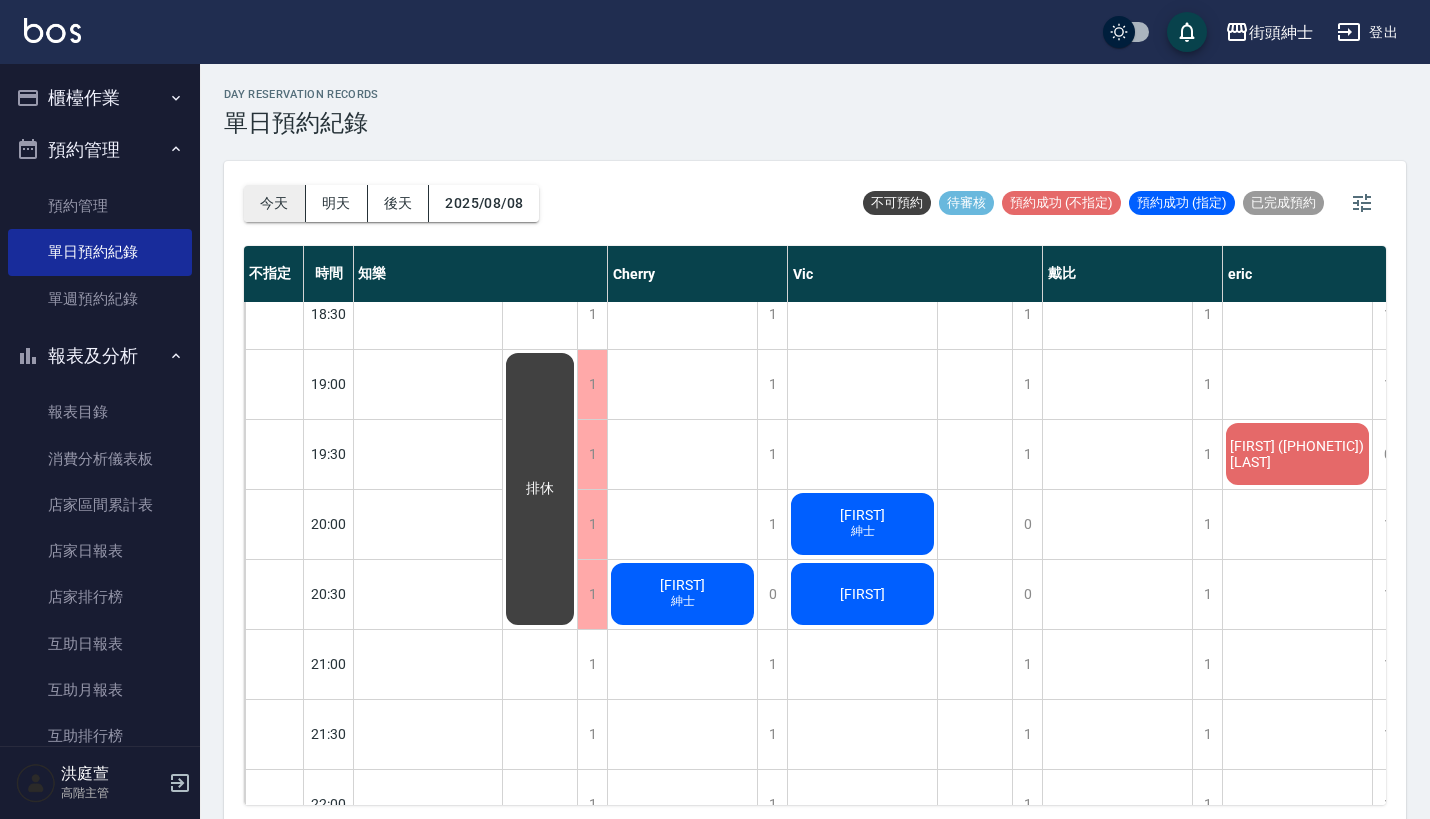 click on "今天" at bounding box center (275, 203) 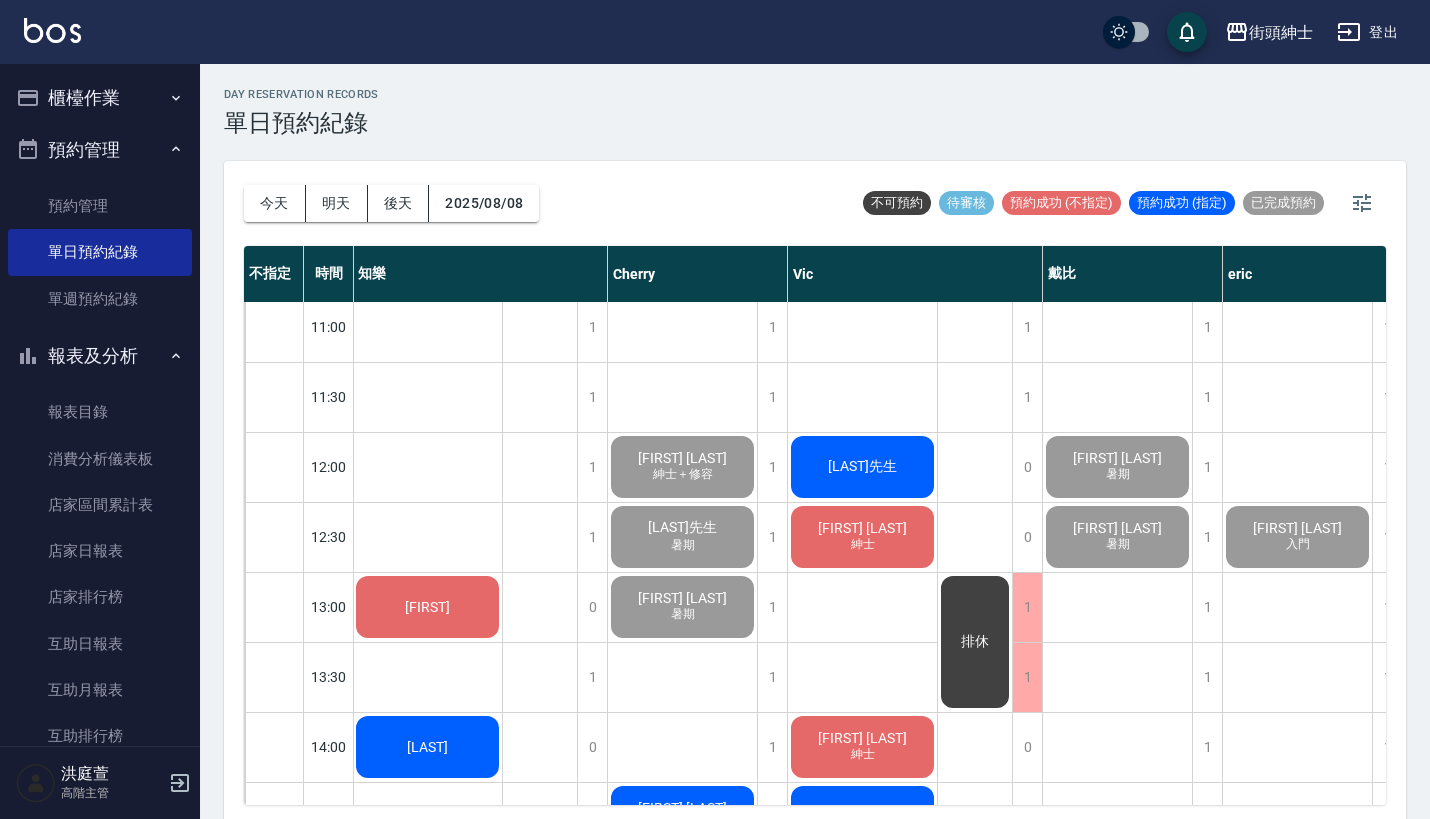 scroll, scrollTop: 740, scrollLeft: 1, axis: both 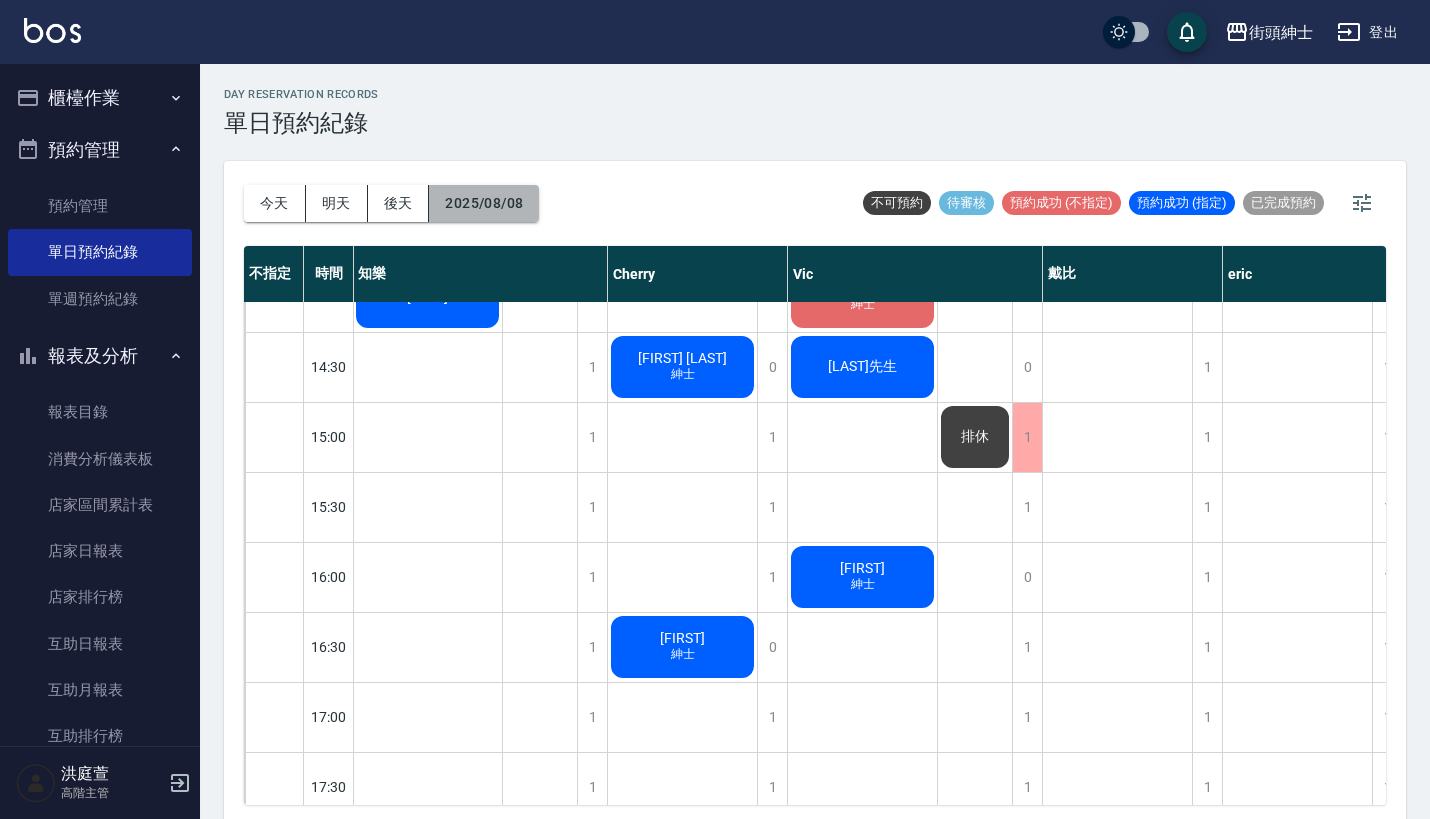 click on "2025/08/08" at bounding box center [484, 203] 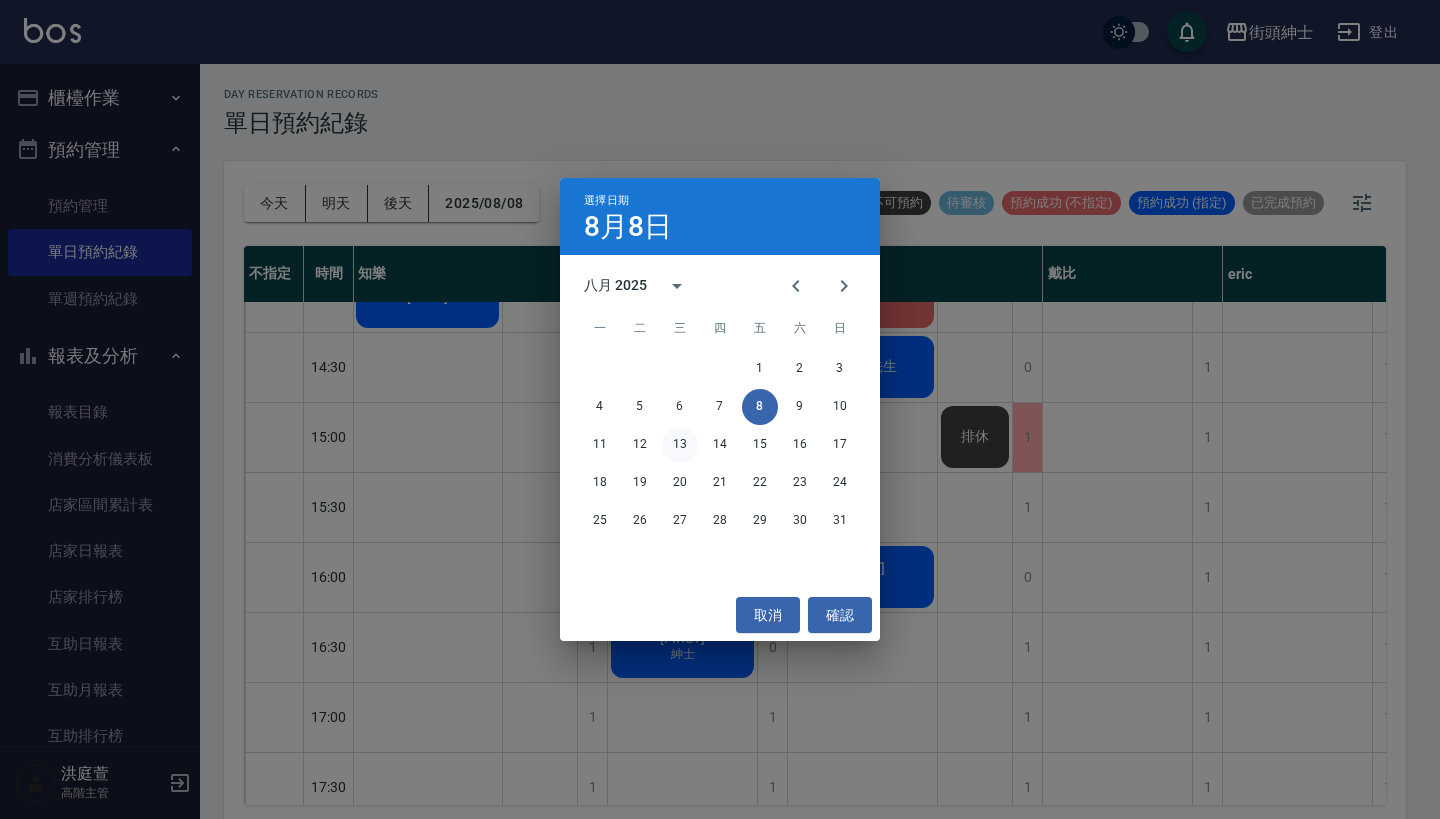 click on "13" at bounding box center [680, 445] 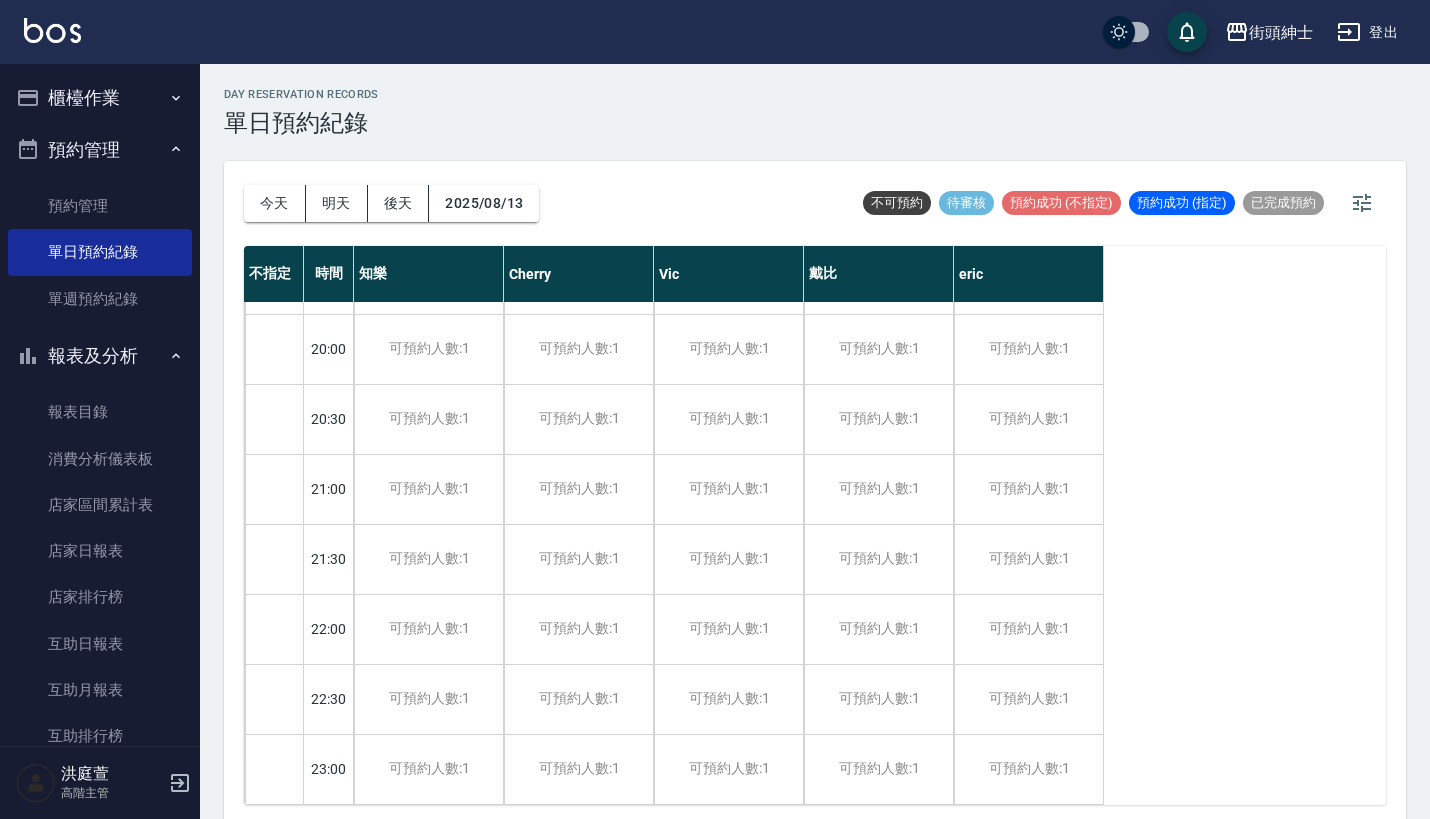 scroll, scrollTop: 1544, scrollLeft: 0, axis: vertical 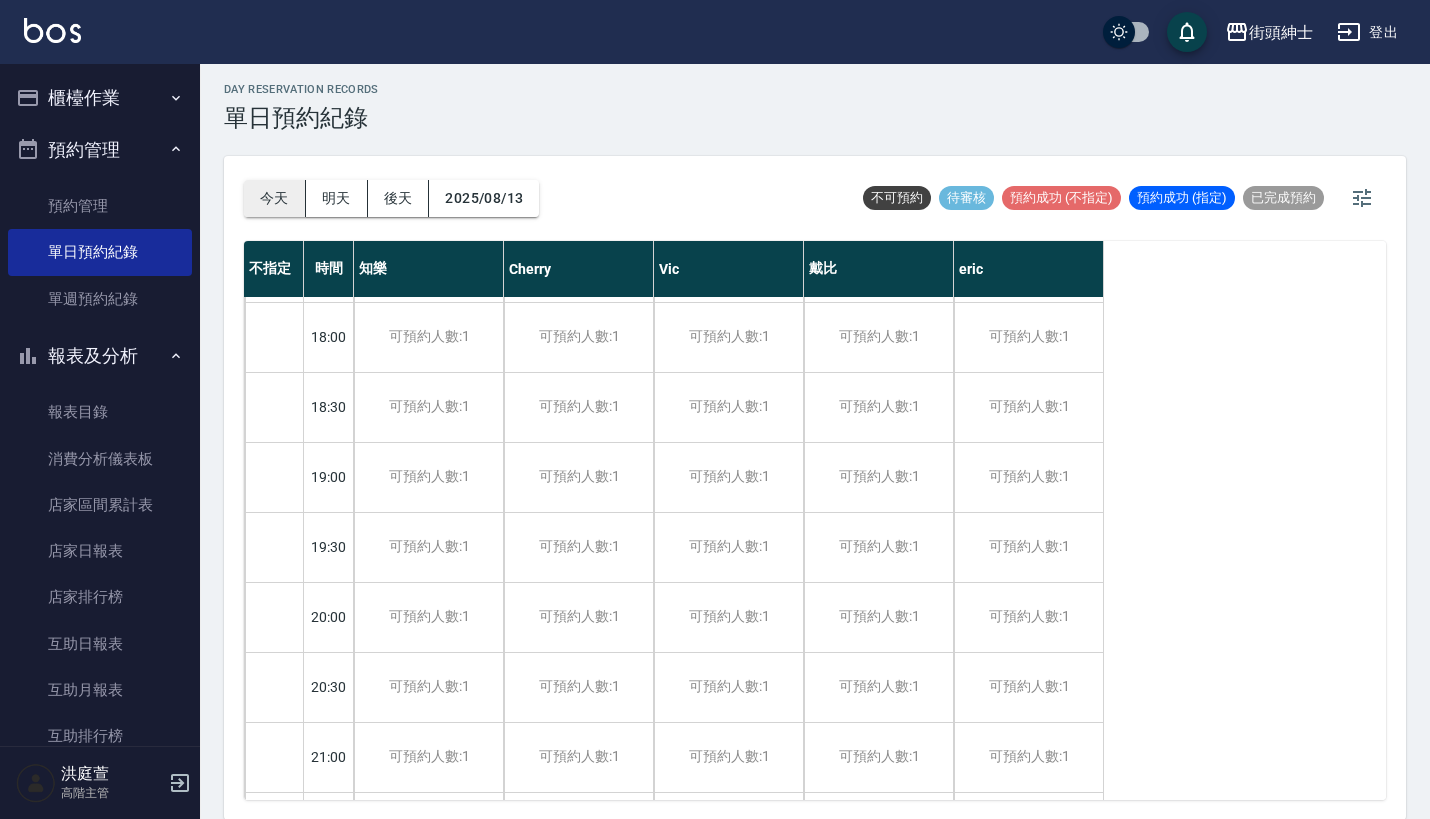 click on "今天" at bounding box center [275, 198] 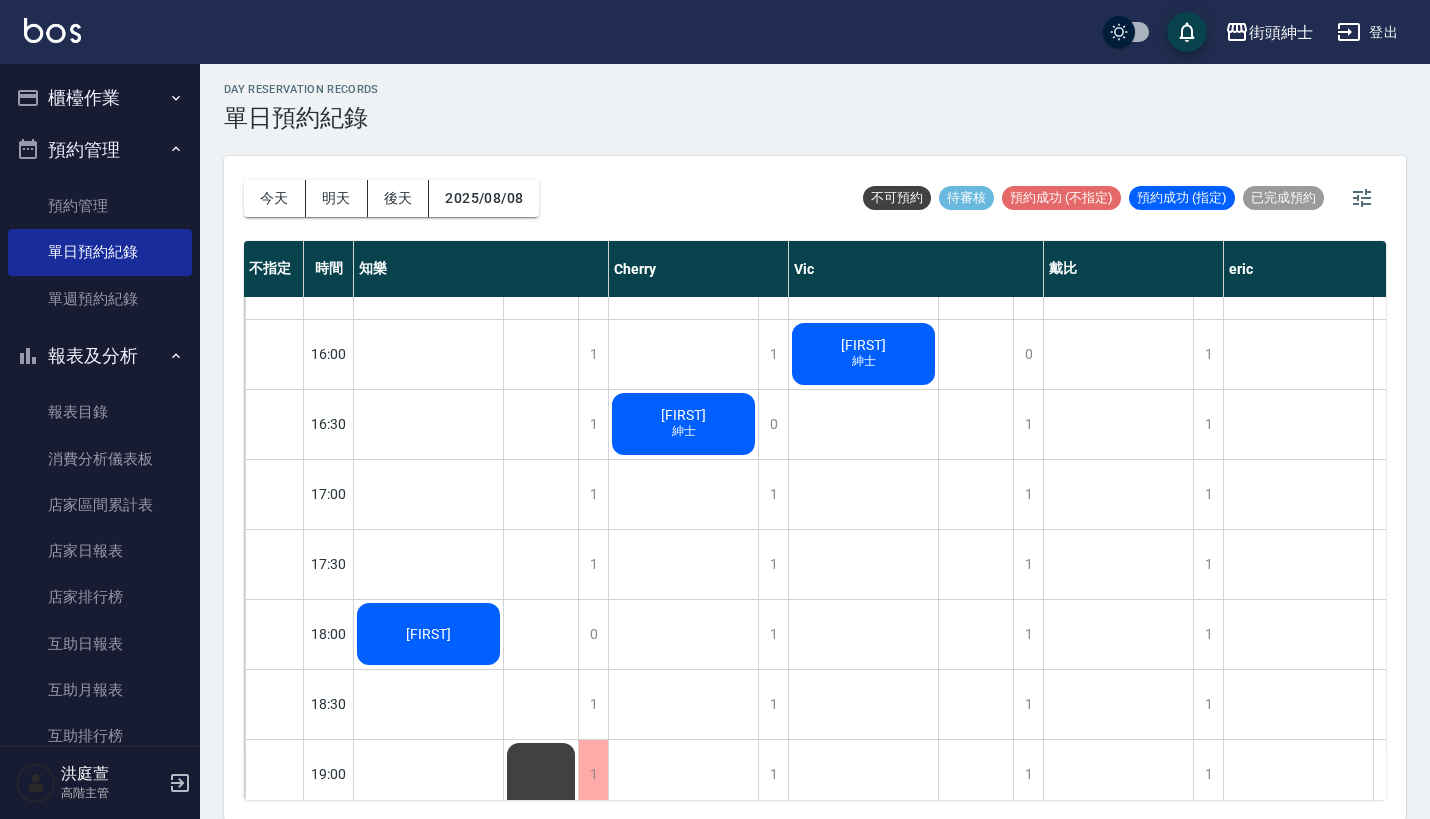 scroll, scrollTop: 915, scrollLeft: 0, axis: vertical 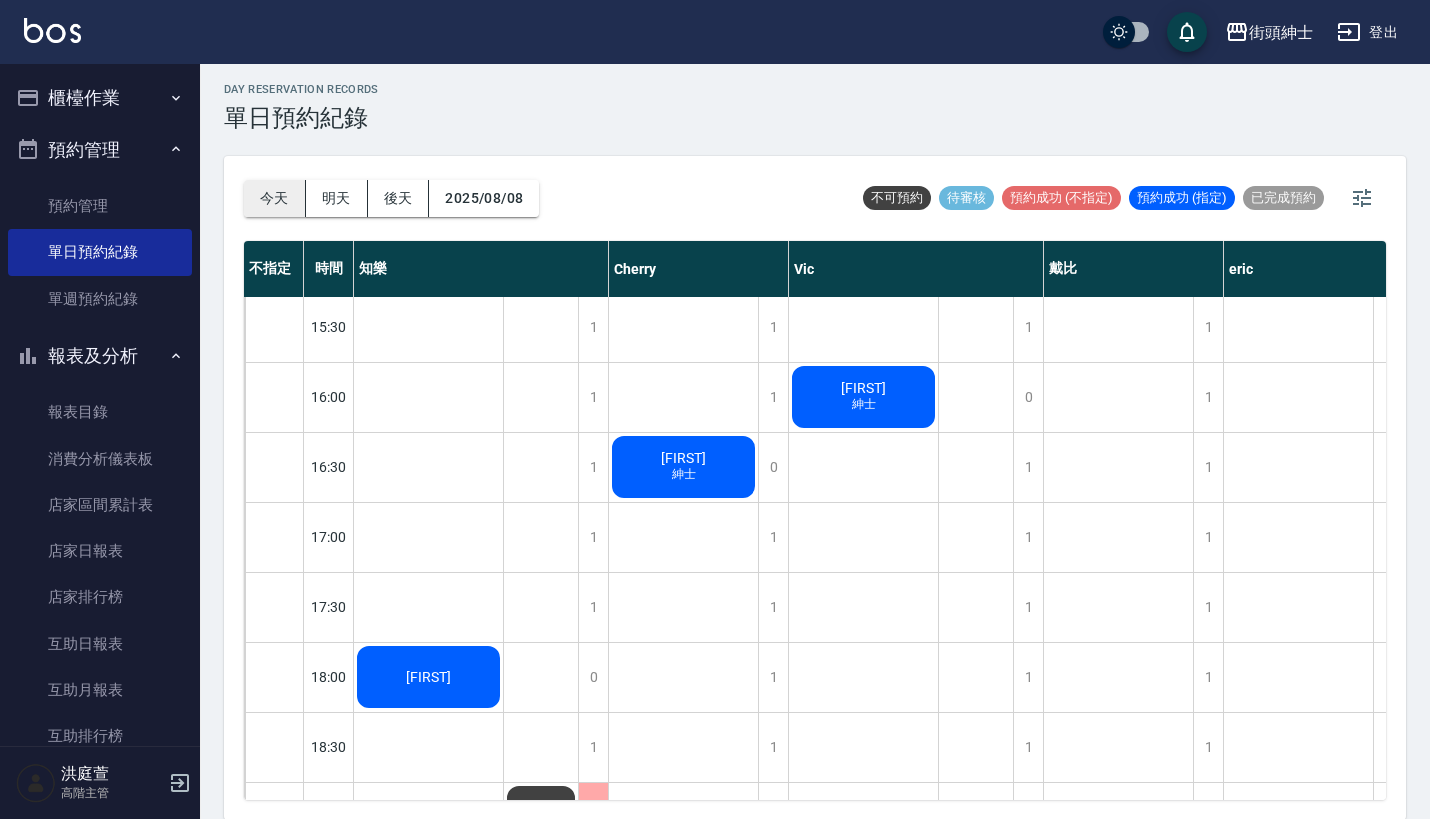 click on "今天" at bounding box center [275, 198] 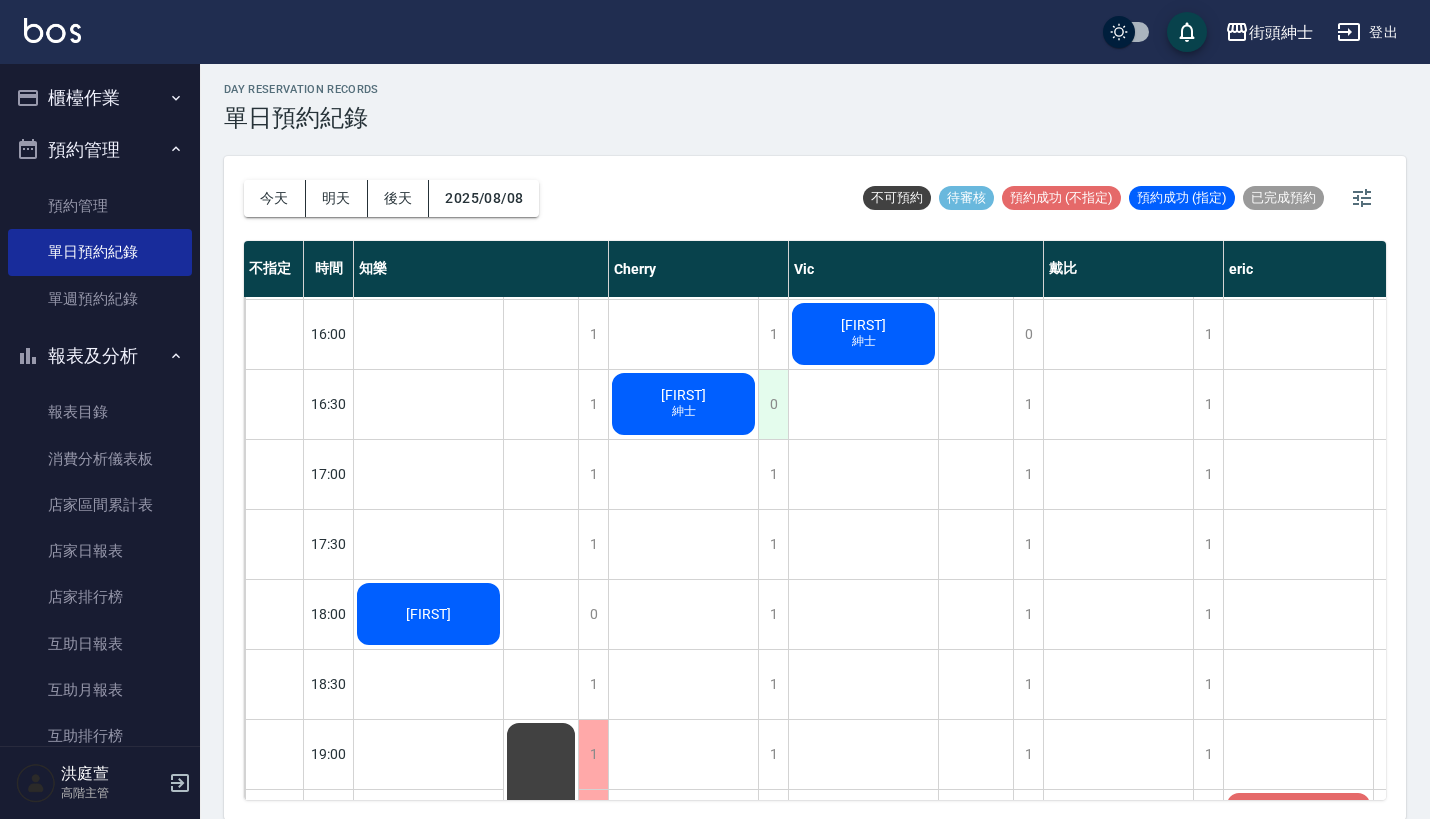 scroll, scrollTop: 952, scrollLeft: 0, axis: vertical 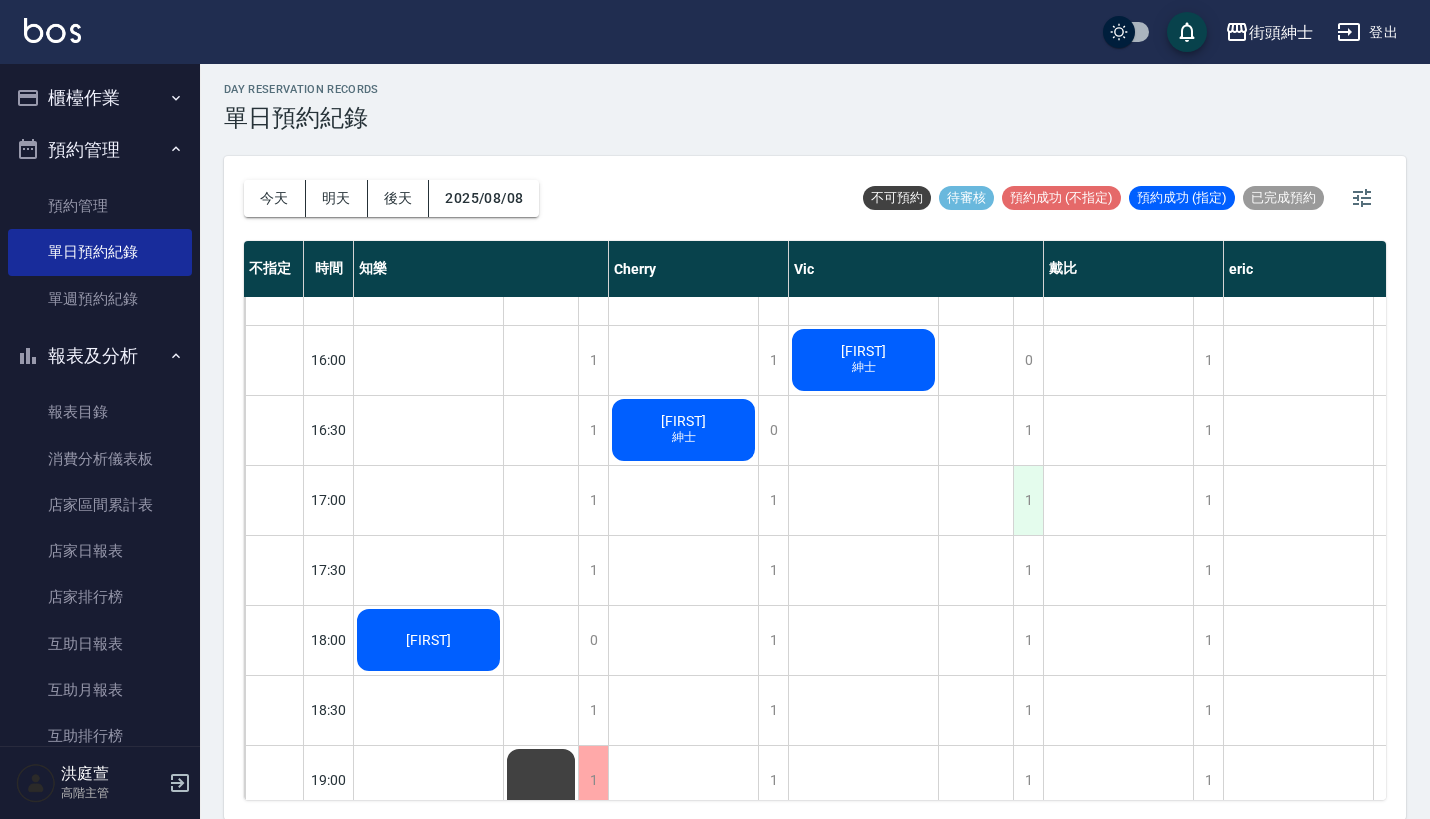 click on "1" at bounding box center (1028, 500) 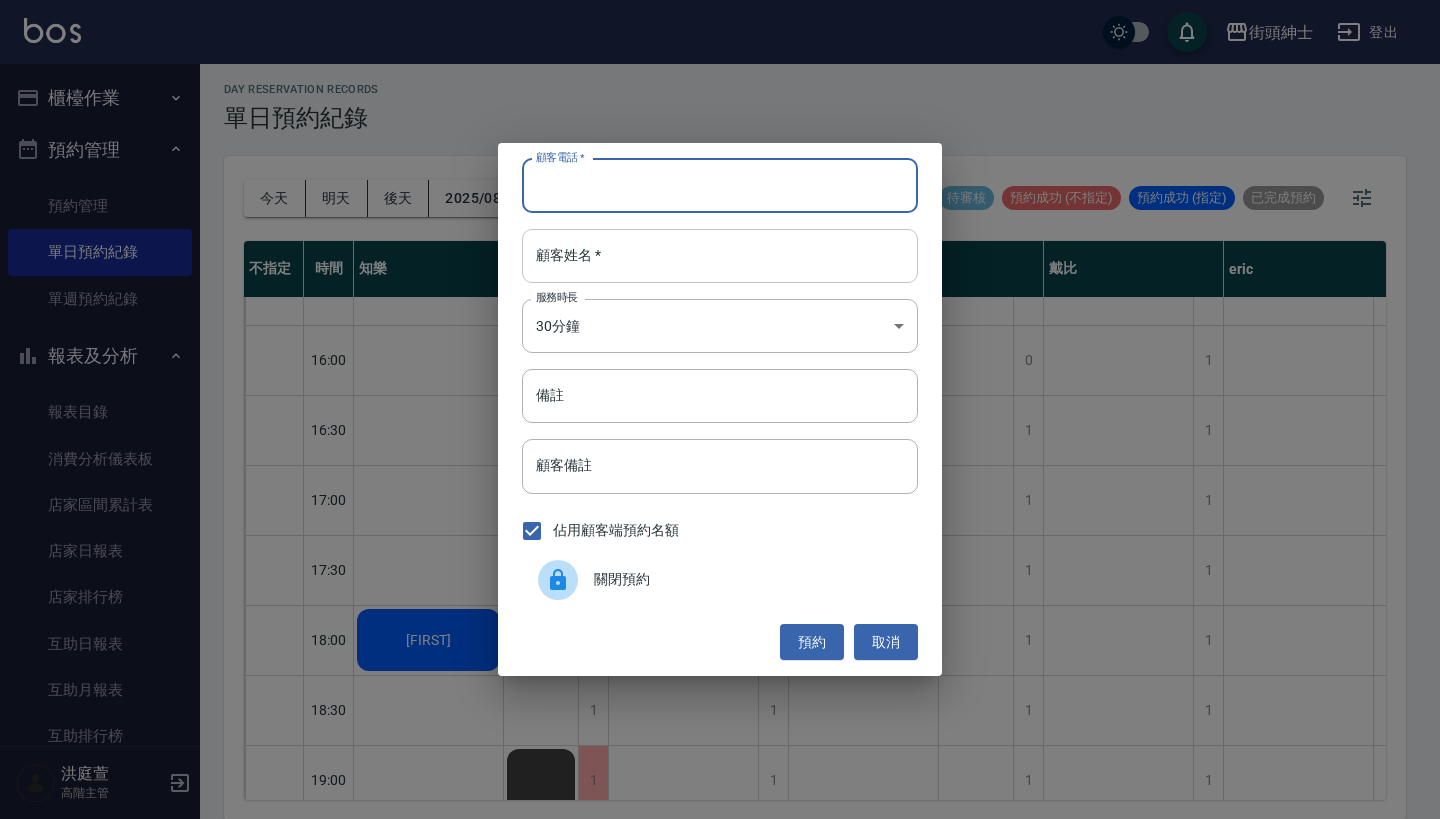 paste on "山本武 電話：[PHONE]" 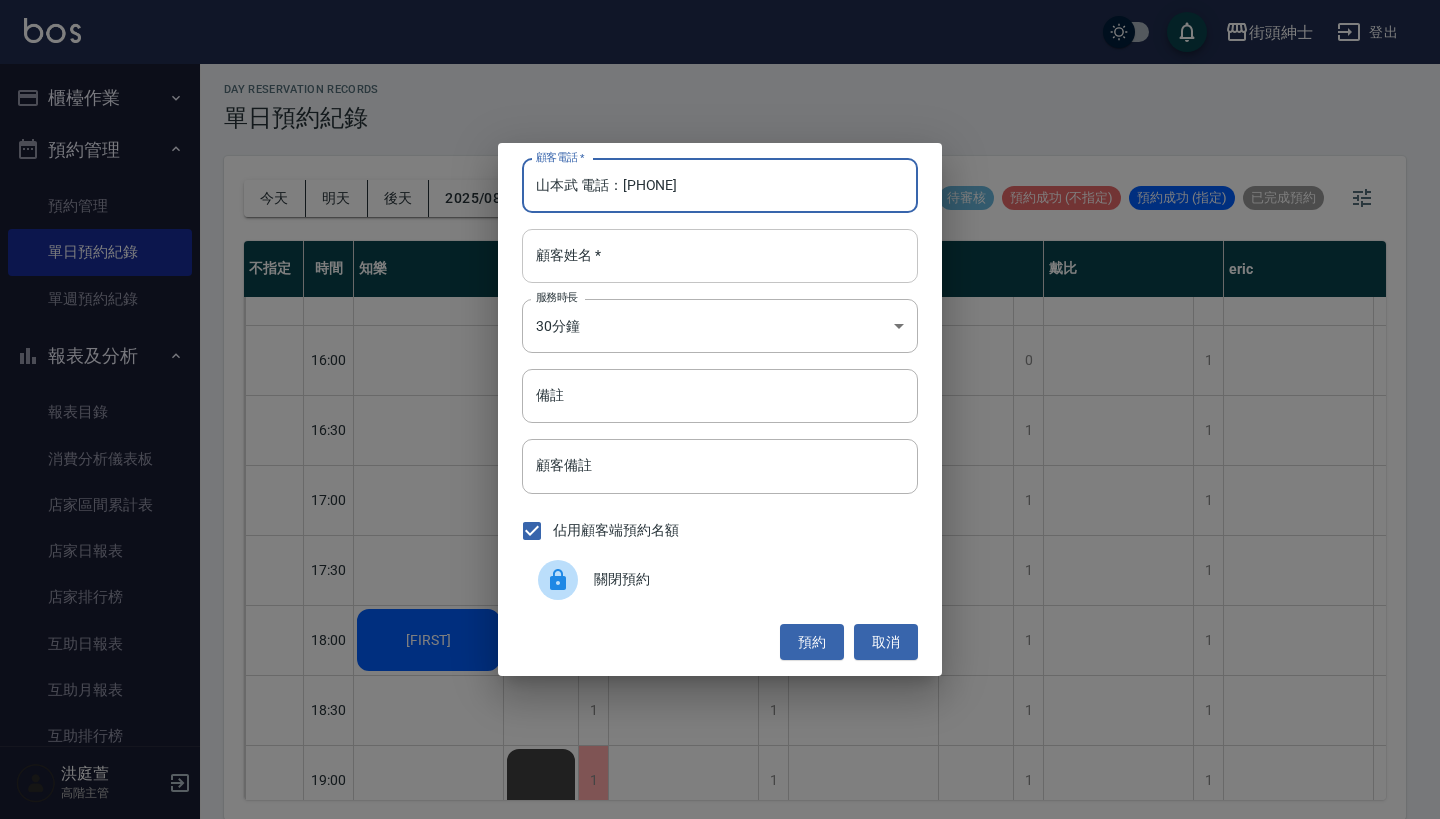 type on "山本武 電話：[PHONE]" 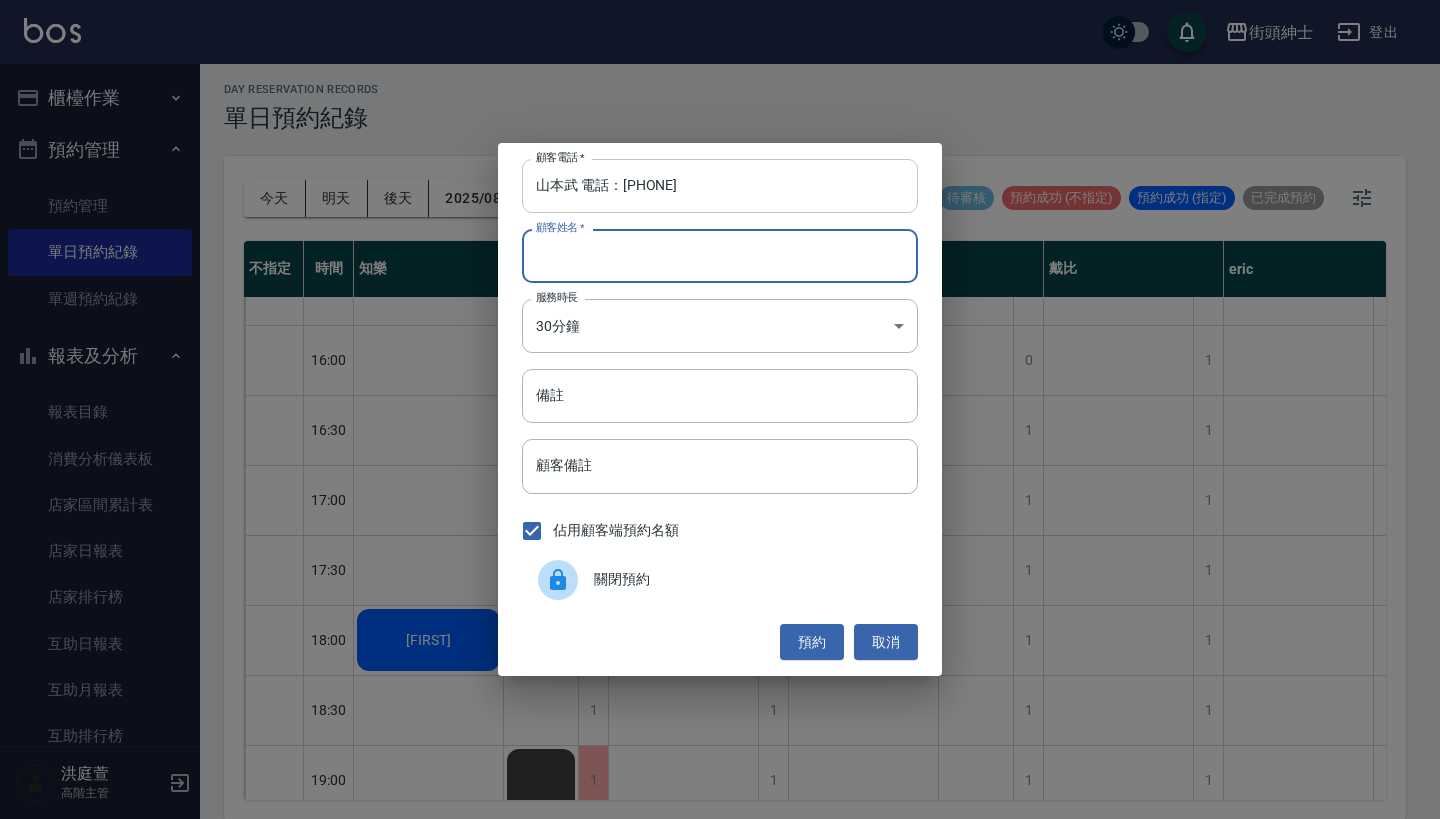 paste on "山本武 電話：[PHONE]" 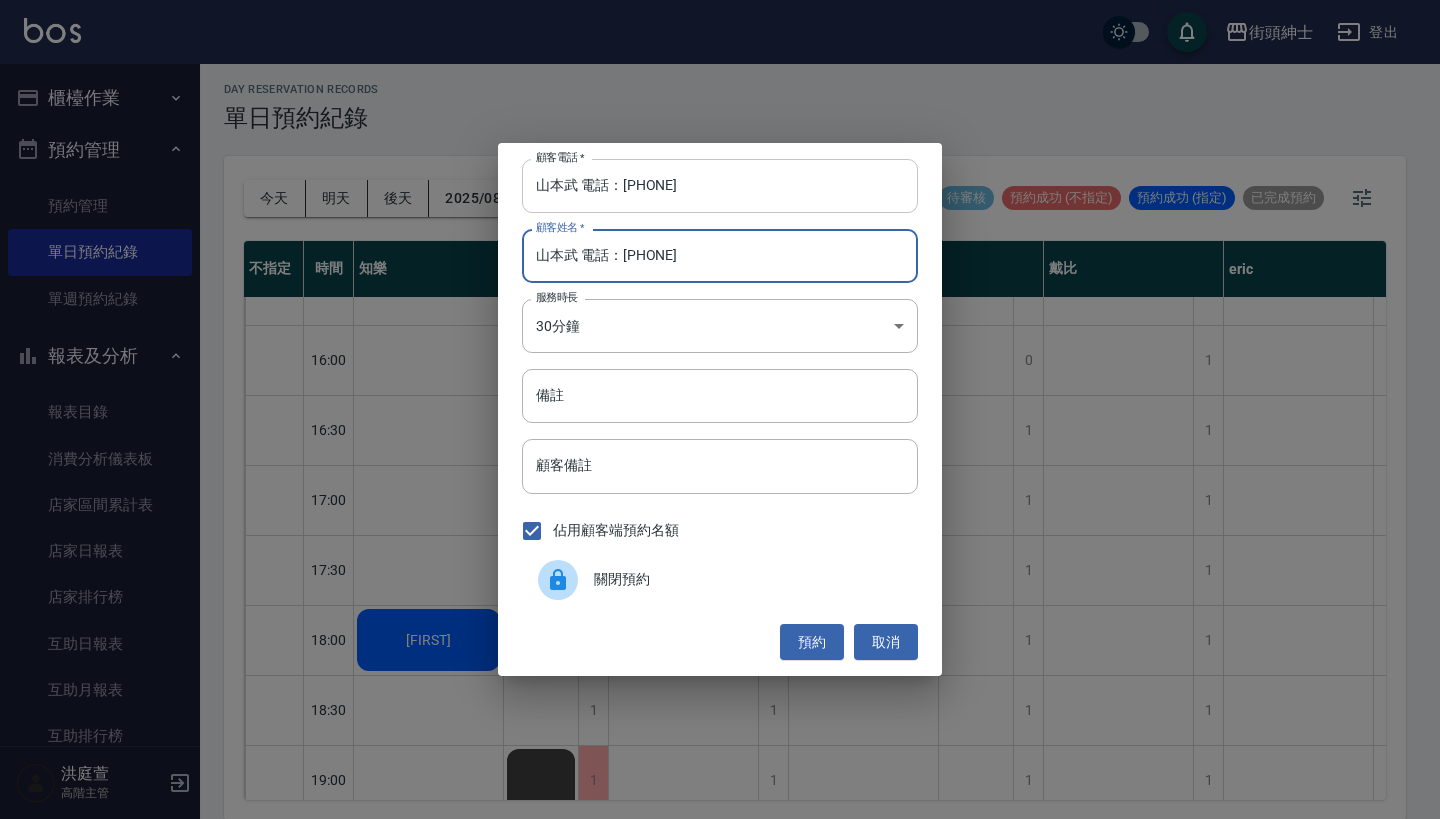 type on "山本武 電話：[PHONE]" 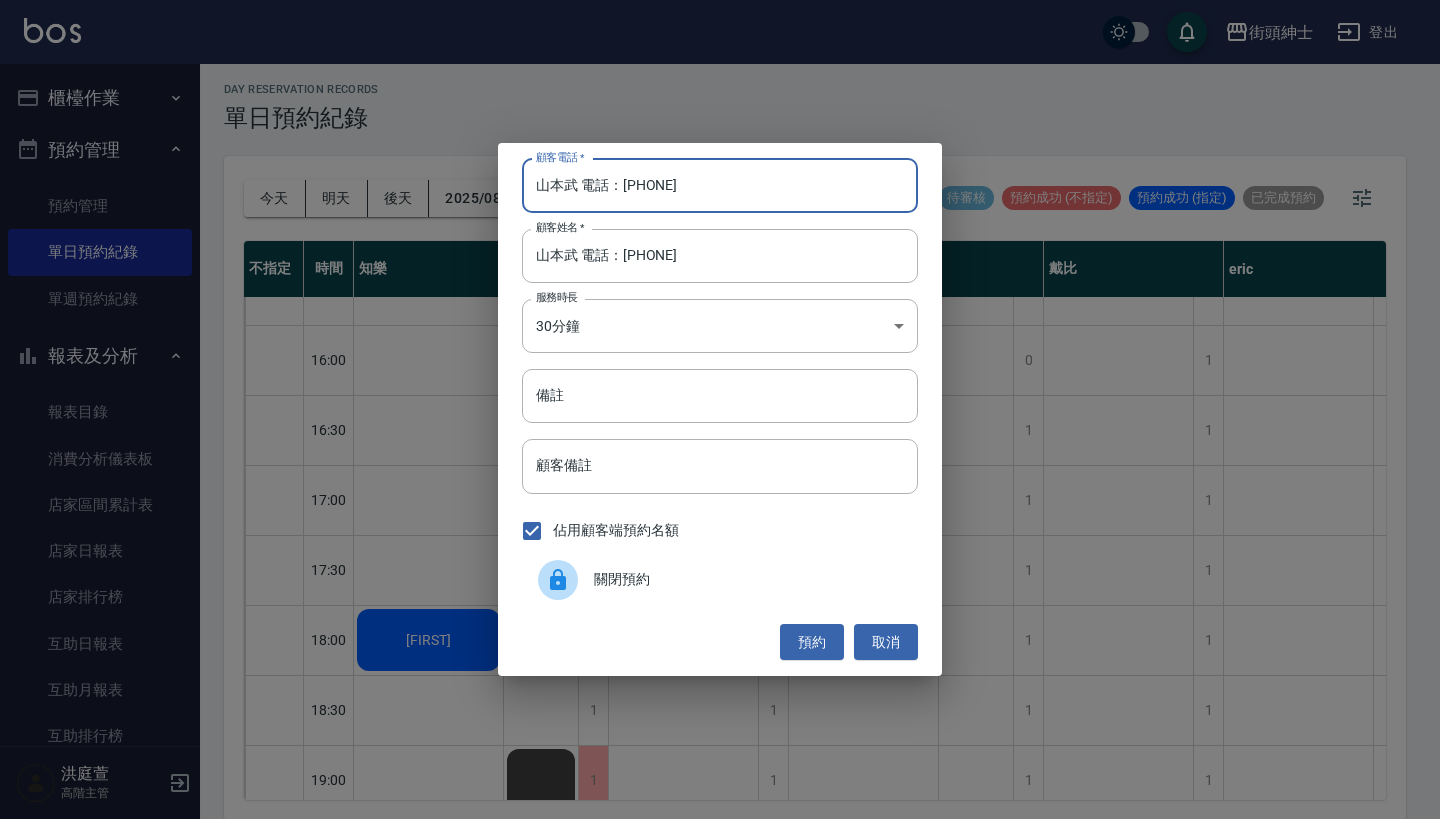 drag, startPoint x: 622, startPoint y: 183, endPoint x: 356, endPoint y: 184, distance: 266.0019 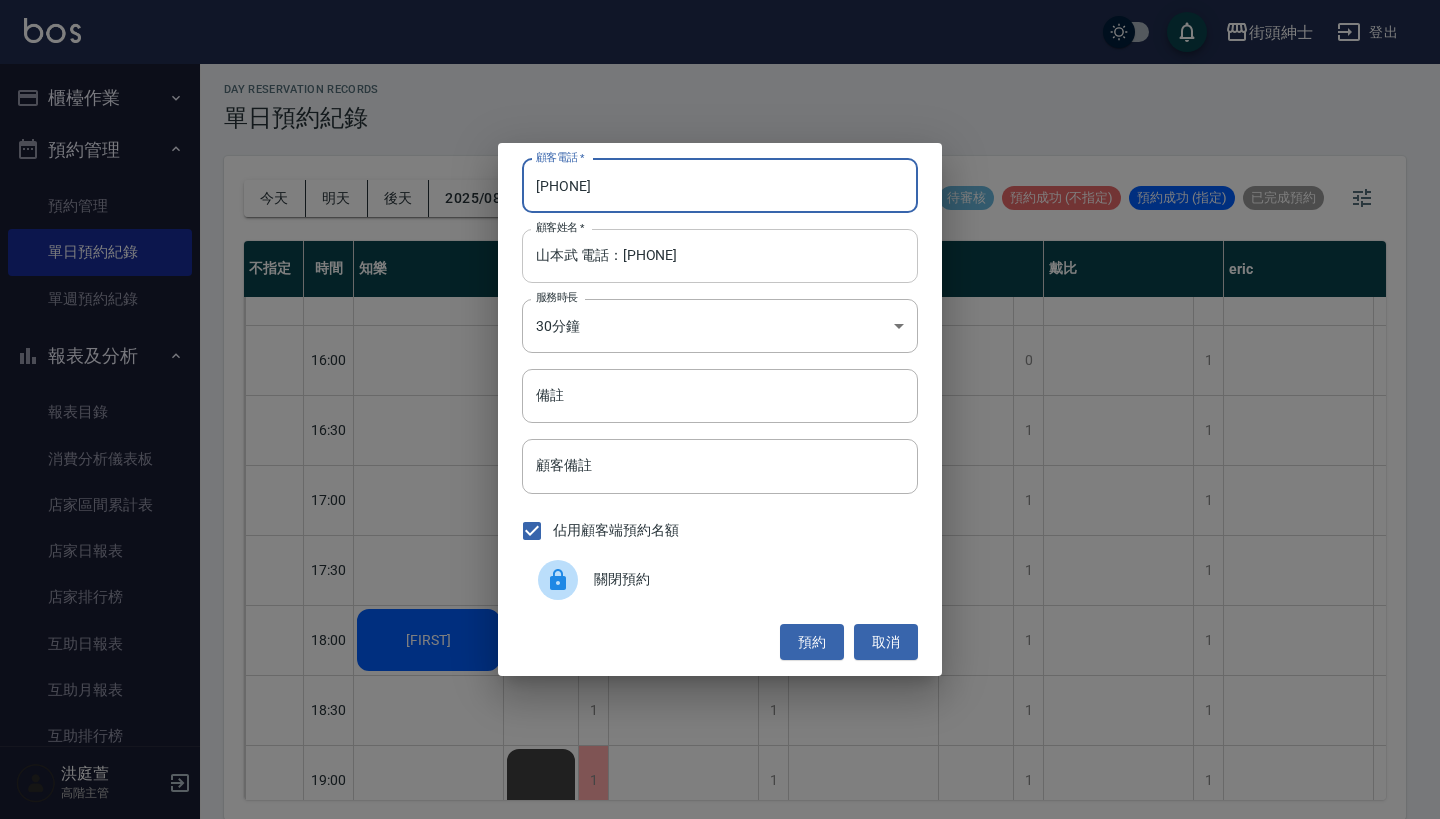 type on "[PHONE]" 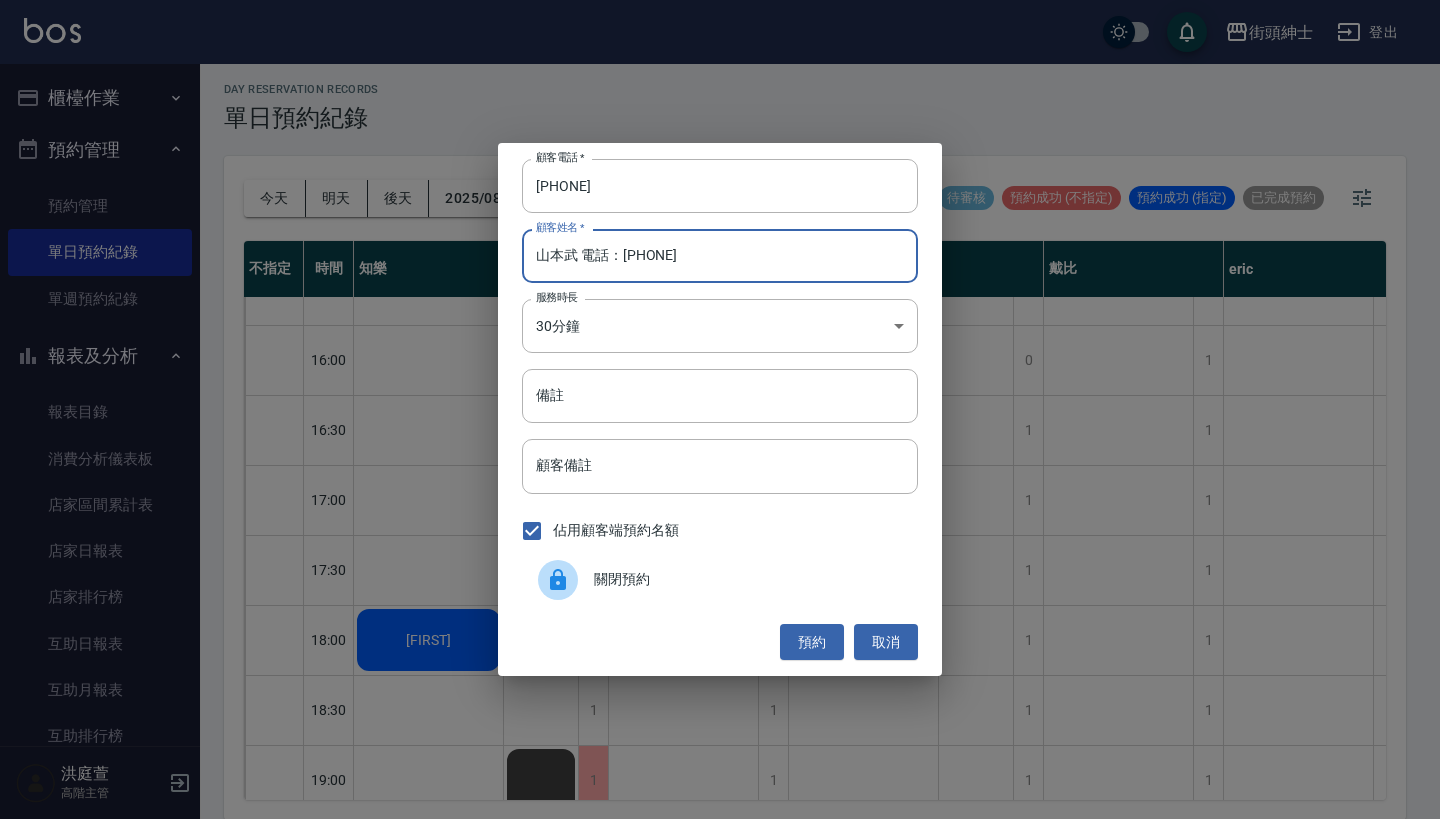 drag, startPoint x: 733, startPoint y: 260, endPoint x: 581, endPoint y: 260, distance: 152 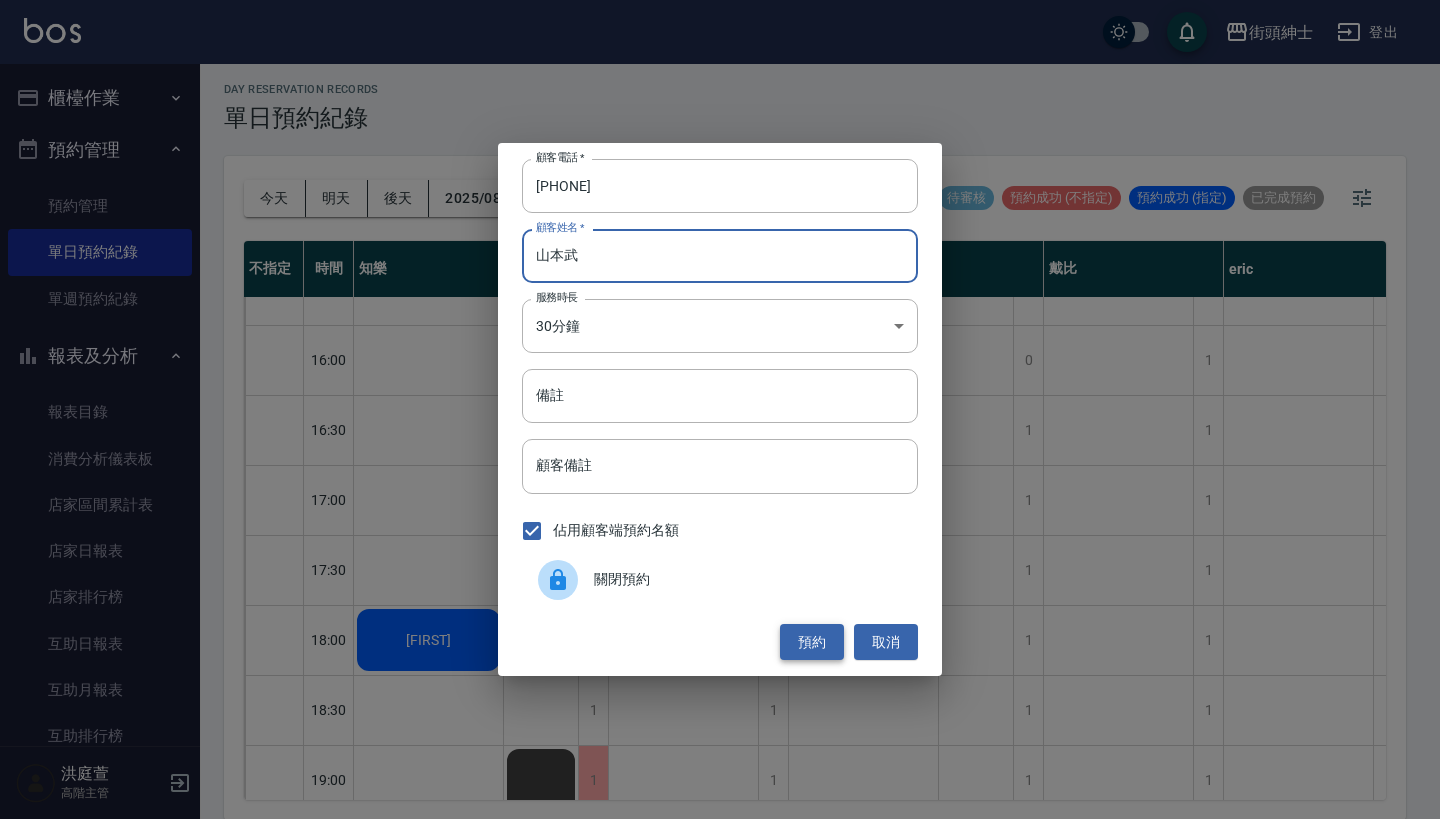 type on "山本武" 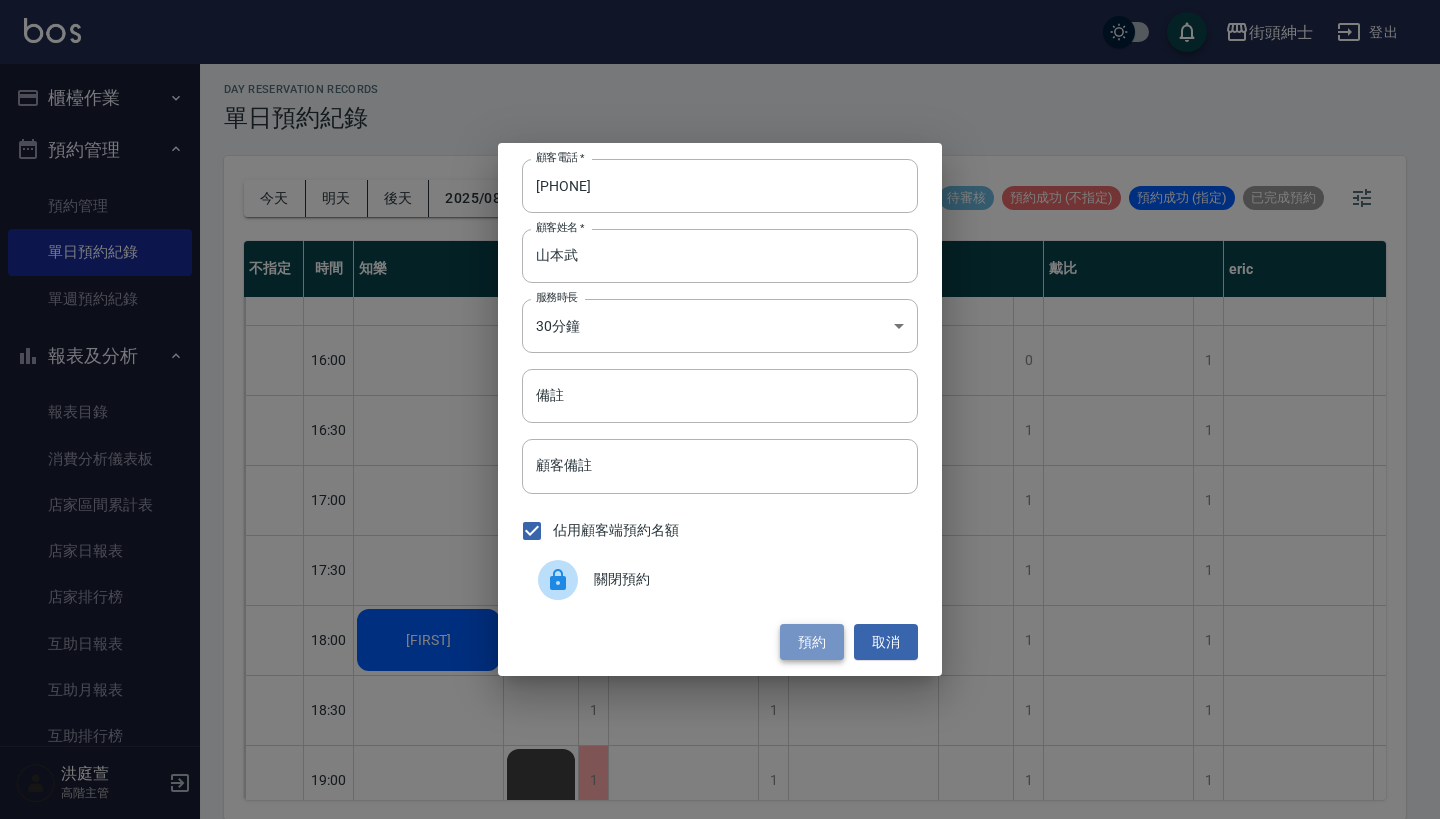click on "預約" at bounding box center [812, 642] 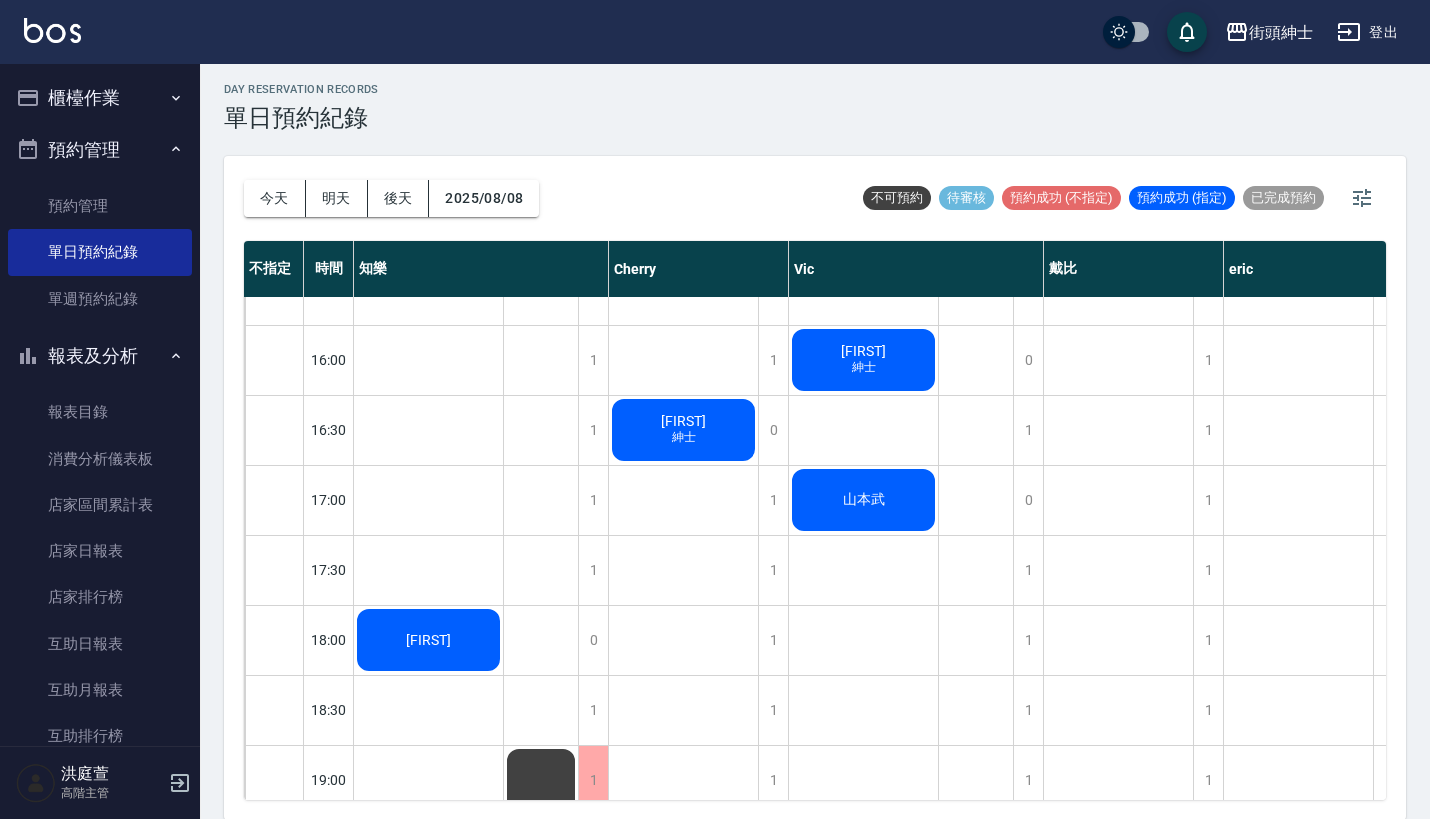 click on "山本武" at bounding box center (428, -60) 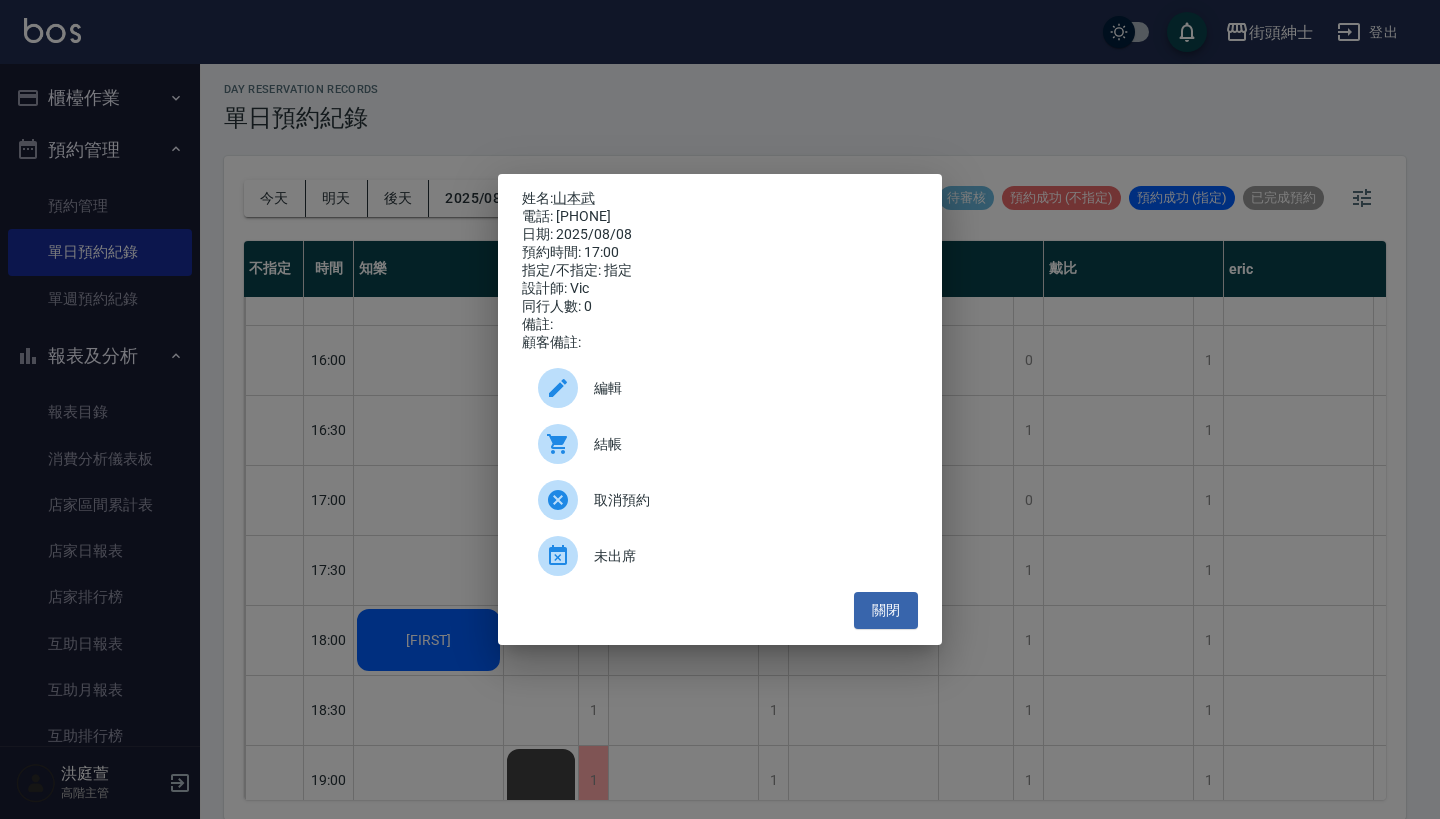 click on "編輯" at bounding box center [748, 388] 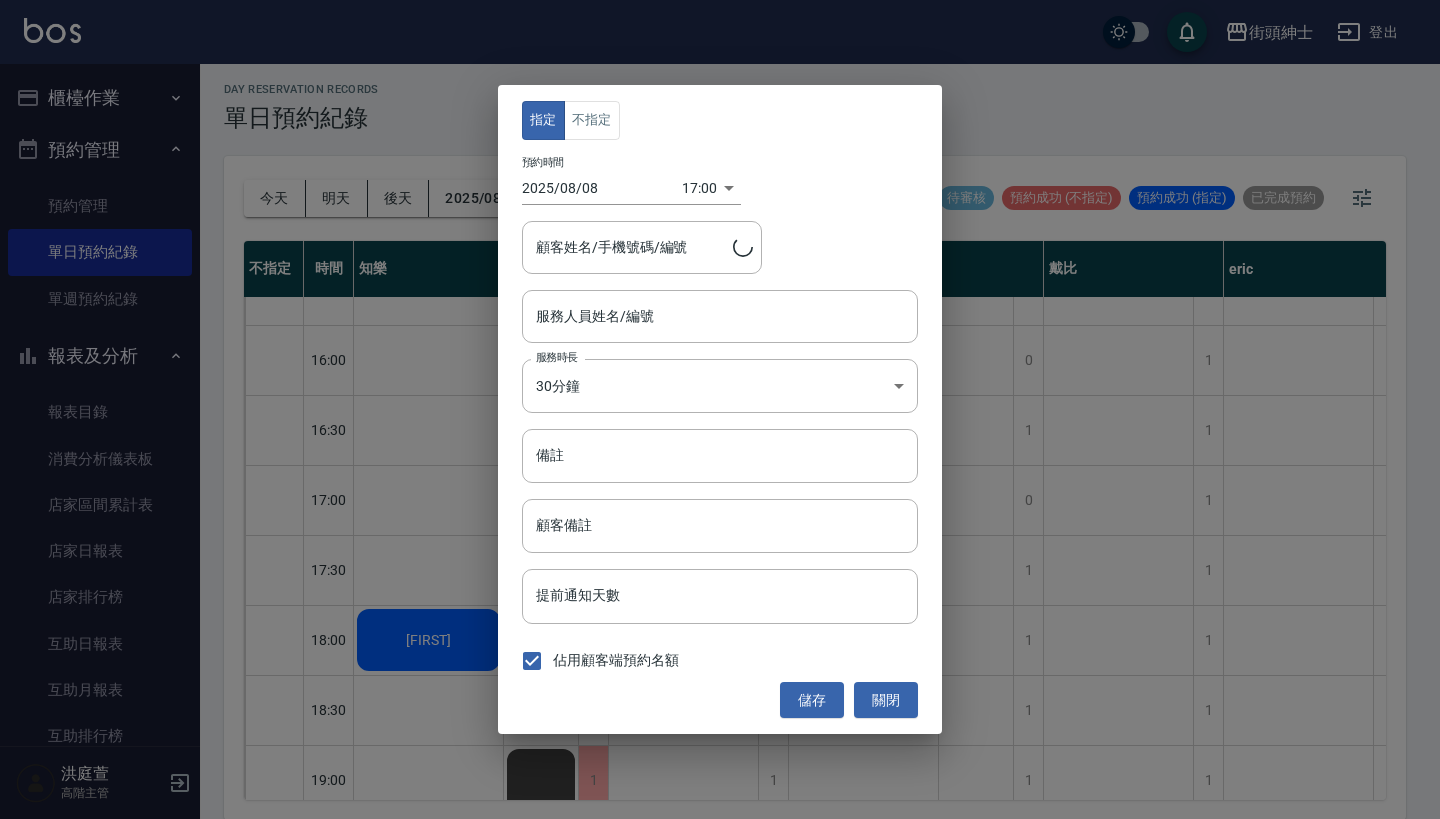 type on "Vic(無代號)" 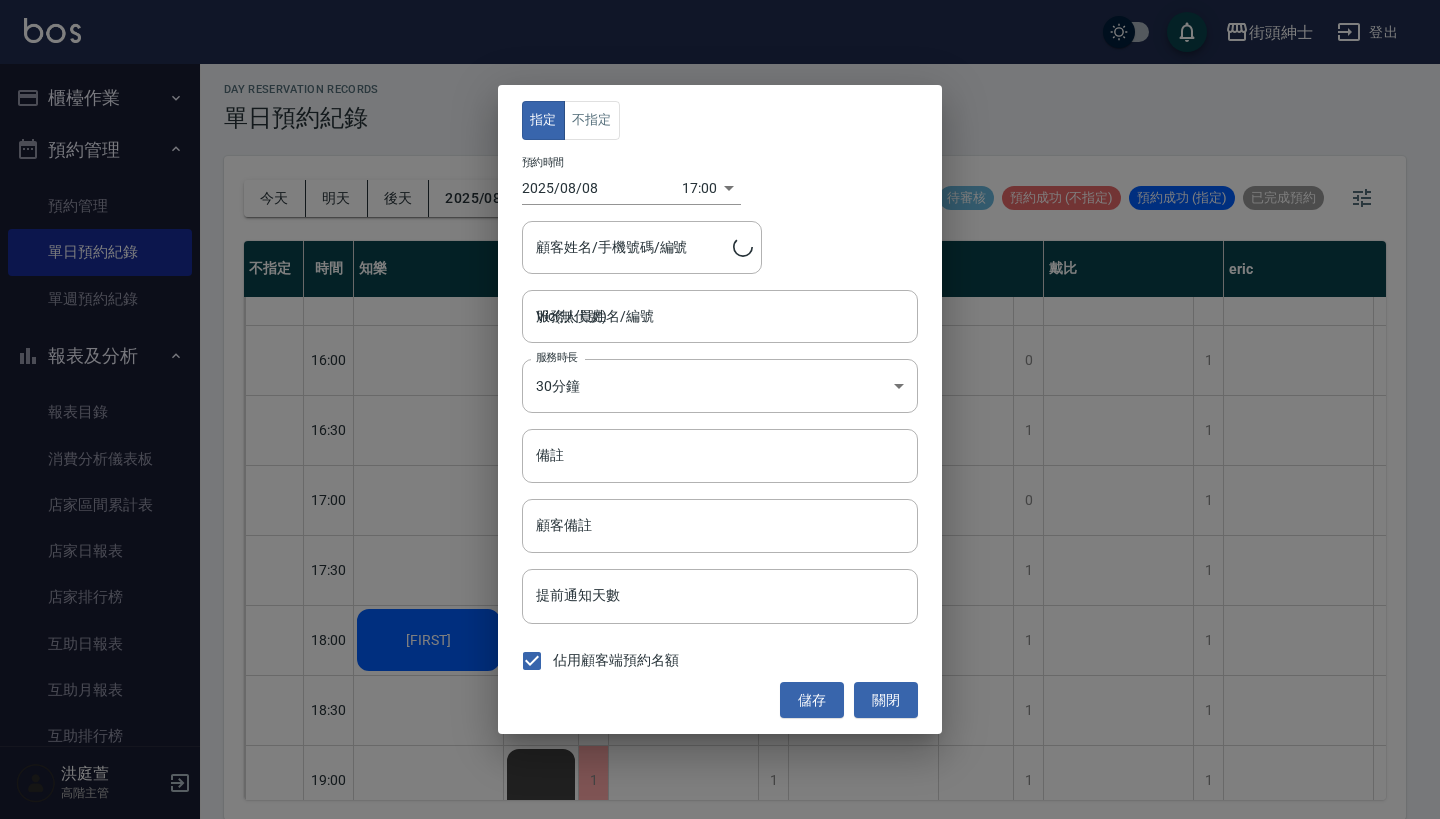 type on "[FIRST]/[PHONE]" 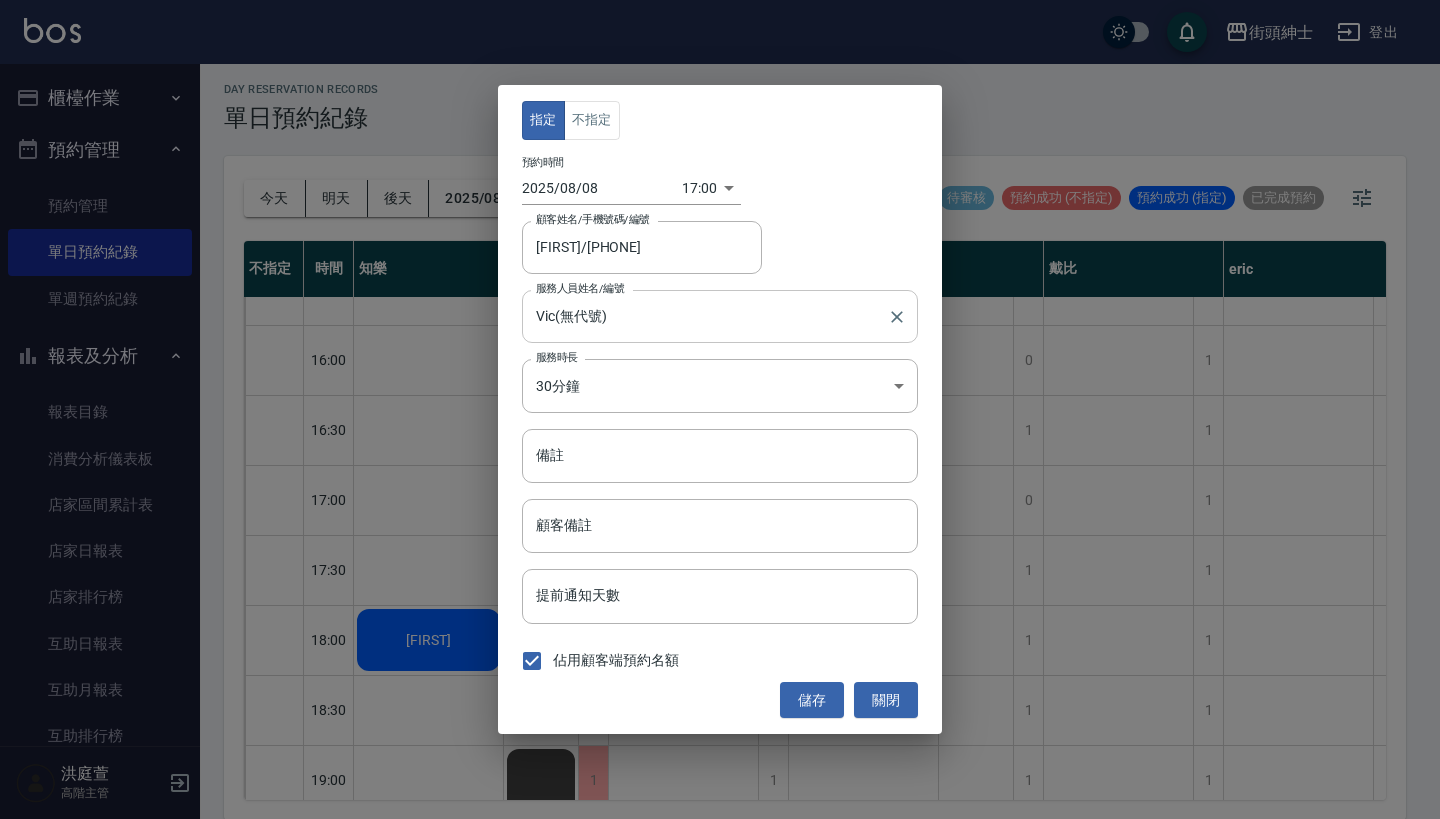 click on "Vic(無代號) 服務人員姓名/編號" at bounding box center (720, 316) 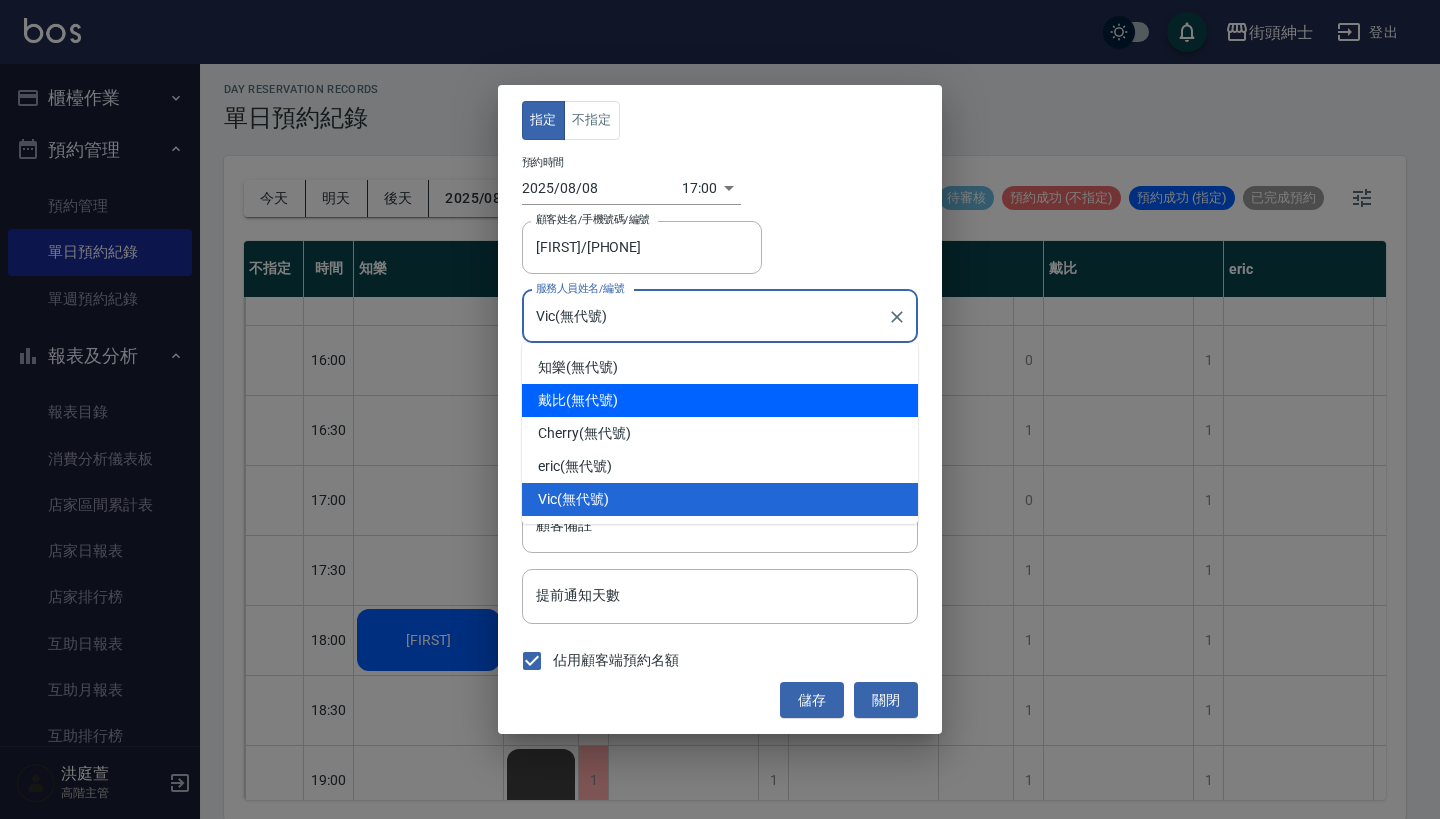 click on "[FIRST] (無代號)" at bounding box center (720, 433) 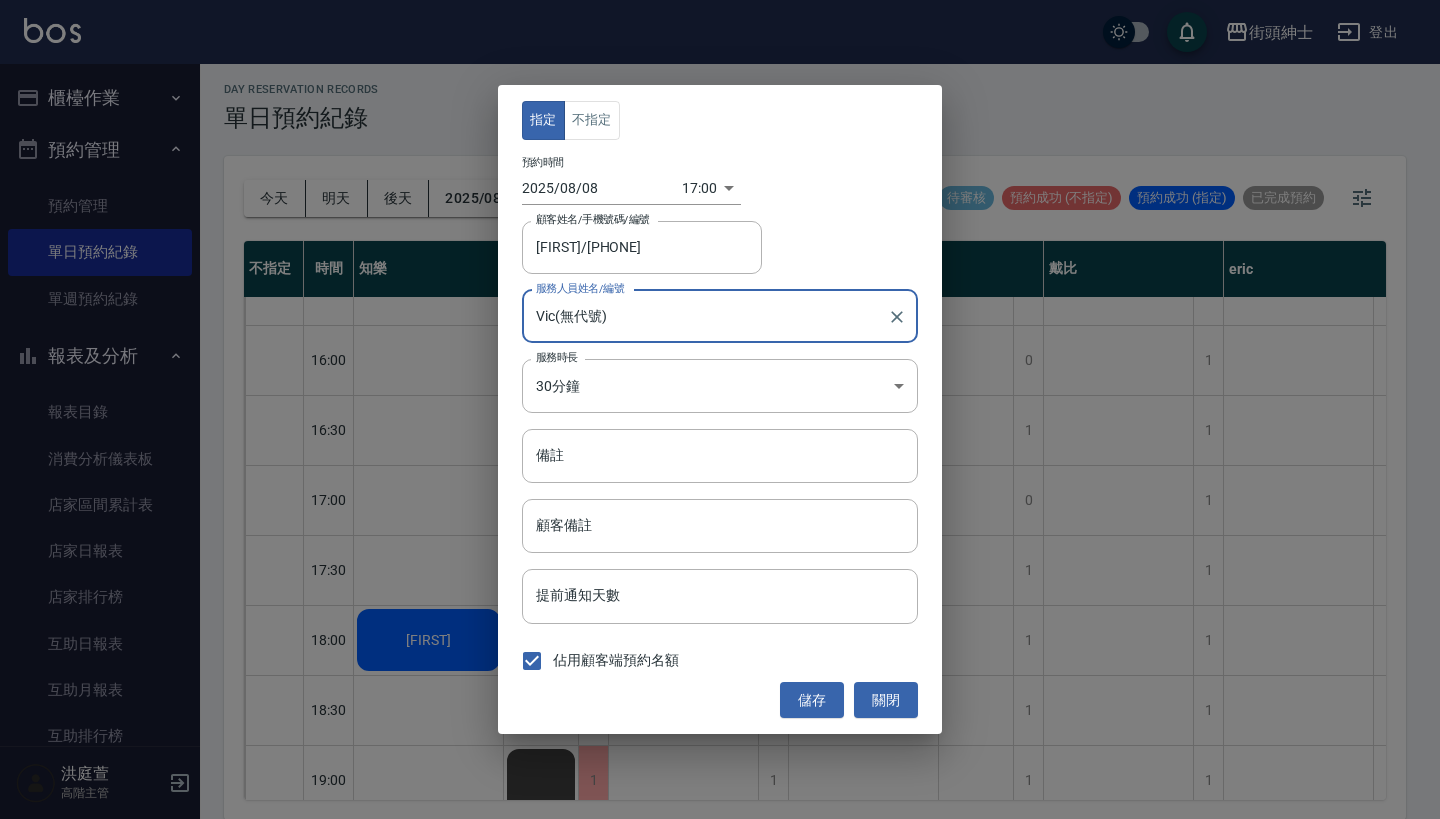 type on "Cherry(無代號)" 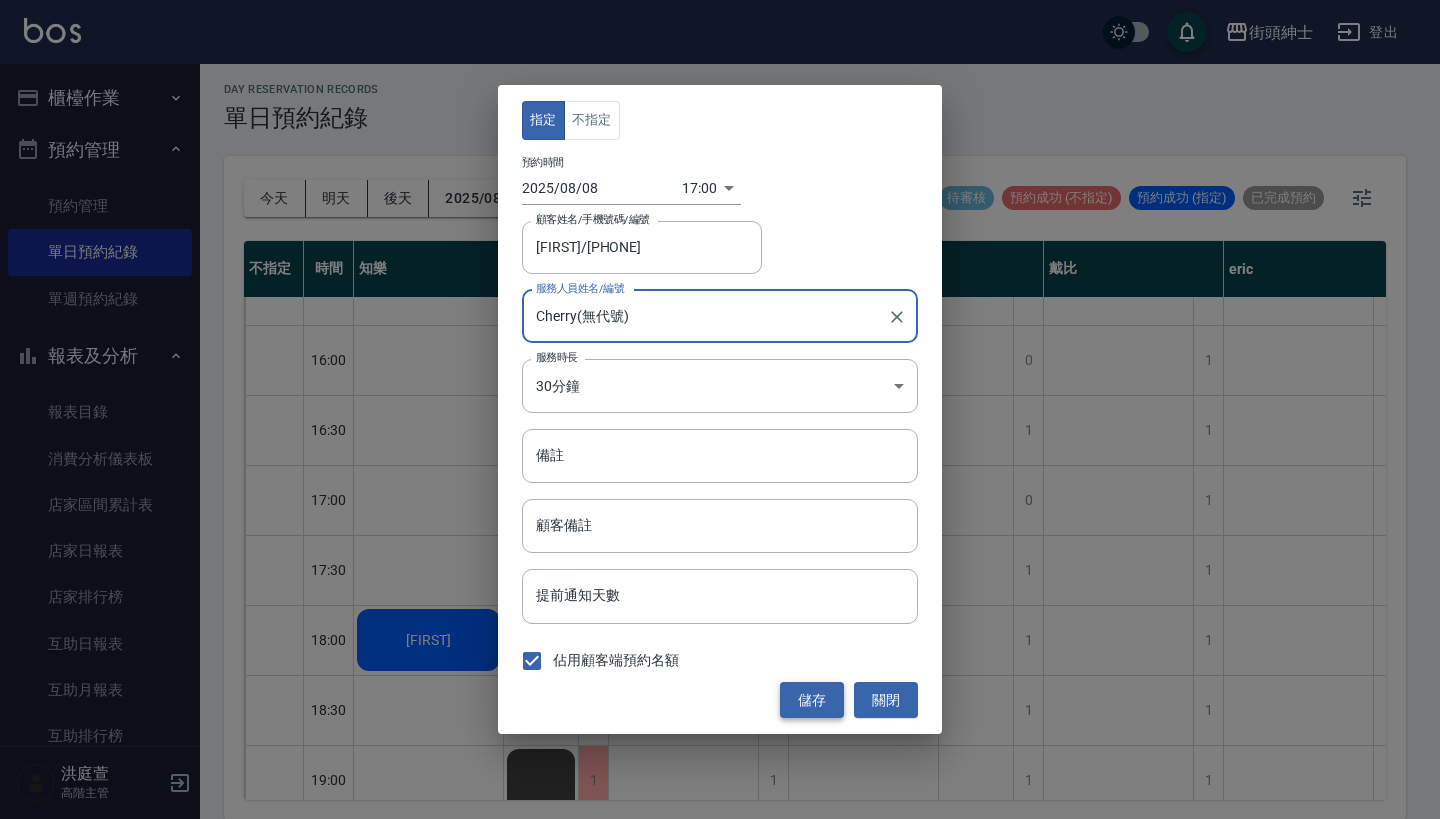 click on "儲存" at bounding box center (812, 700) 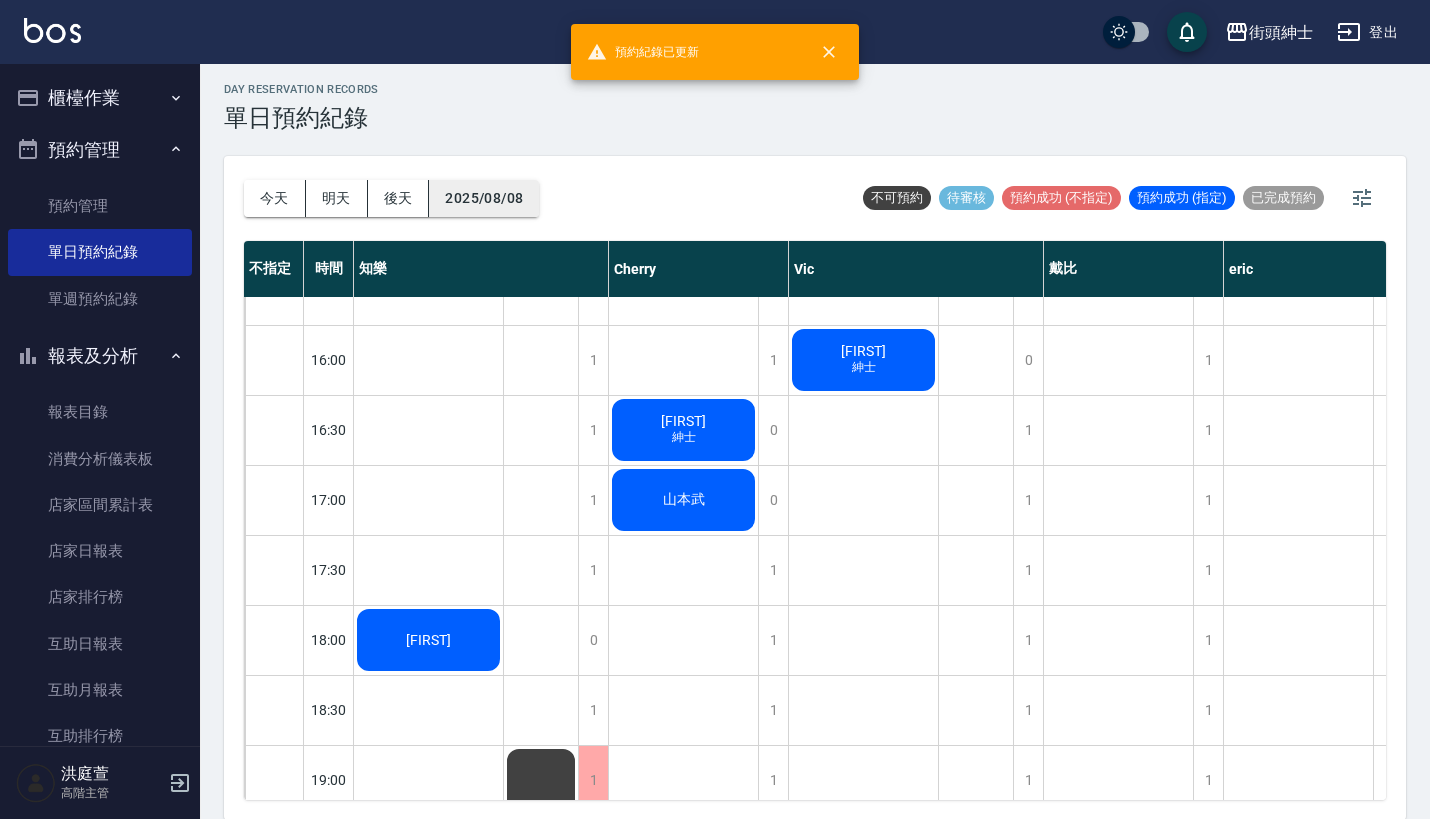 click on "2025/08/08" at bounding box center (484, 198) 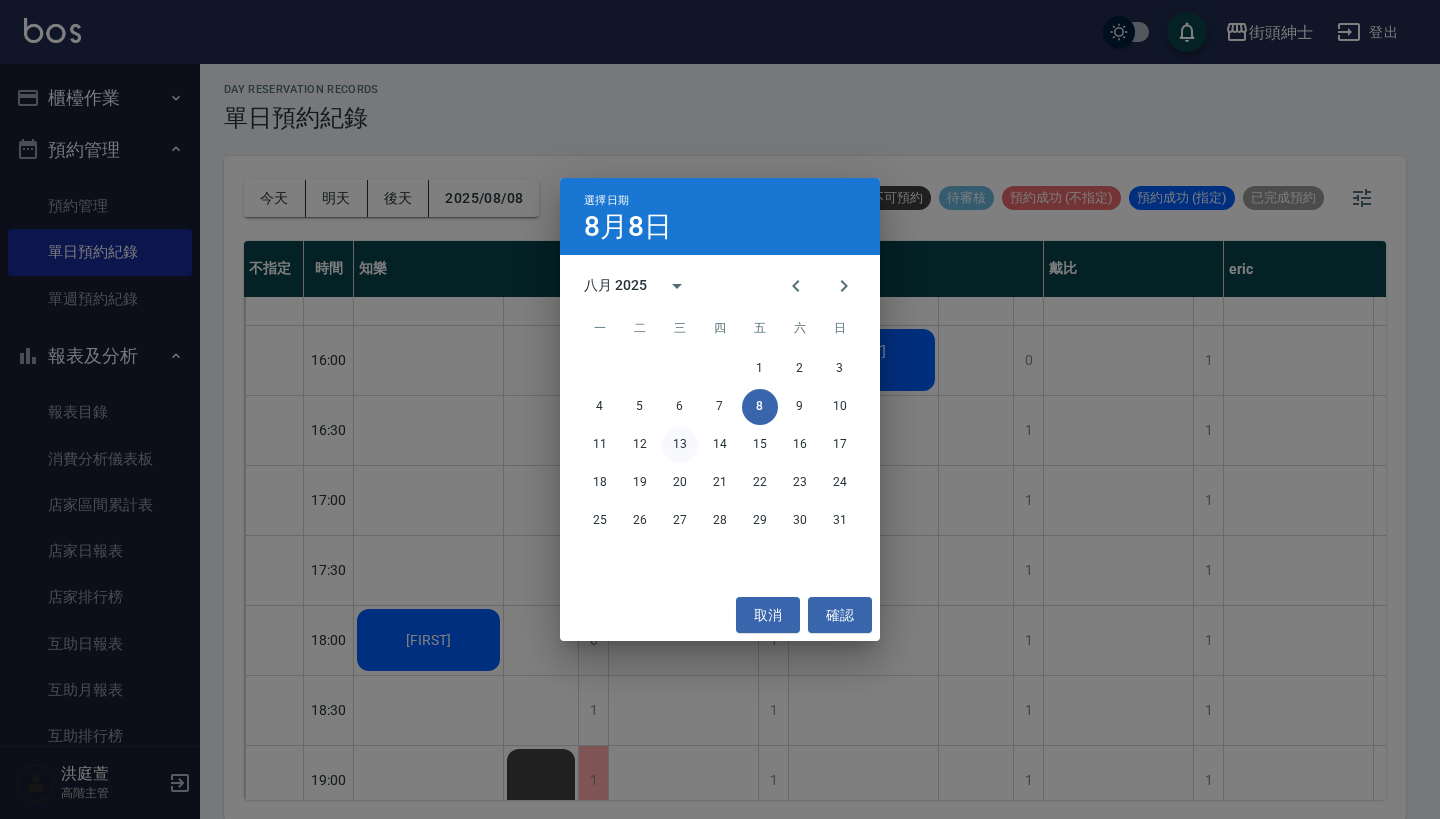 click on "13" at bounding box center [680, 445] 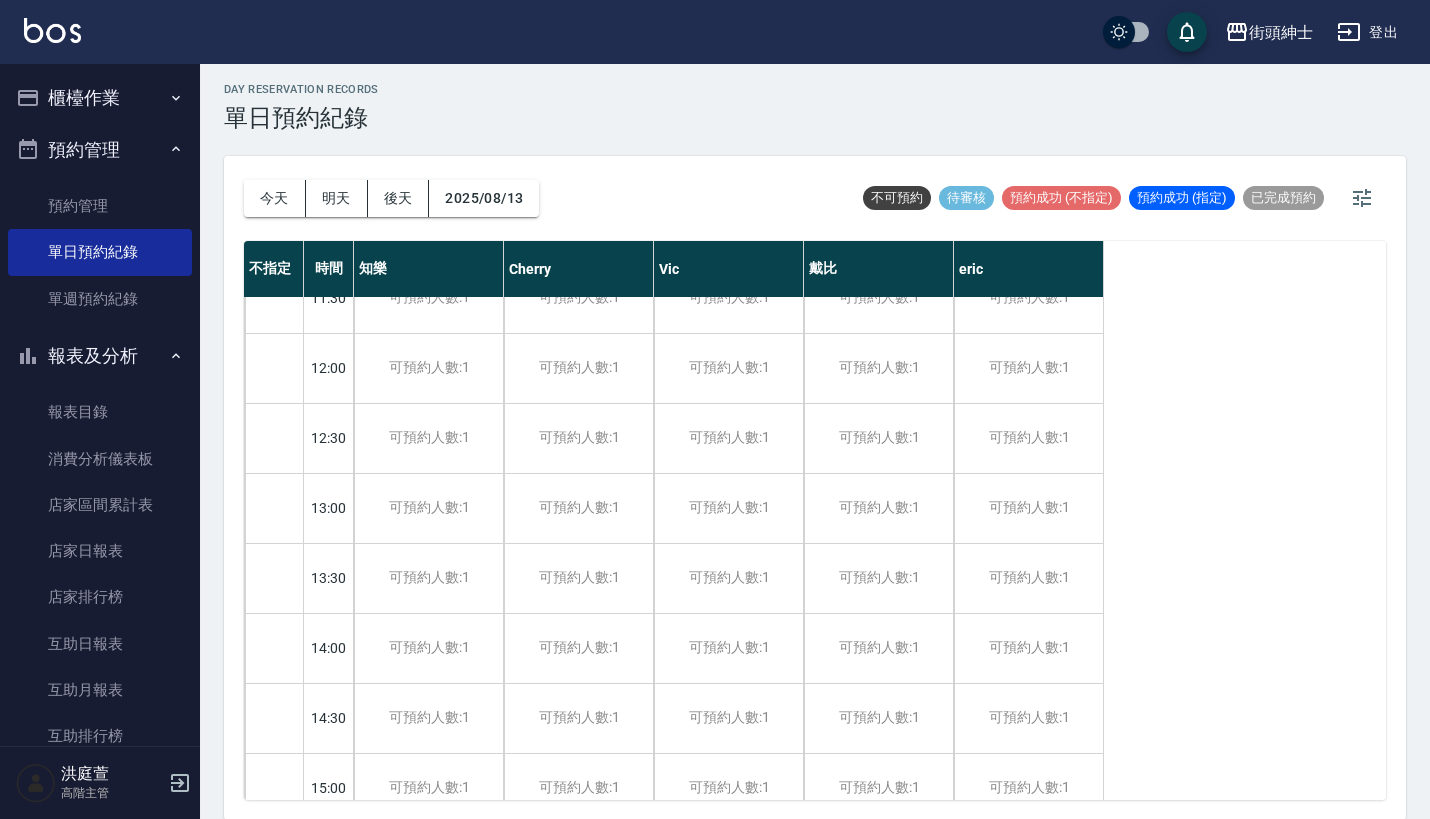 scroll, scrollTop: 1544, scrollLeft: 0, axis: vertical 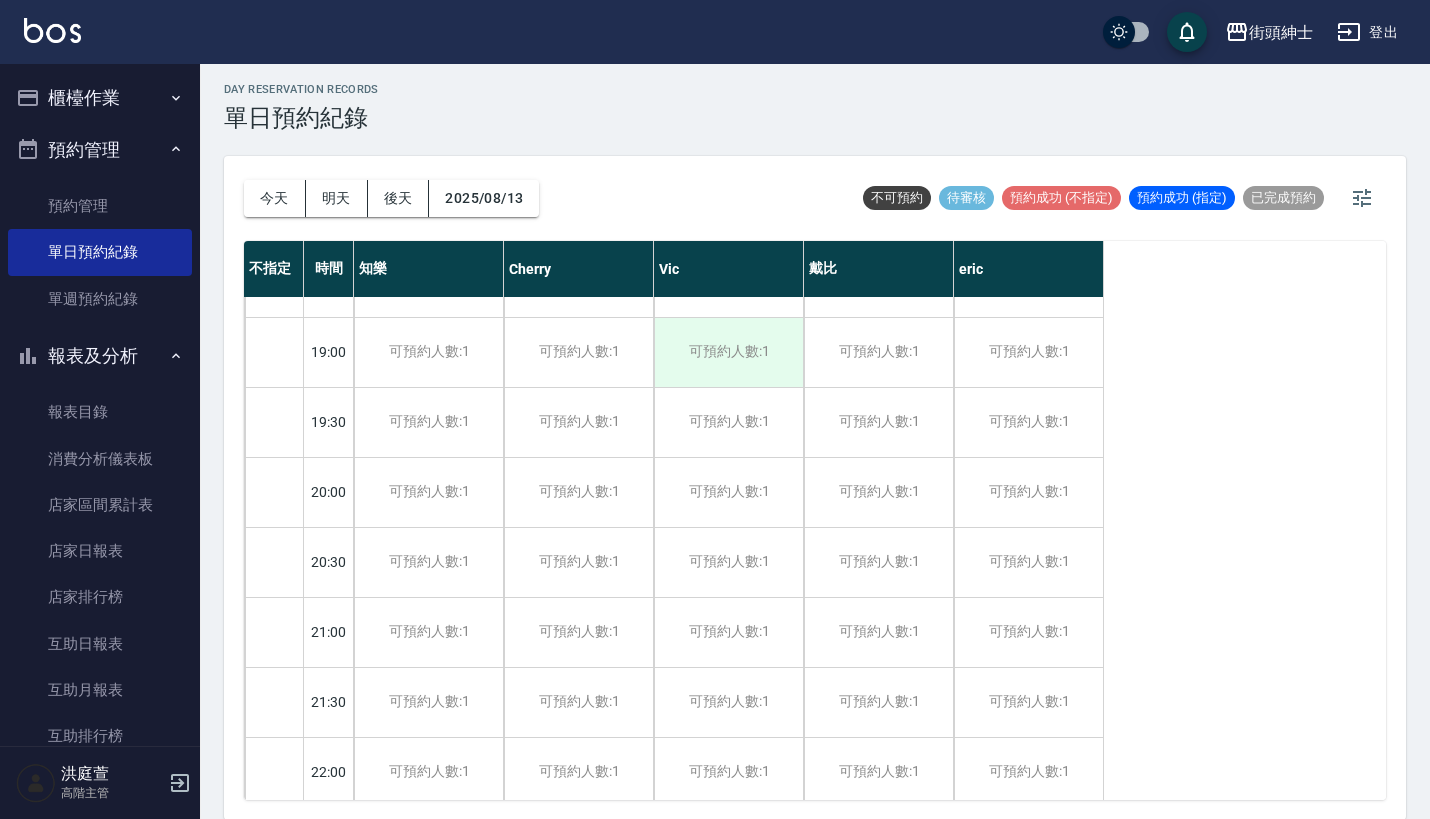 click on "可預約人數:1" at bounding box center (728, 352) 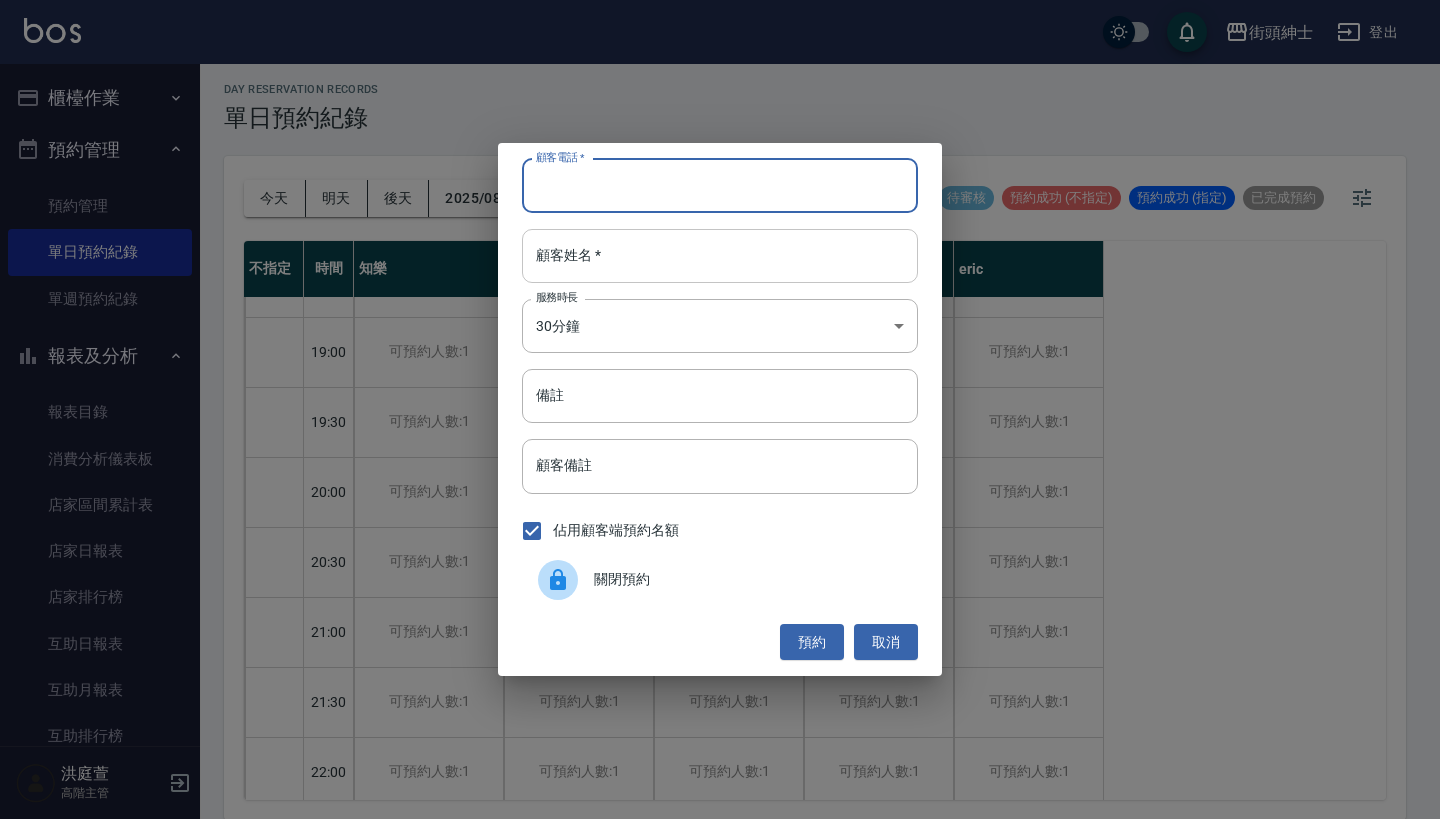 paste on "承洋 電話：[PHONE]" 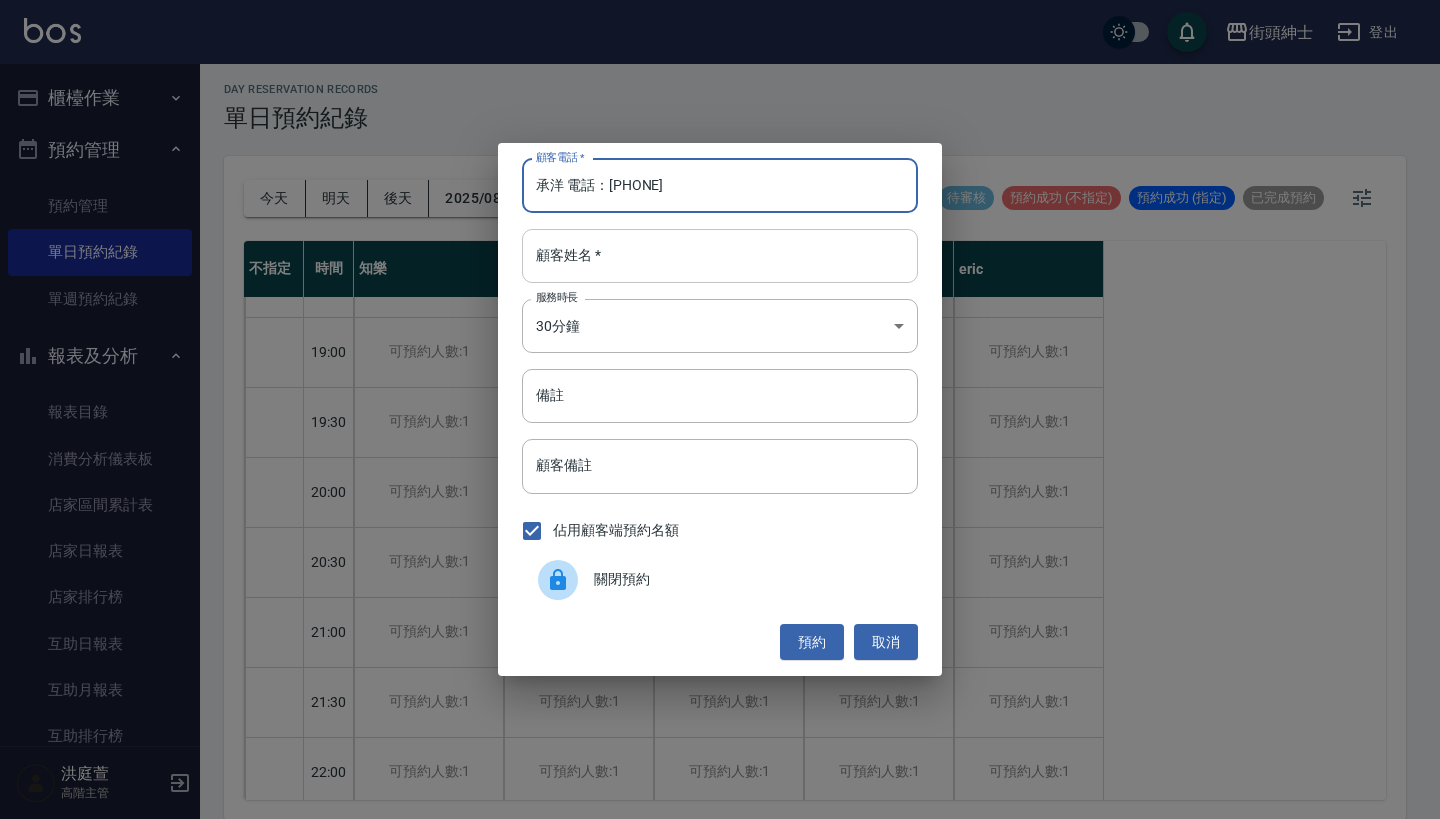 type on "承洋 電話：[PHONE]" 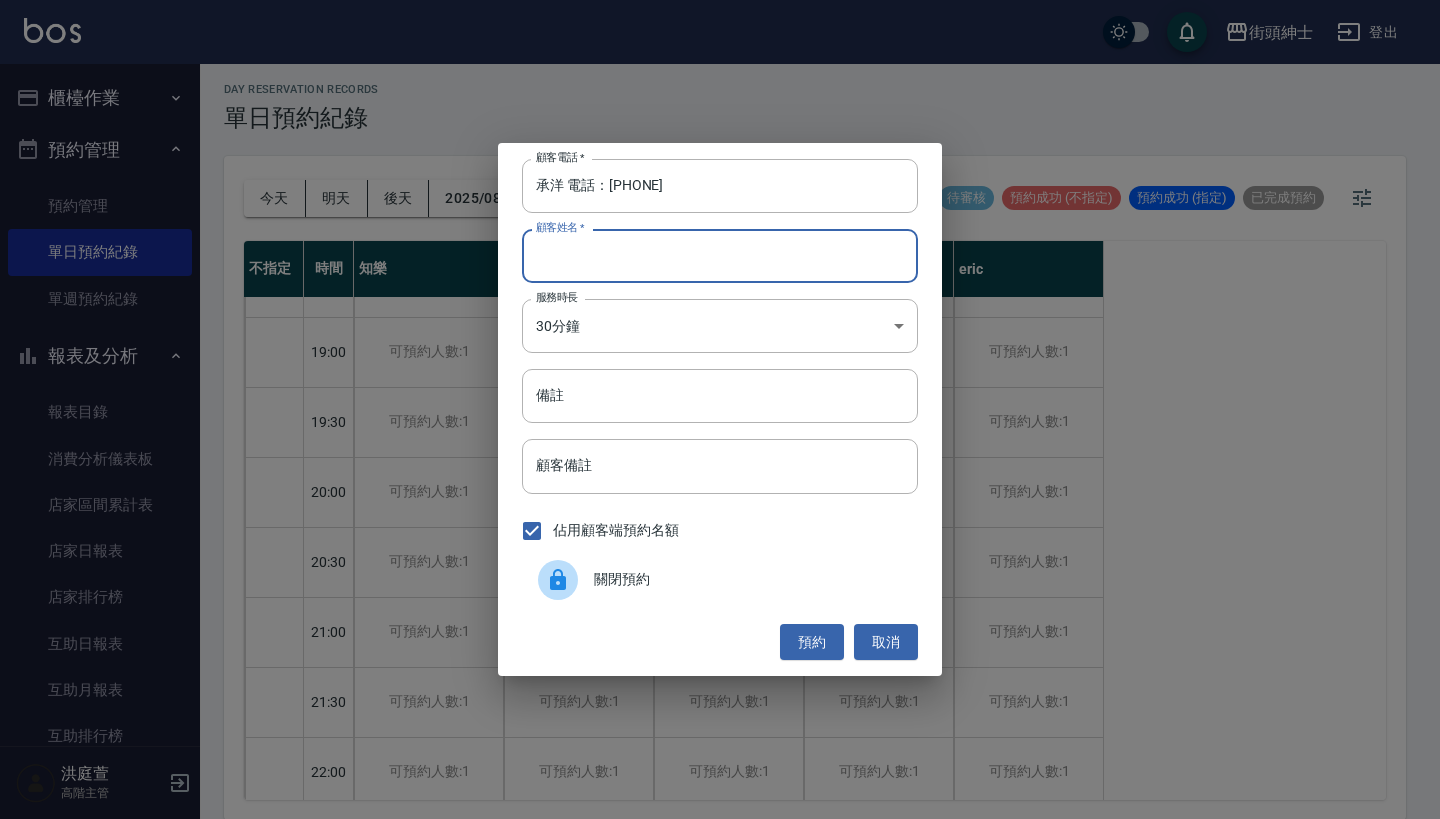 paste on "承洋 電話：[PHONE]" 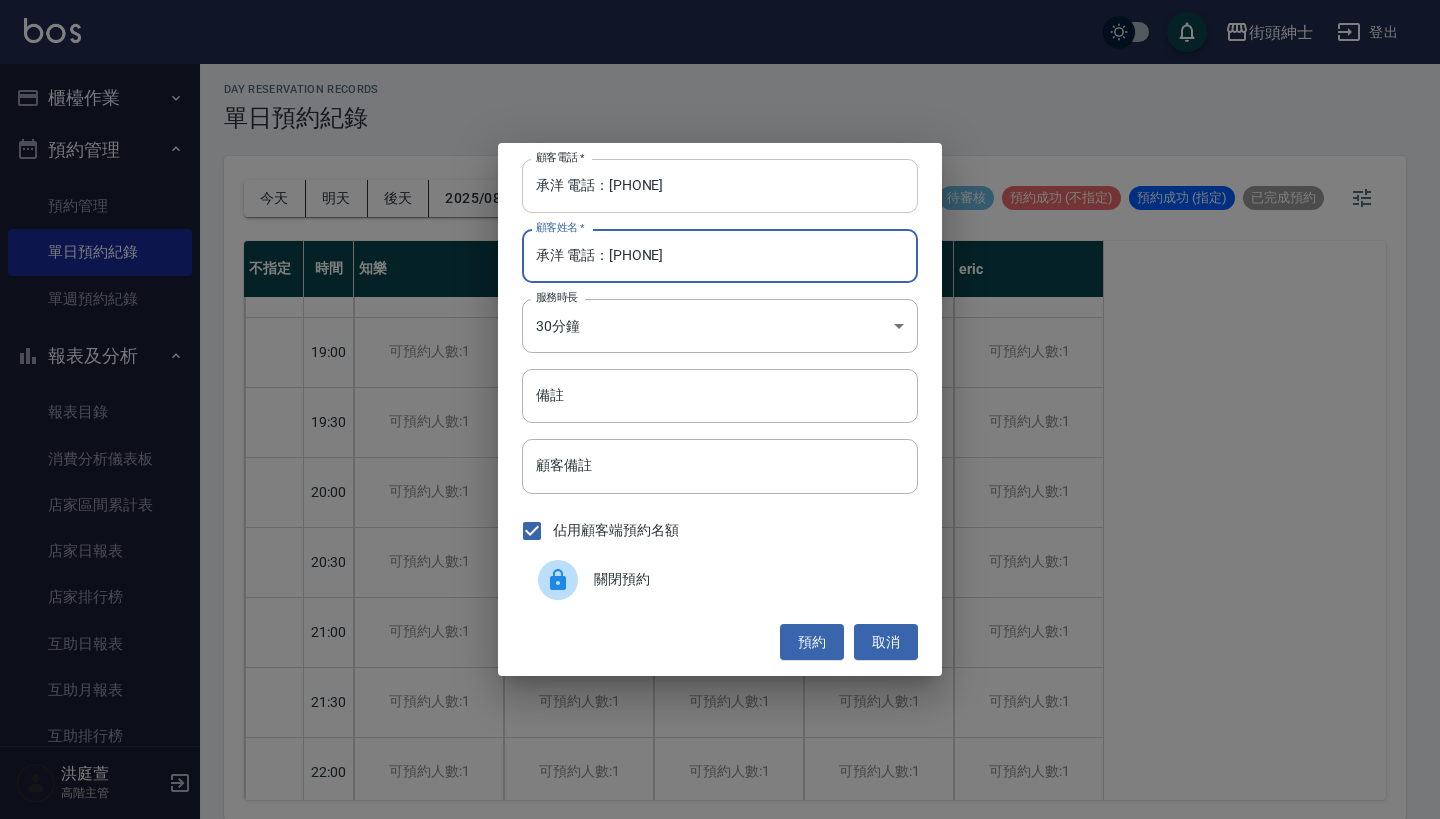 type on "承洋 電話：[PHONE]" 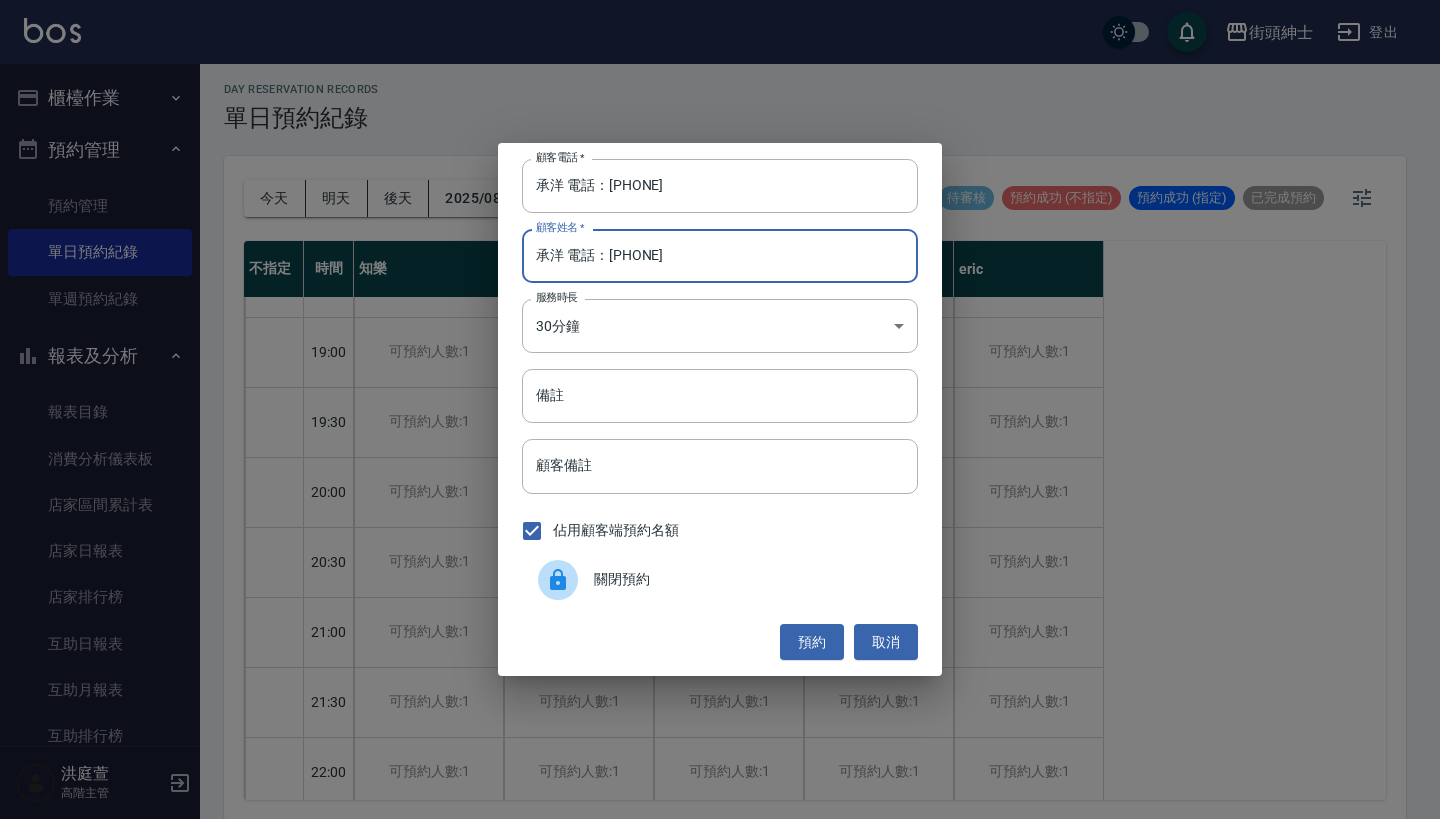 drag, startPoint x: 610, startPoint y: 186, endPoint x: 308, endPoint y: 186, distance: 302 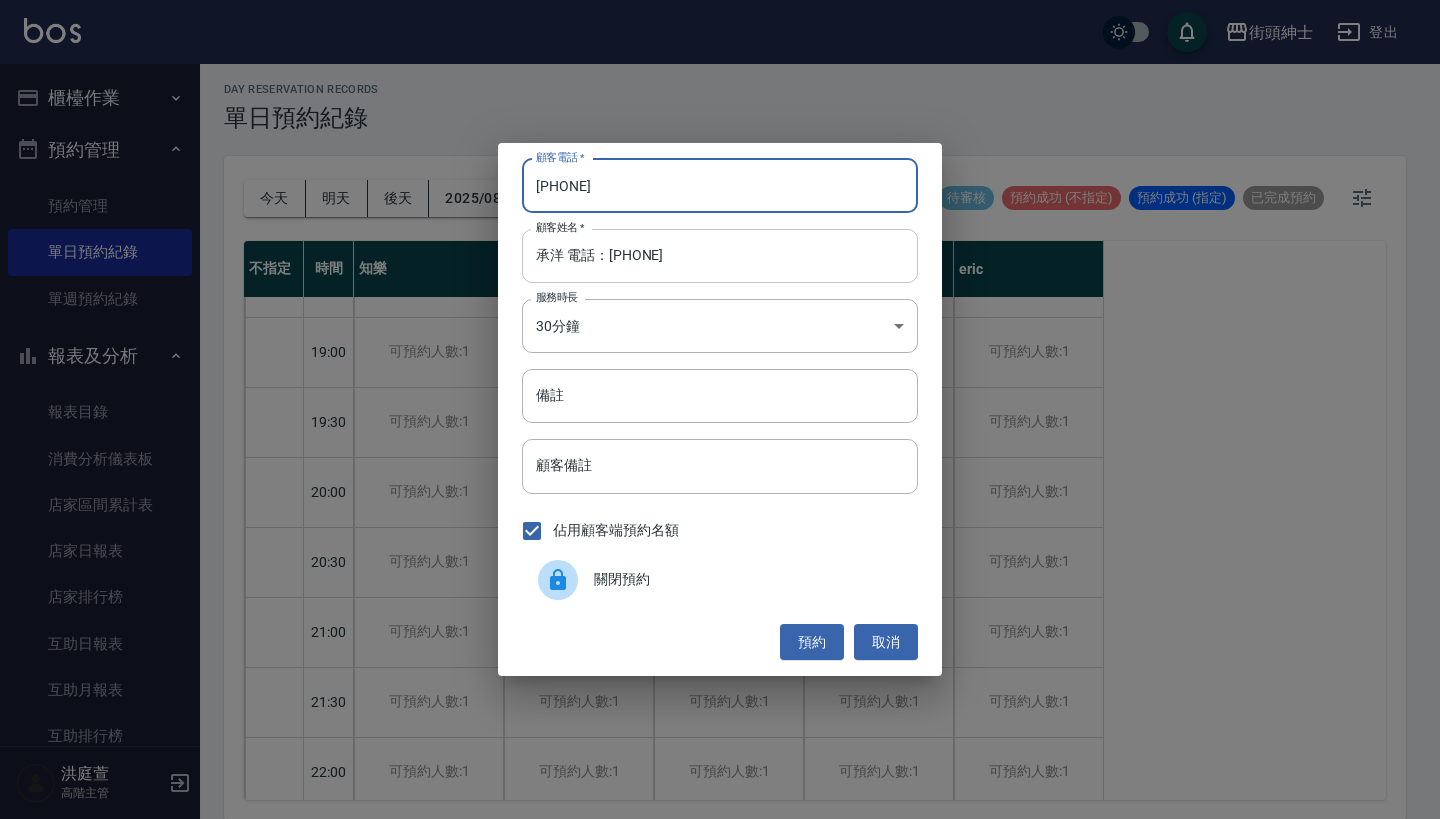 type on "[PHONE]" 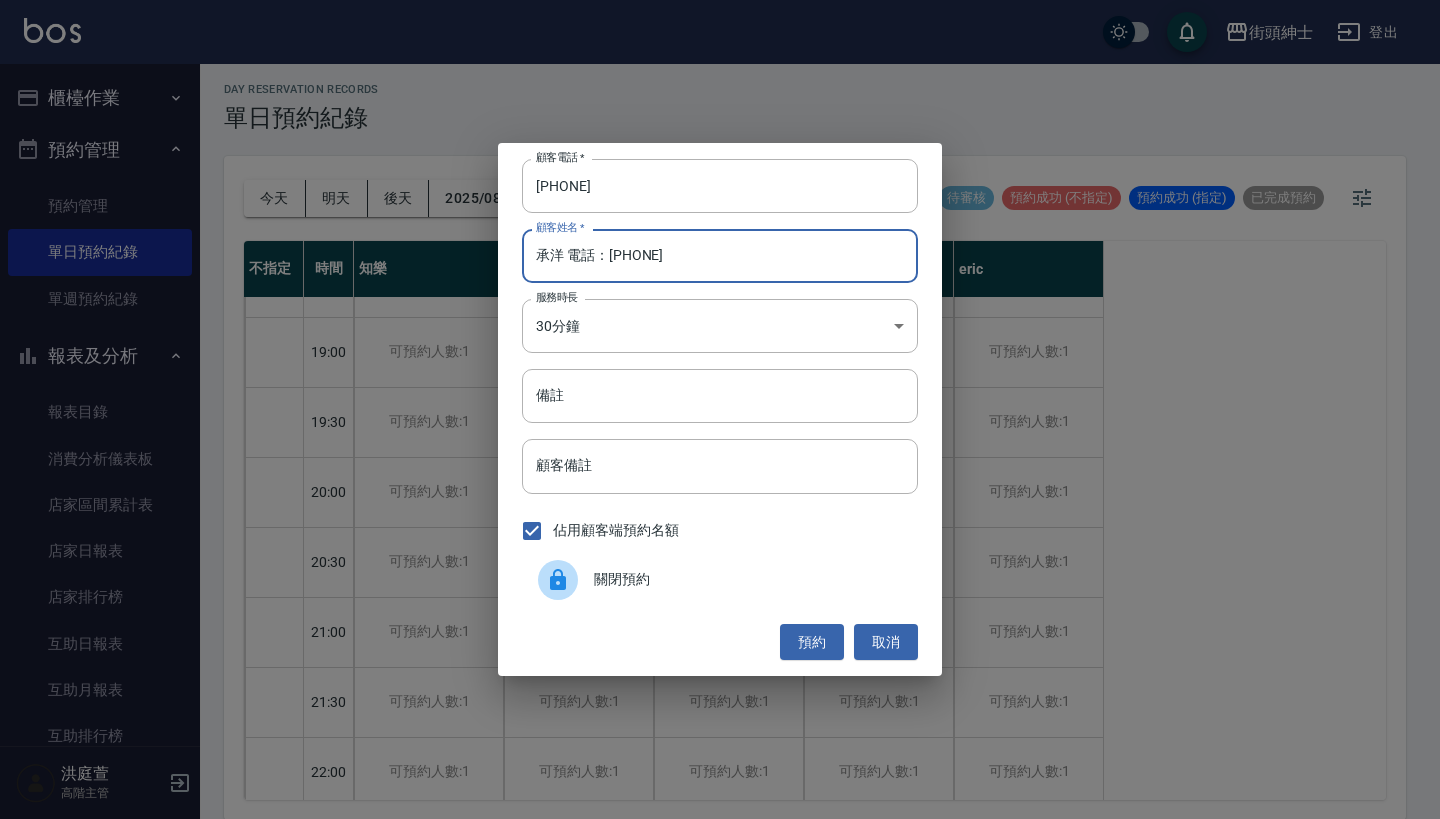 drag, startPoint x: 724, startPoint y: 264, endPoint x: 567, endPoint y: 265, distance: 157.00319 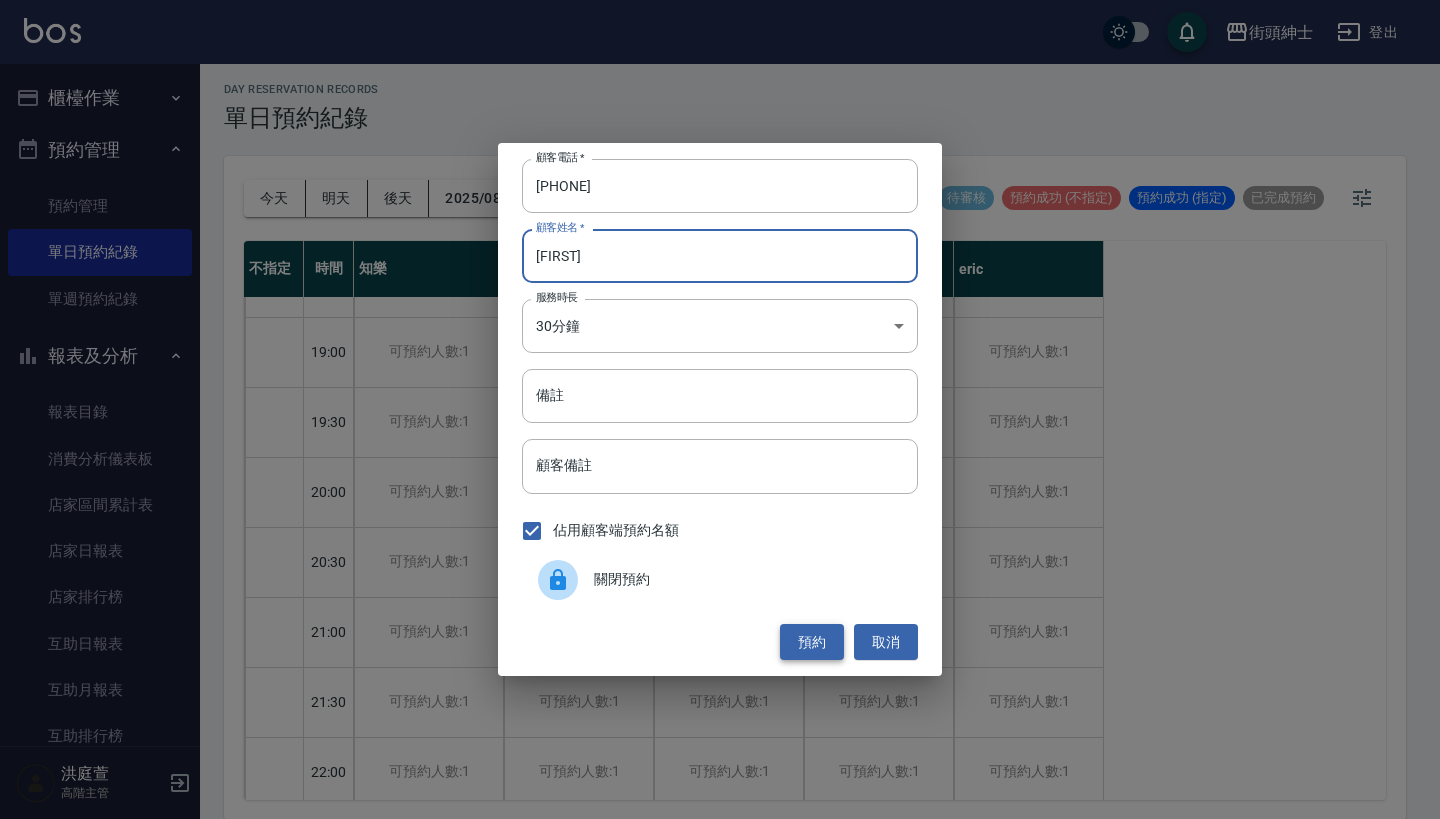 type on "[FIRST]" 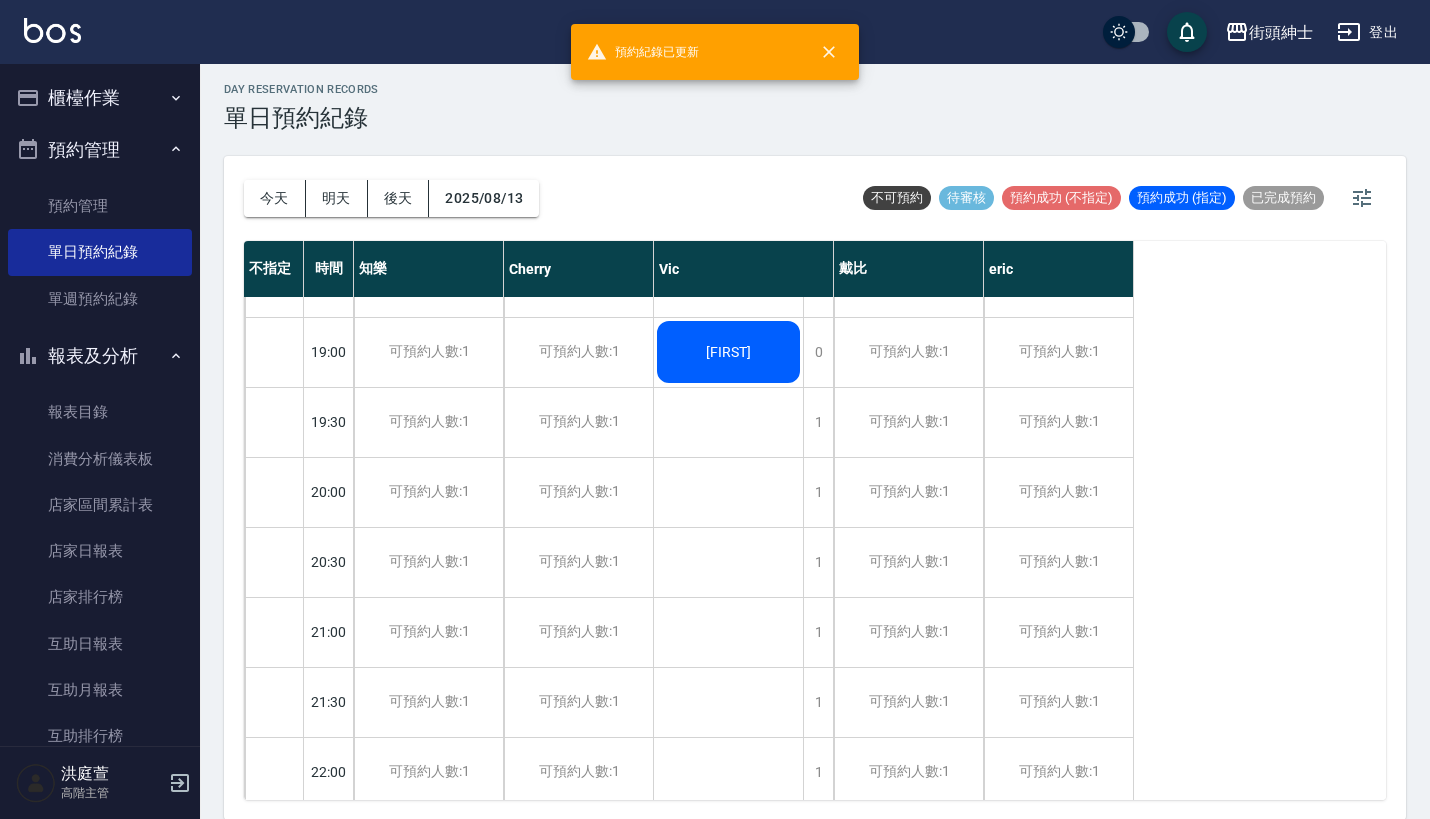 click on "[FIRST]" at bounding box center (728, 352) 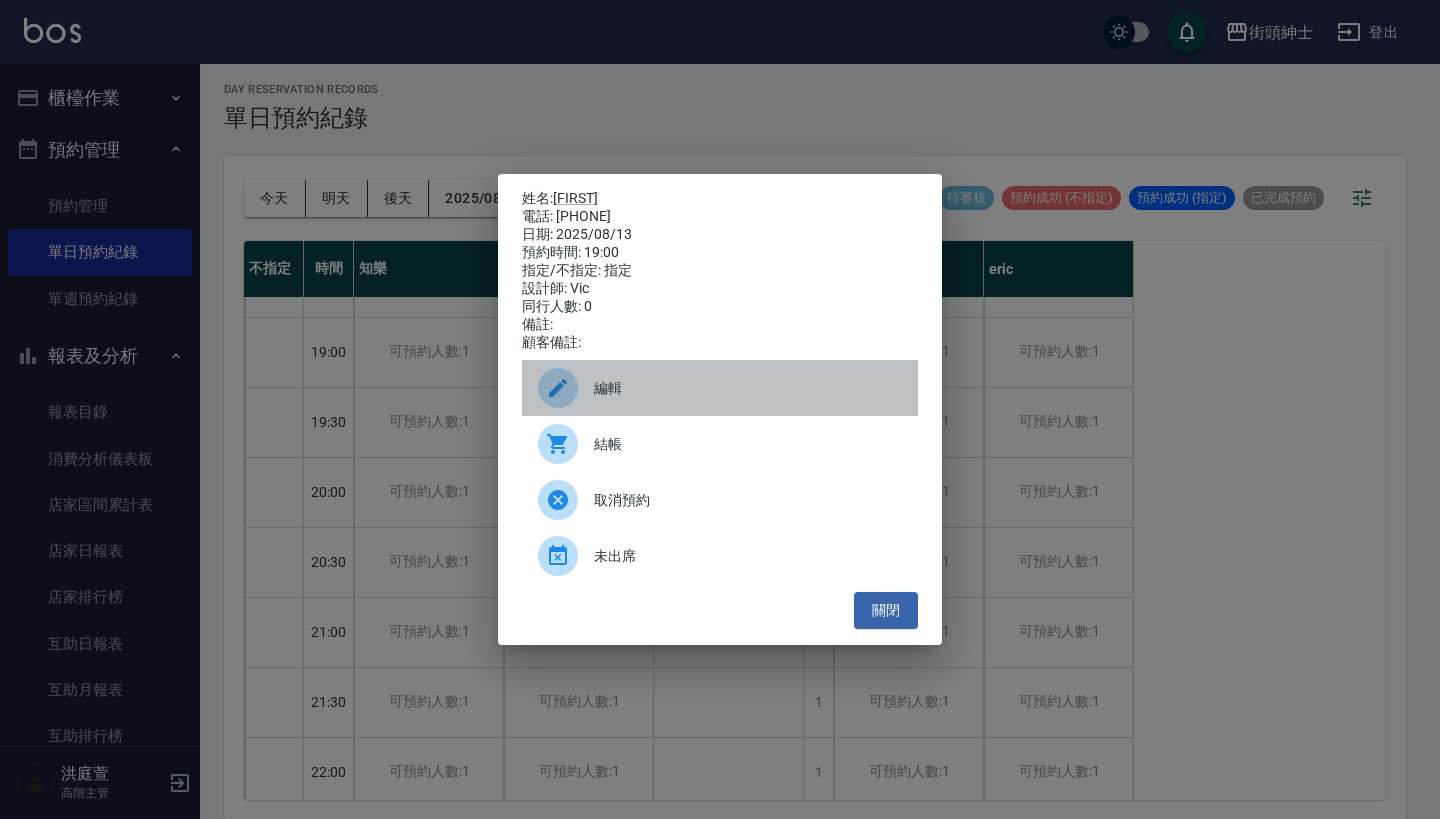 click on "編輯" at bounding box center [748, 388] 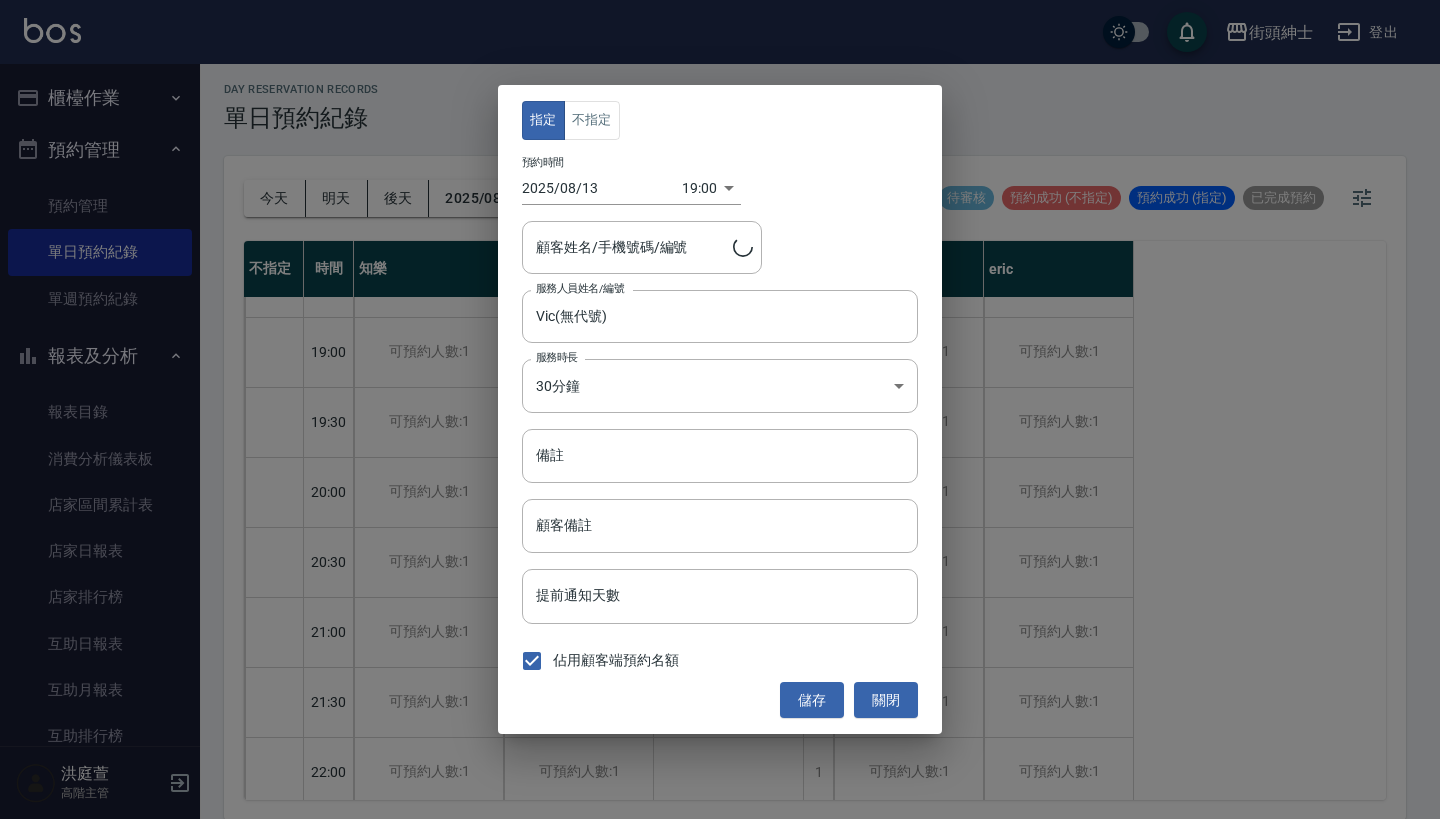type on "承洋/[PHONE]" 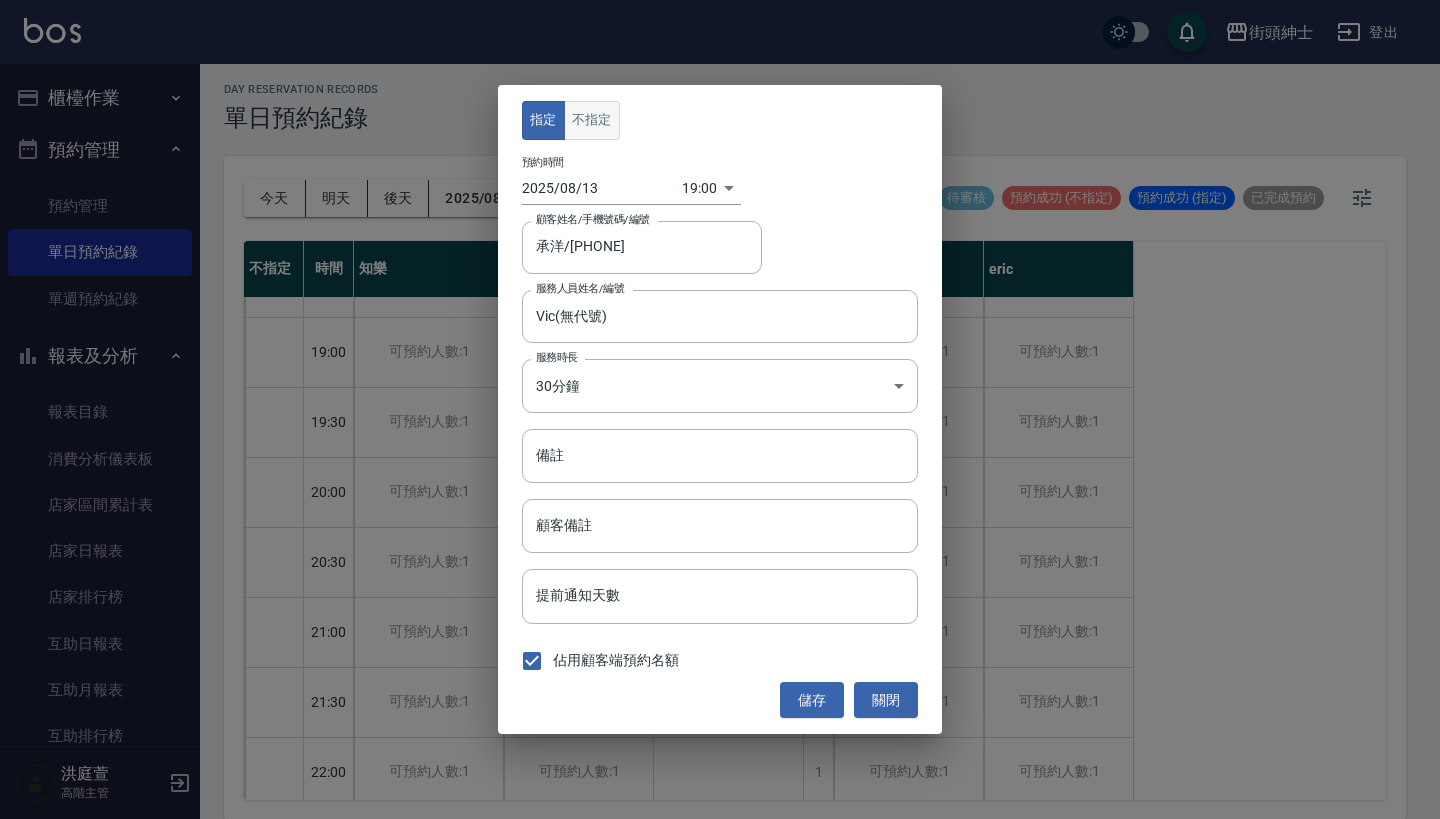 click on "不指定" at bounding box center [592, 120] 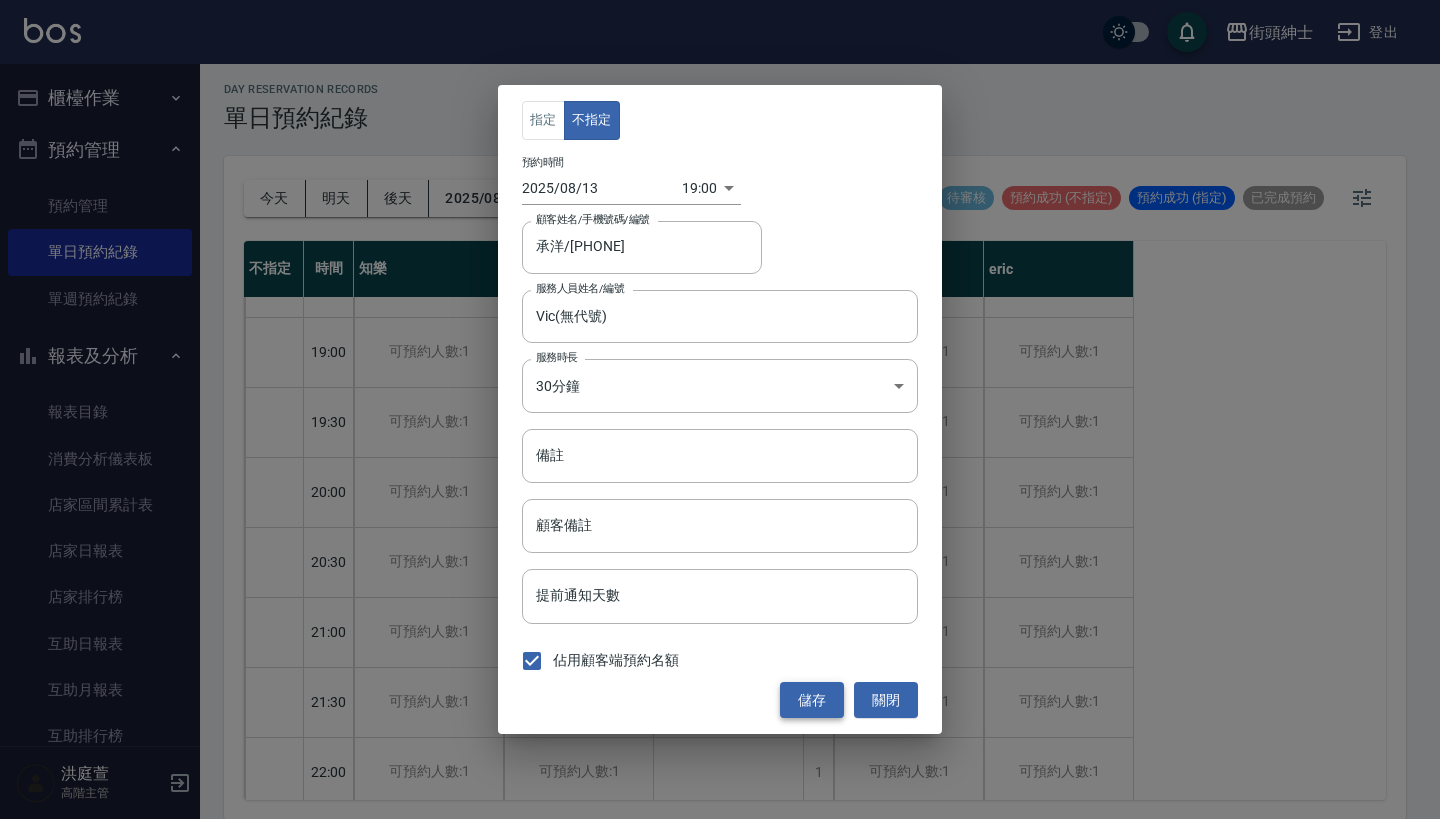 click on "儲存" at bounding box center (812, 700) 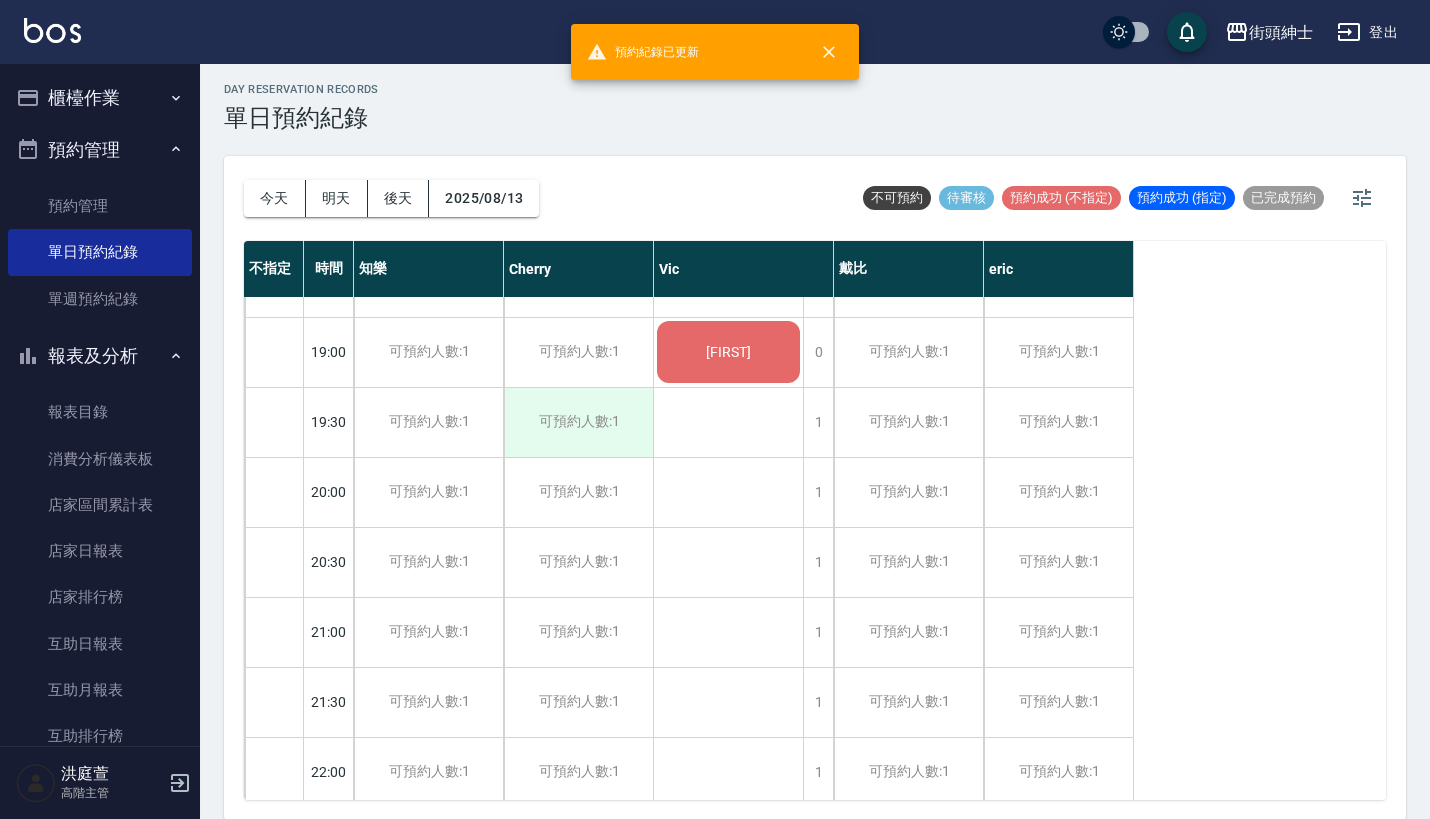 click on "可預約人數:1" at bounding box center (578, 422) 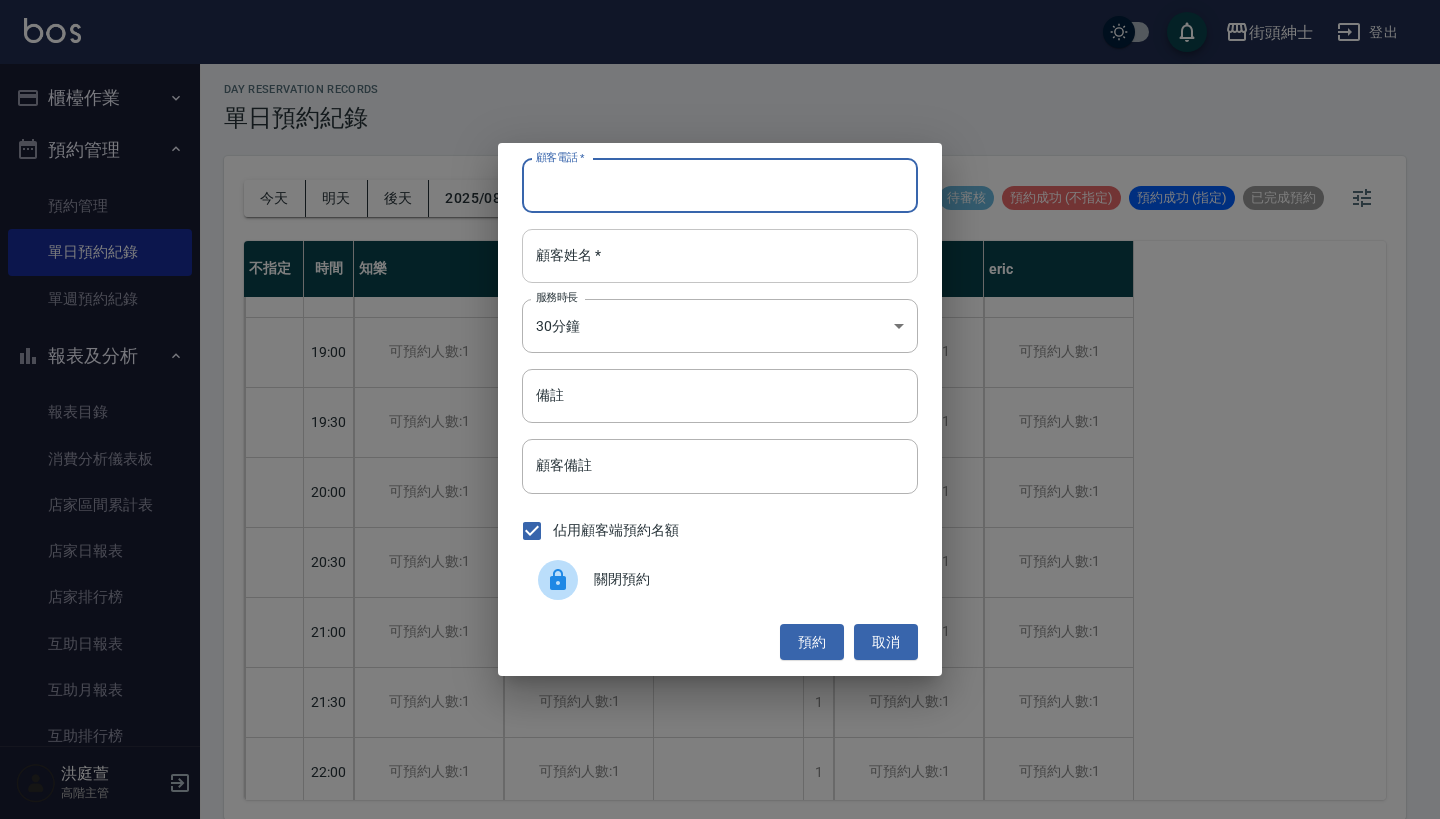 paste on "承洋 電話：[PHONE]" 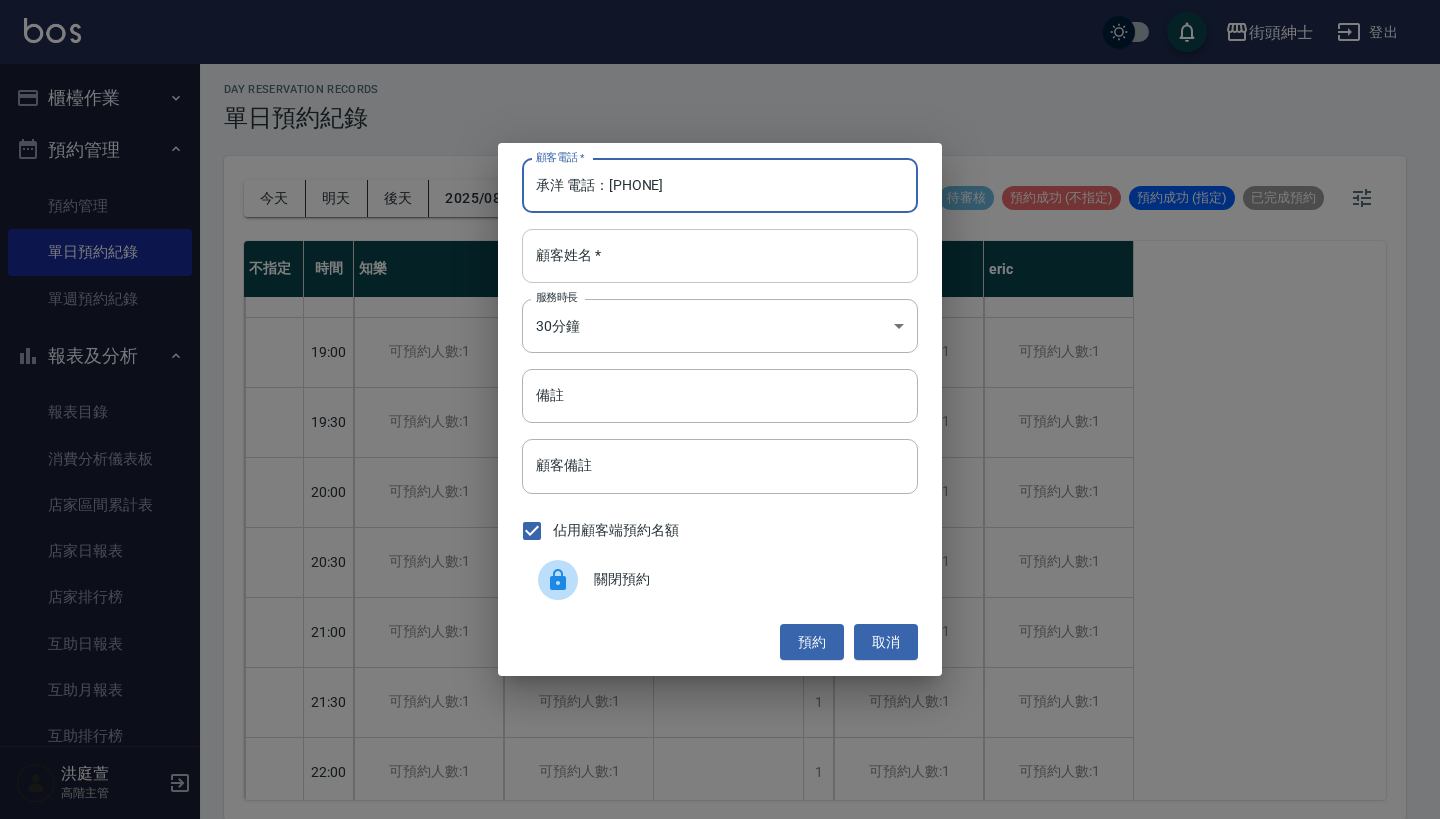 type on "承洋 電話：[PHONE]" 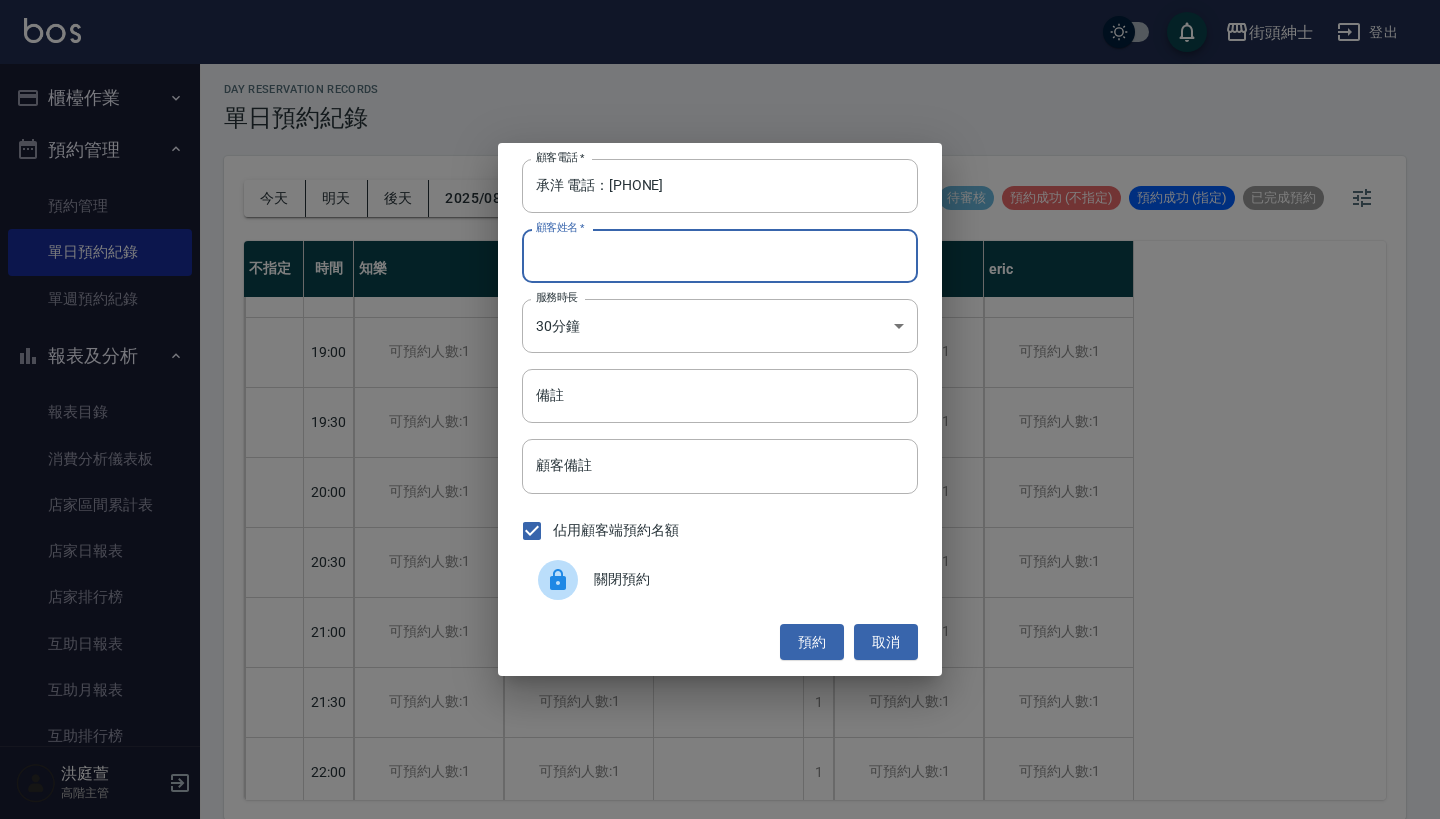 paste on "承洋 電話：[PHONE]" 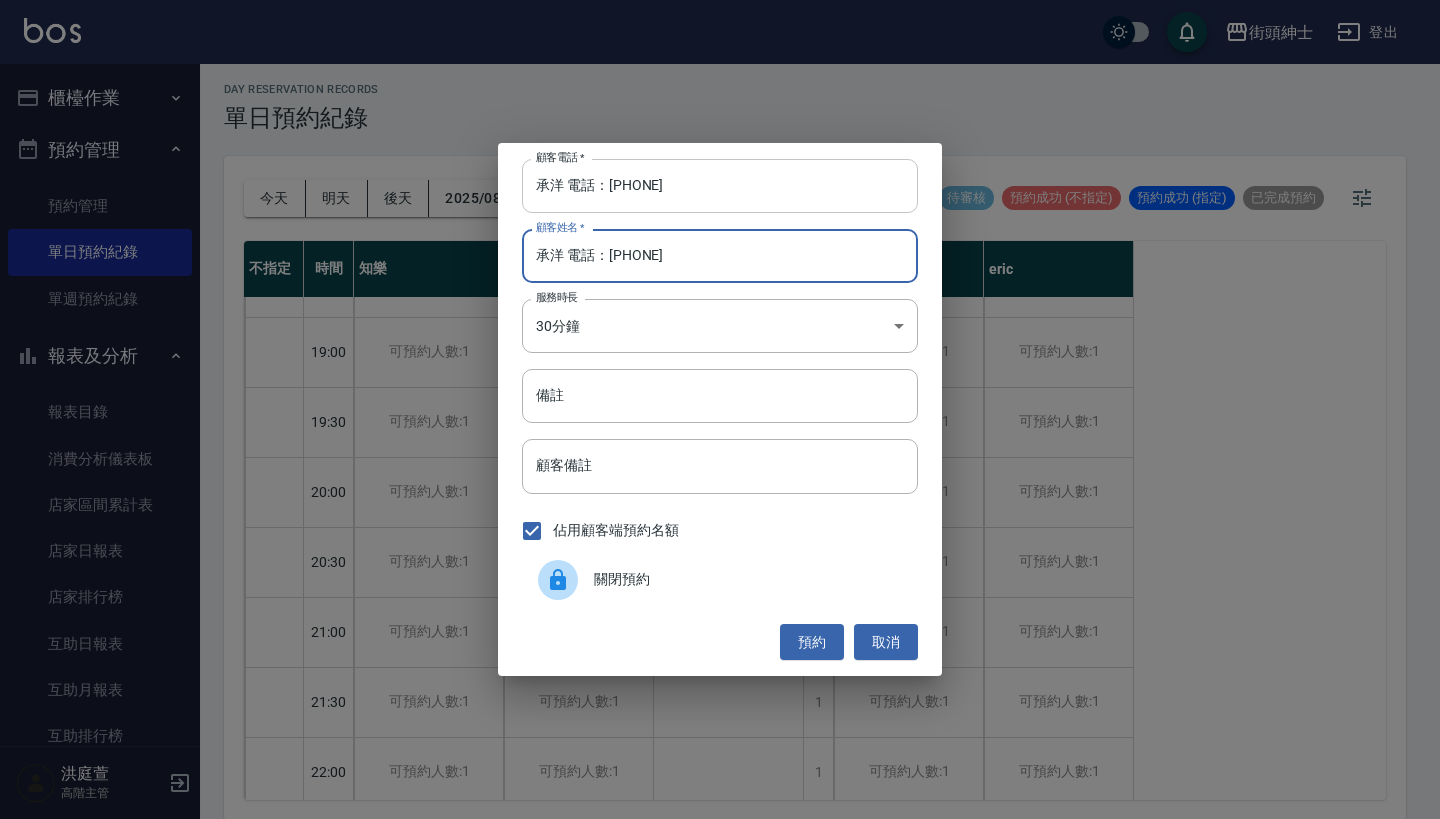 type on "承洋 電話：[PHONE]" 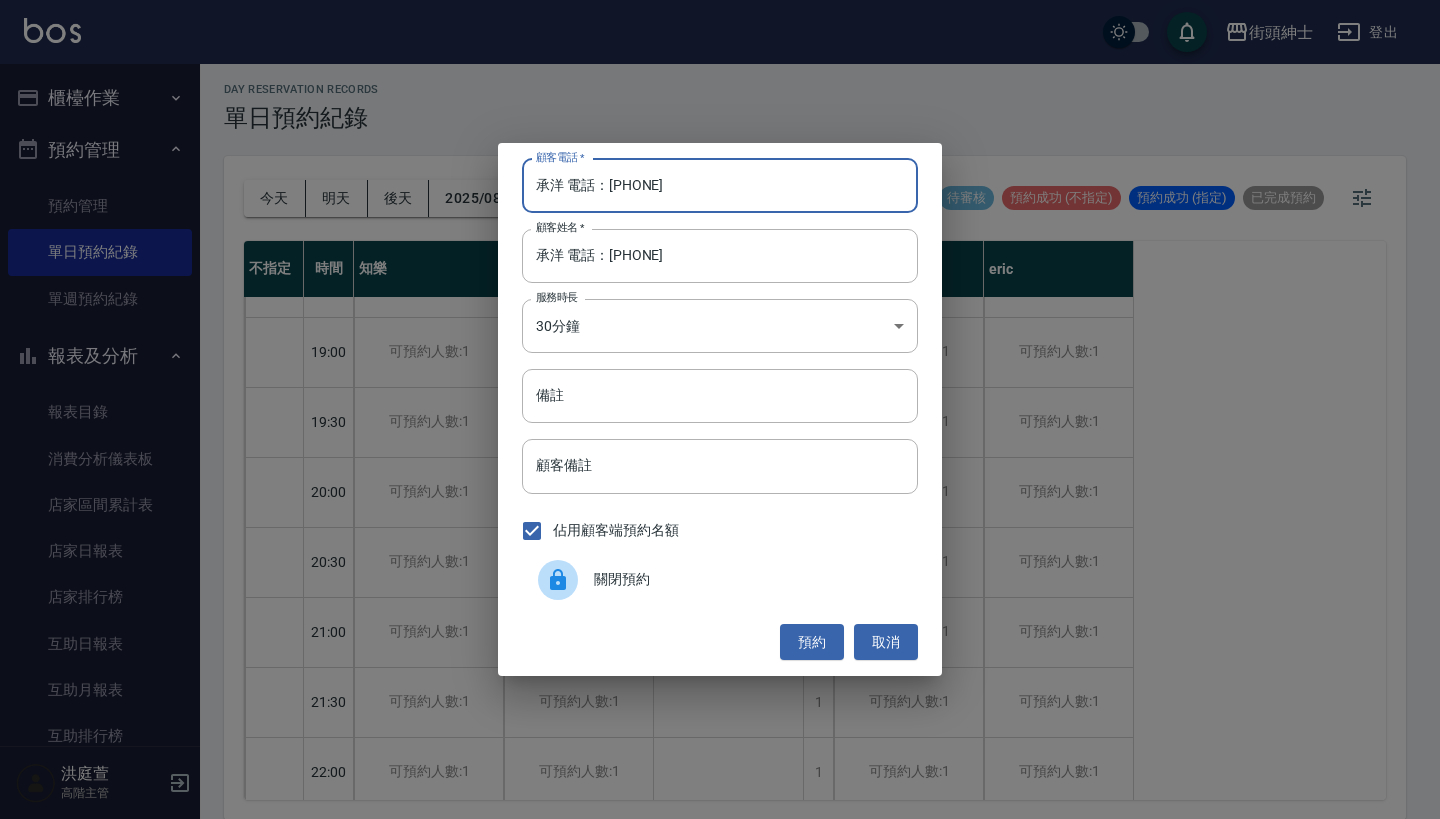 drag, startPoint x: 588, startPoint y: 189, endPoint x: 398, endPoint y: 189, distance: 190 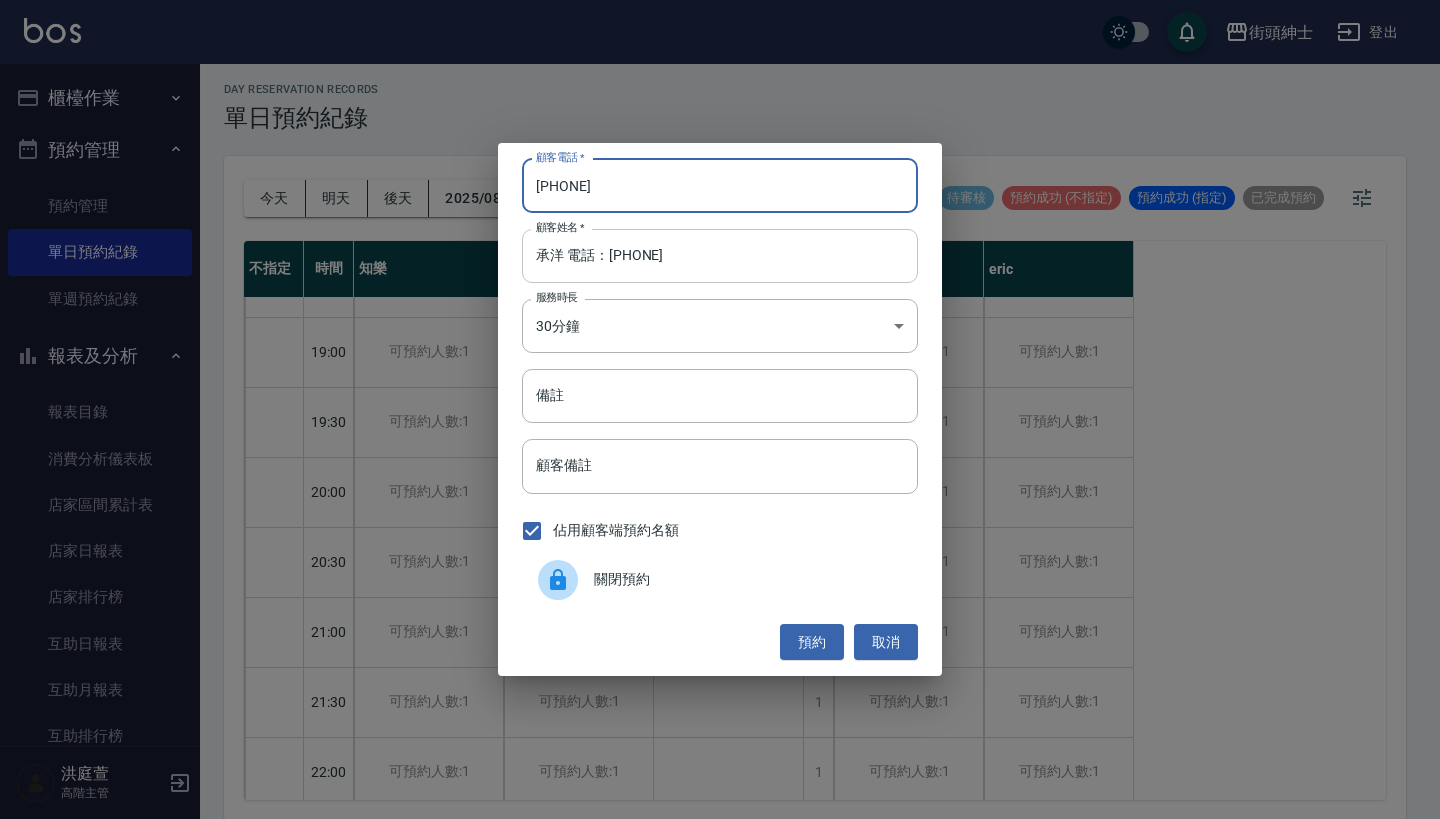 type on "[PHONE]" 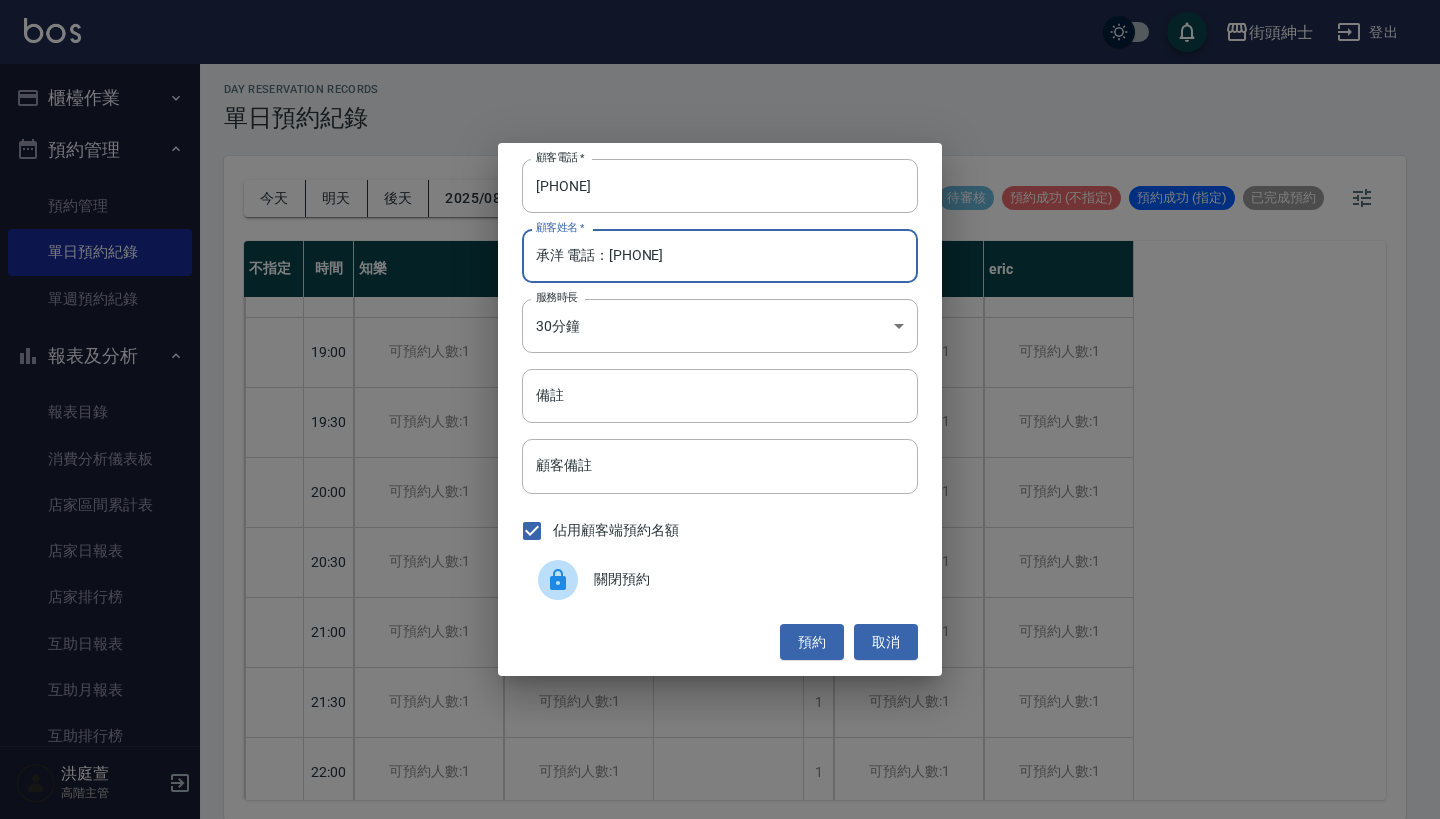 drag, startPoint x: 720, startPoint y: 265, endPoint x: 563, endPoint y: 261, distance: 157.05095 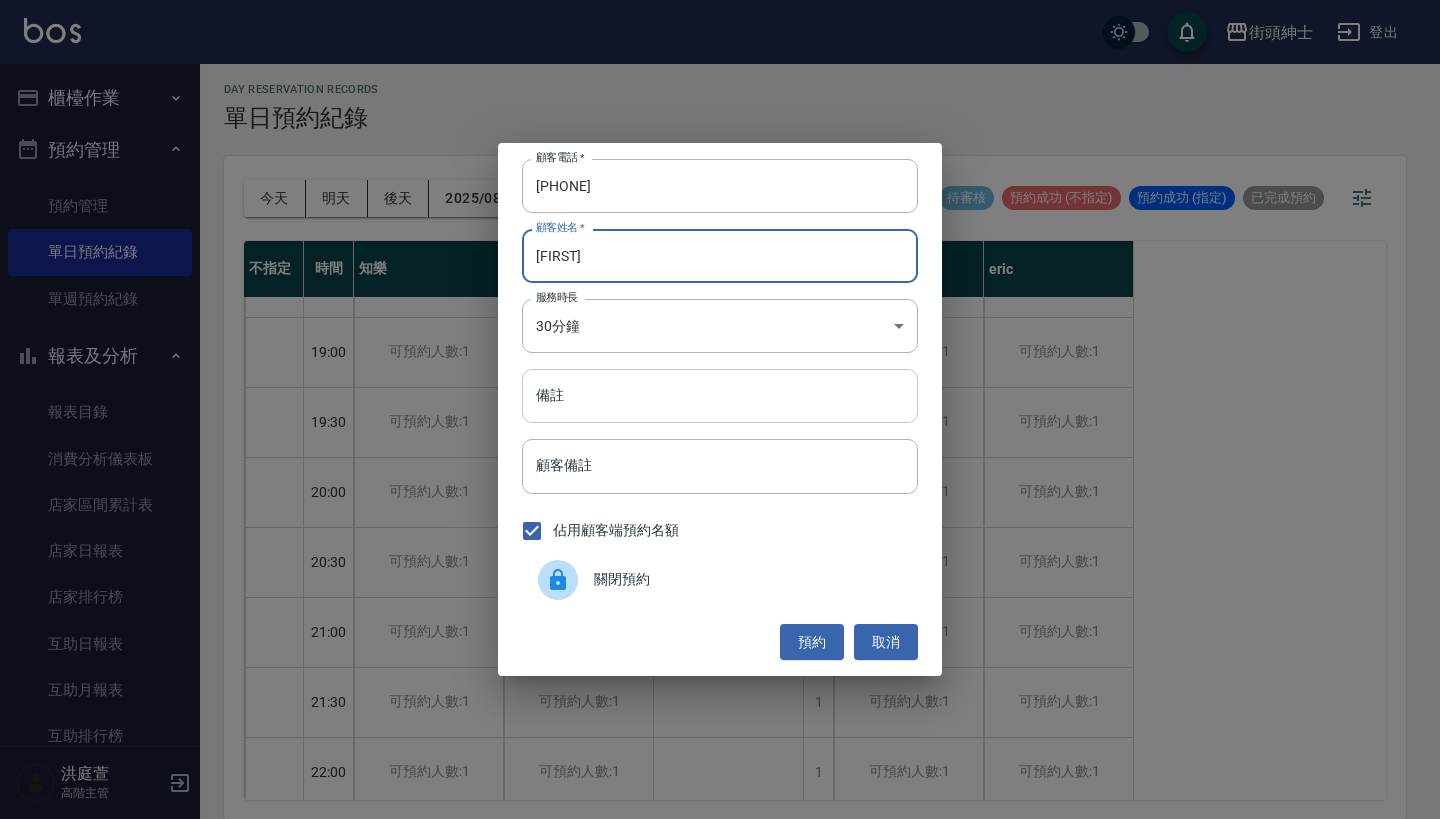 type on "[FIRST]" 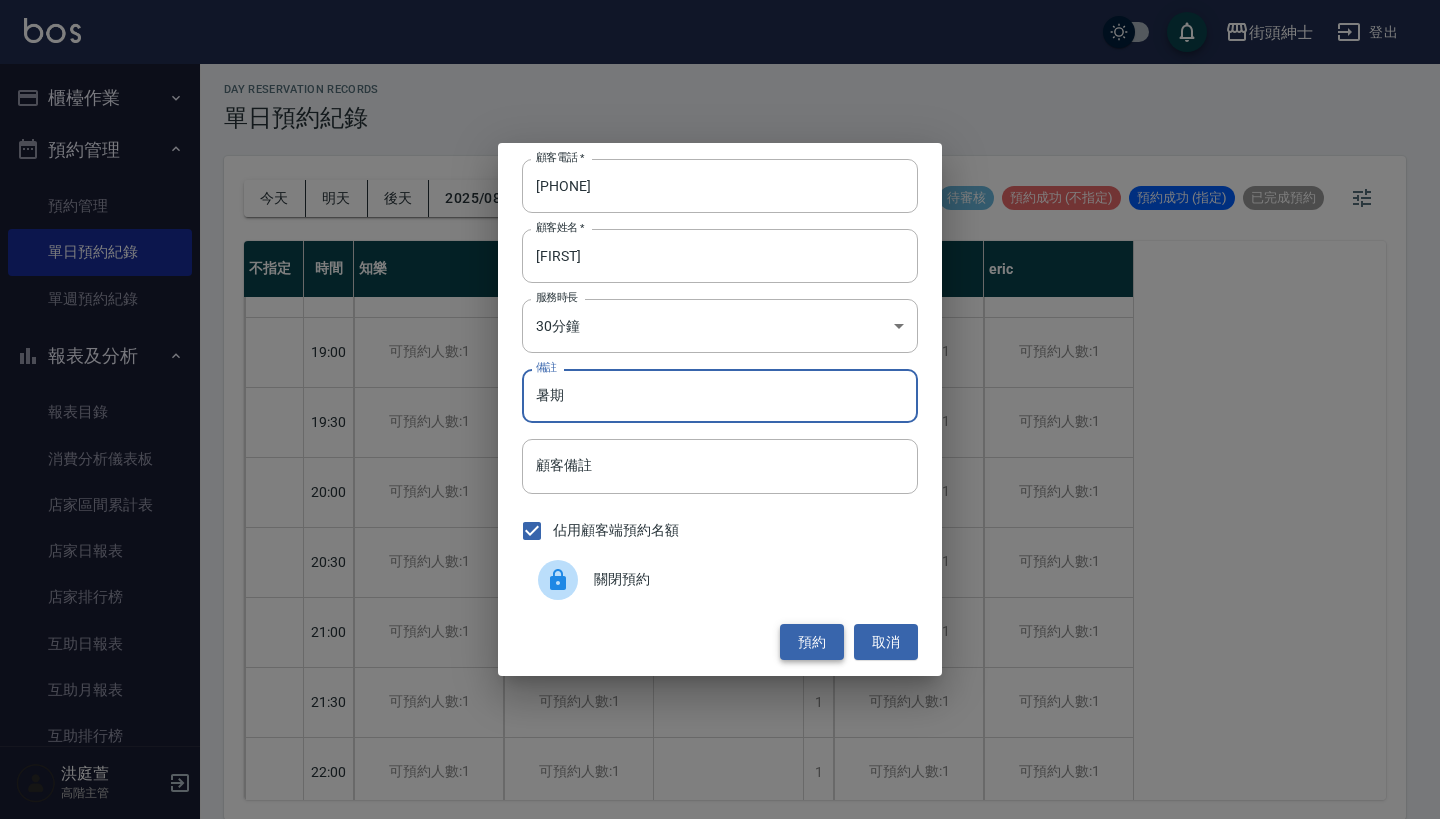 type on "暑期" 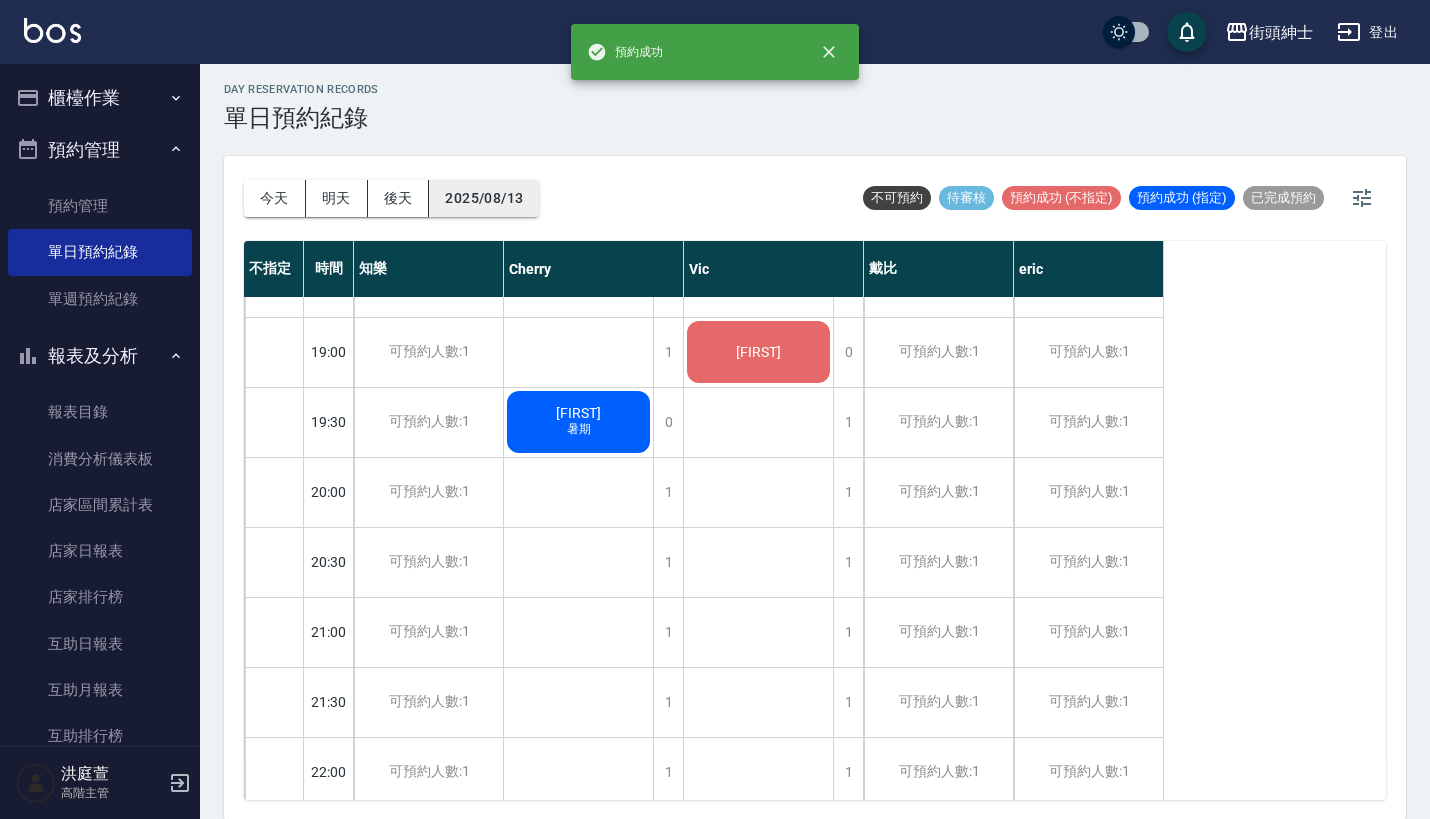 click on "2025/08/13" at bounding box center (484, 198) 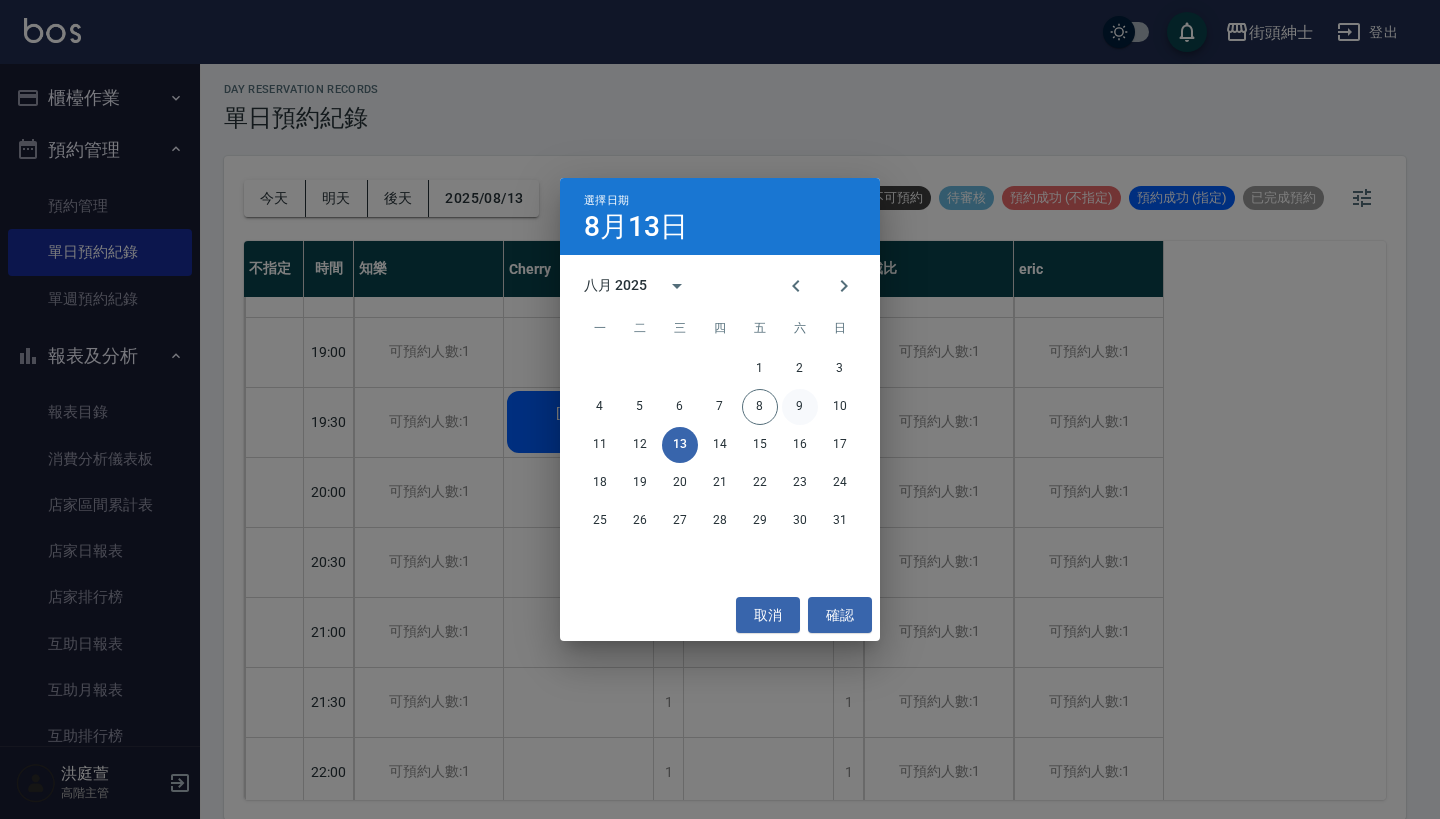 click on "9" at bounding box center (800, 407) 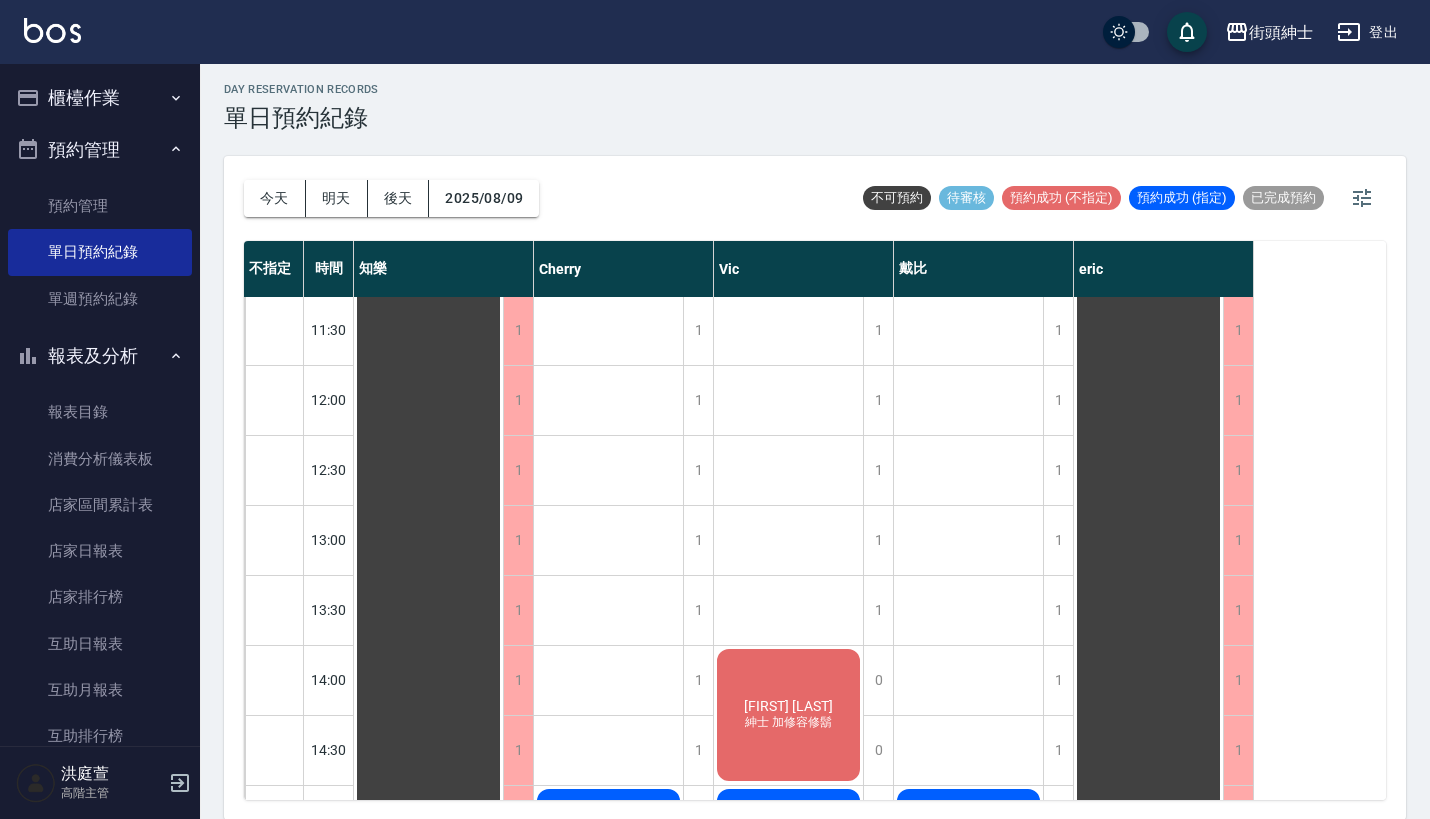 scroll, scrollTop: 327, scrollLeft: 0, axis: vertical 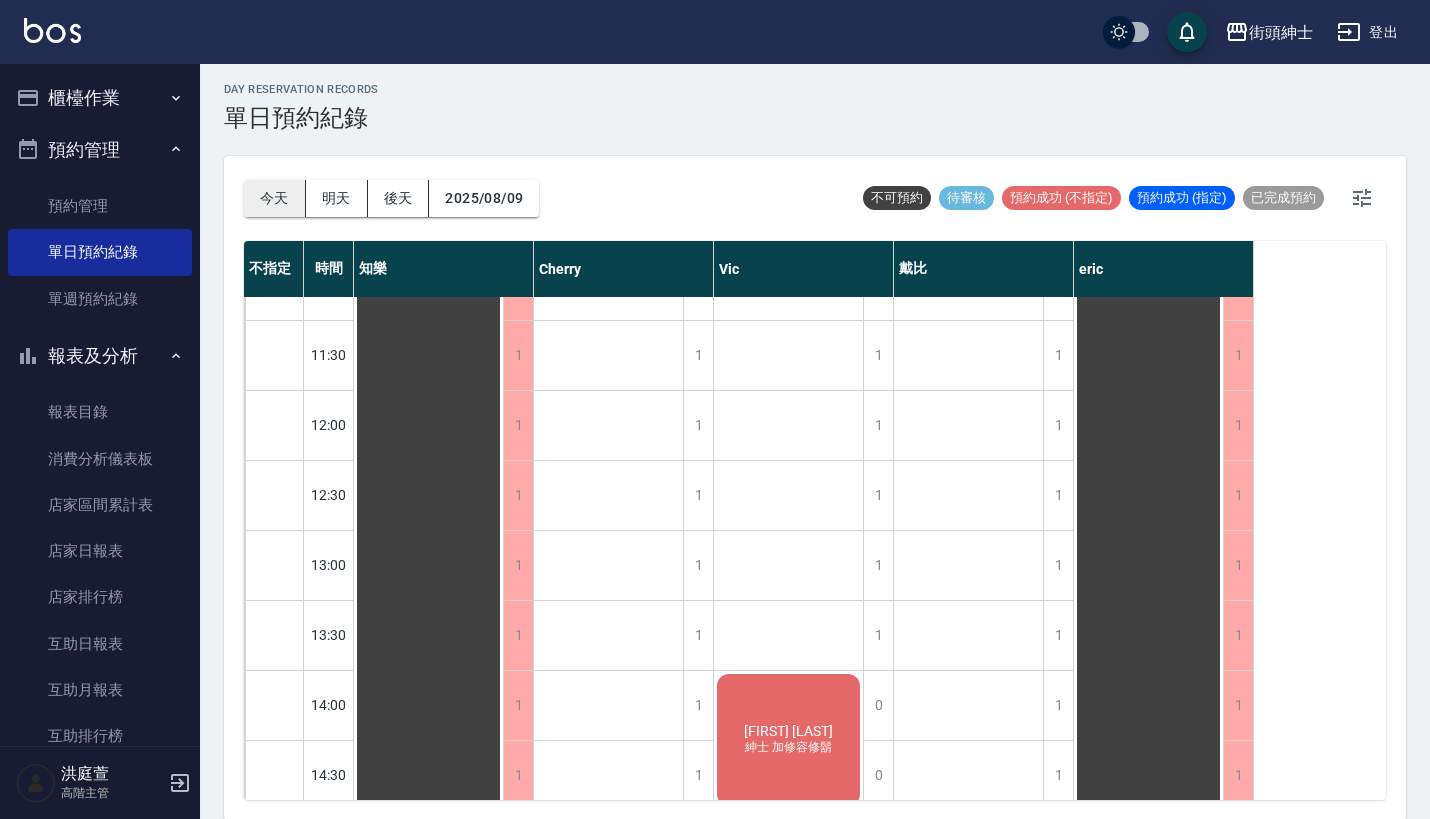 click on "今天" at bounding box center (275, 198) 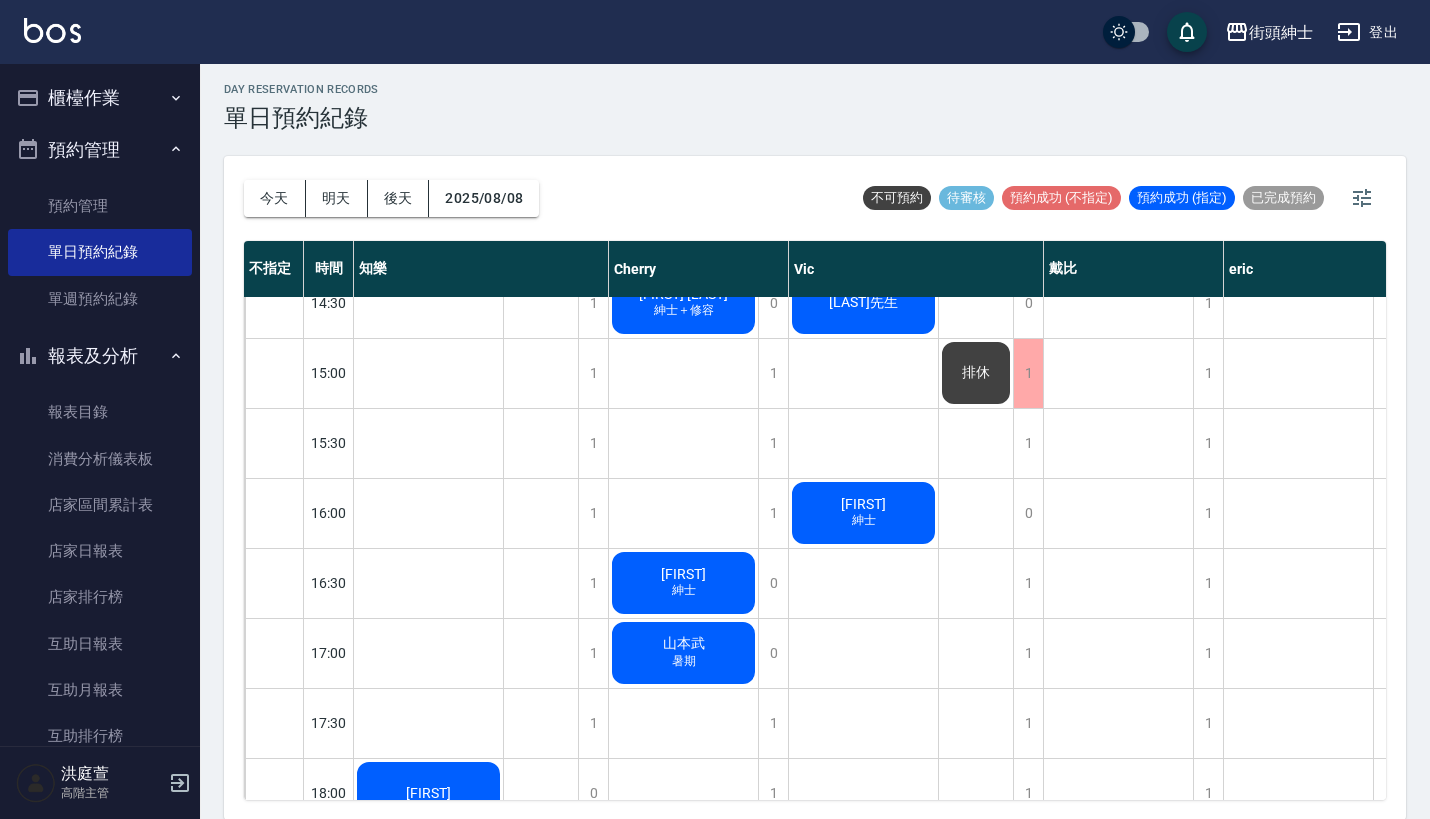 scroll, scrollTop: 836, scrollLeft: 0, axis: vertical 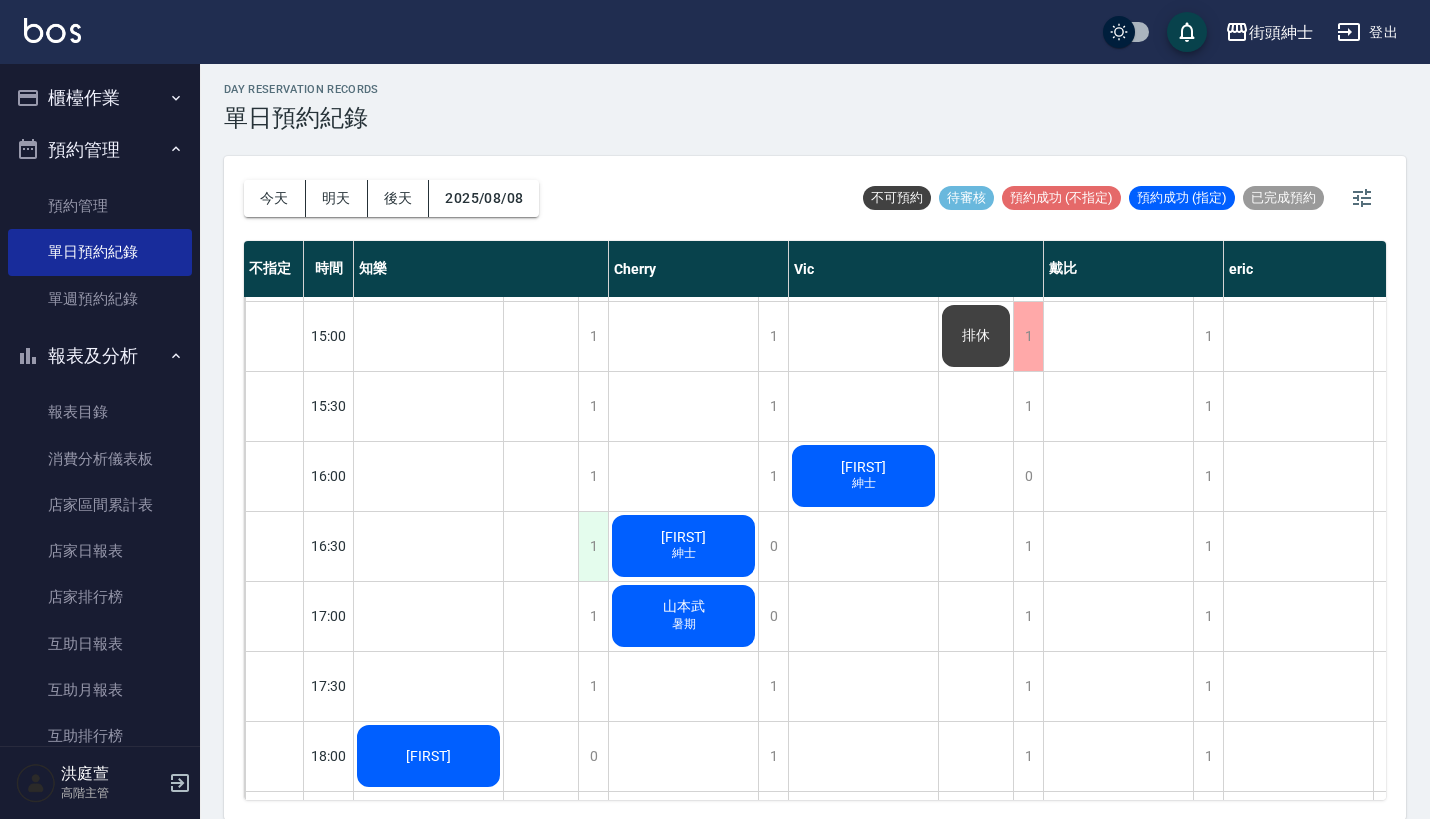 click on "1" at bounding box center (593, 546) 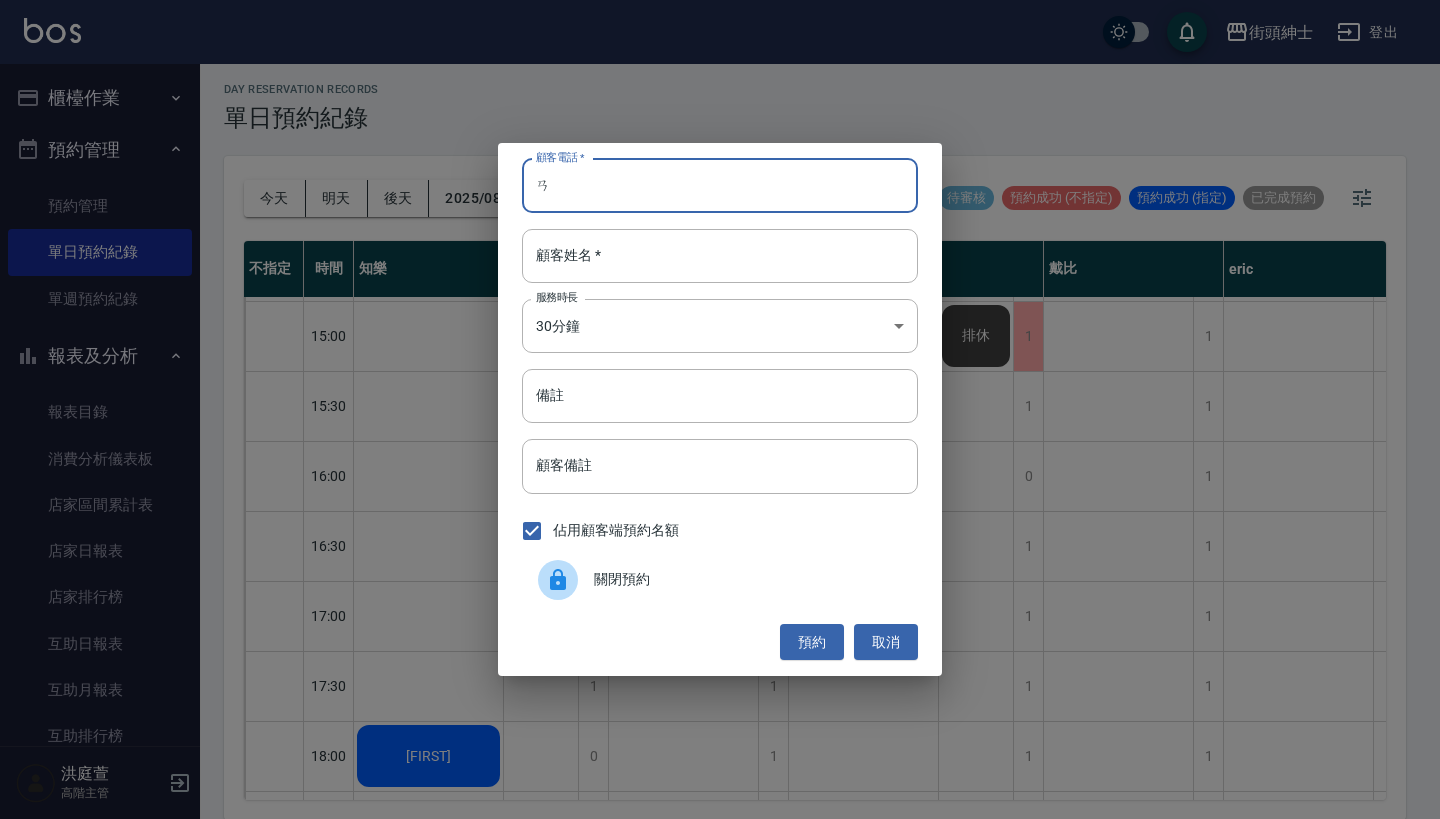type on "ㄞ" 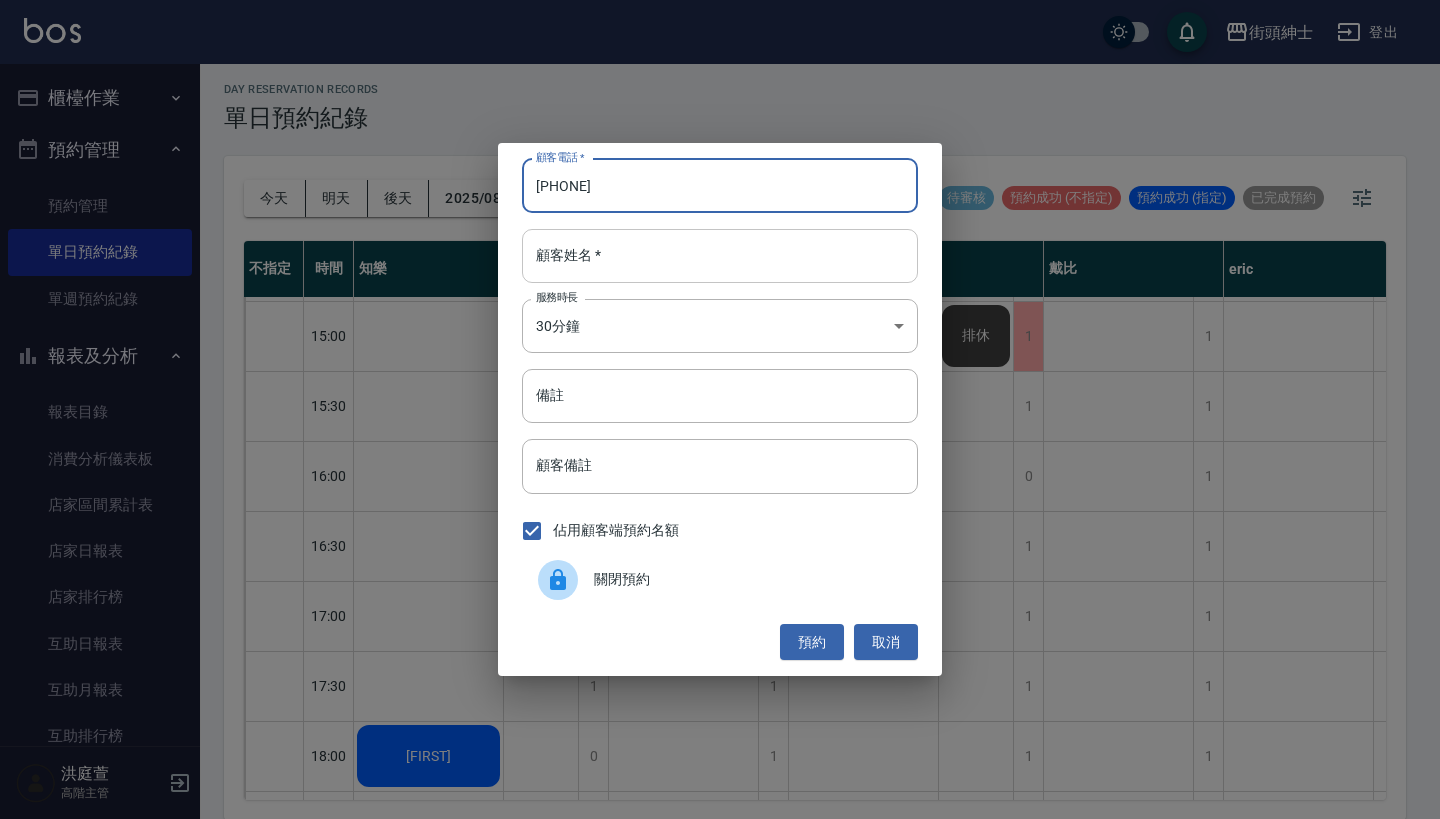 type on "[PHONE]" 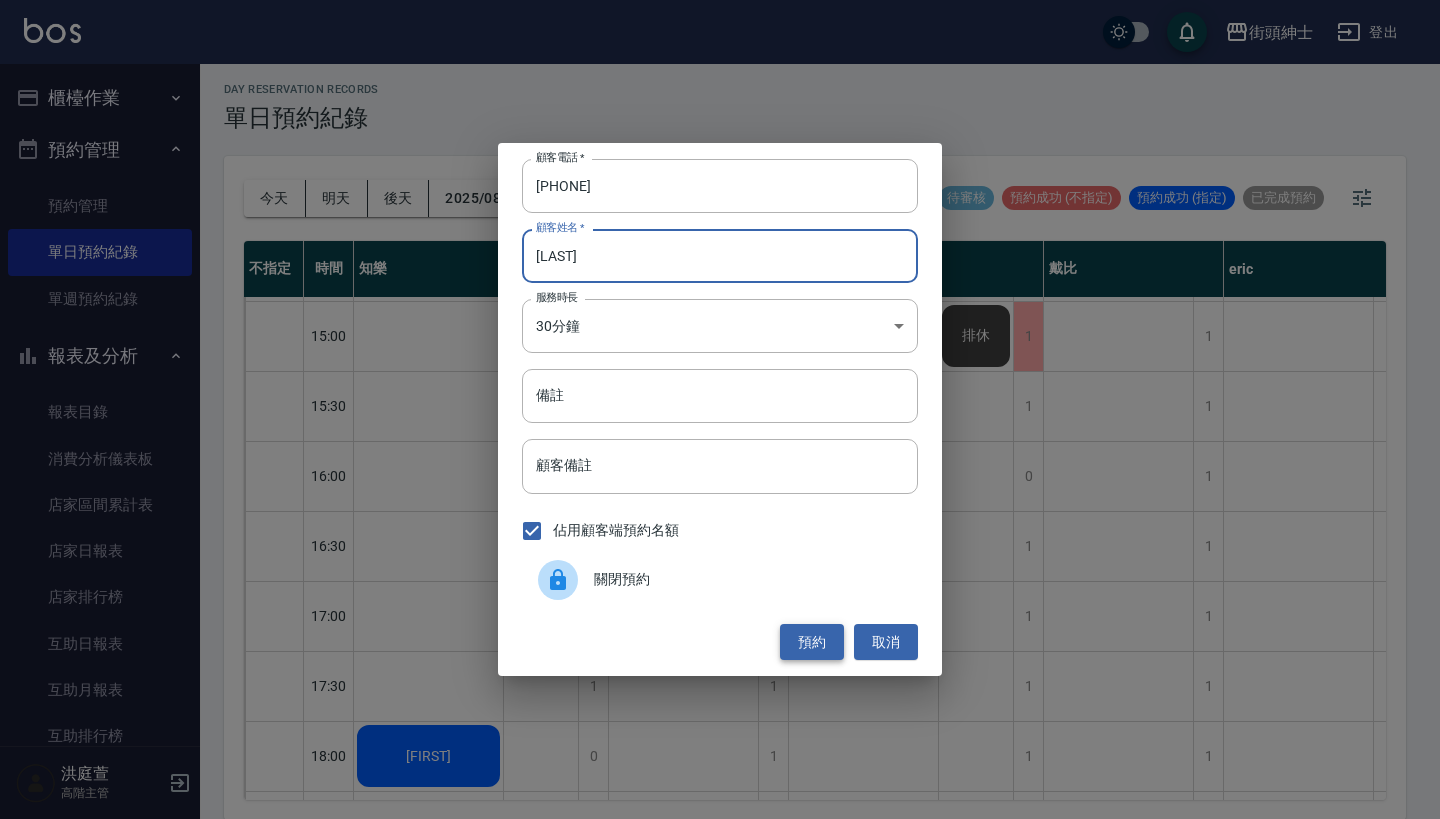 type on "[LAST]" 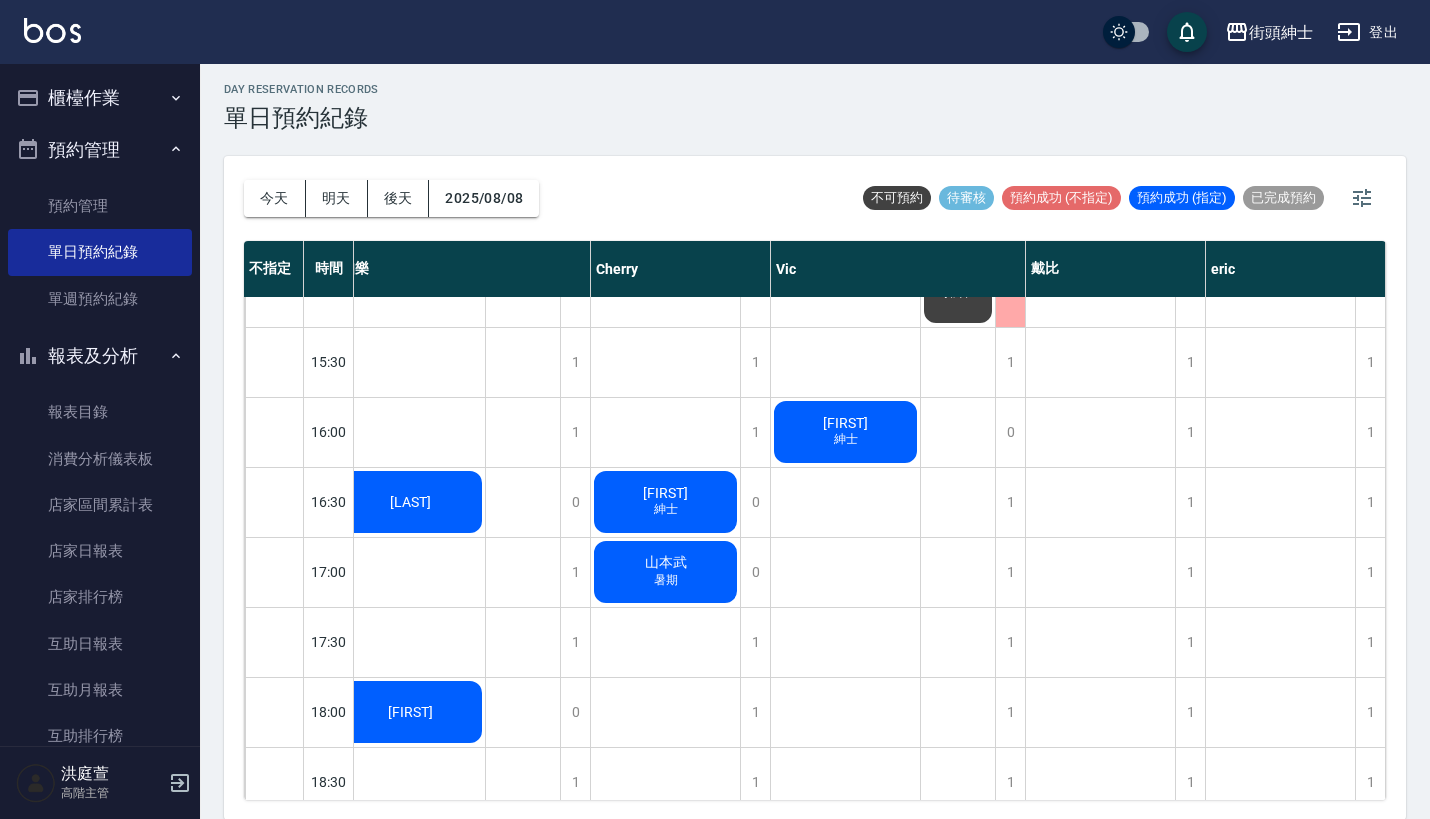 scroll, scrollTop: 829, scrollLeft: 28, axis: both 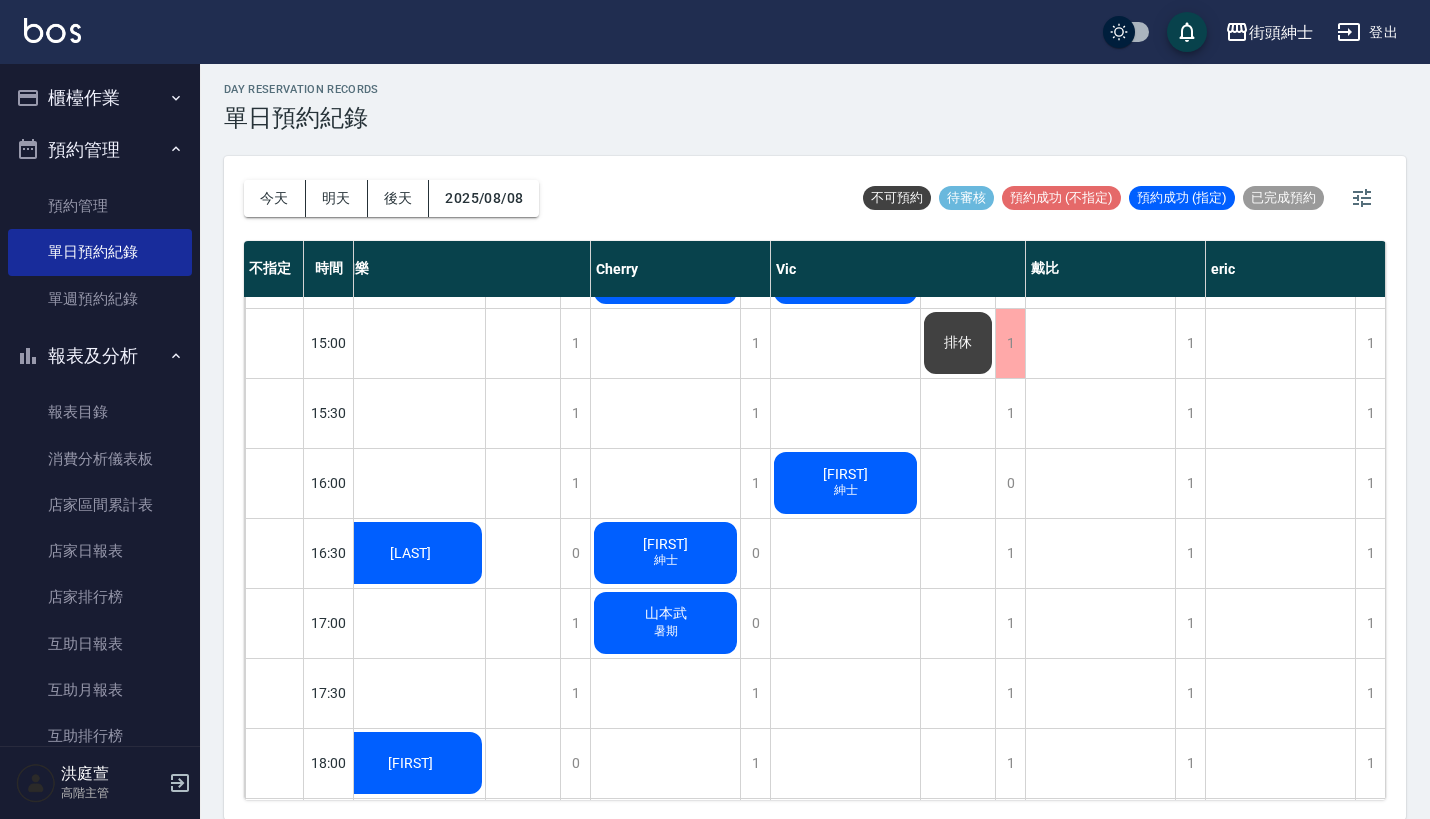 click on "[LAST]" at bounding box center (410, 63) 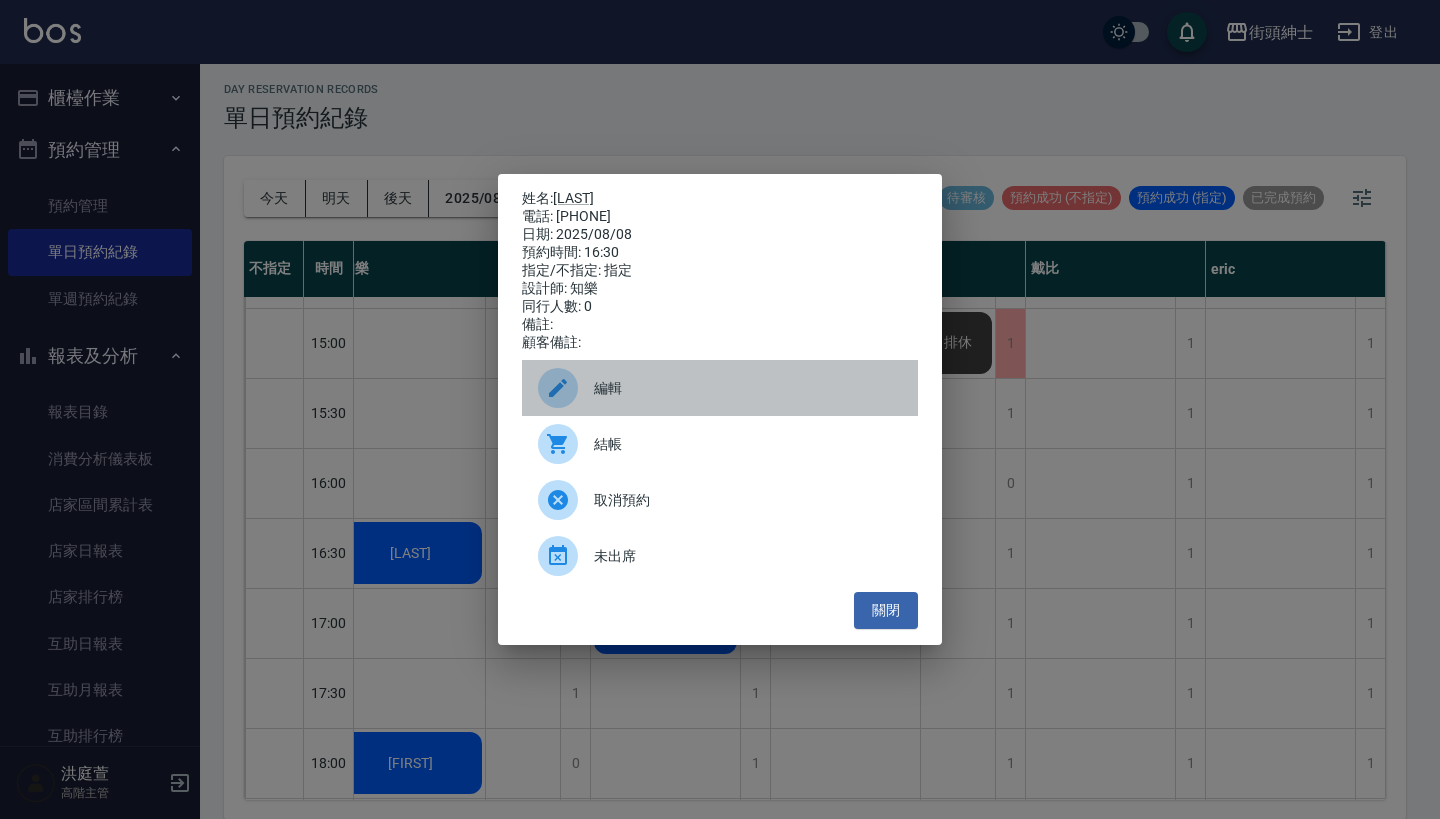 click on "編輯" at bounding box center (748, 388) 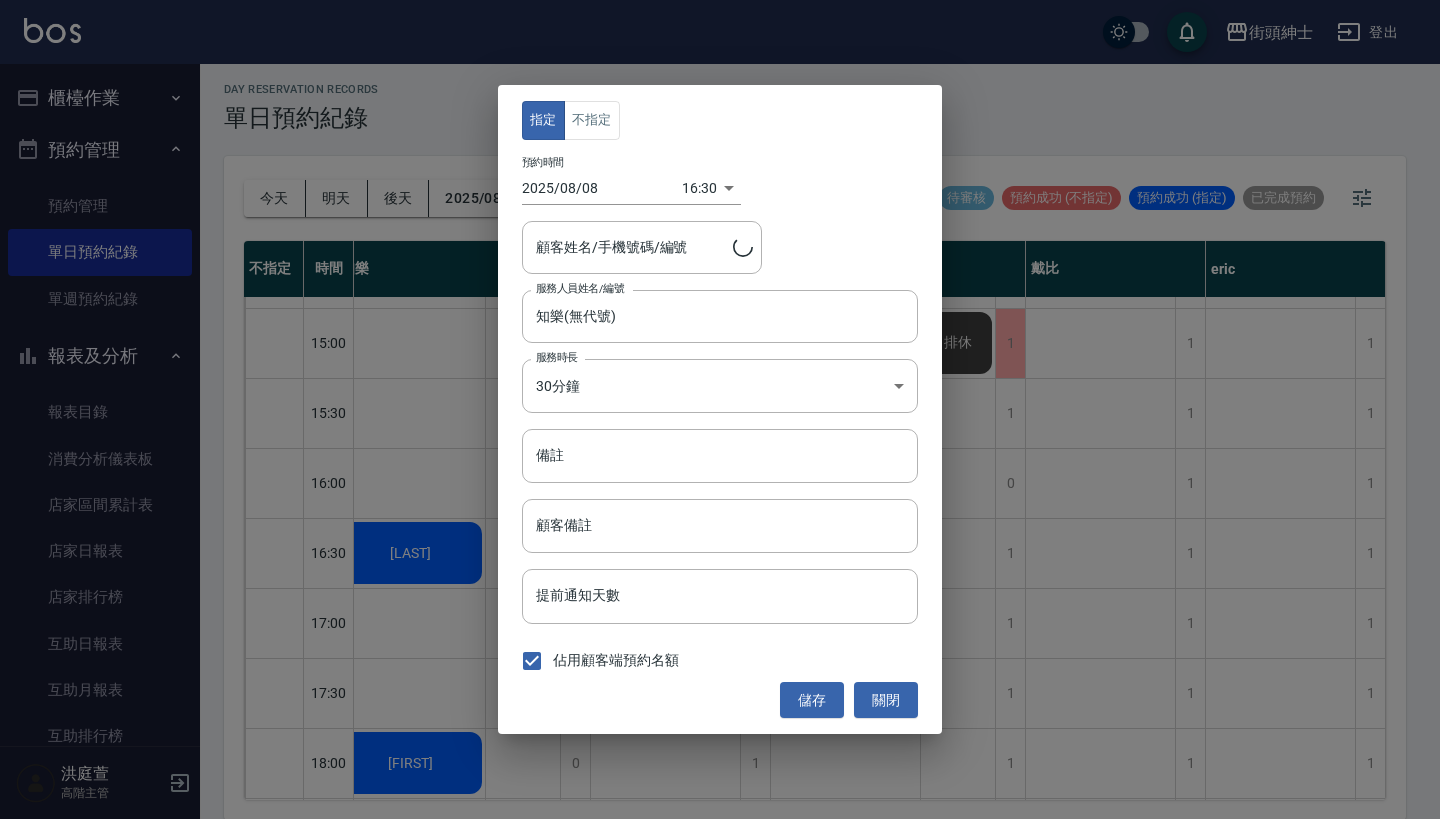type on "[LAST]/[PHONE]" 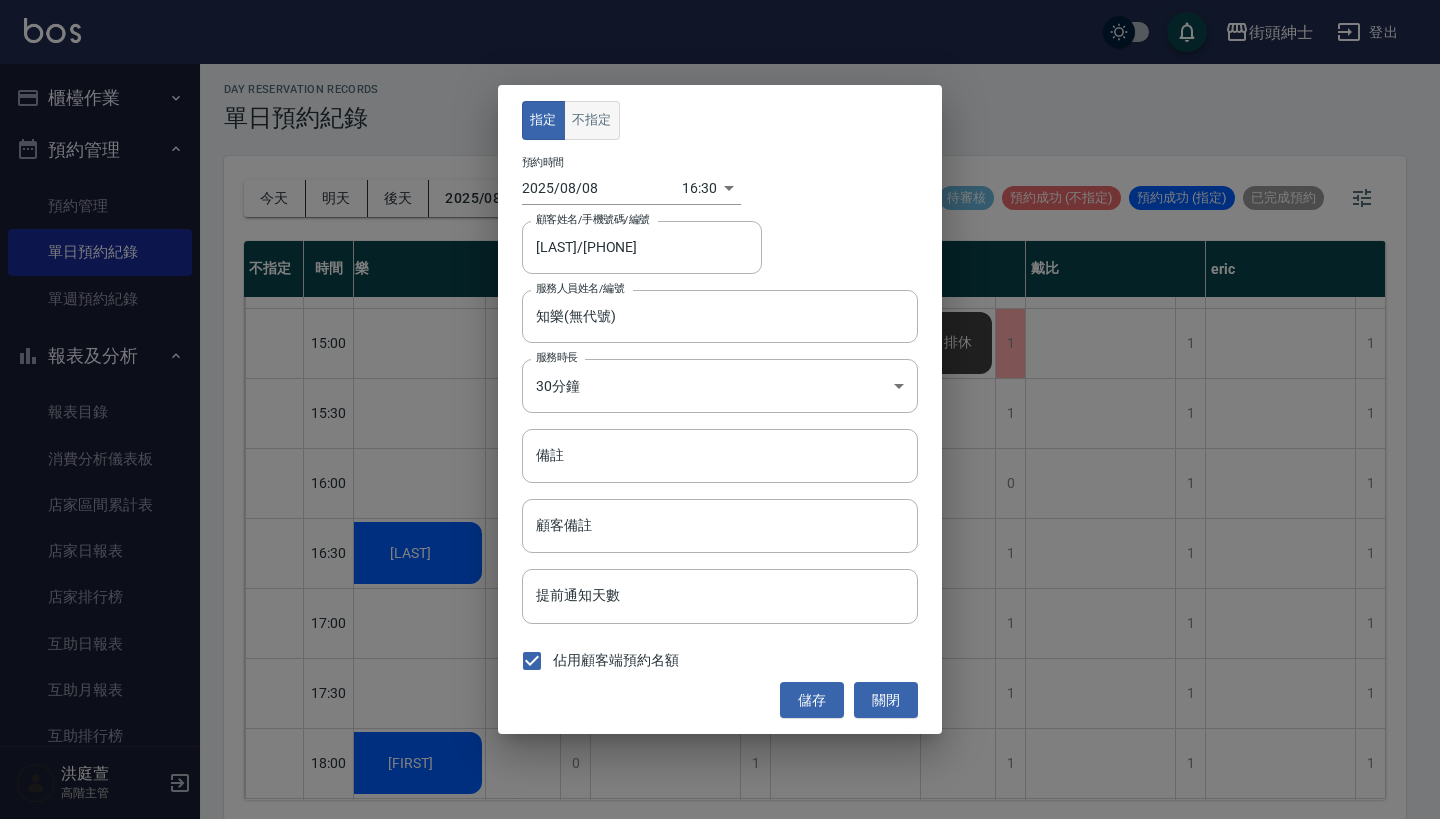 click on "不指定" at bounding box center (592, 120) 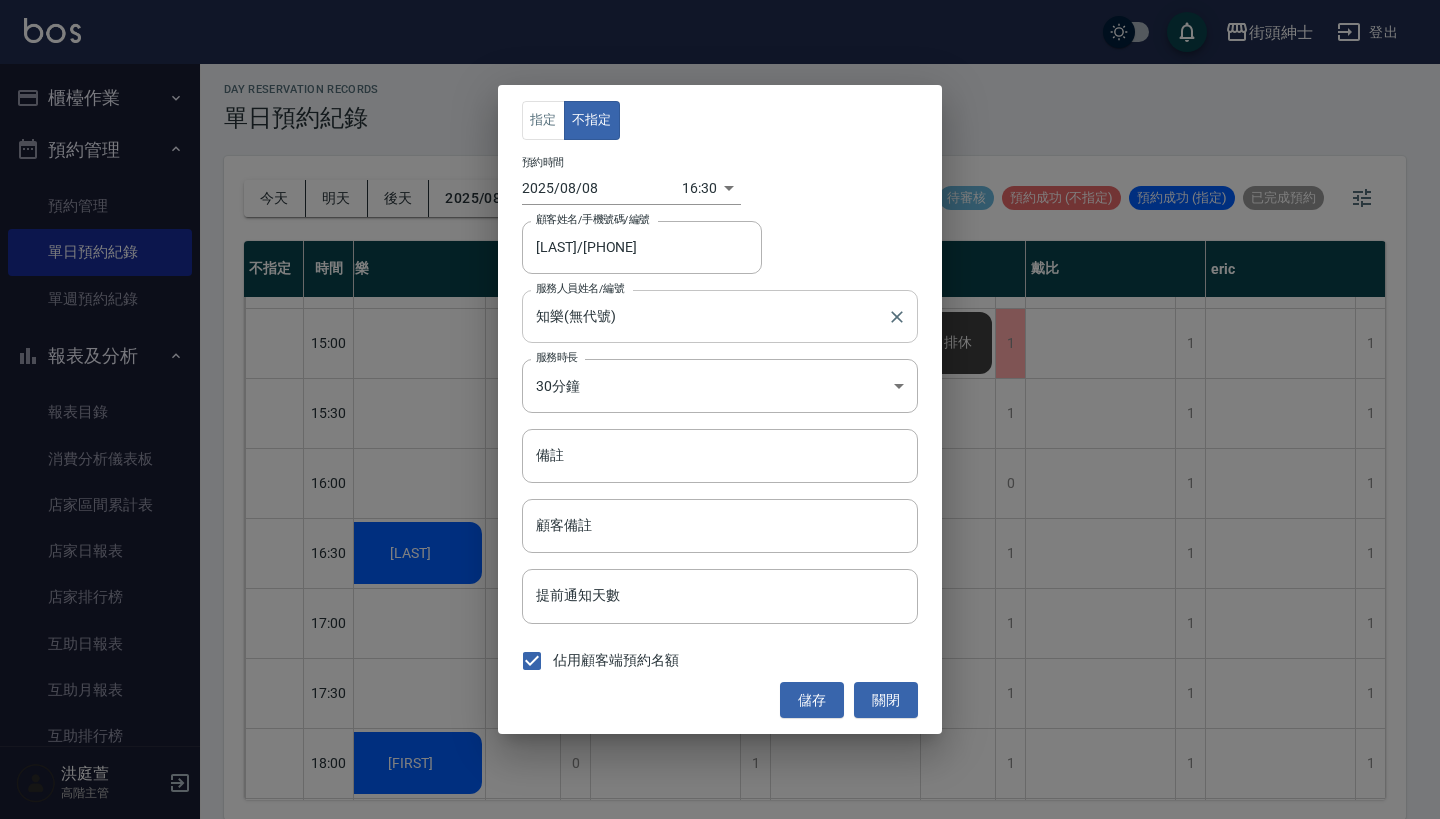 click on "知樂(無代號)" at bounding box center [705, 316] 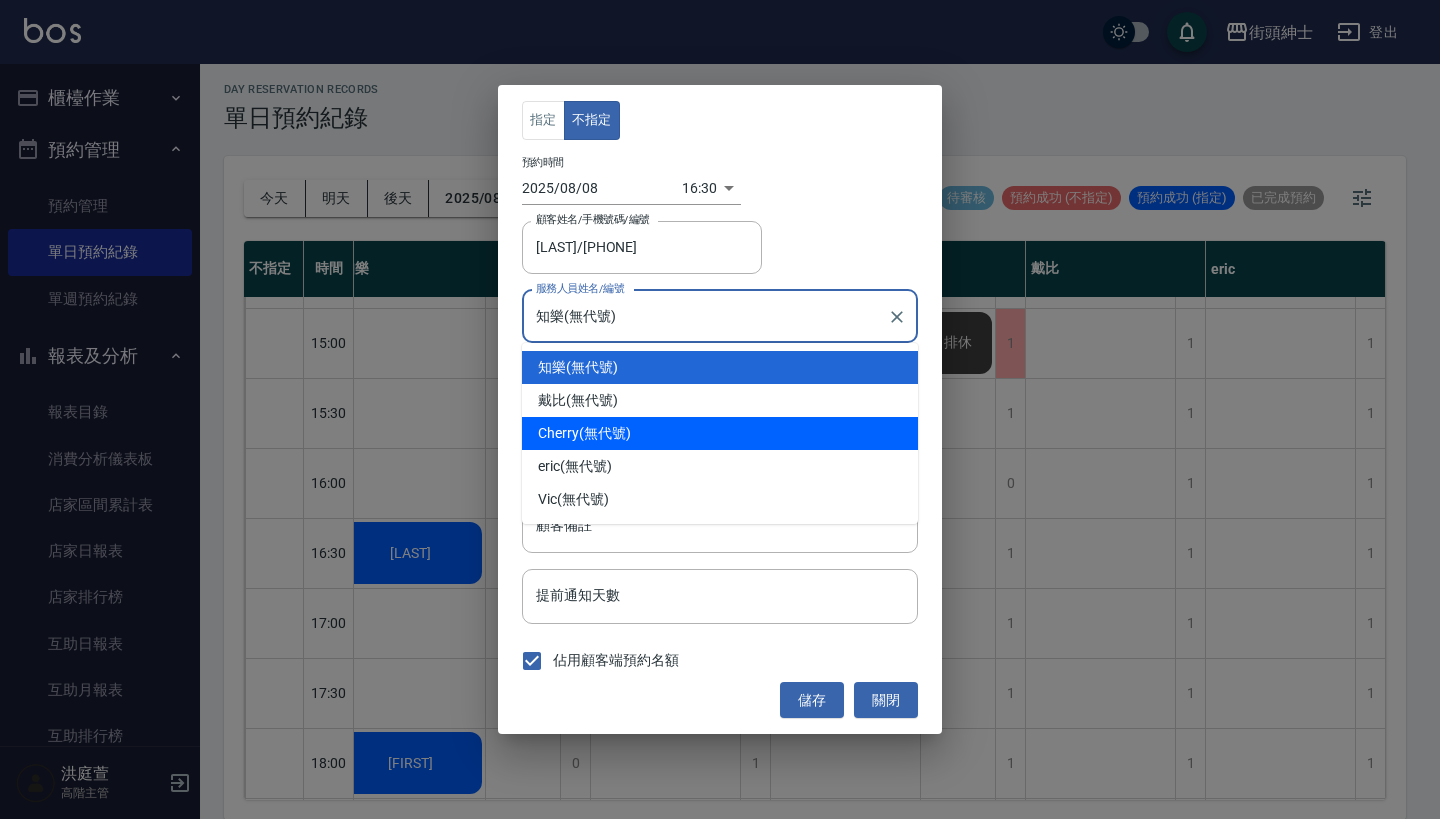 click on "eric (無代號)" at bounding box center [720, 466] 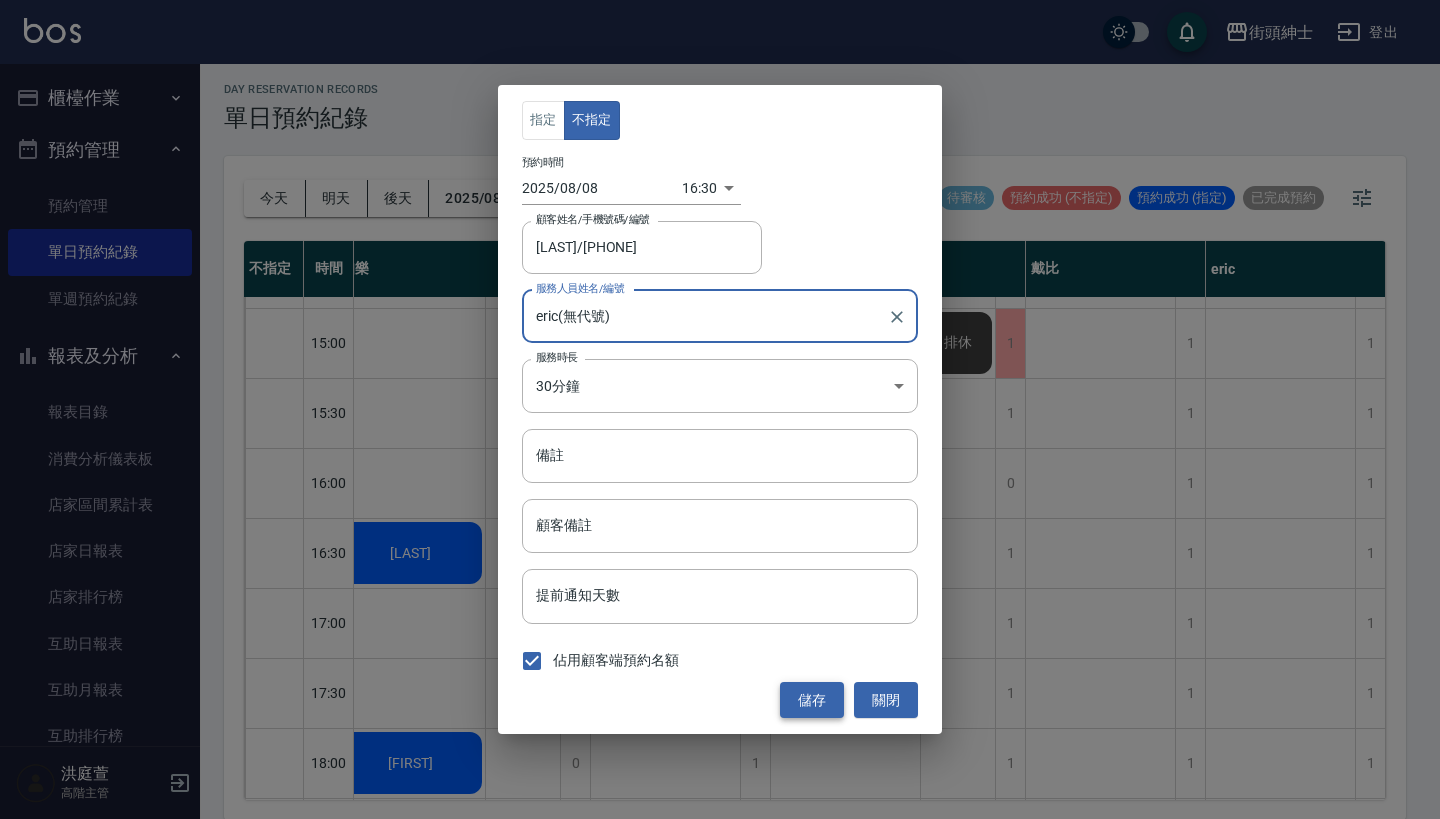 click on "儲存" at bounding box center (812, 700) 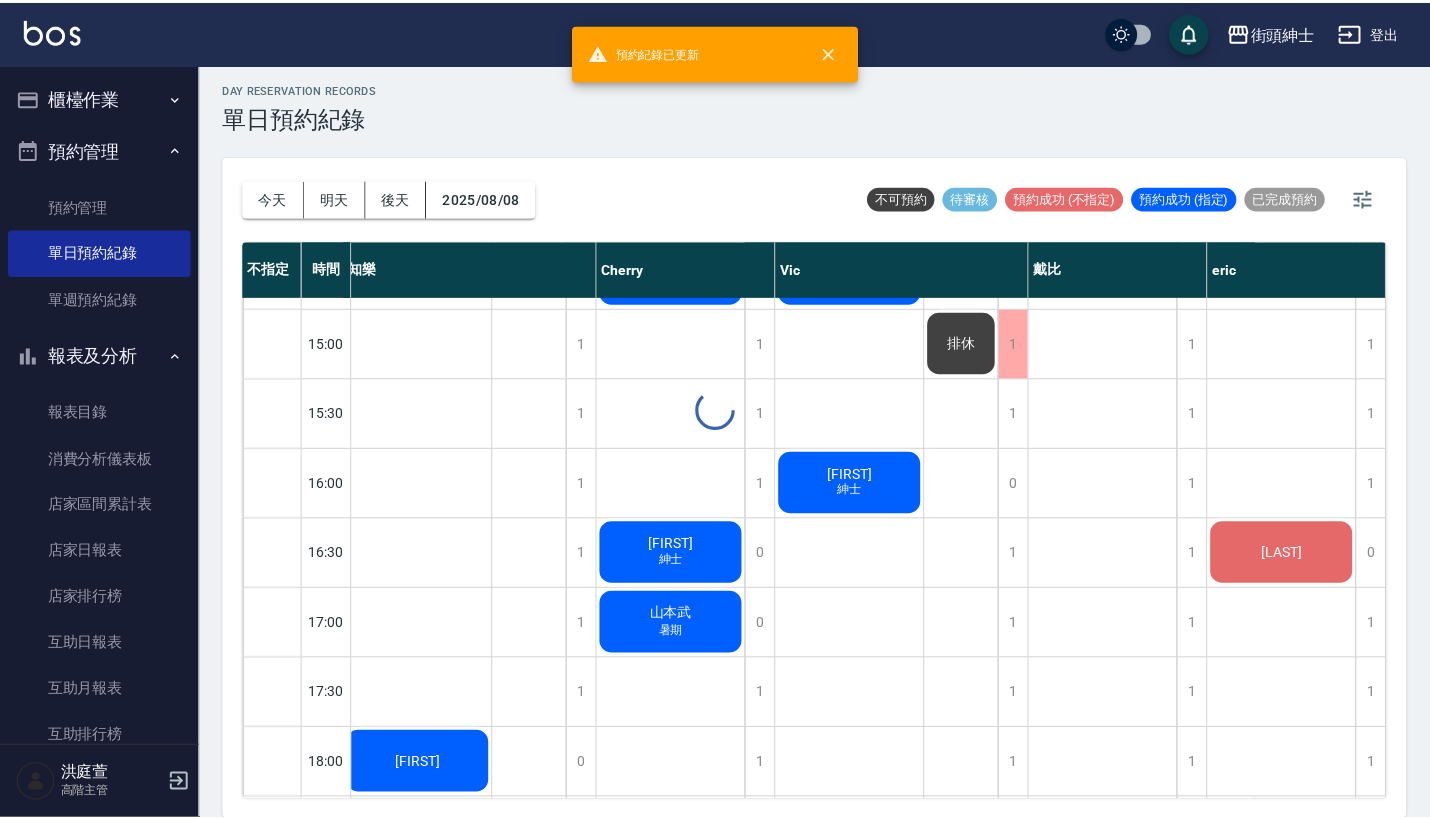 scroll, scrollTop: 829, scrollLeft: 18, axis: both 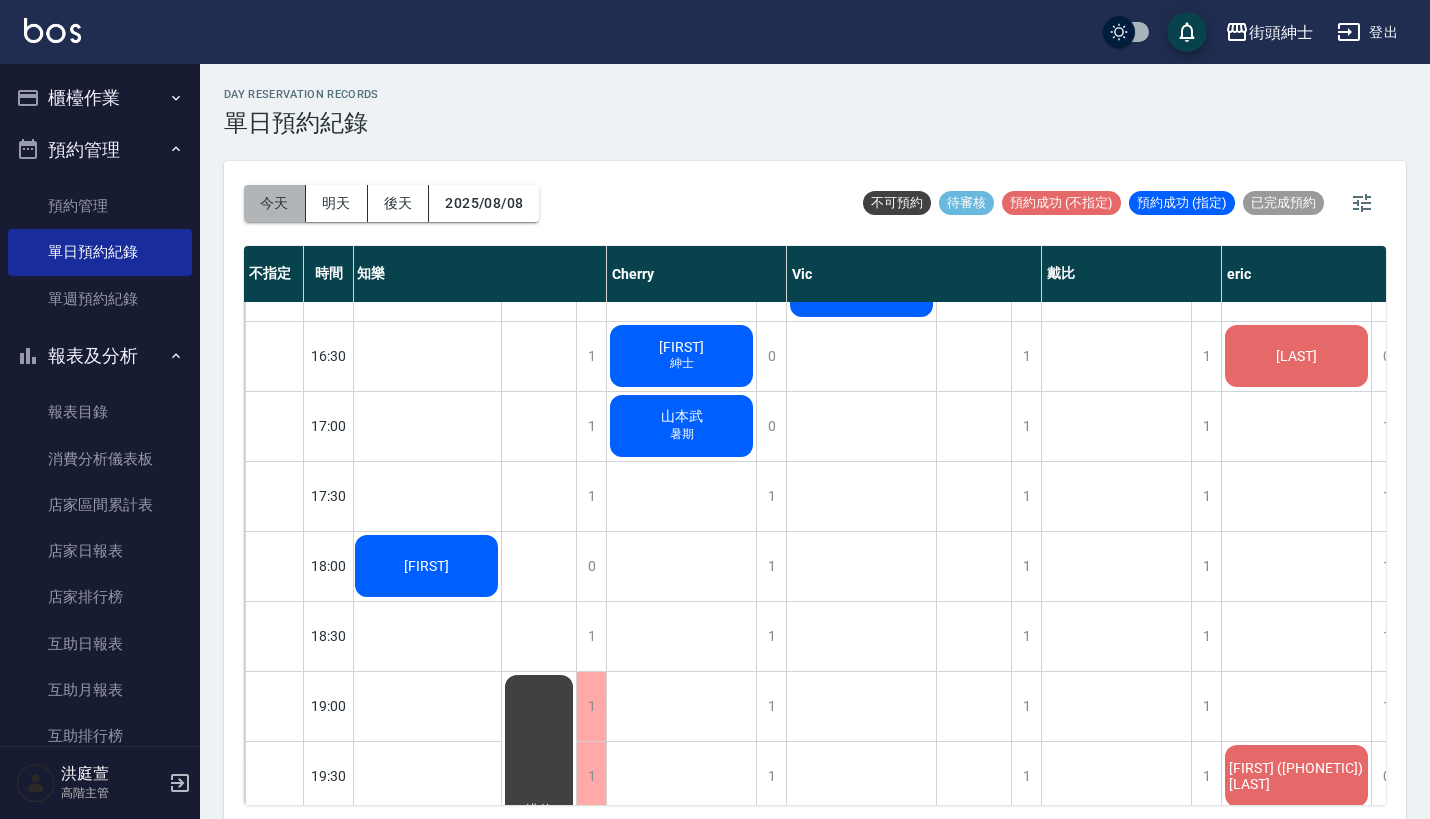 click on "今天" at bounding box center (275, 203) 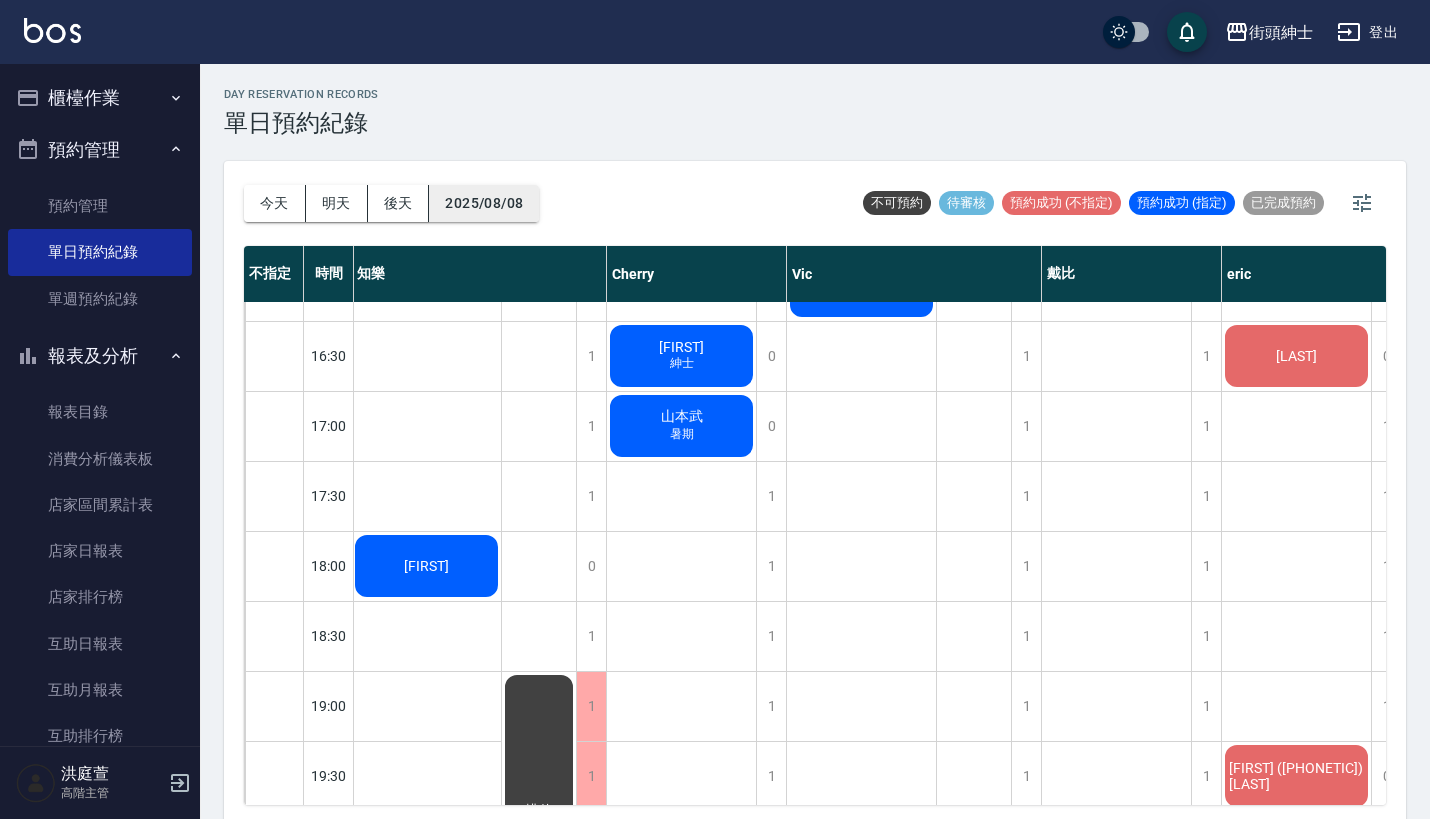 click on "2025/08/08" at bounding box center [484, 203] 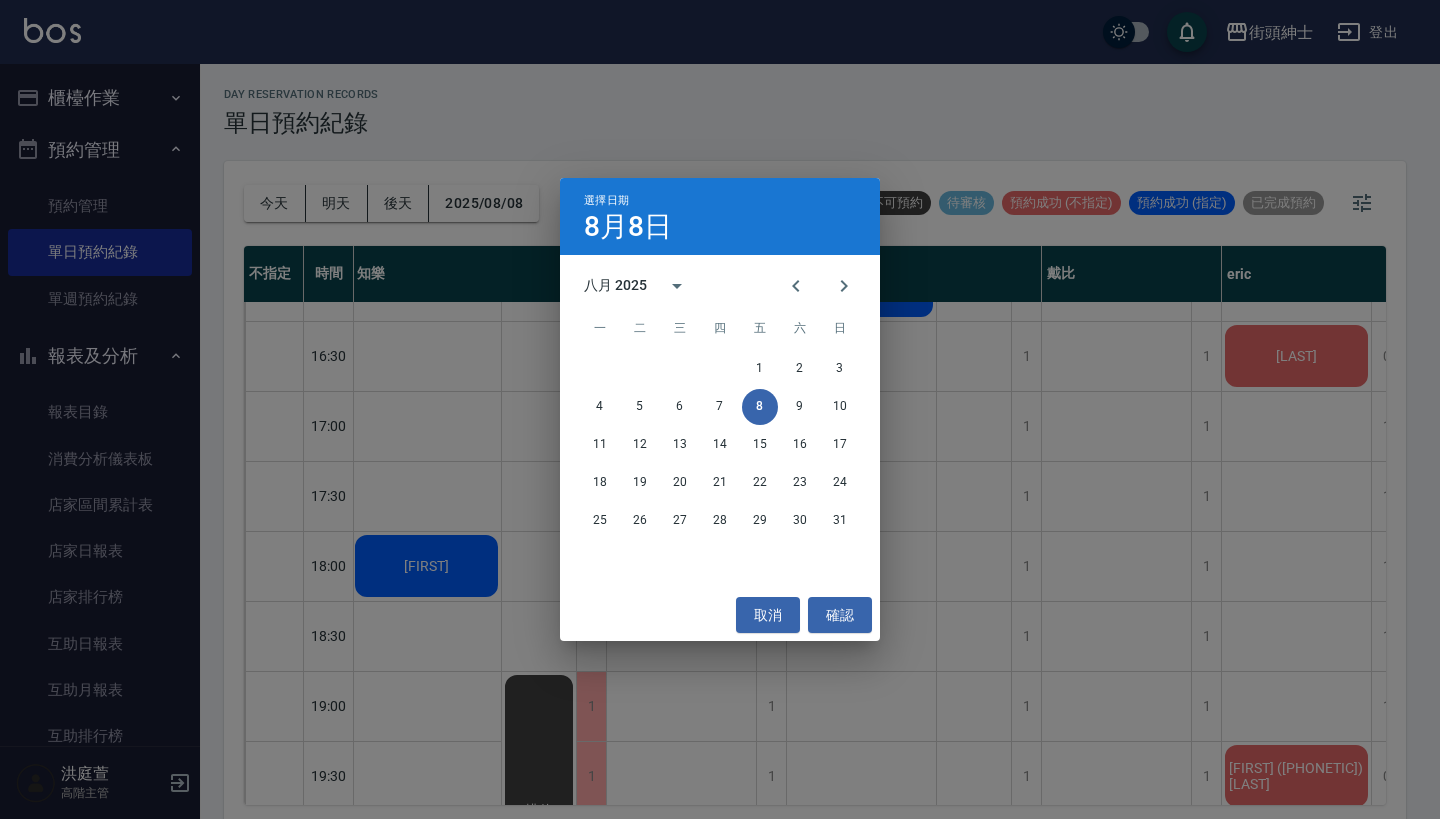 click on "4 5 6 7 8 9 10" at bounding box center [720, 407] 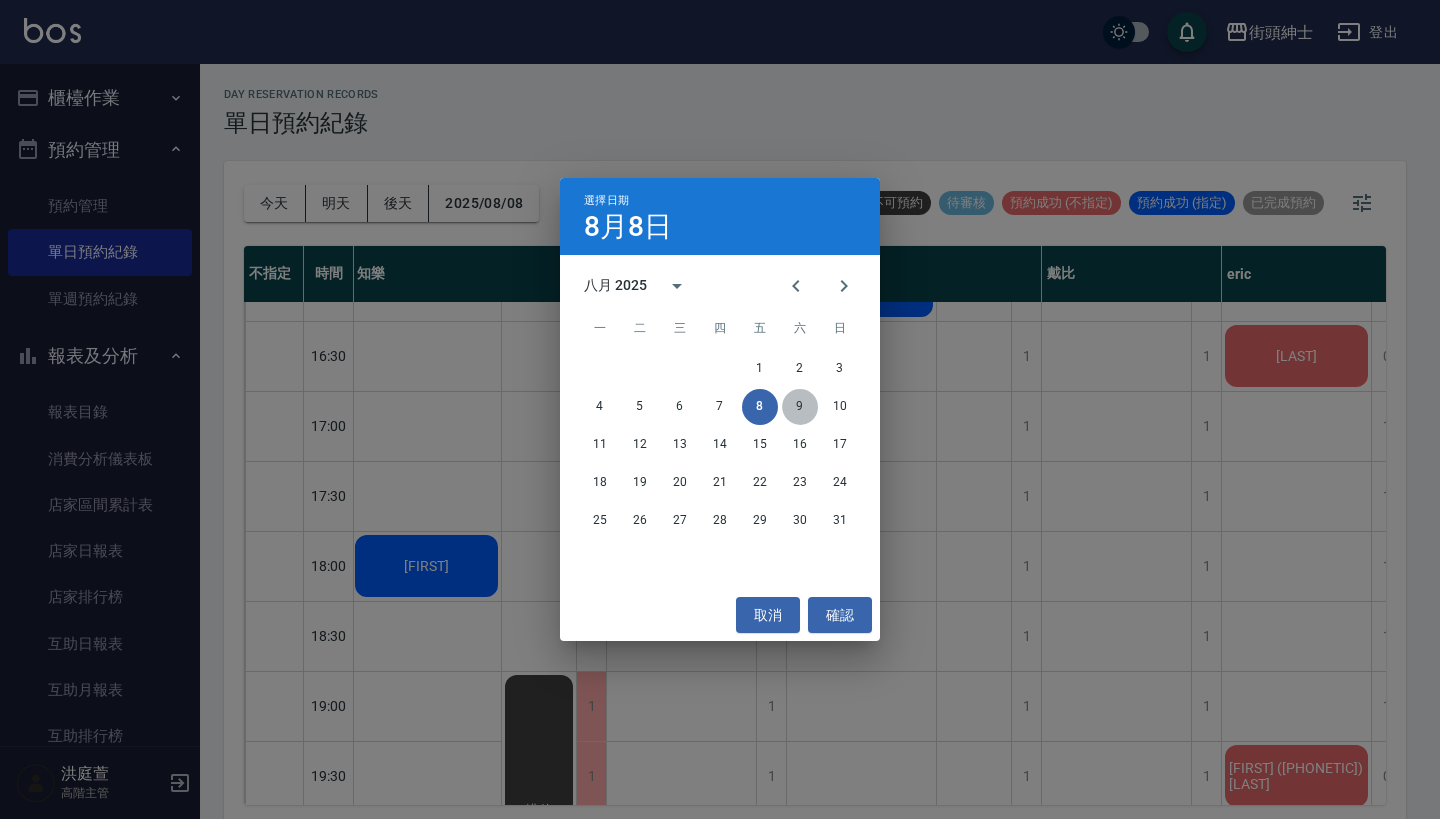 click on "9" at bounding box center (800, 407) 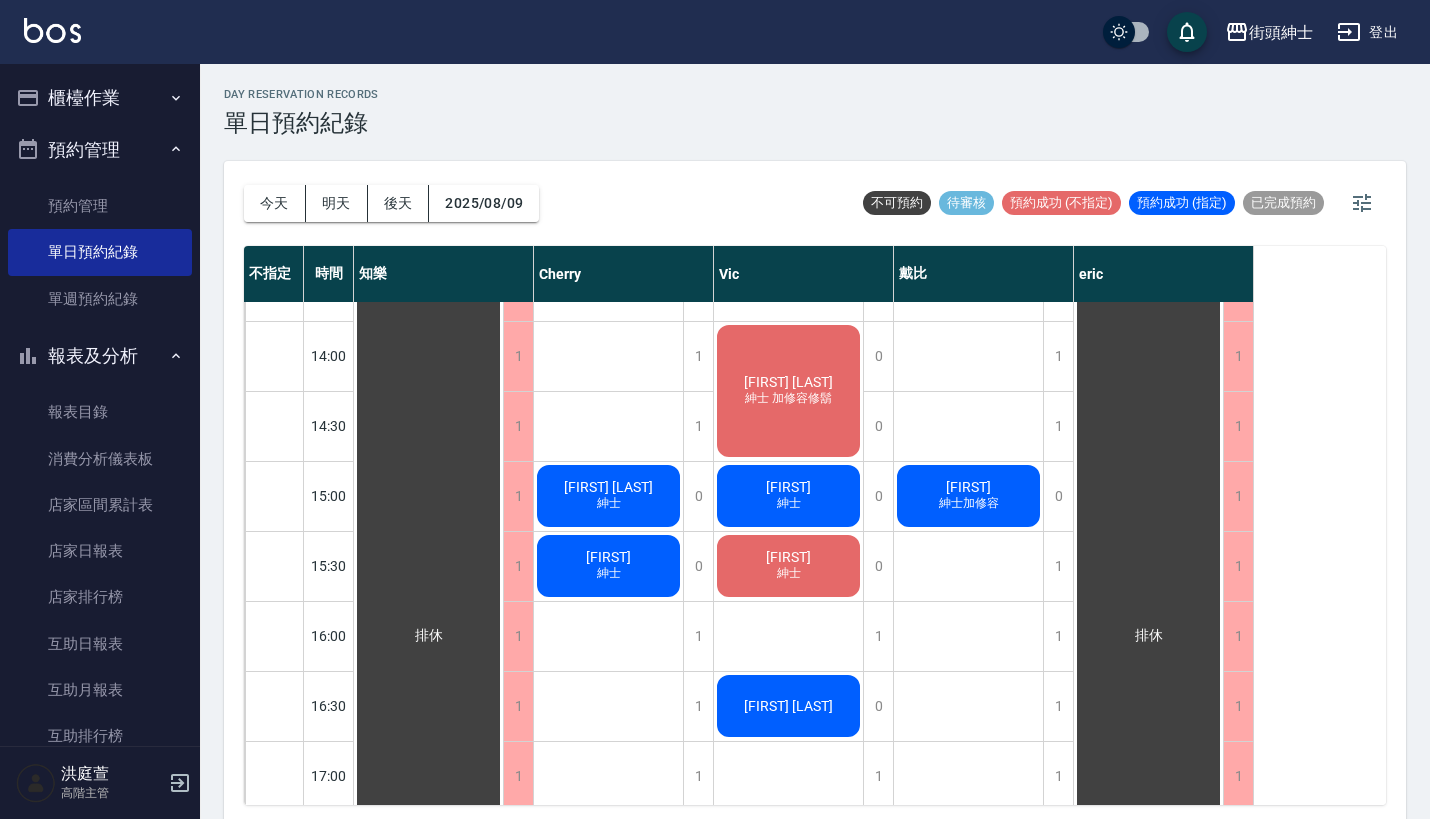 scroll, scrollTop: 677, scrollLeft: 0, axis: vertical 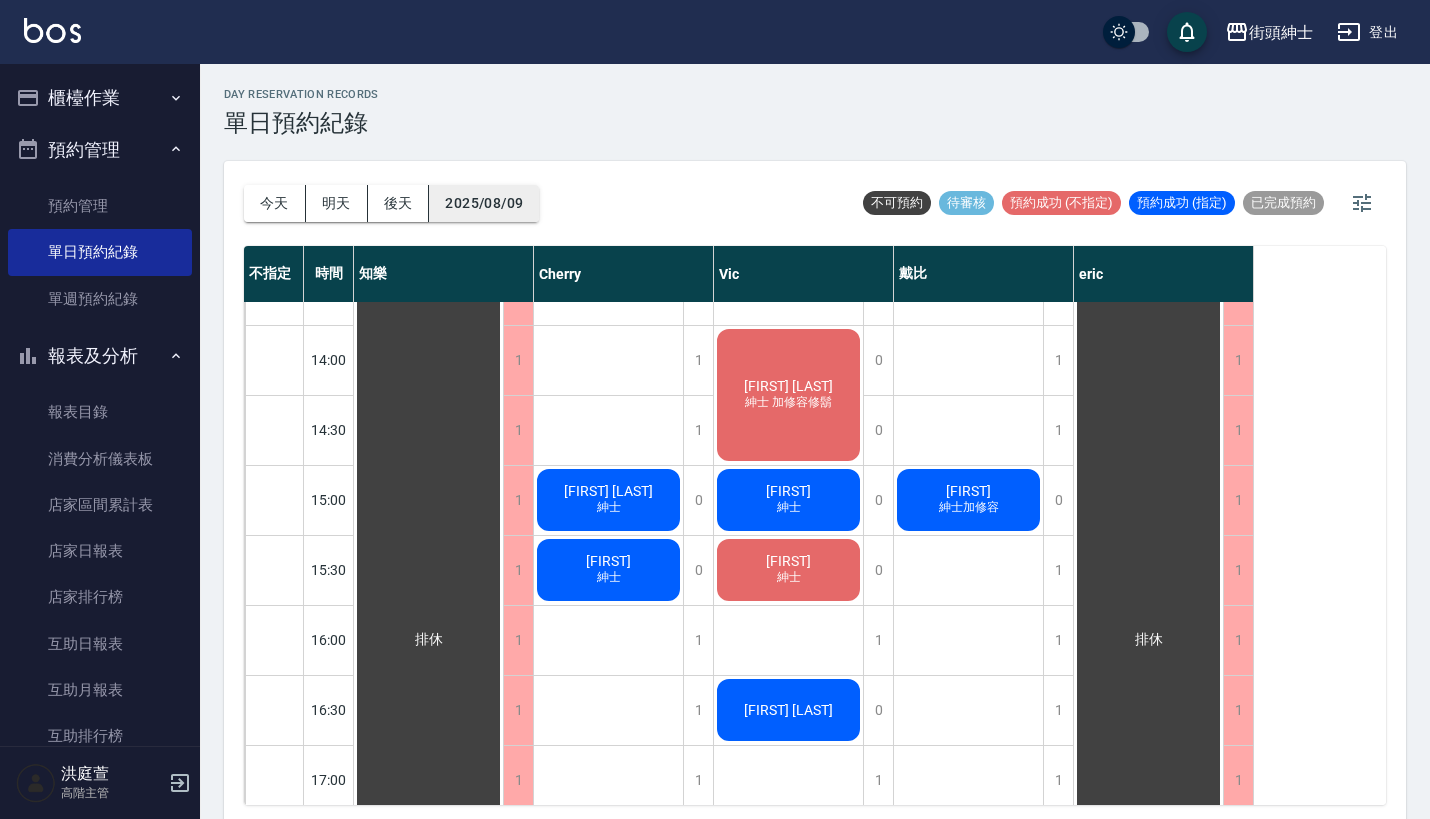 click on "2025/08/09" at bounding box center [484, 203] 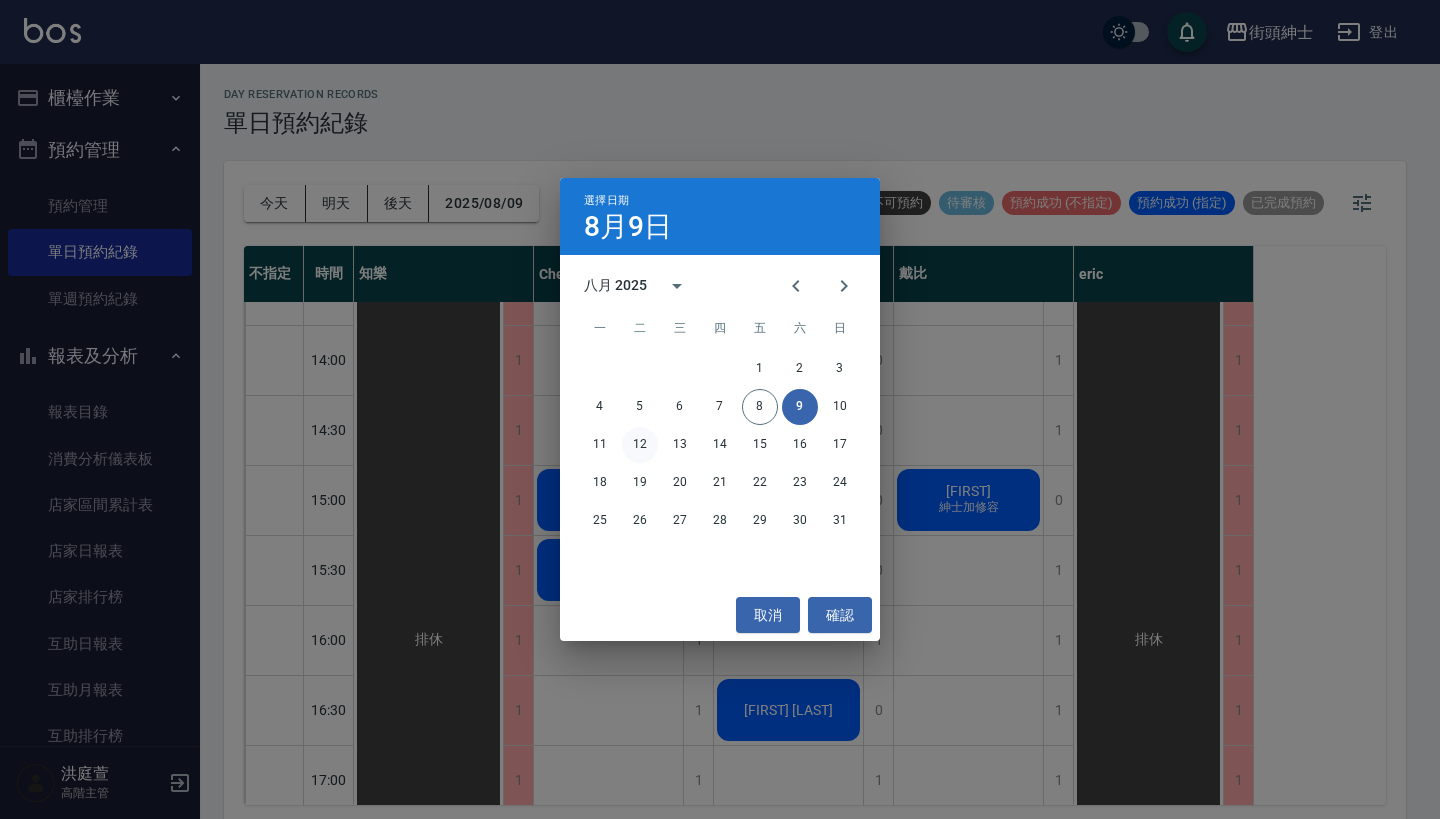 click on "12" at bounding box center [640, 445] 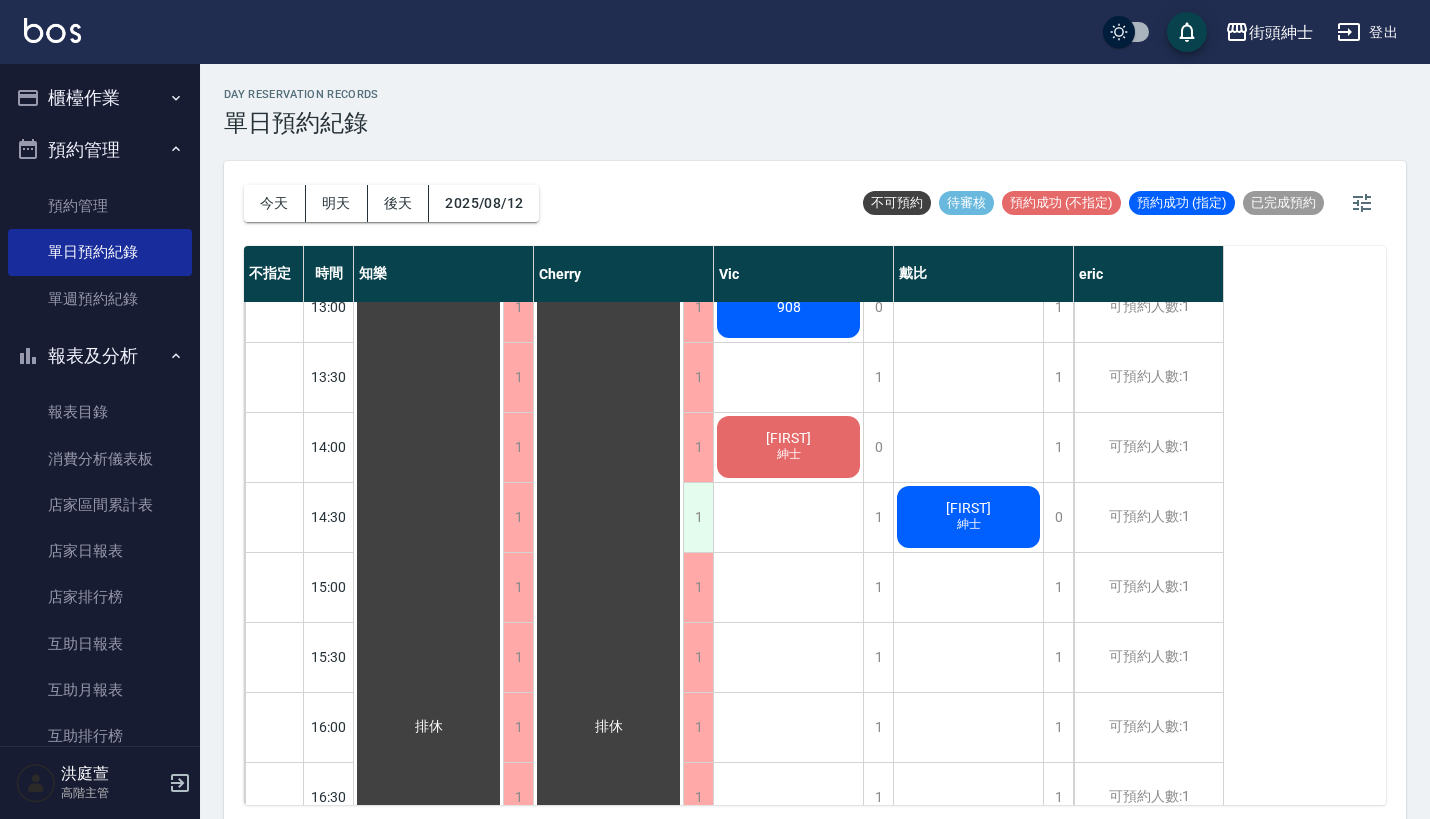 scroll, scrollTop: 594, scrollLeft: 0, axis: vertical 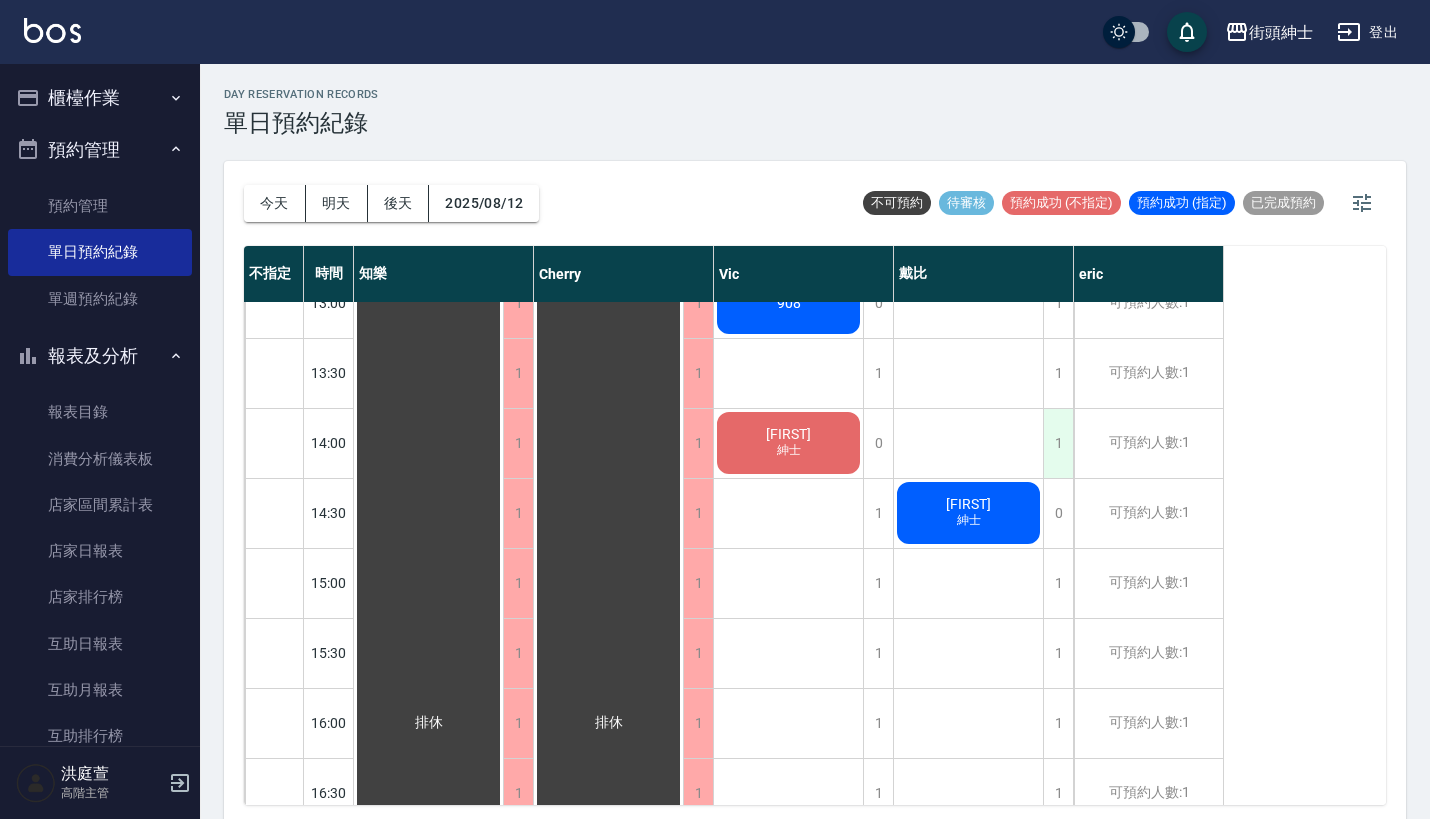 click on "1" at bounding box center [1058, 443] 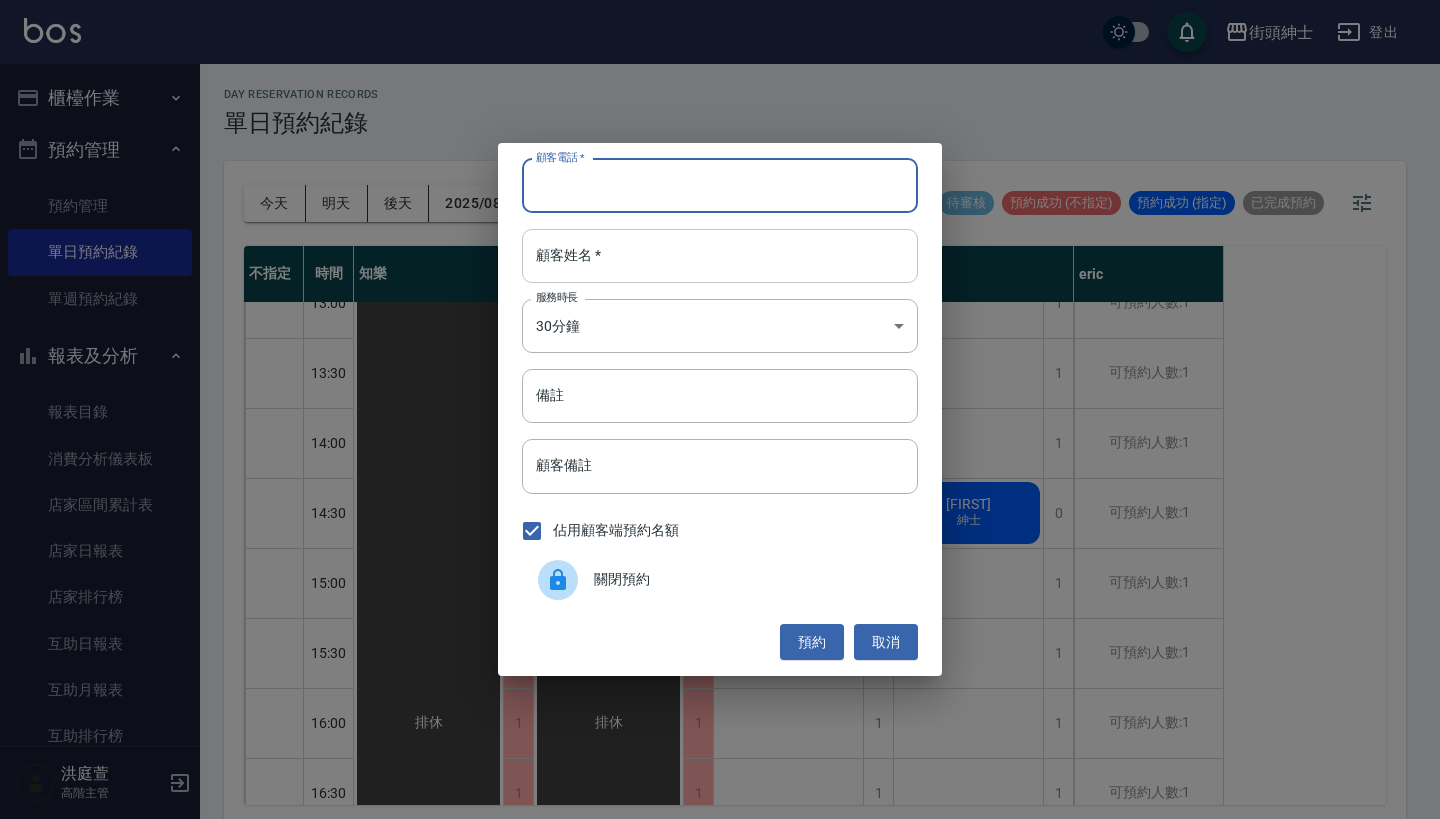 paste on "遲勛誠 電話：[PHONE]" 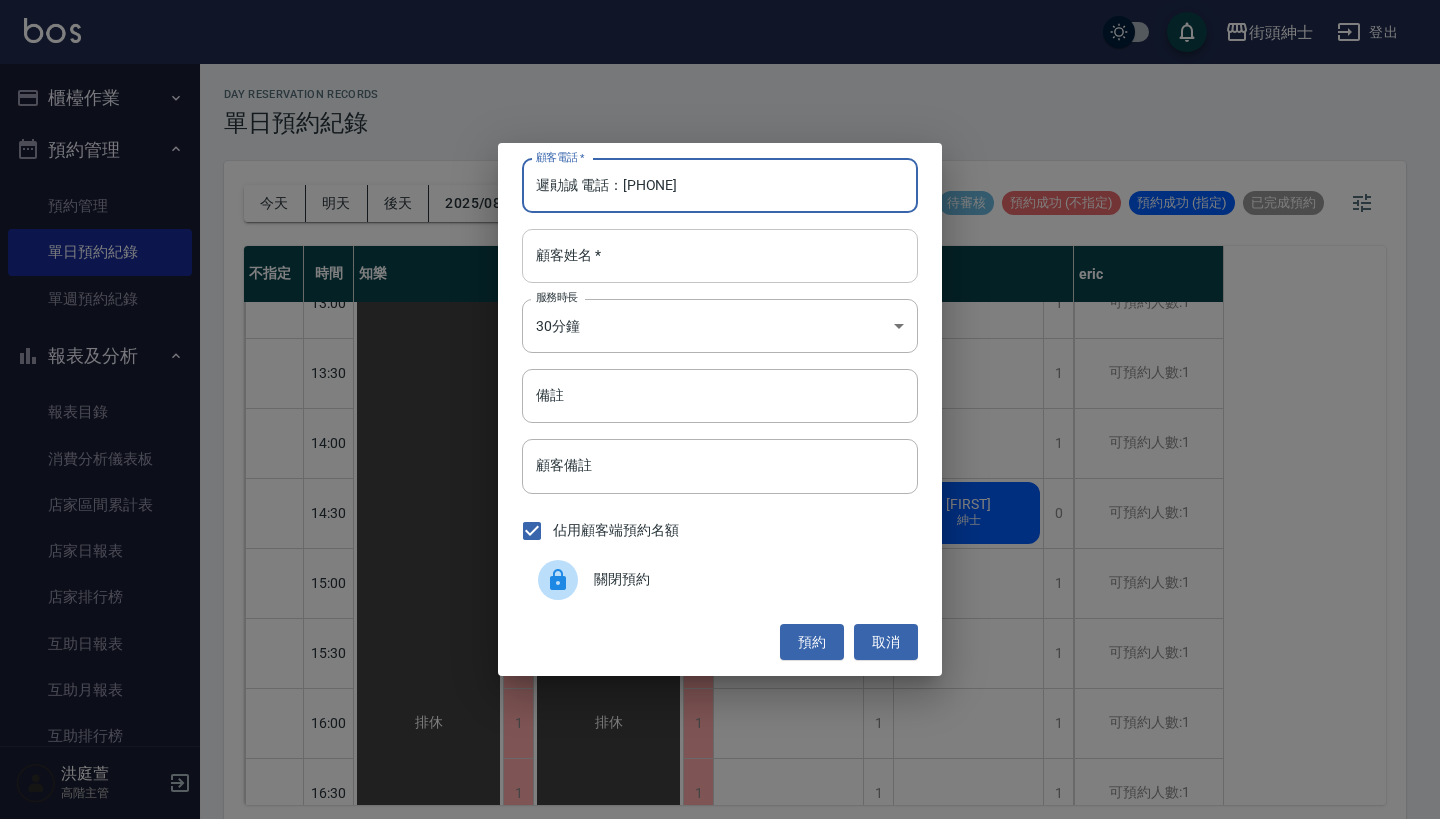 type on "遲勛誠 電話：[PHONE]" 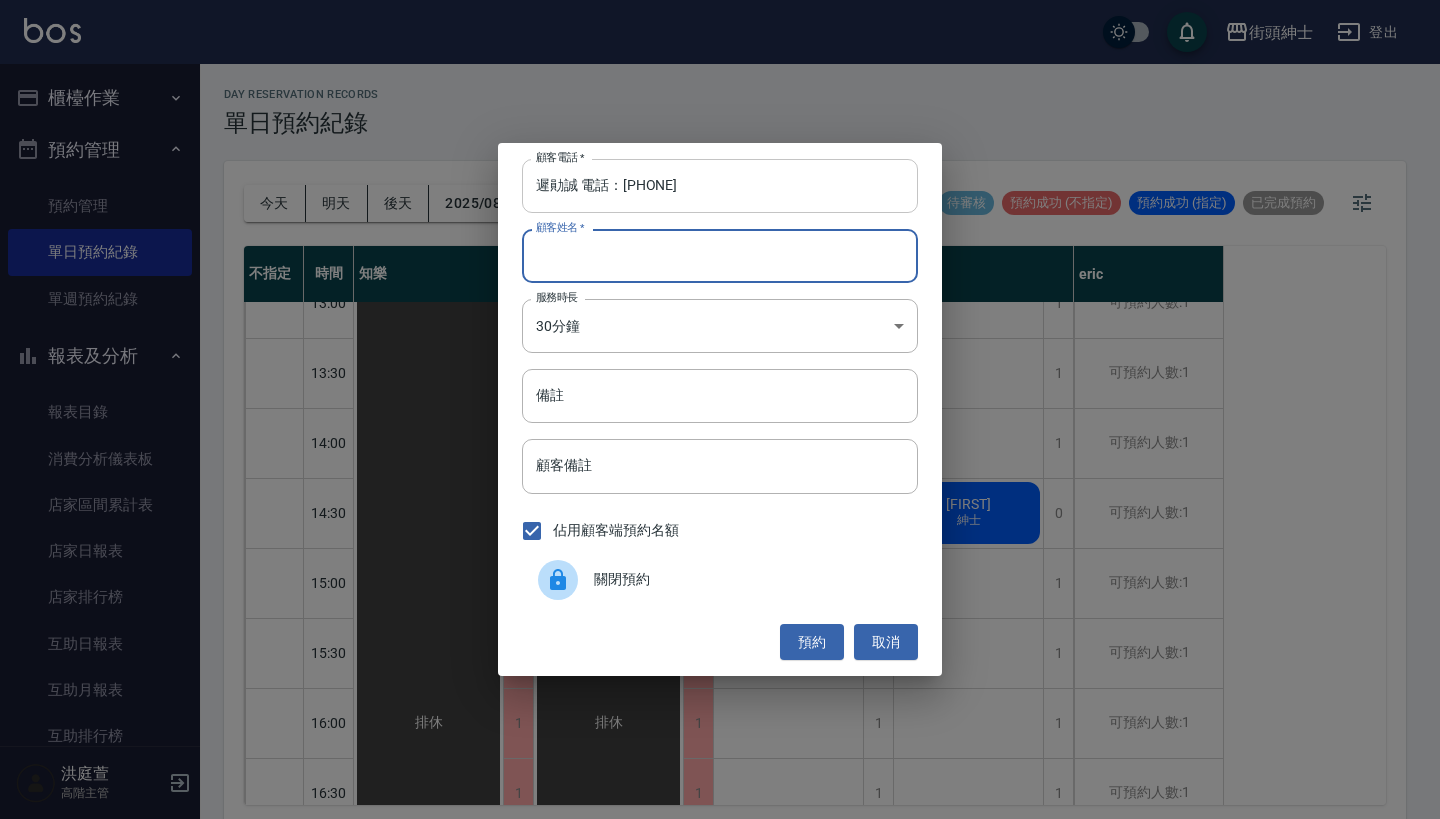 paste on "遲勛誠 電話：[PHONE]" 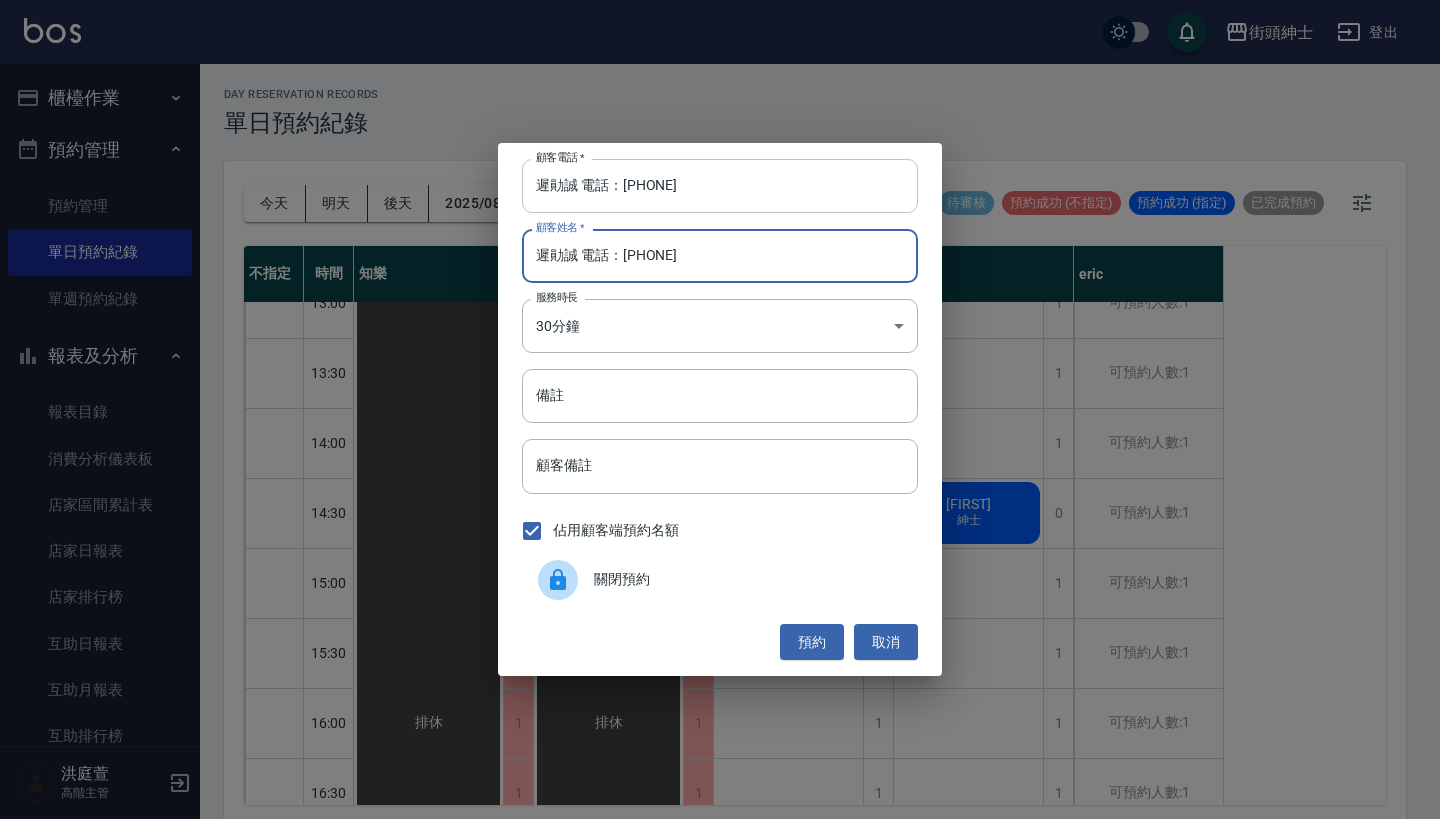 type on "遲勛誠 電話：[PHONE]" 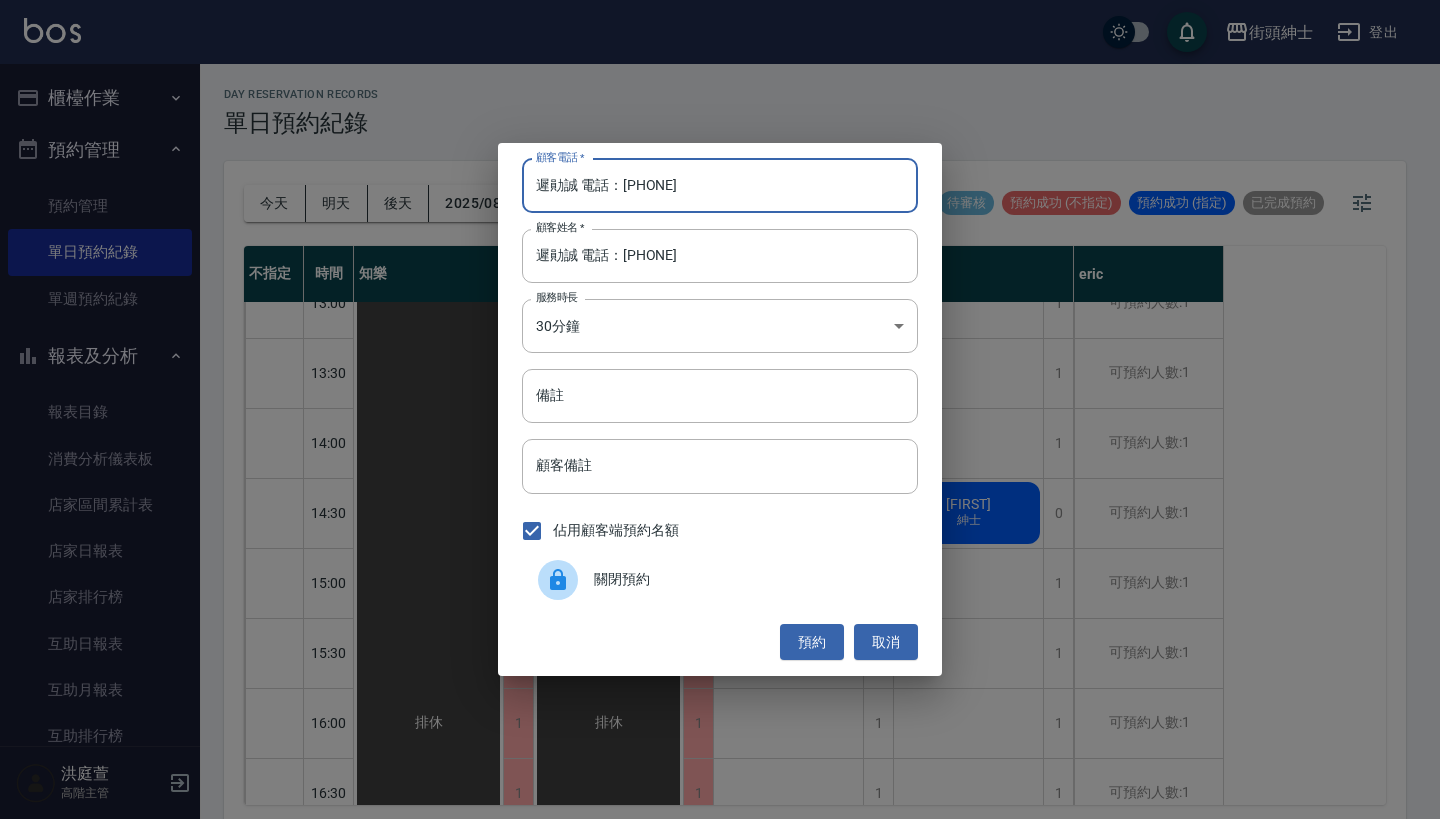 drag, startPoint x: 623, startPoint y: 182, endPoint x: 352, endPoint y: 182, distance: 271 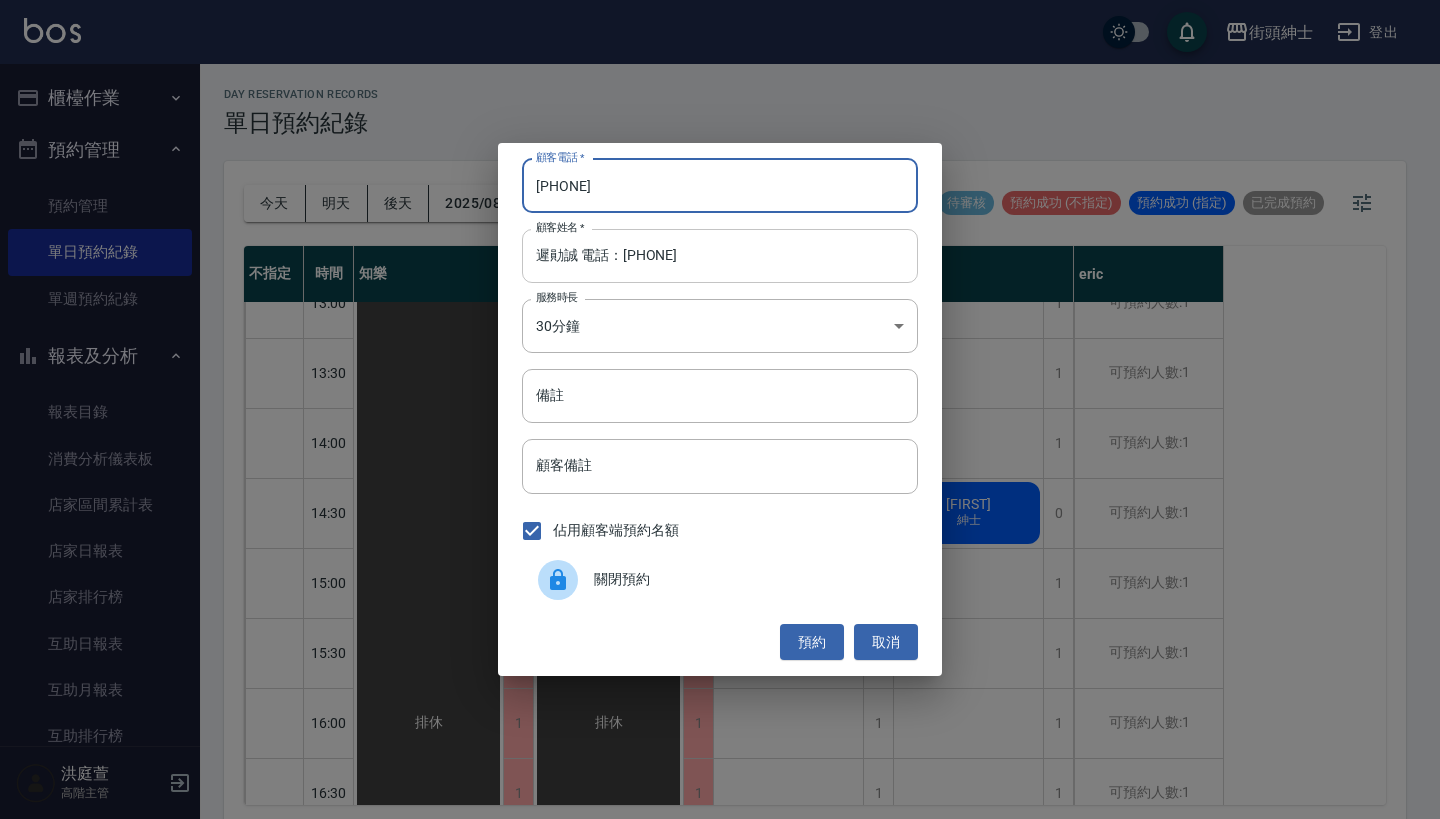 type on "[PHONE]" 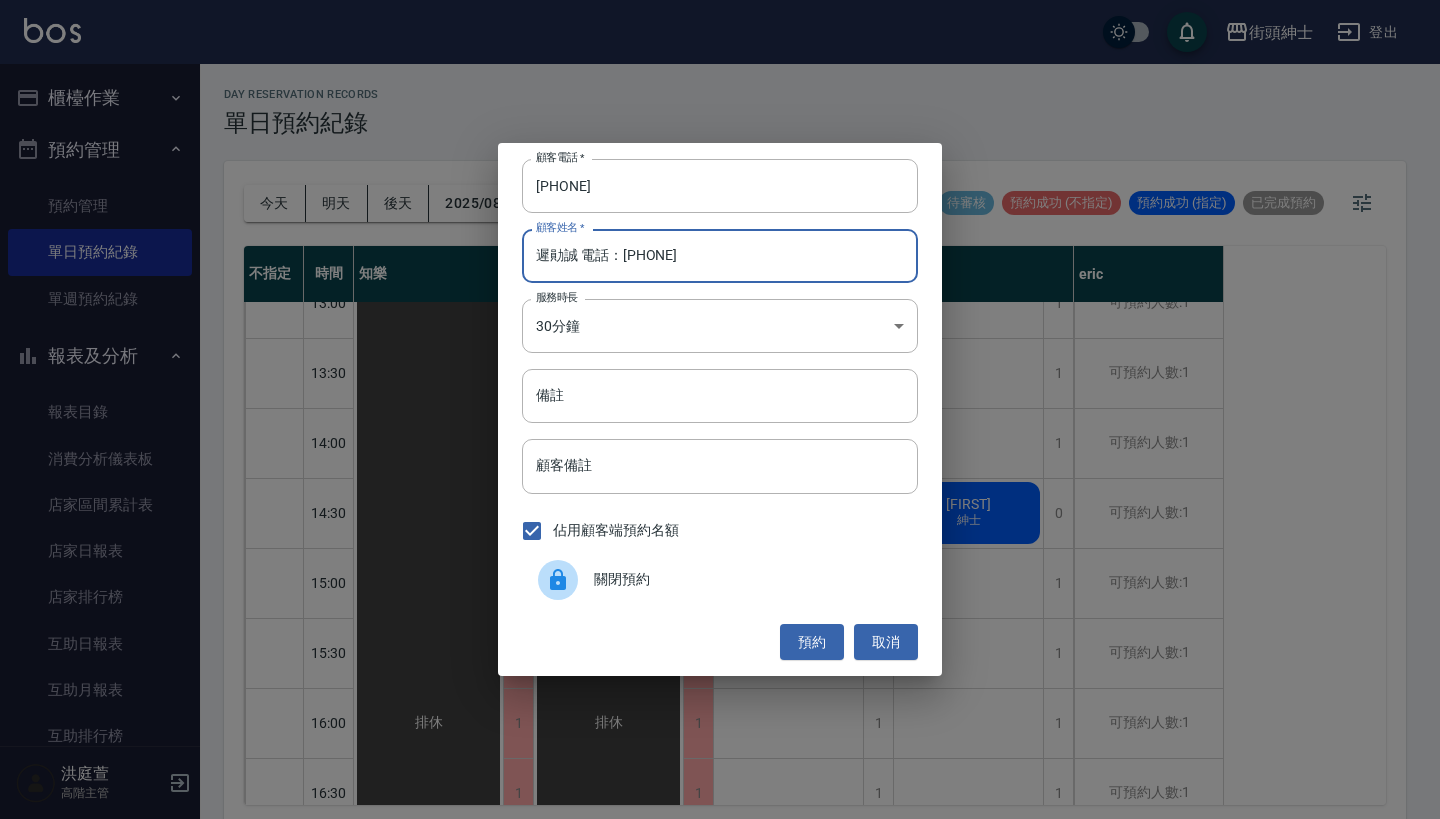 drag, startPoint x: 708, startPoint y: 254, endPoint x: 578, endPoint y: 254, distance: 130 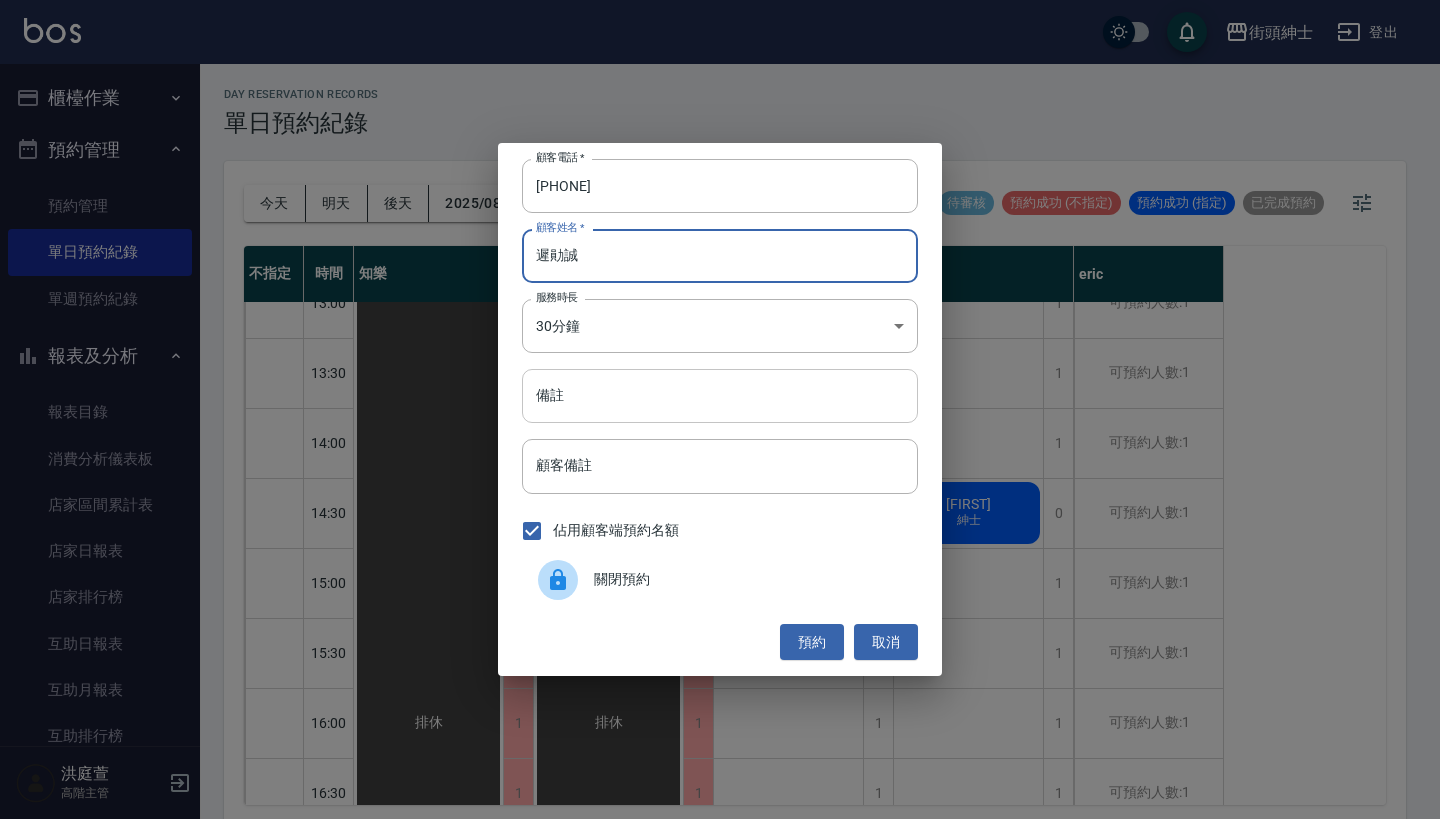 type on "遲勛誠" 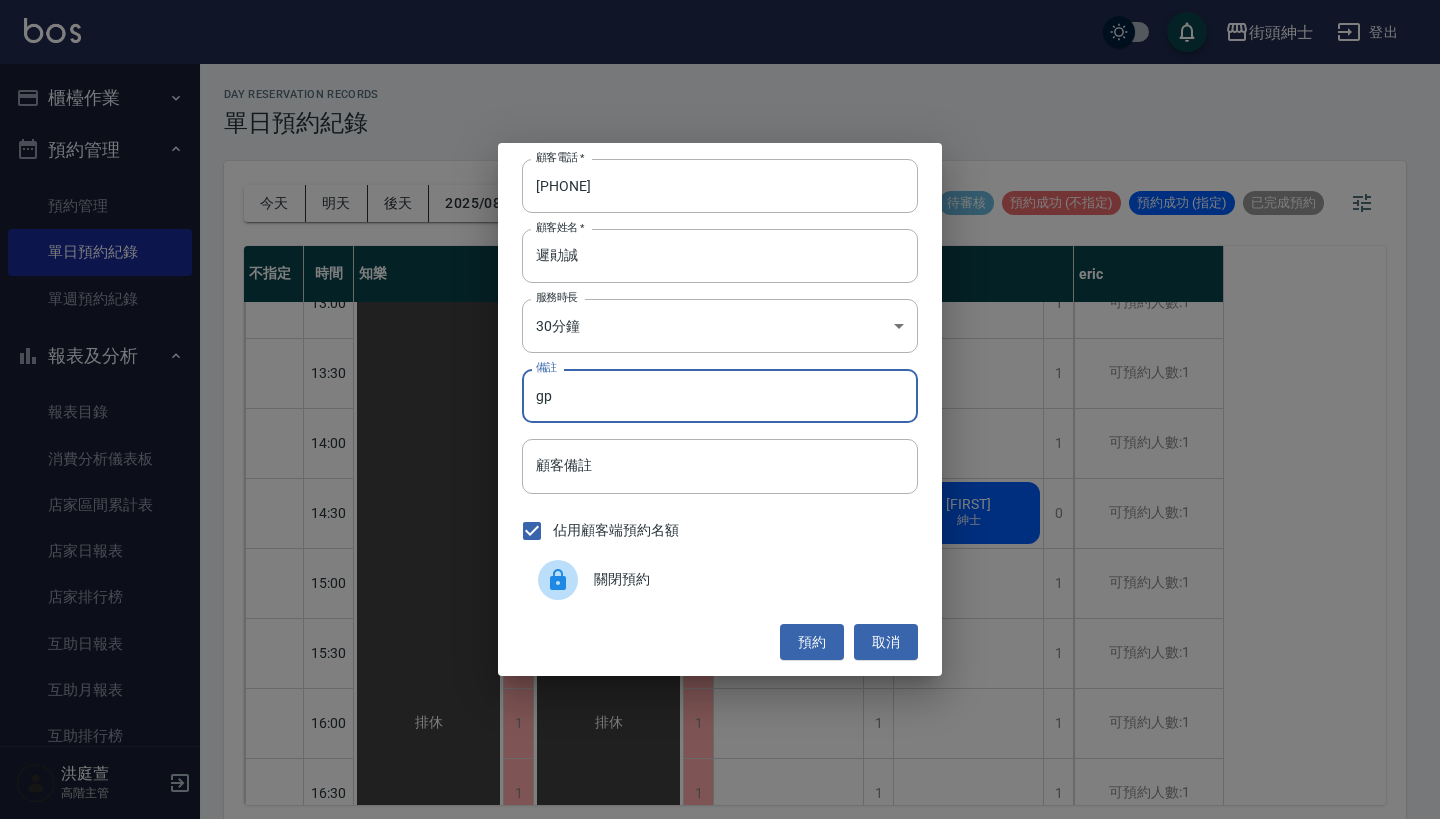 type on "g" 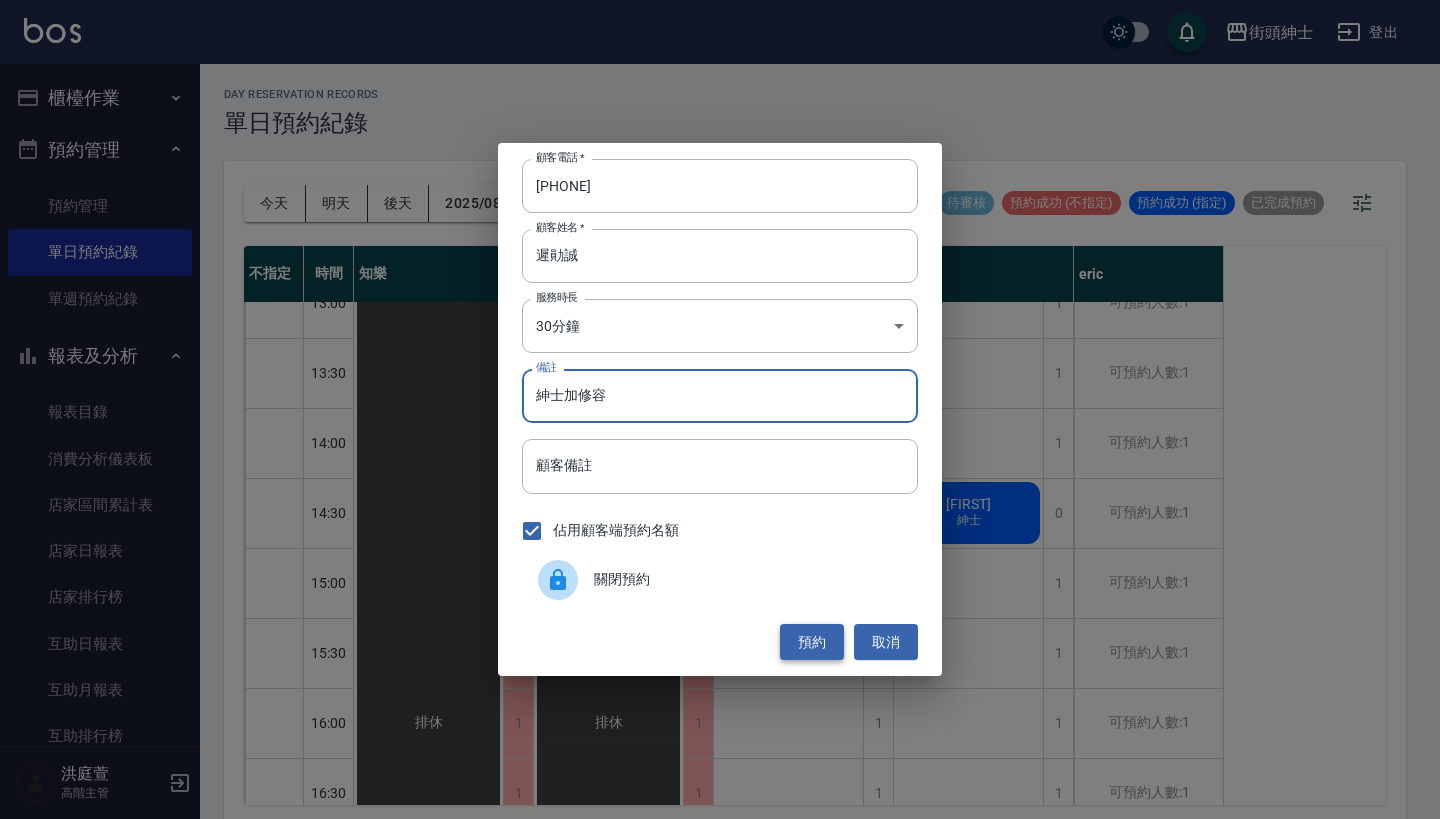 type on "紳士加修容" 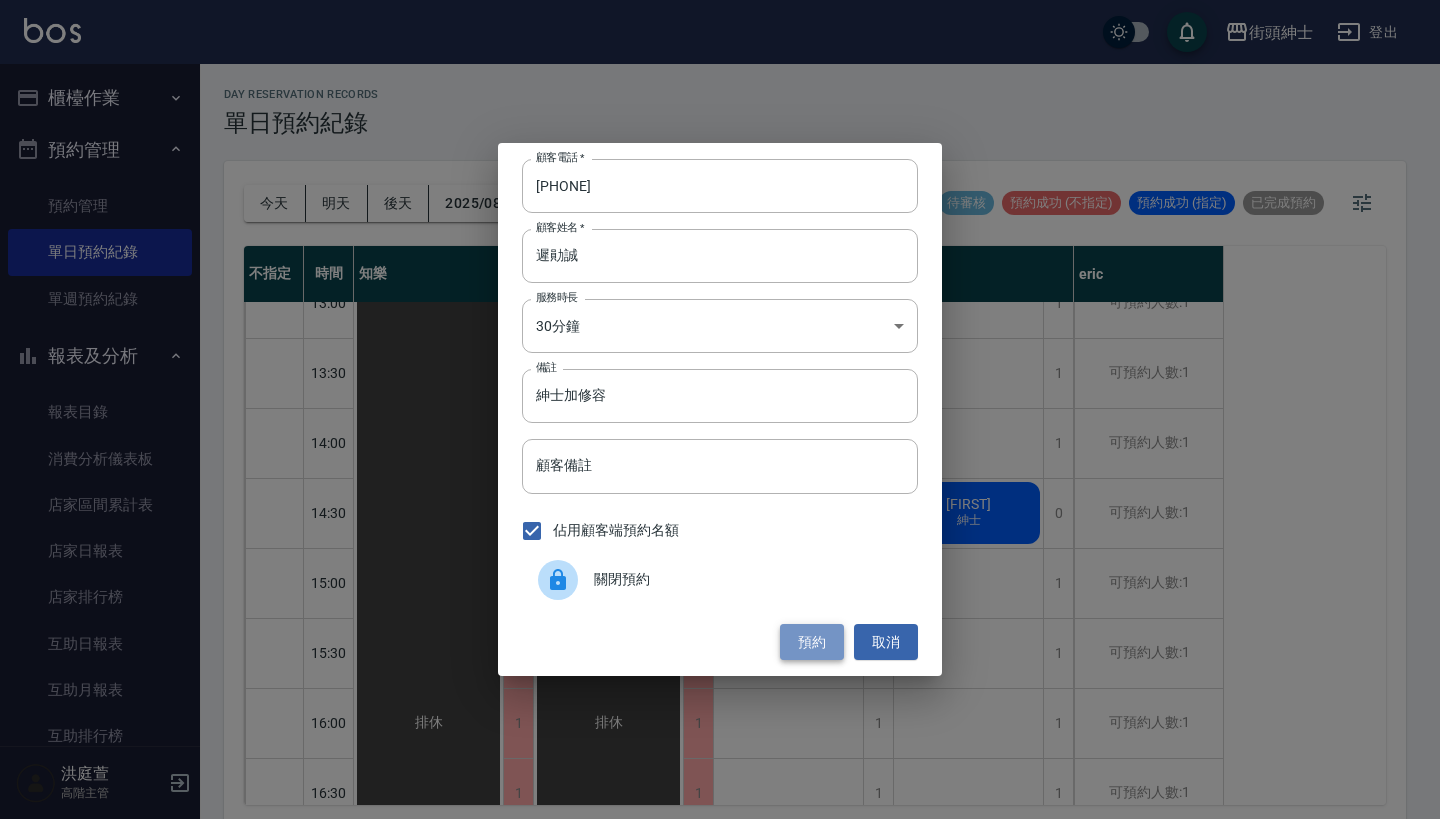 click on "預約" at bounding box center (812, 642) 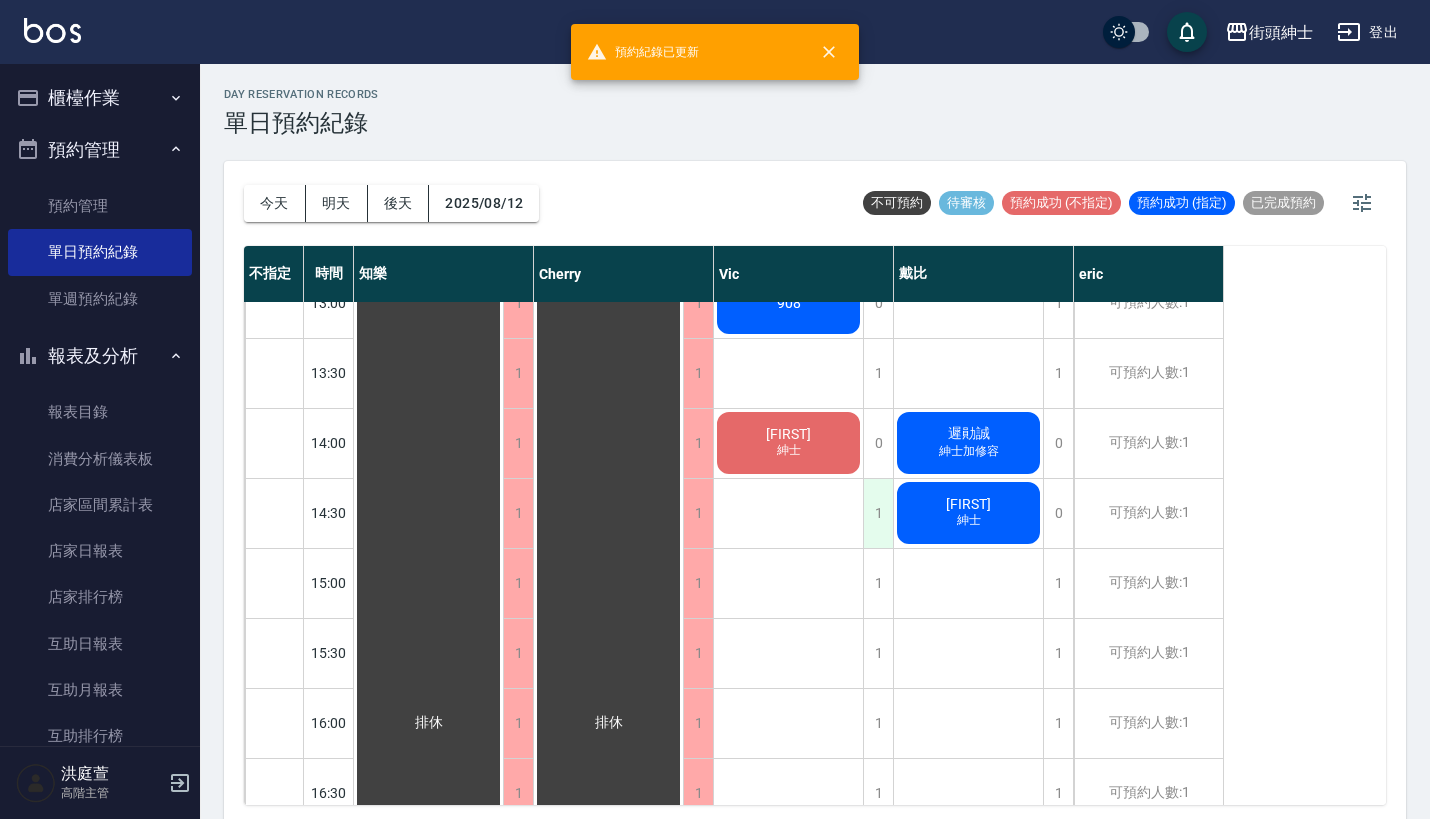 click on "1" at bounding box center [878, 513] 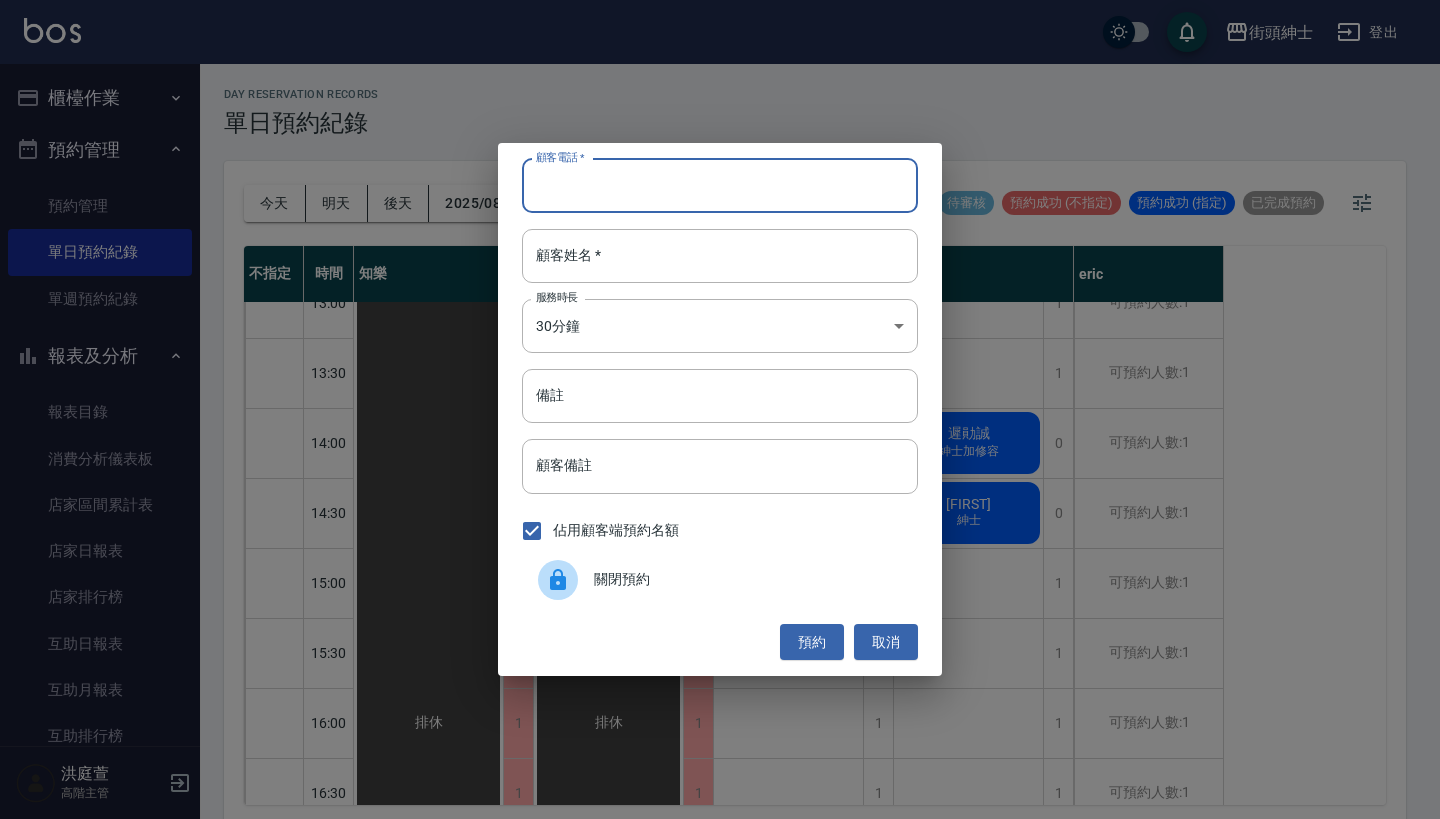 paste on "遲勛誠 電話：[PHONE]" 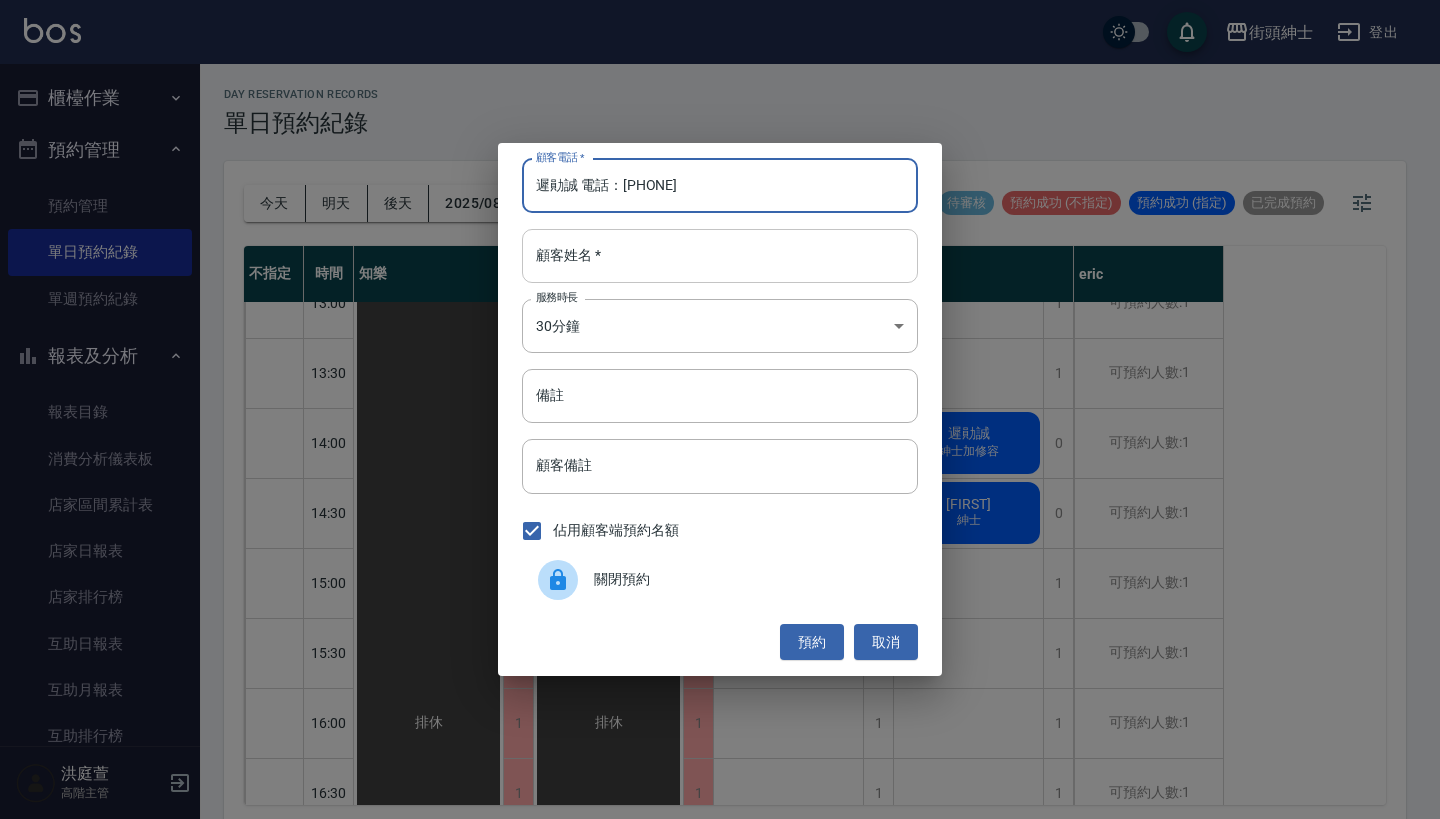 type on "遲勛誠 電話：[PHONE]" 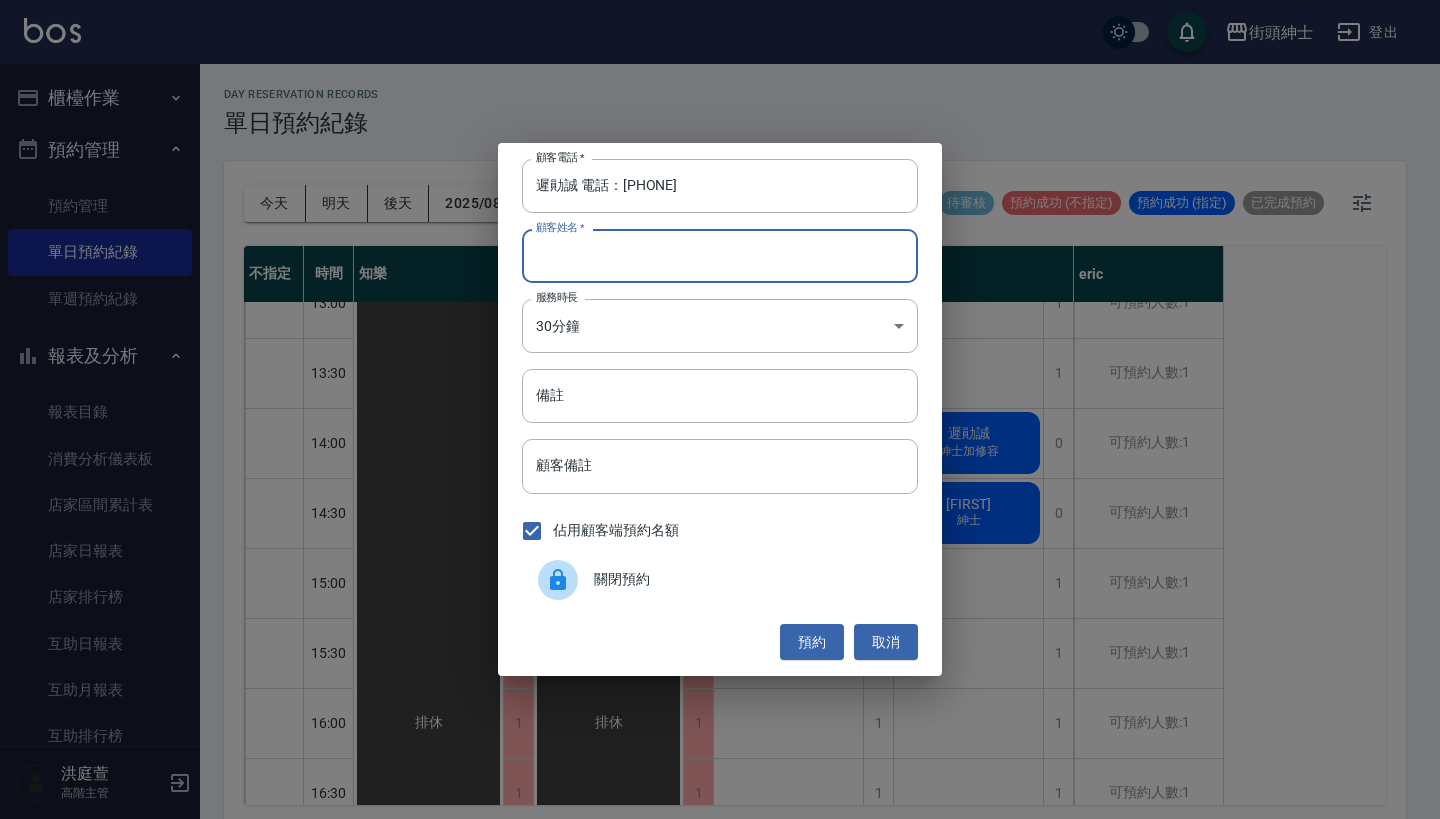 paste on "遲勛誠 電話：[PHONE]" 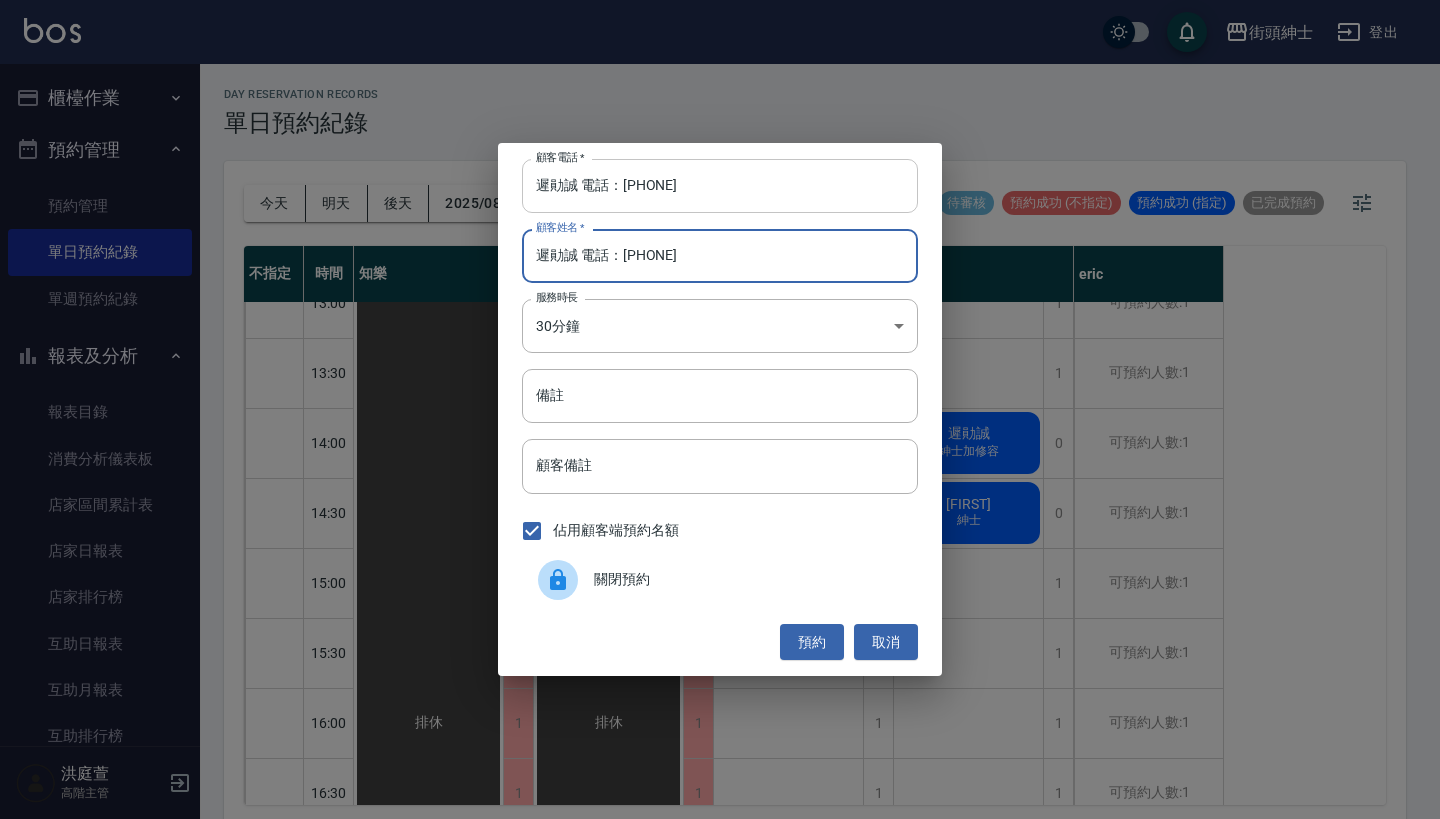 type on "遲勛誠 電話：[PHONE]" 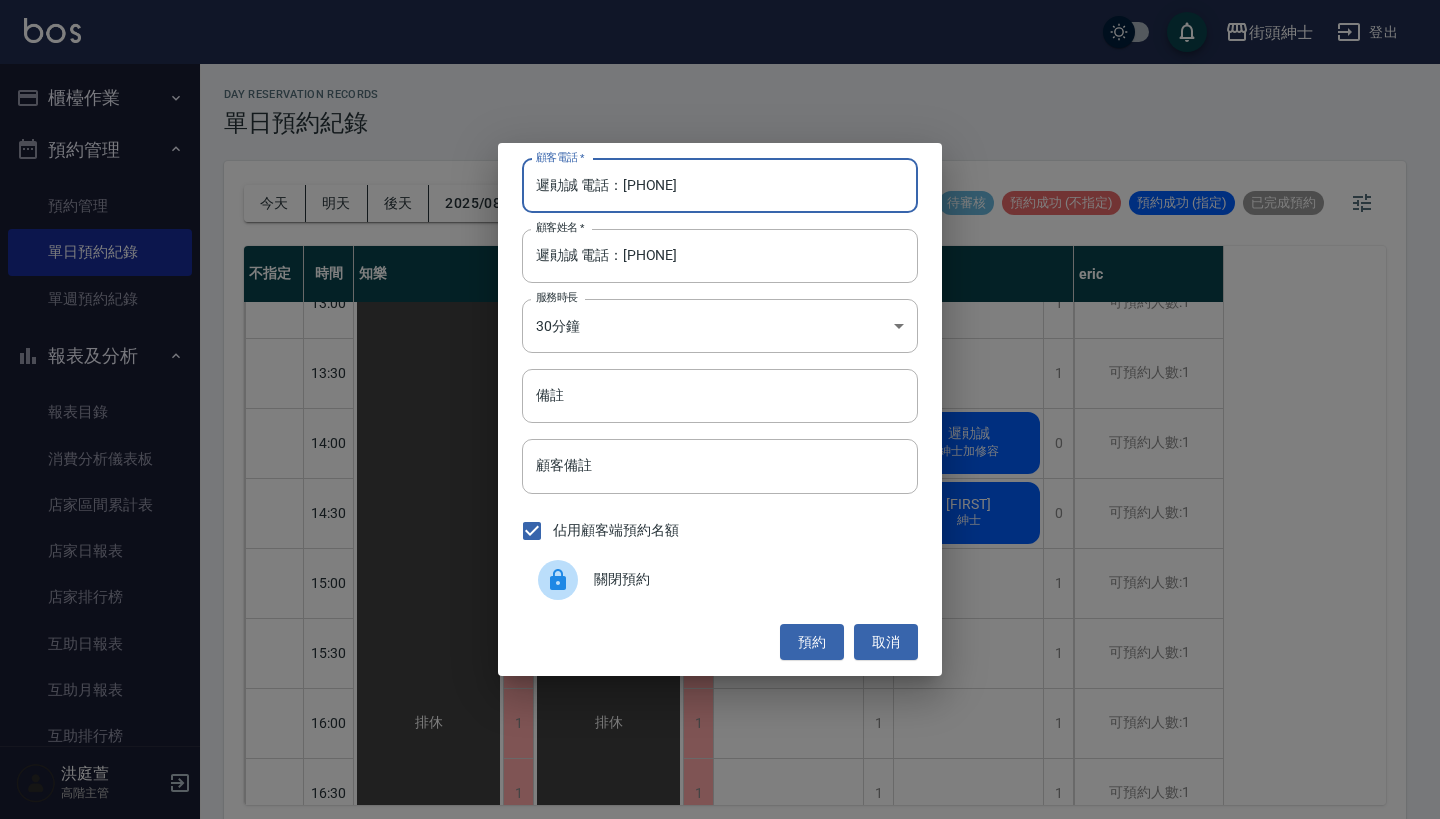 drag, startPoint x: 622, startPoint y: 193, endPoint x: 371, endPoint y: 158, distance: 253.4285 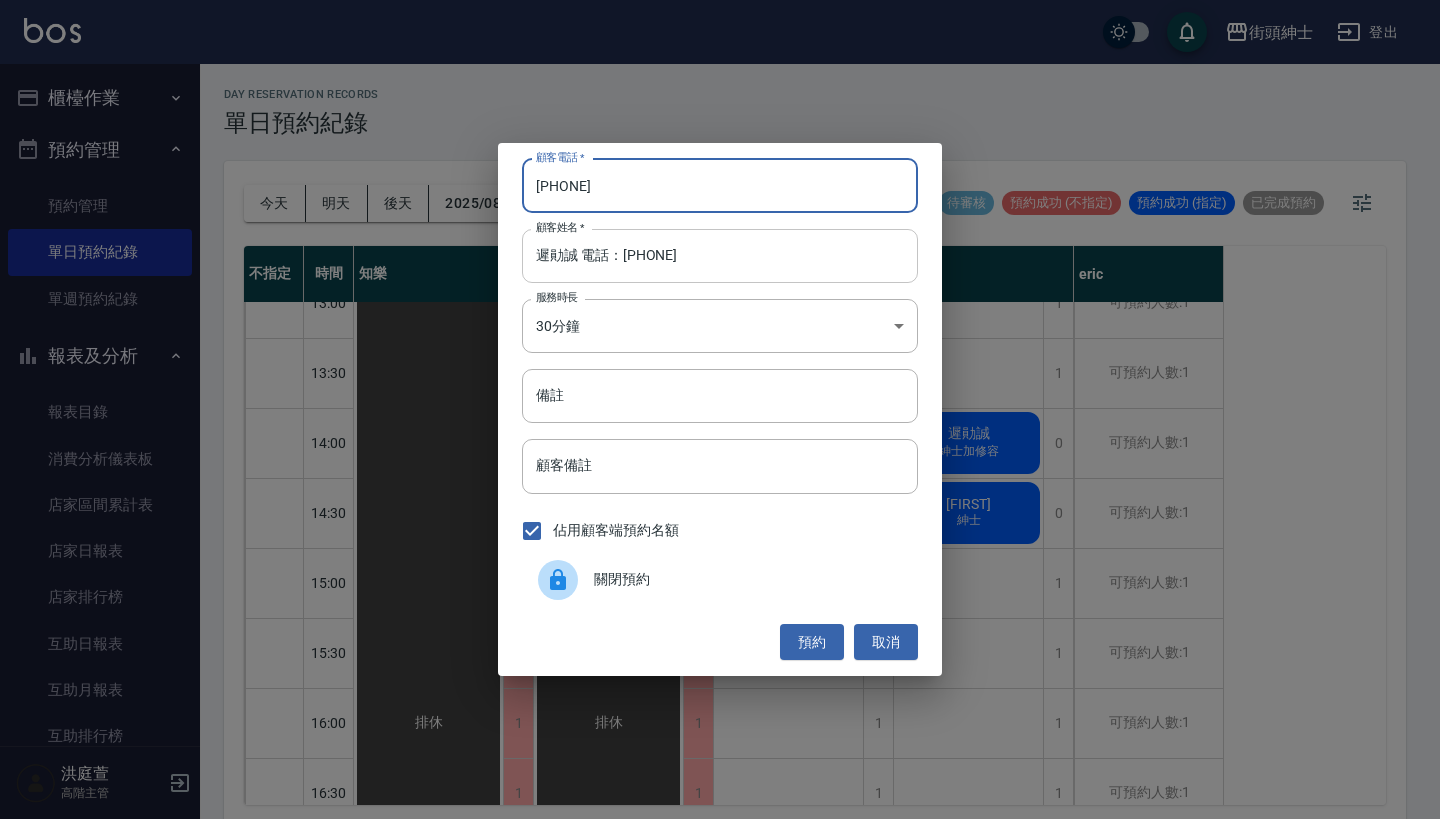 type on "[PHONE]" 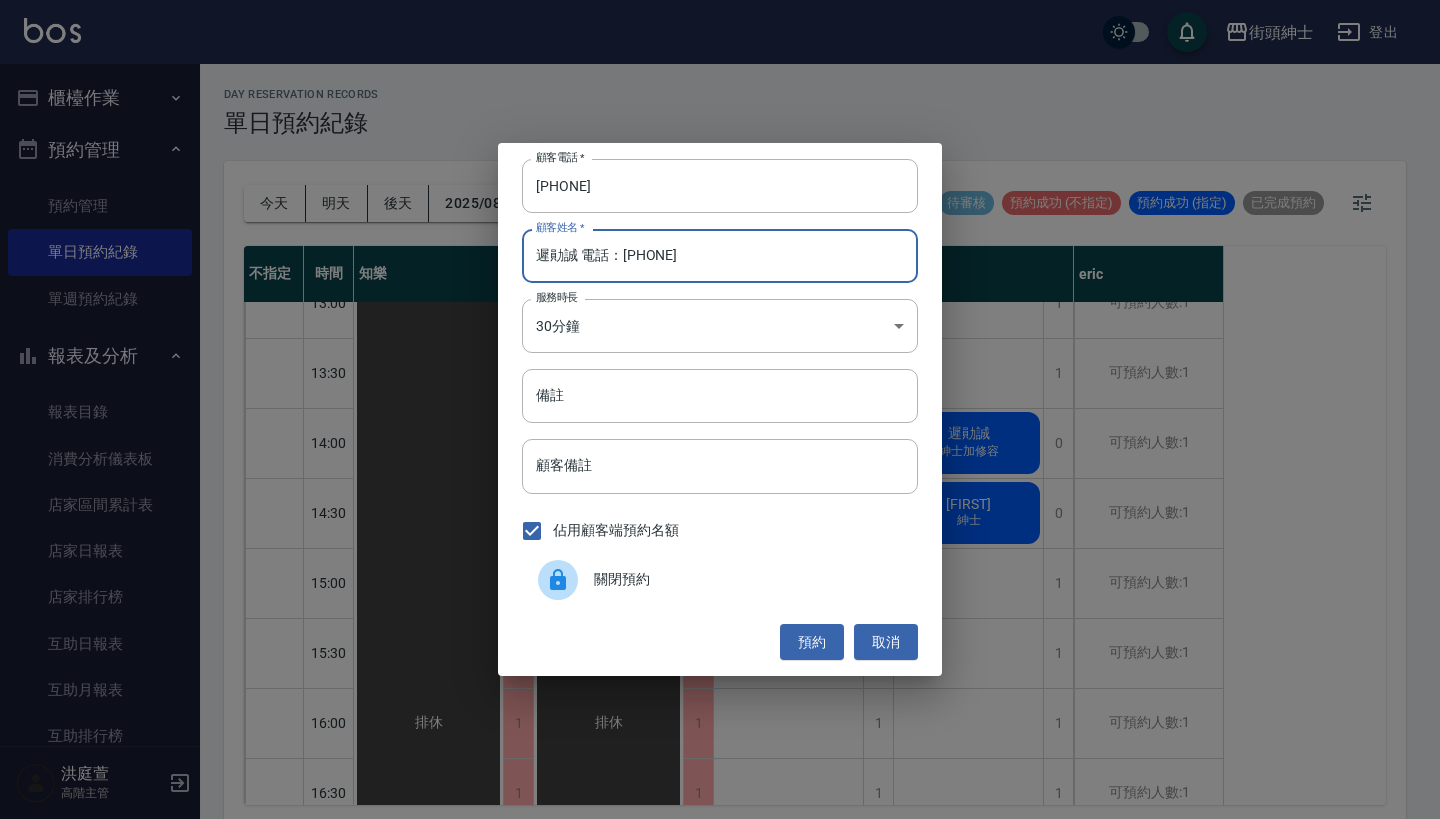 drag, startPoint x: 737, startPoint y: 283, endPoint x: 576, endPoint y: 268, distance: 161.69725 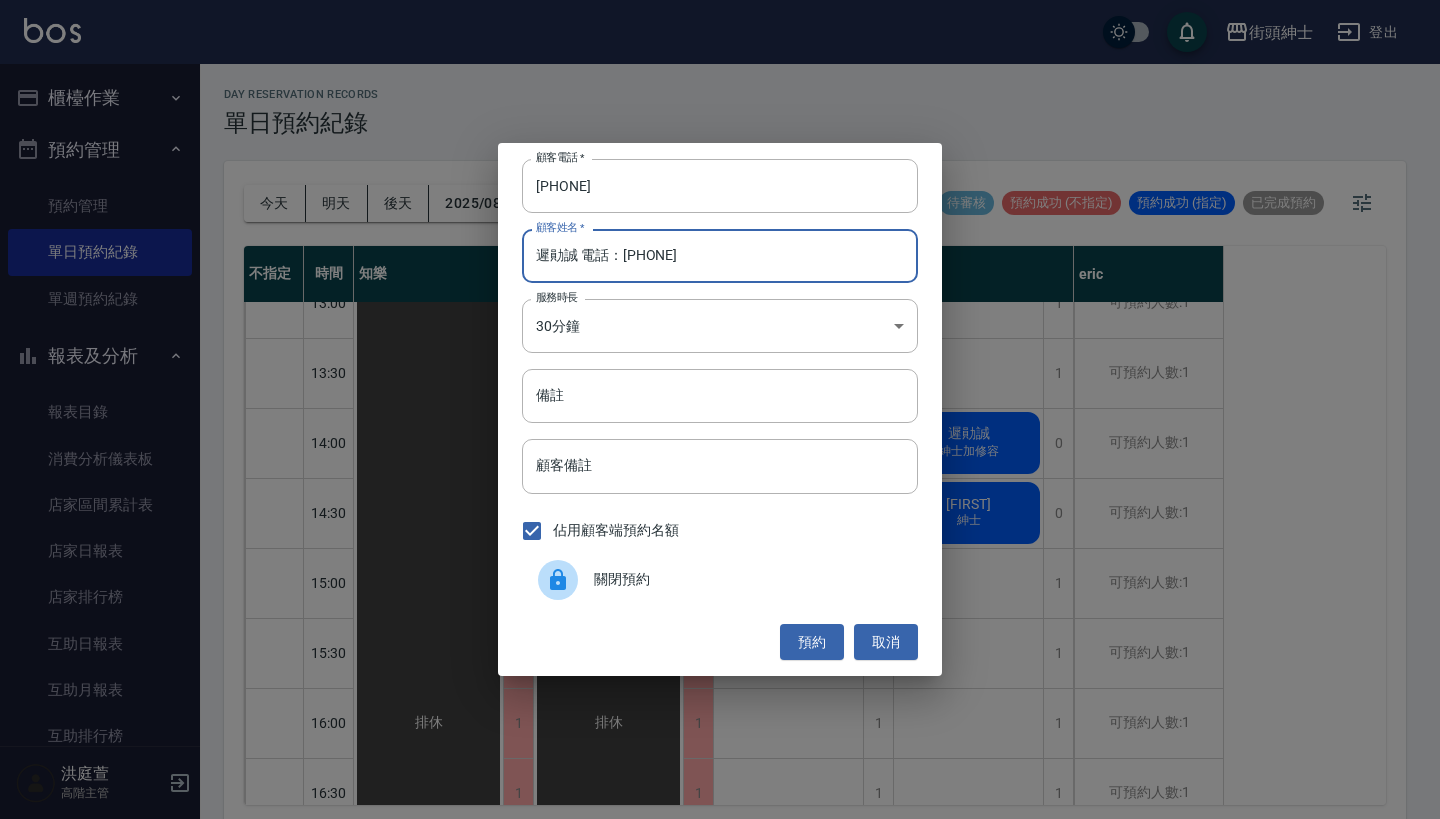 drag, startPoint x: 714, startPoint y: 248, endPoint x: 580, endPoint y: 250, distance: 134.01492 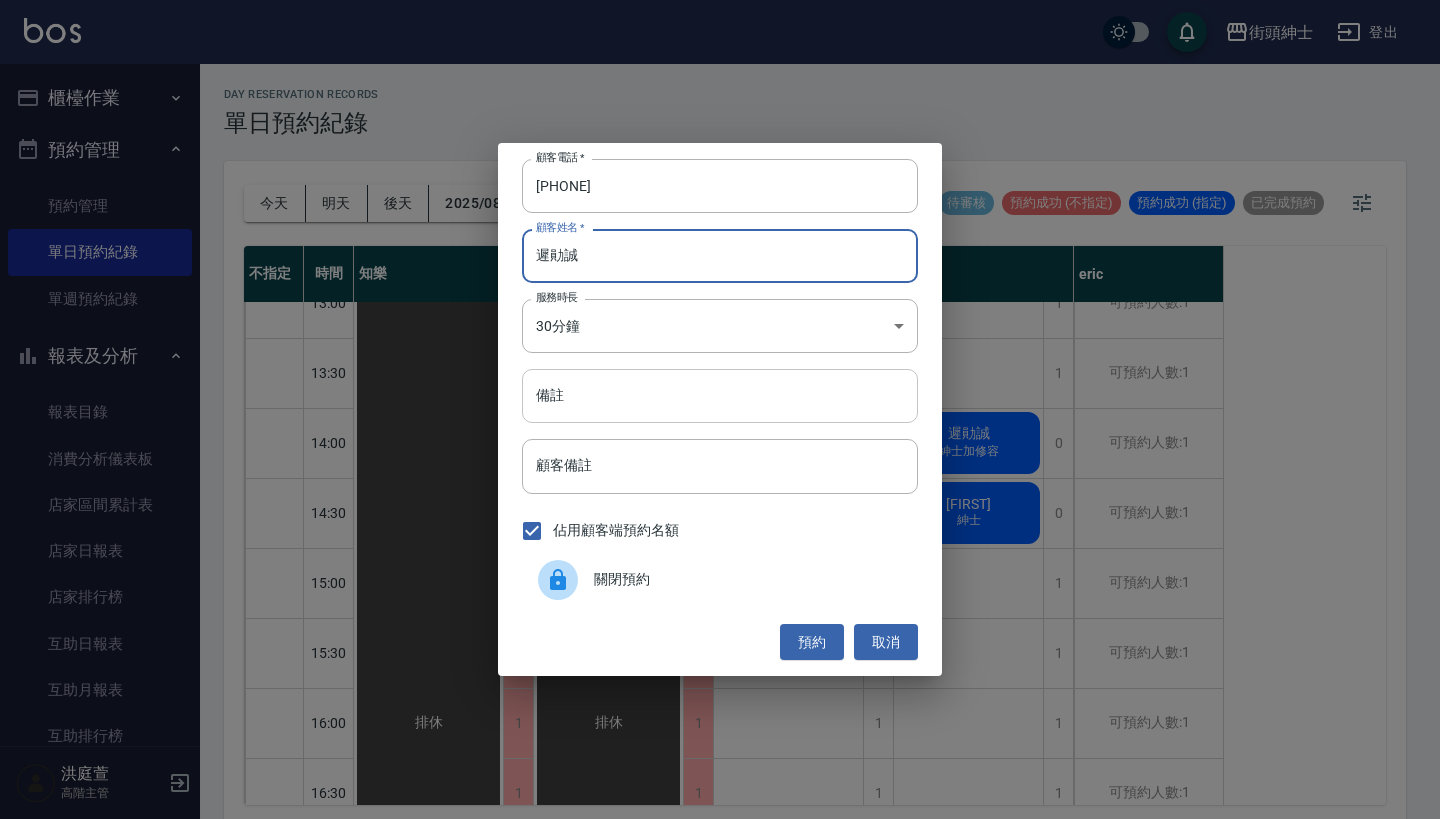 type on "遲勛誠" 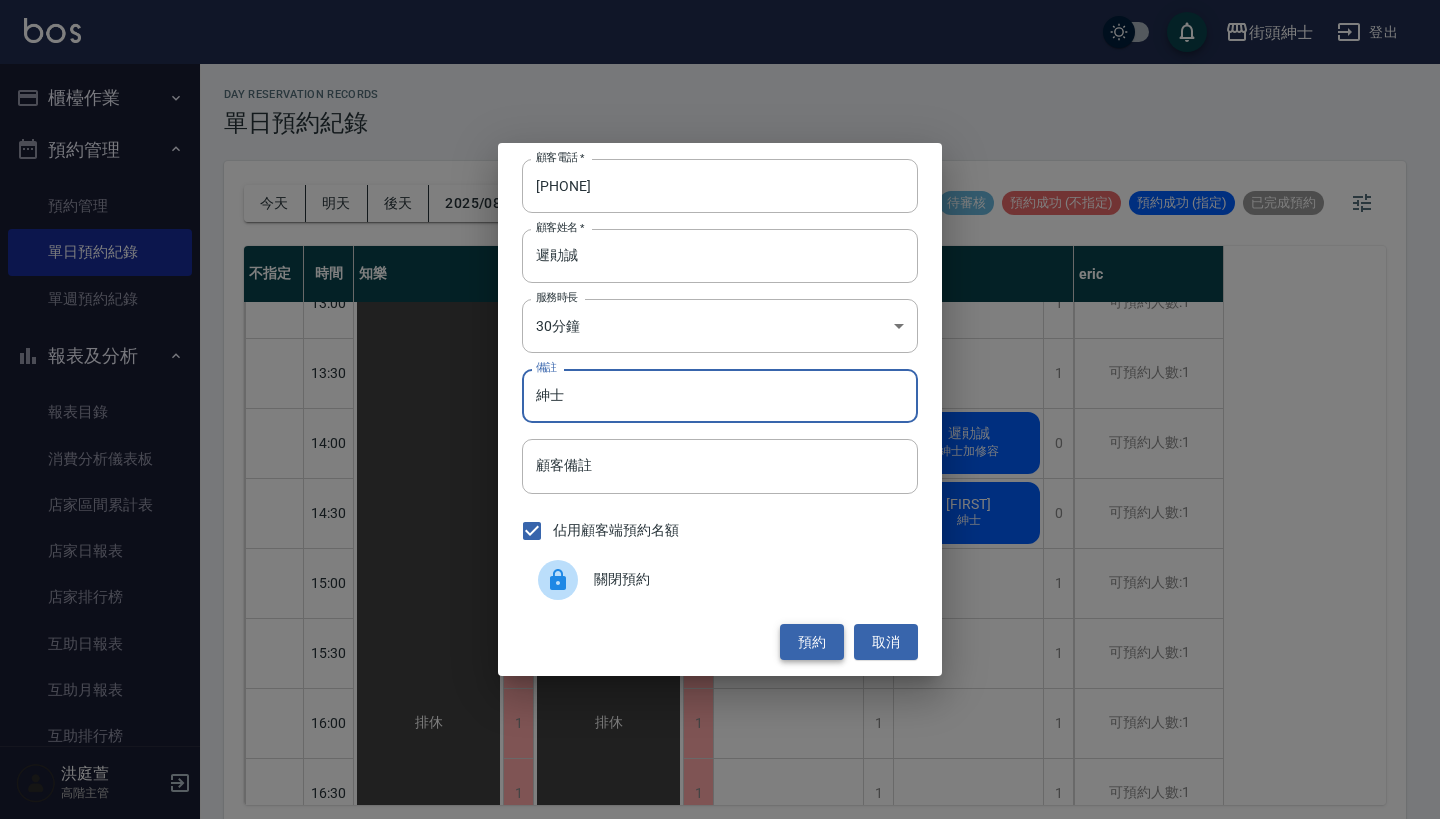 type on "紳士" 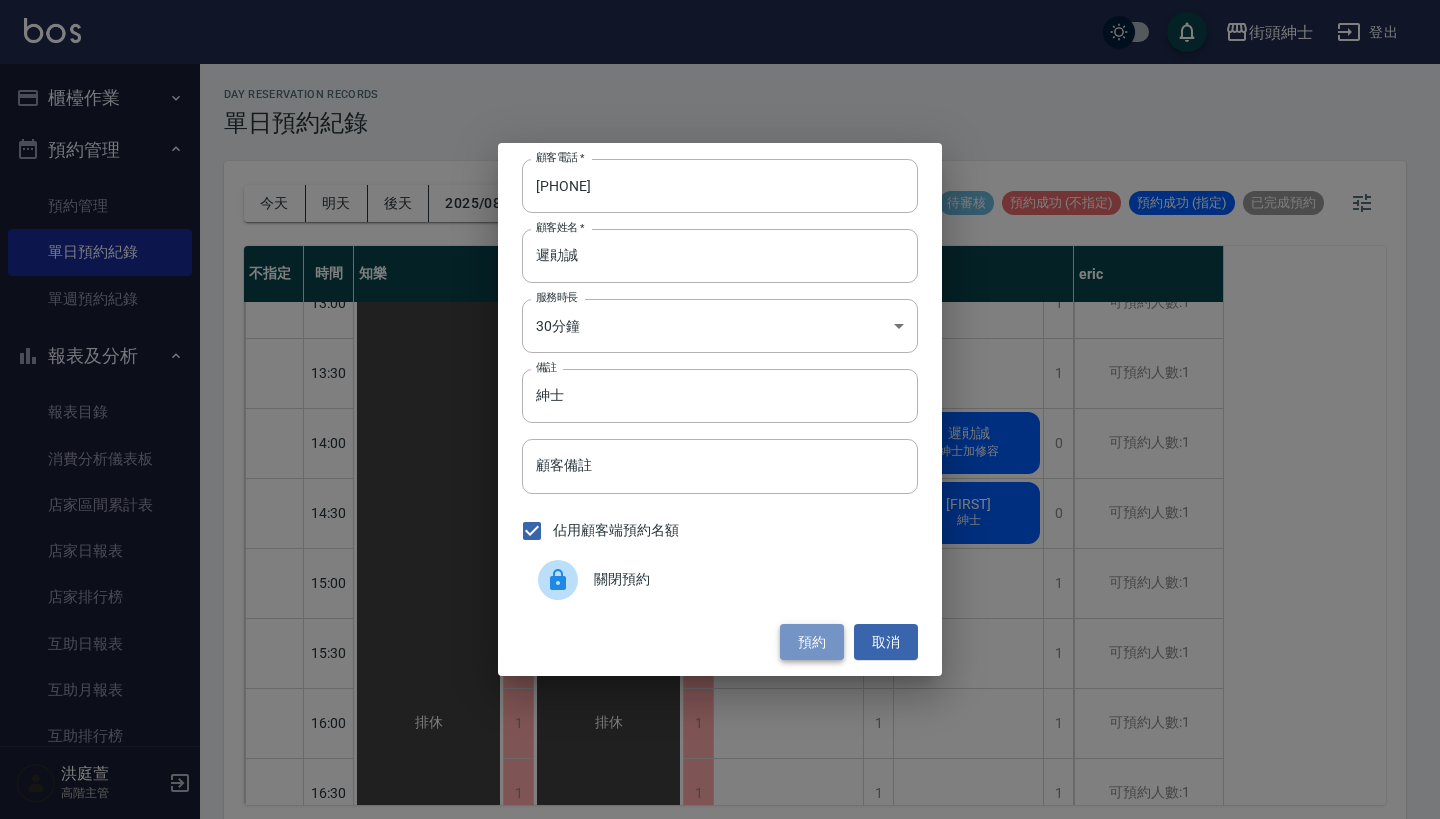click on "預約" at bounding box center [812, 642] 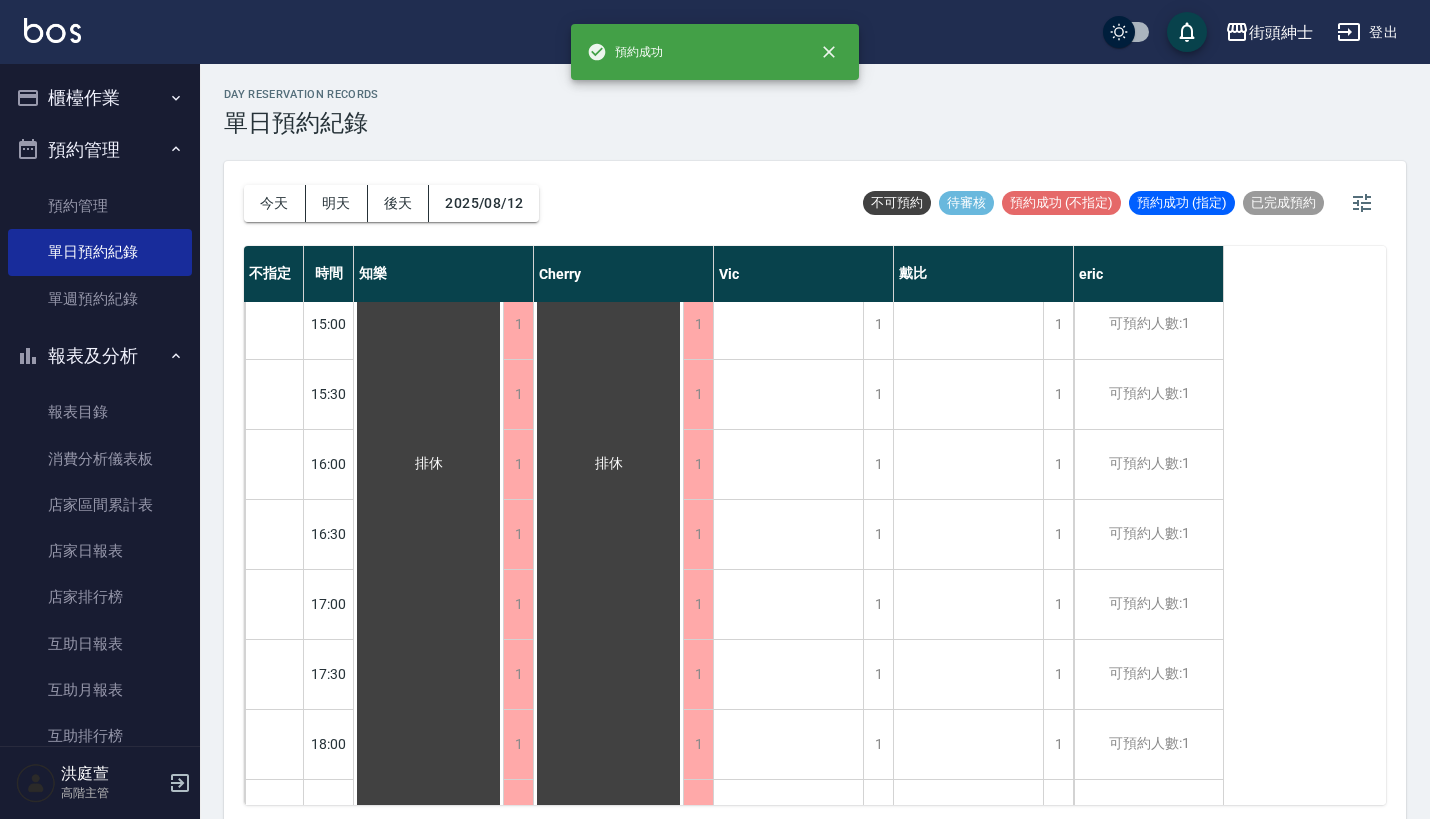 scroll, scrollTop: 854, scrollLeft: 0, axis: vertical 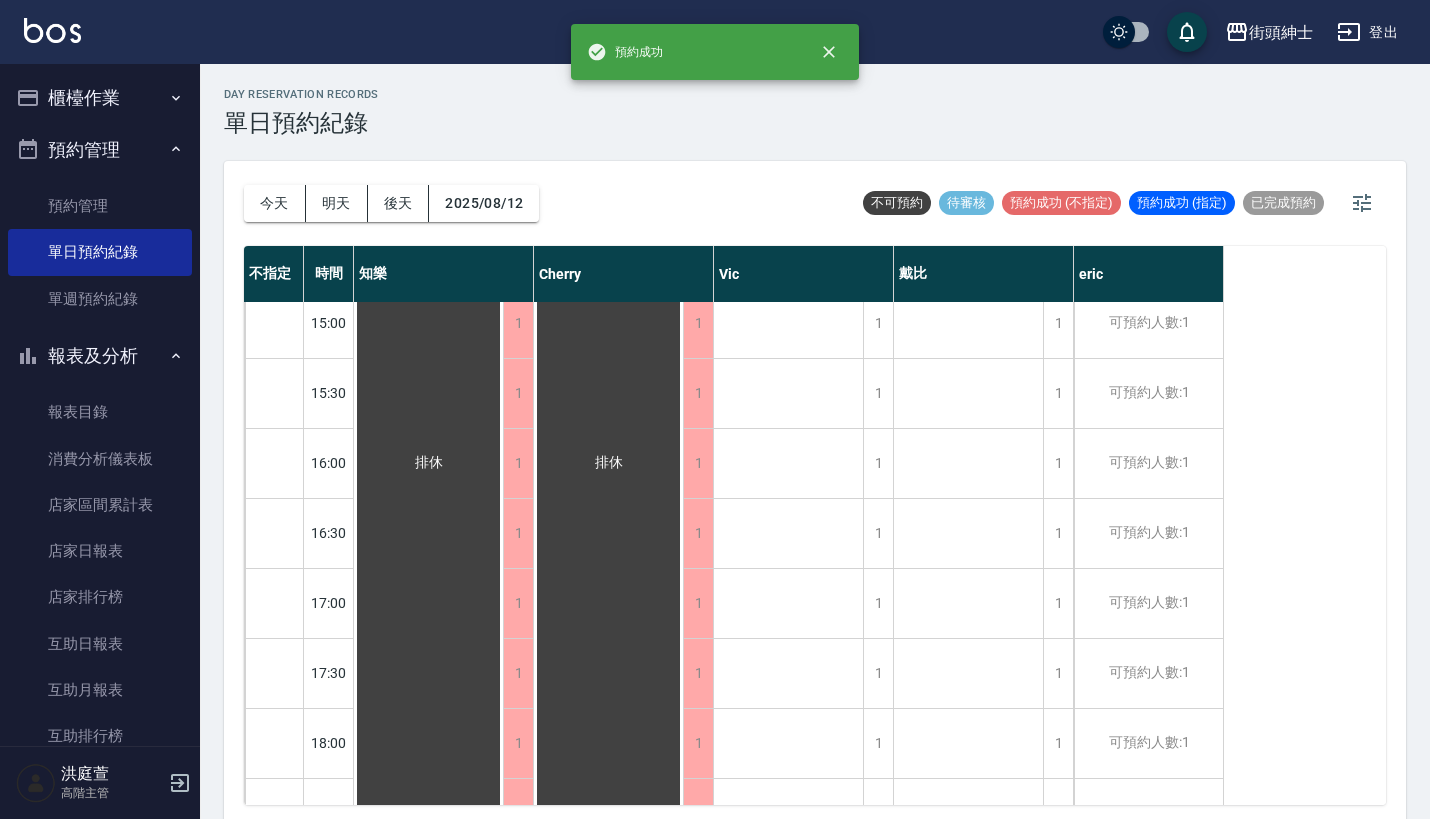 click on "街頭紳士 登出" at bounding box center [715, 32] 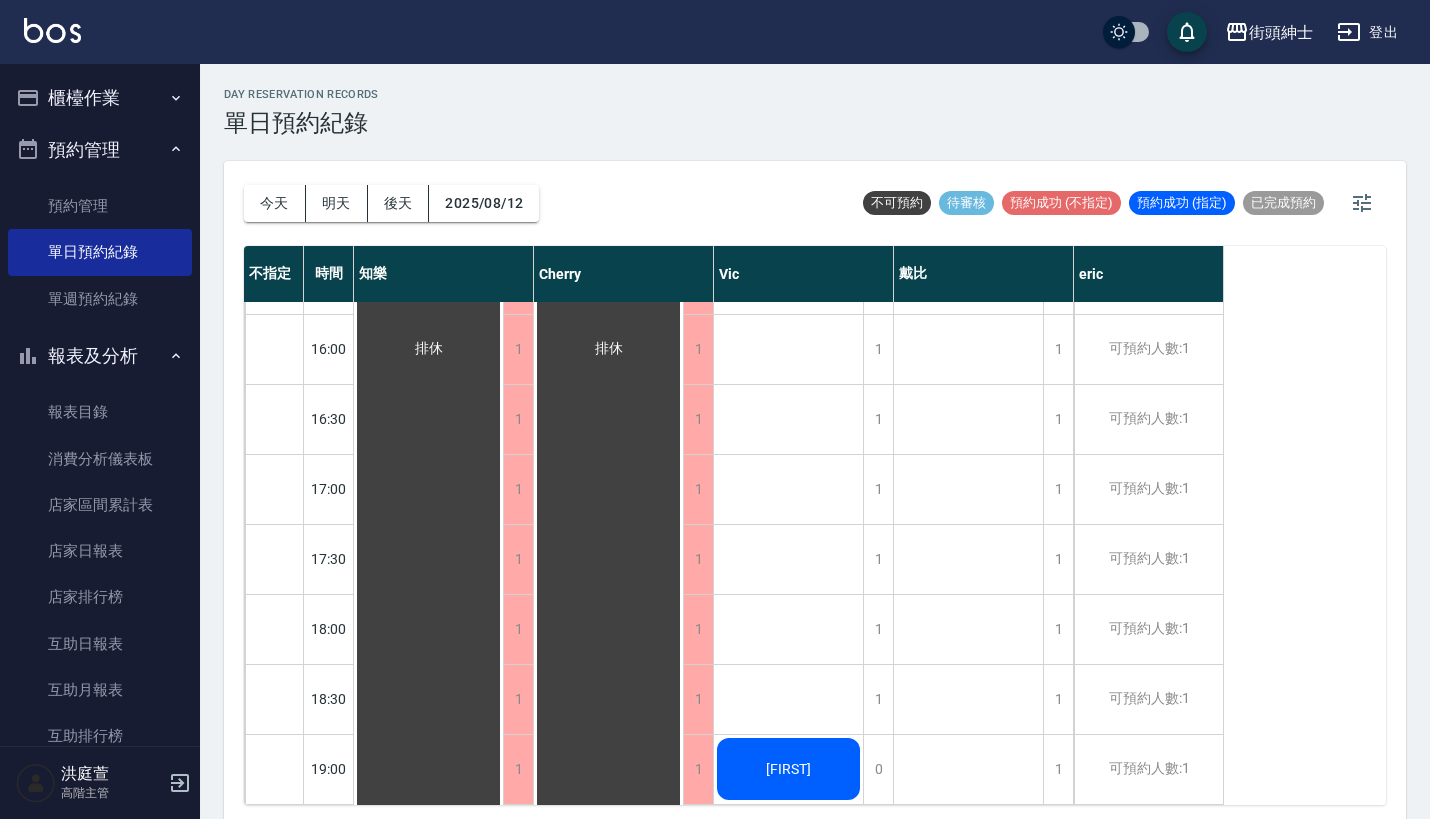 scroll, scrollTop: 759, scrollLeft: 0, axis: vertical 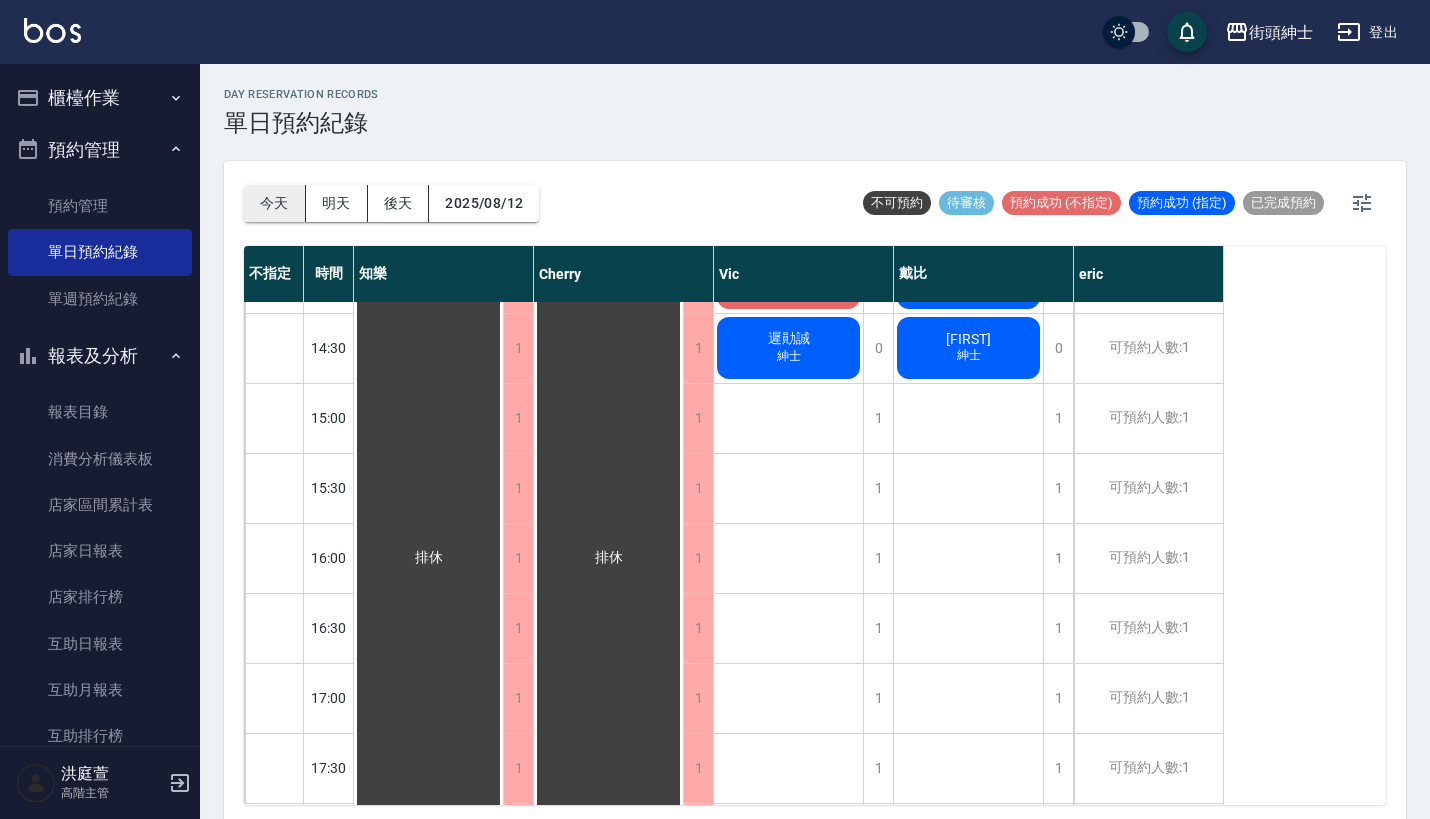 click on "今天" at bounding box center [275, 203] 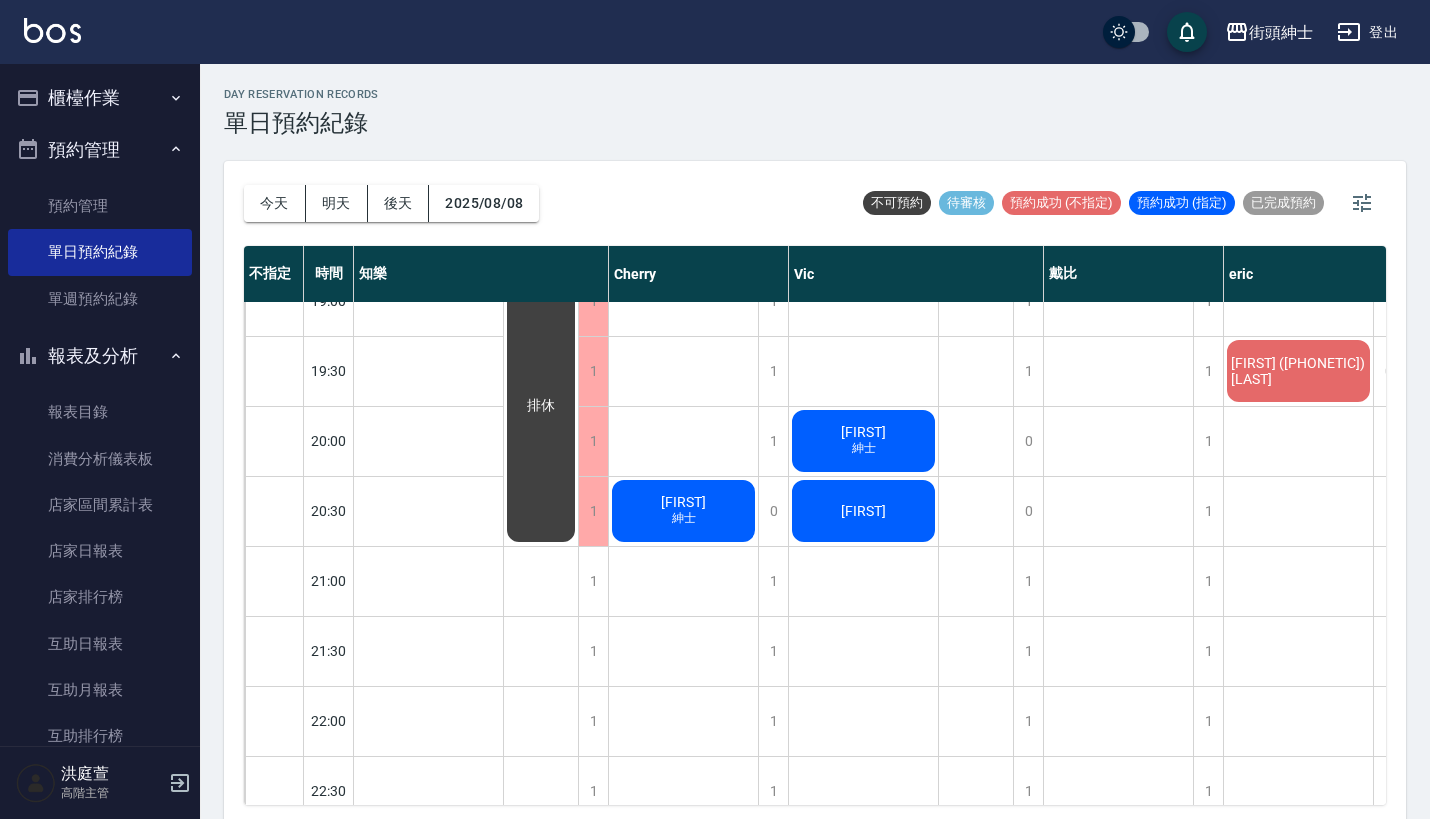 scroll, scrollTop: 1374, scrollLeft: 0, axis: vertical 